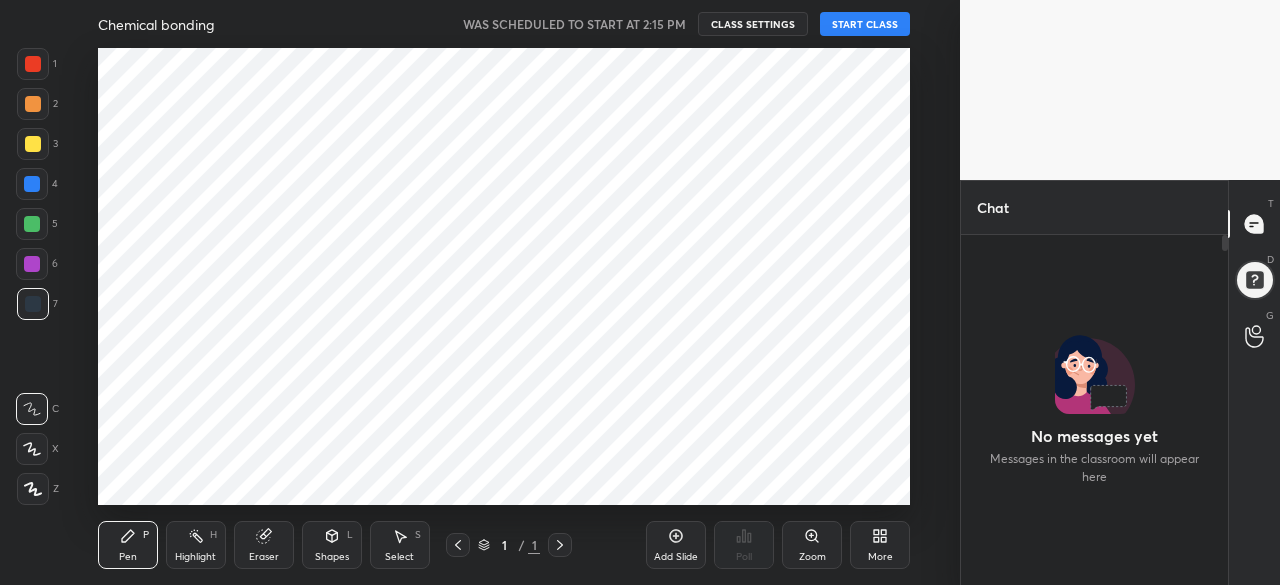 scroll, scrollTop: 0, scrollLeft: 0, axis: both 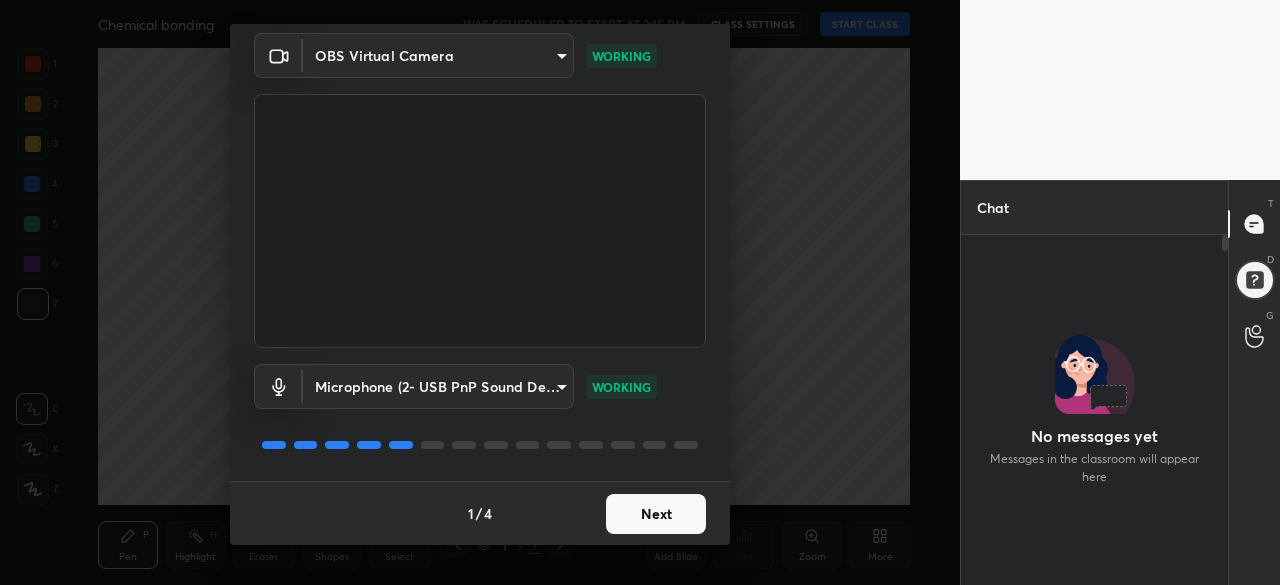 click on "Next" at bounding box center [656, 514] 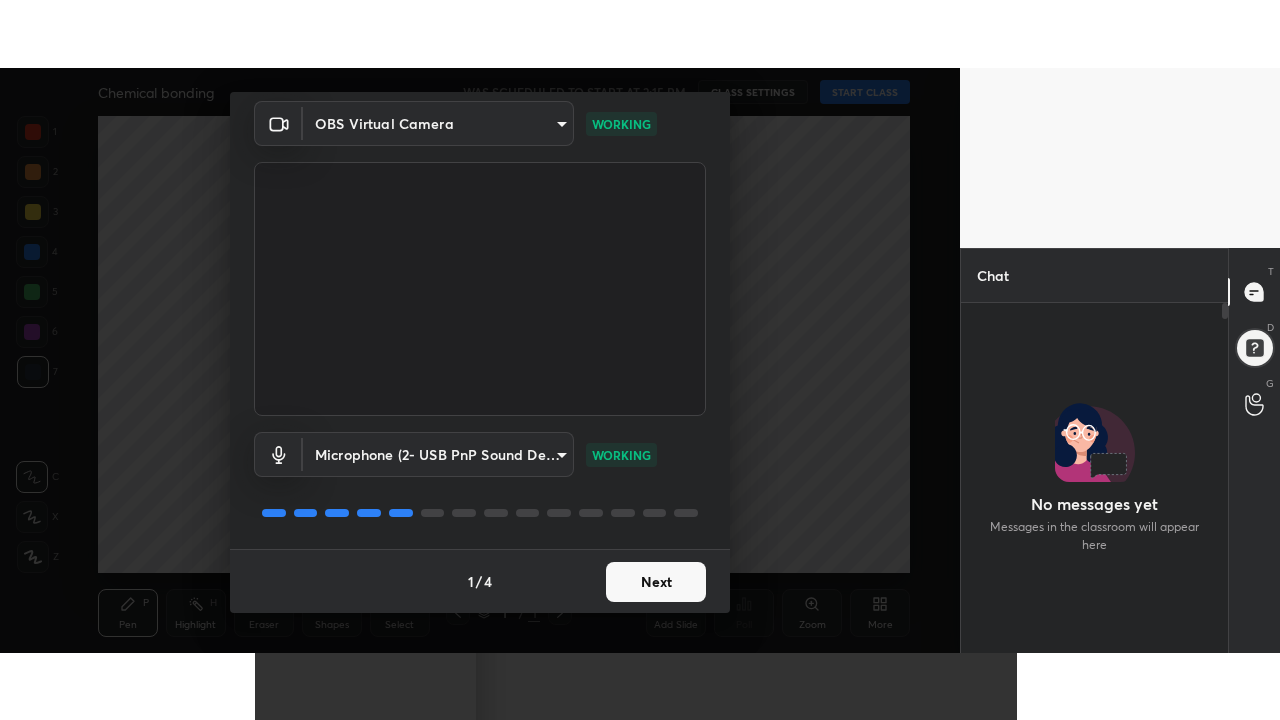 scroll, scrollTop: 0, scrollLeft: 0, axis: both 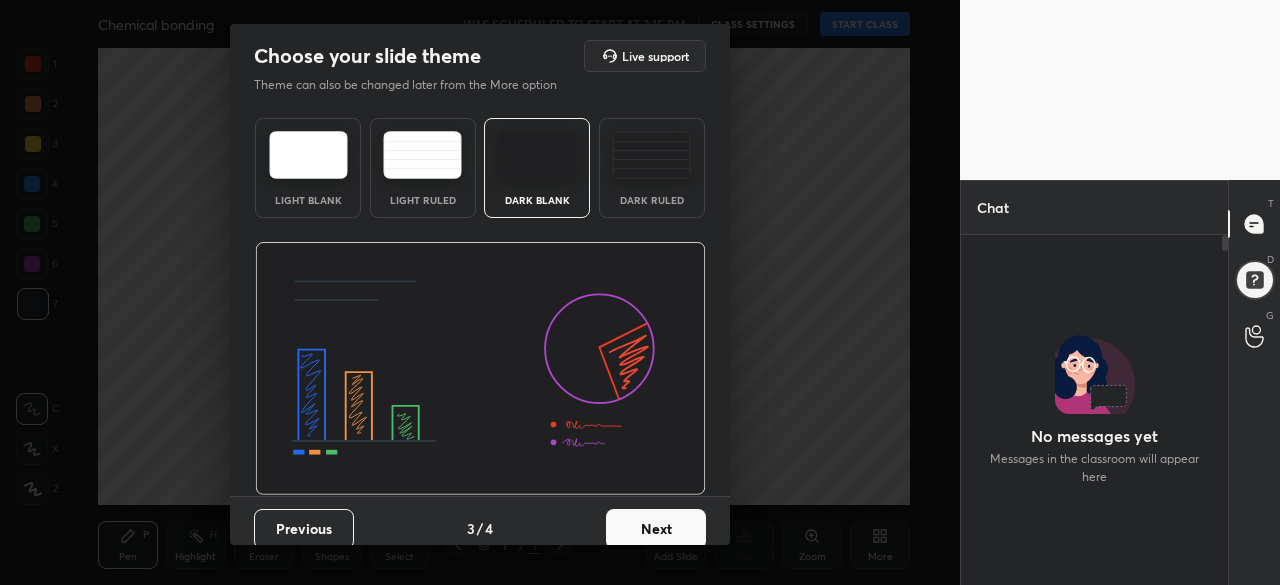click on "Next" at bounding box center [656, 529] 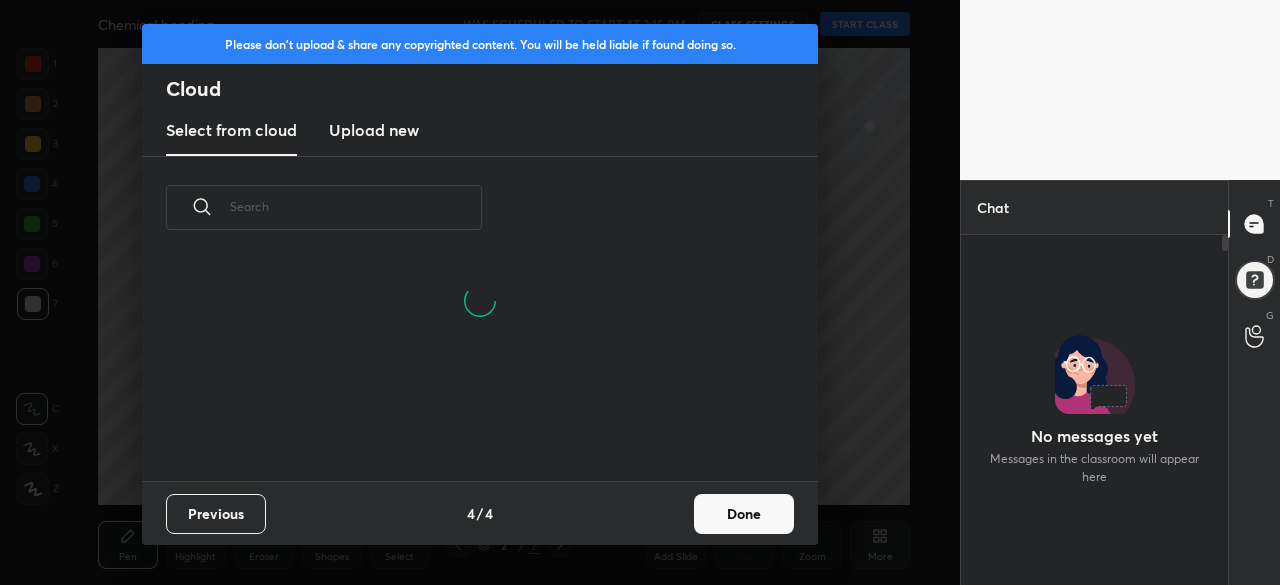 click on "Done" at bounding box center (744, 514) 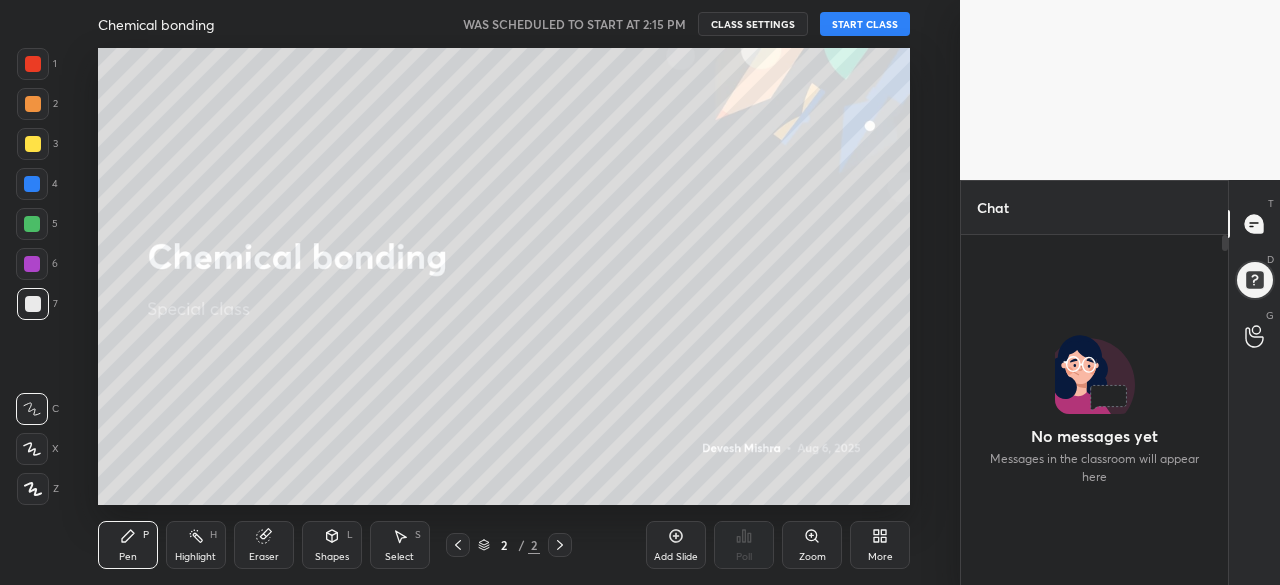 click on "More" at bounding box center [880, 545] 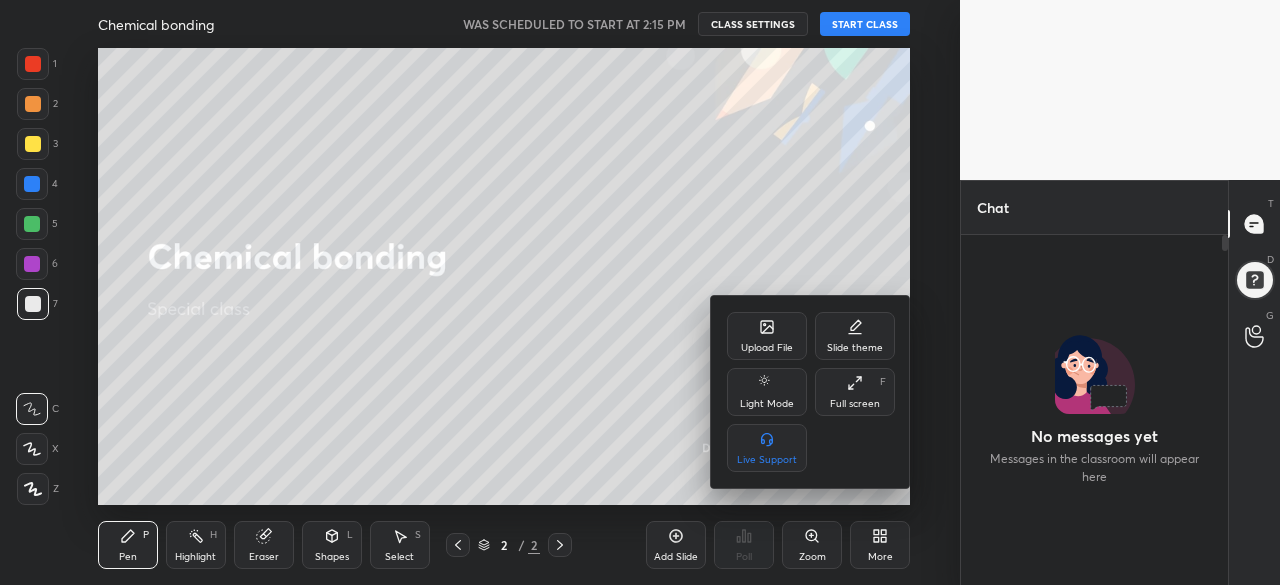 click 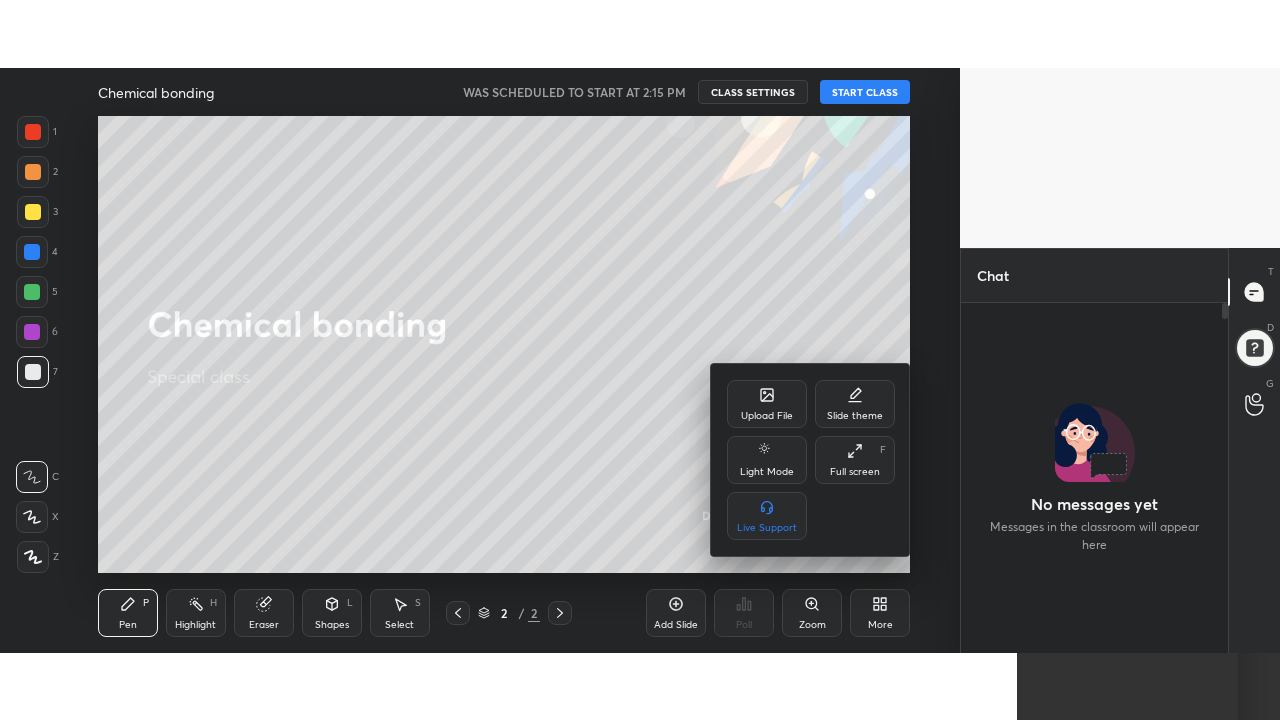 scroll, scrollTop: 99408, scrollLeft: 99120, axis: both 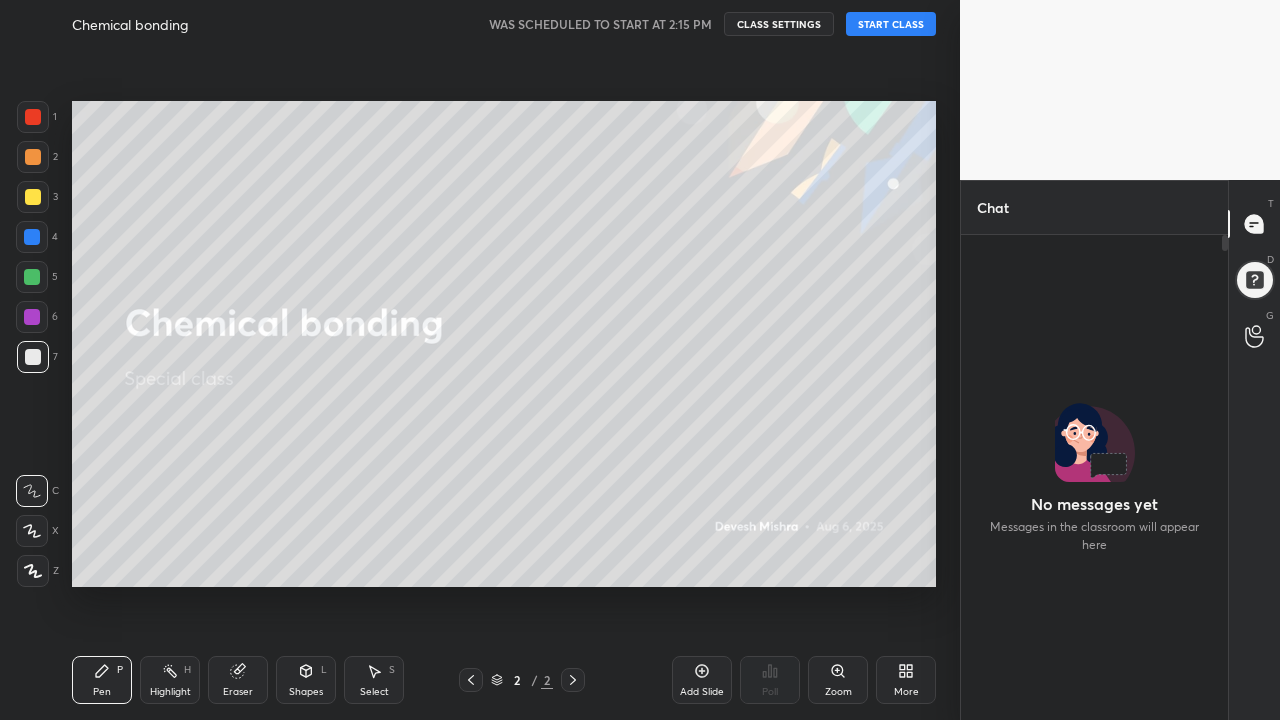 click on "START CLASS" at bounding box center (891, 24) 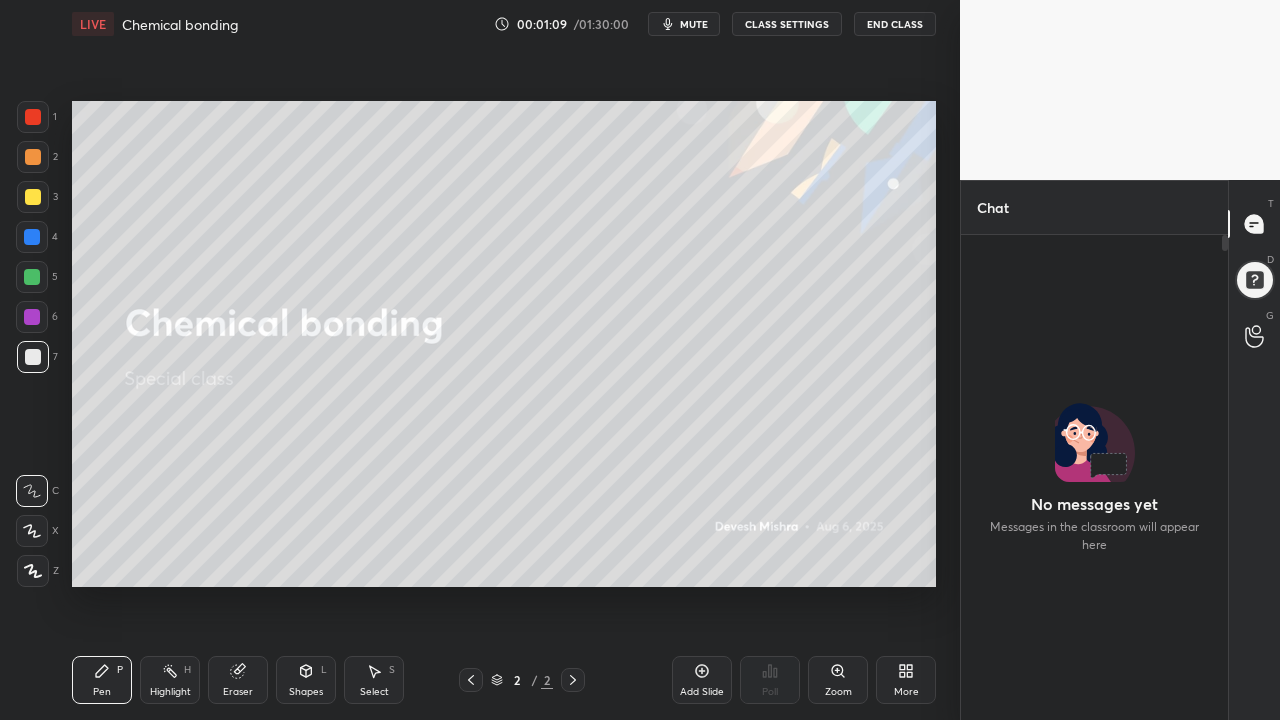 click on "Eraser" at bounding box center [238, 680] 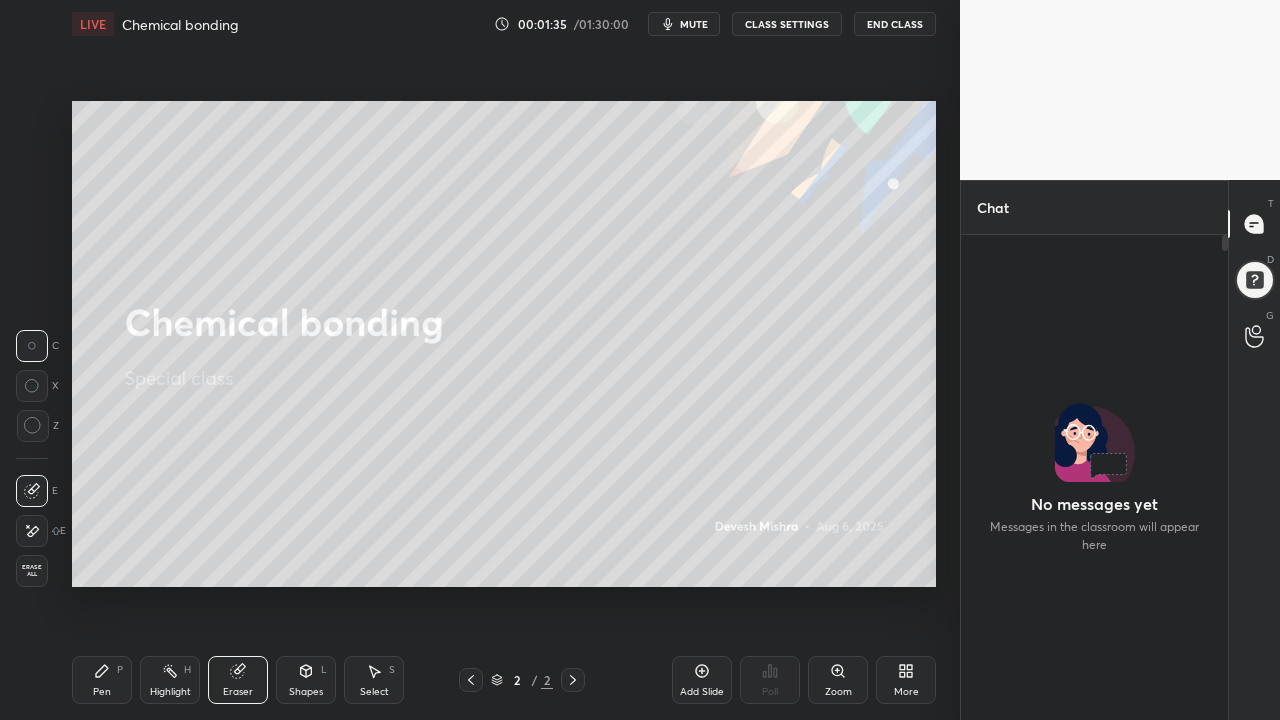 click on "Pen P" at bounding box center (102, 680) 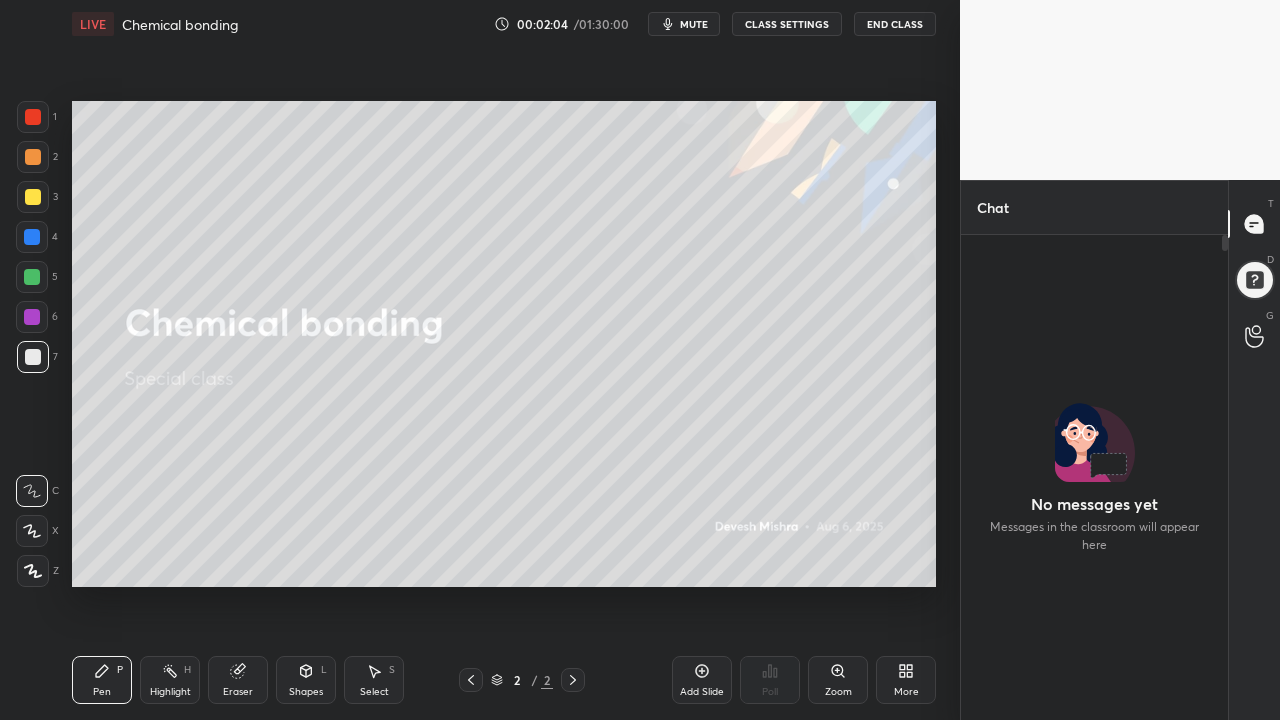 click 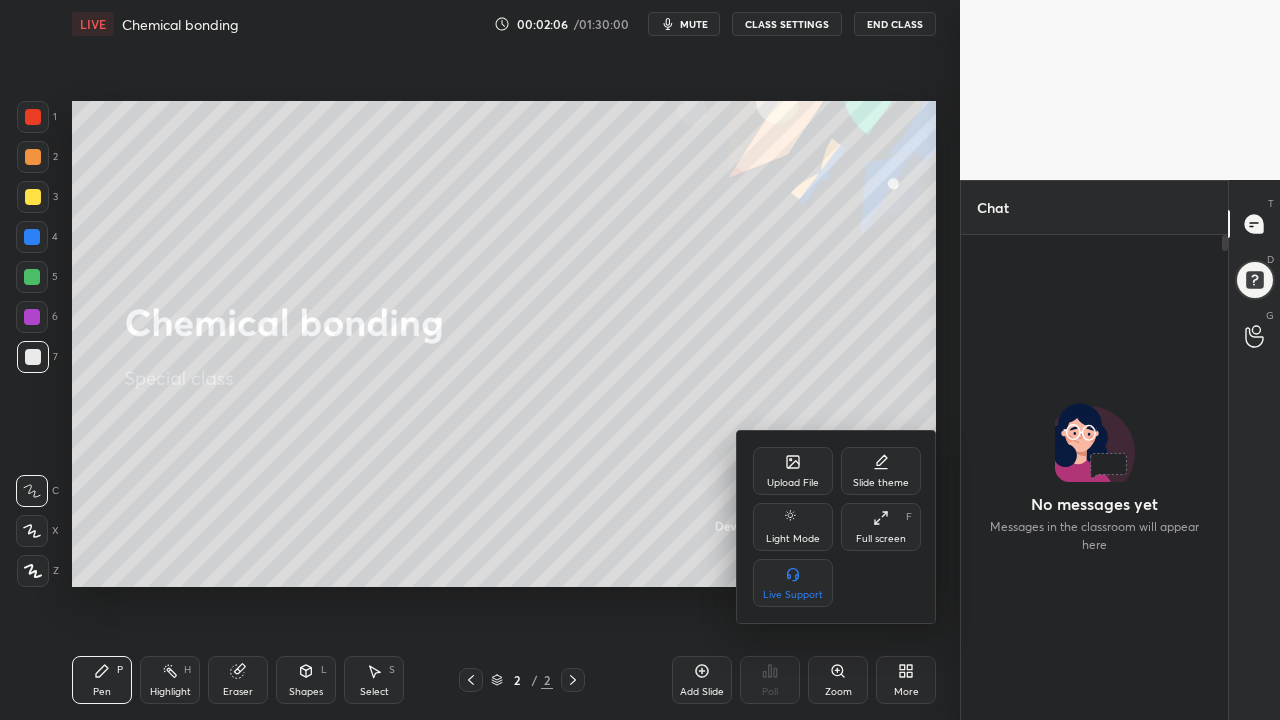 click on "Upload File" at bounding box center [793, 471] 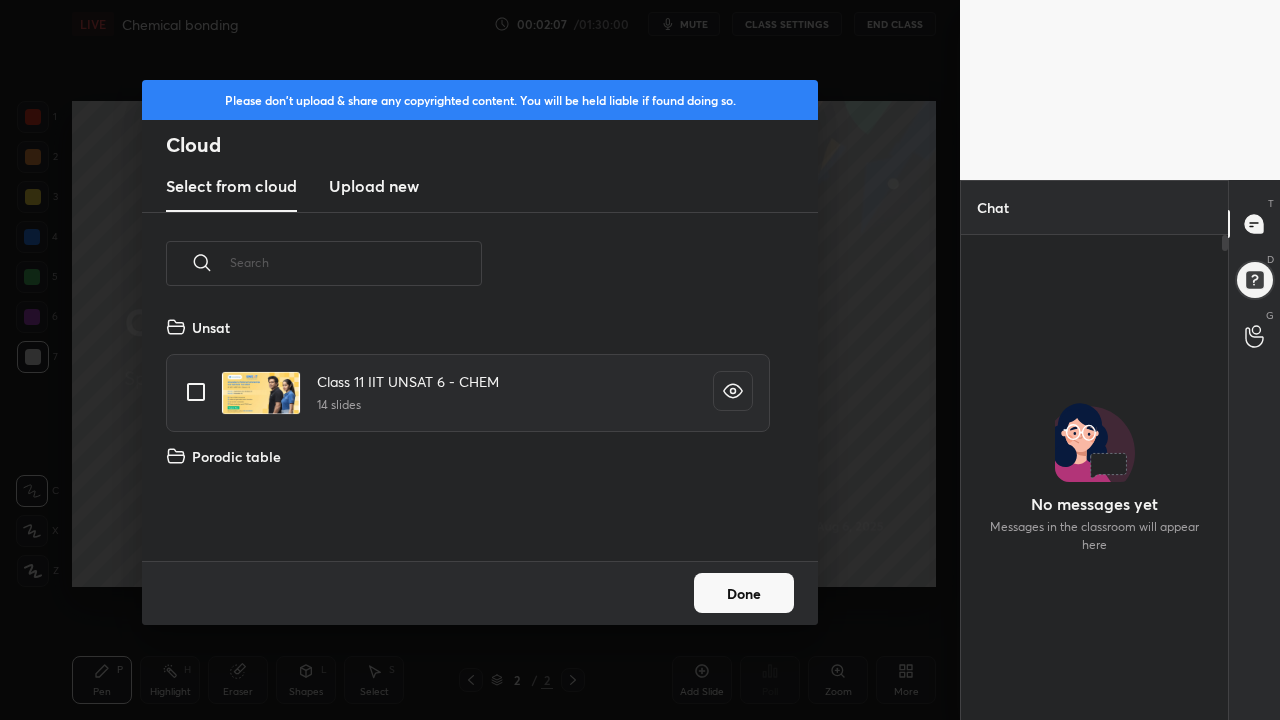 scroll, scrollTop: 246, scrollLeft: 642, axis: both 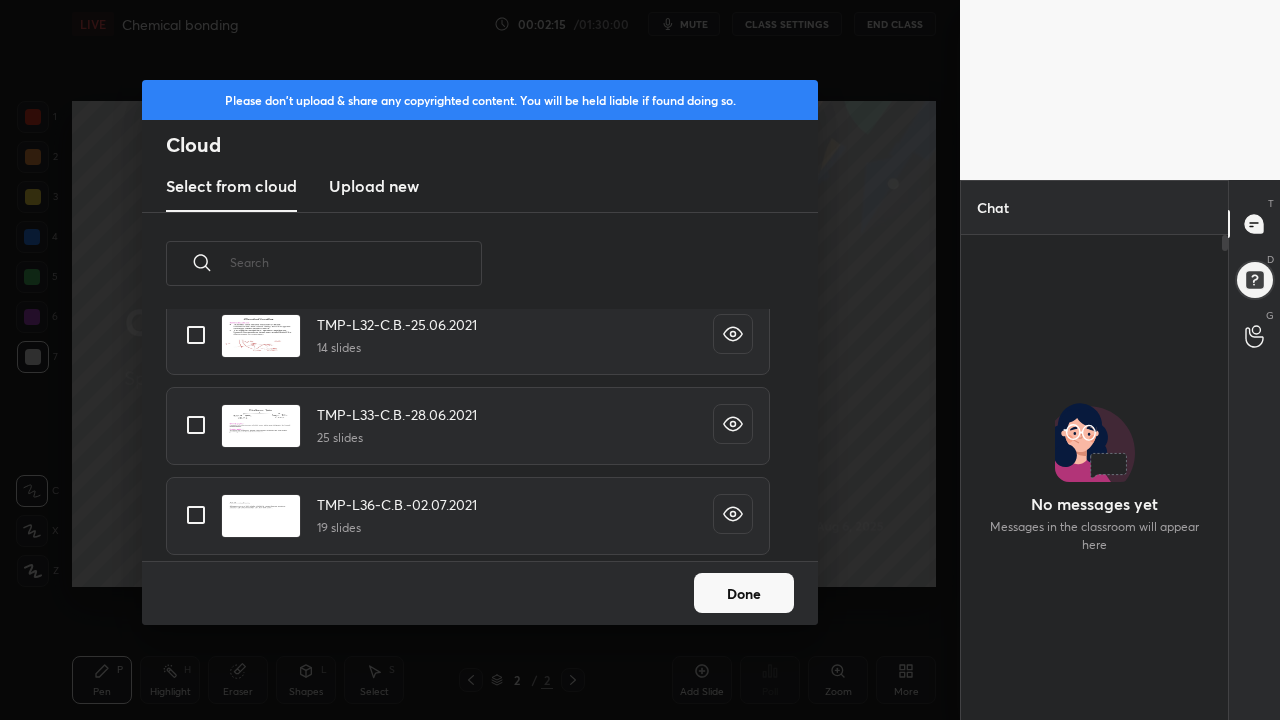 click at bounding box center (196, 425) 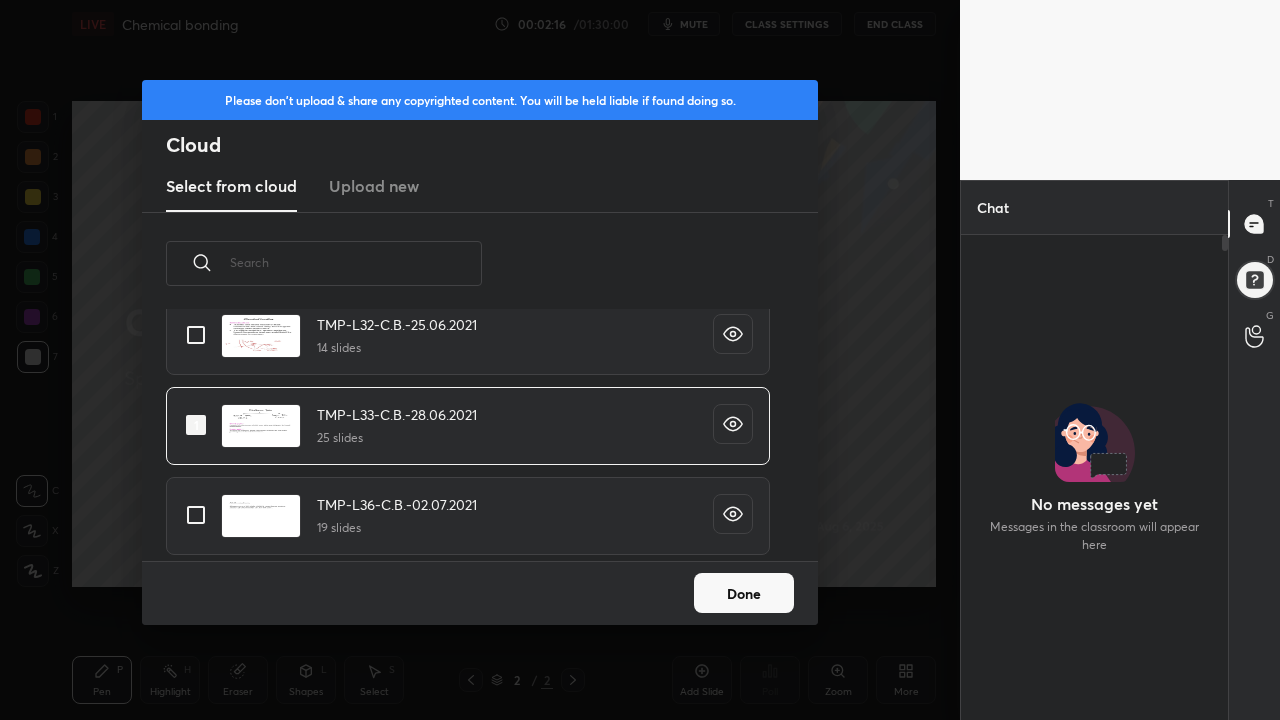 click on "Done" at bounding box center [744, 593] 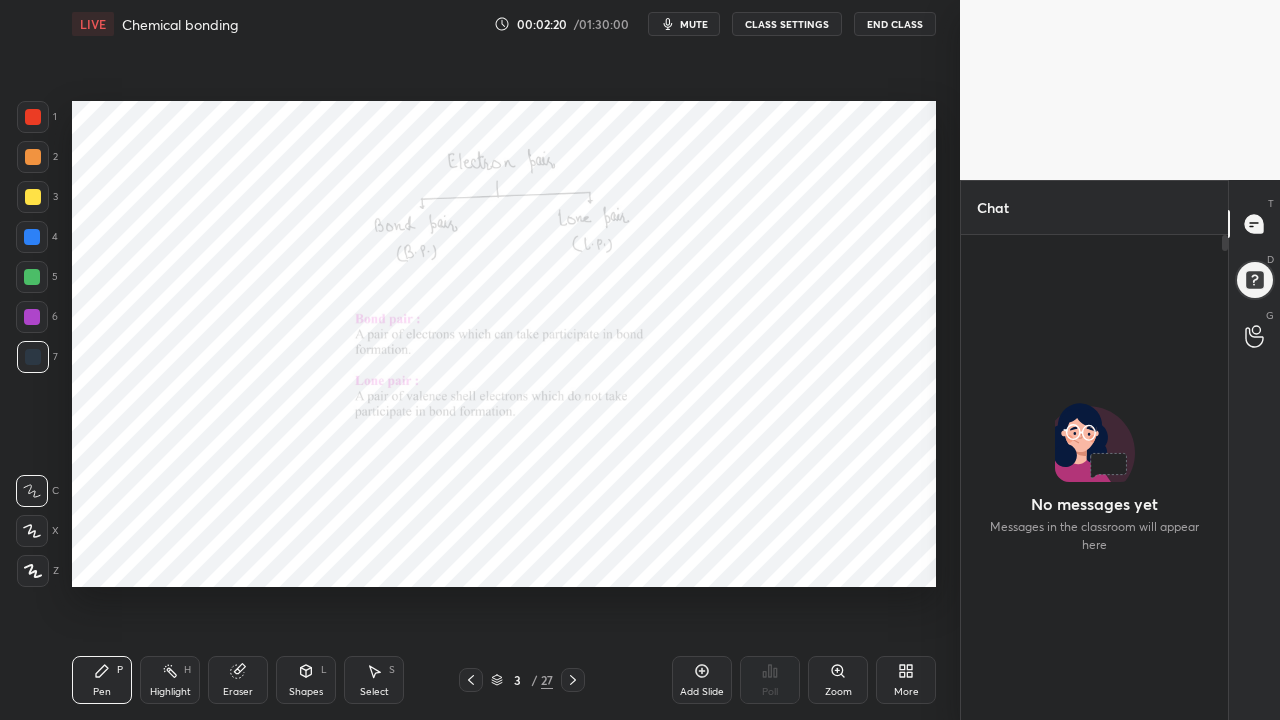 click 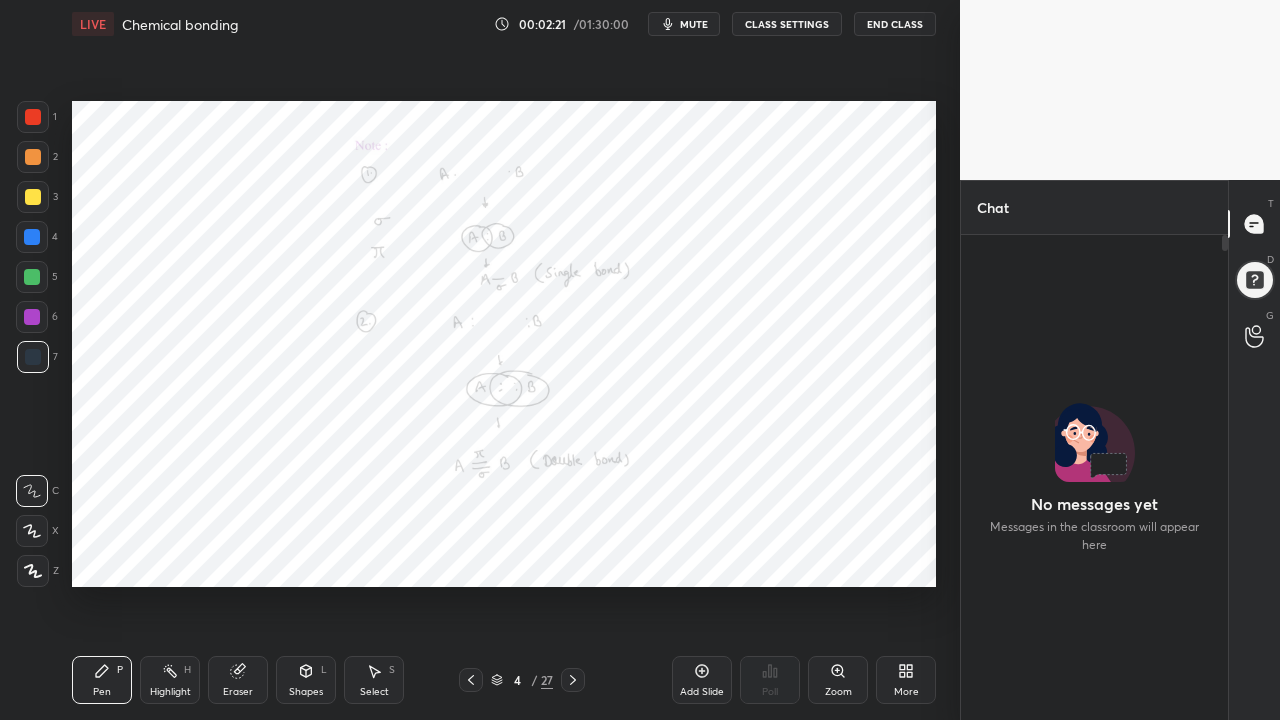 click 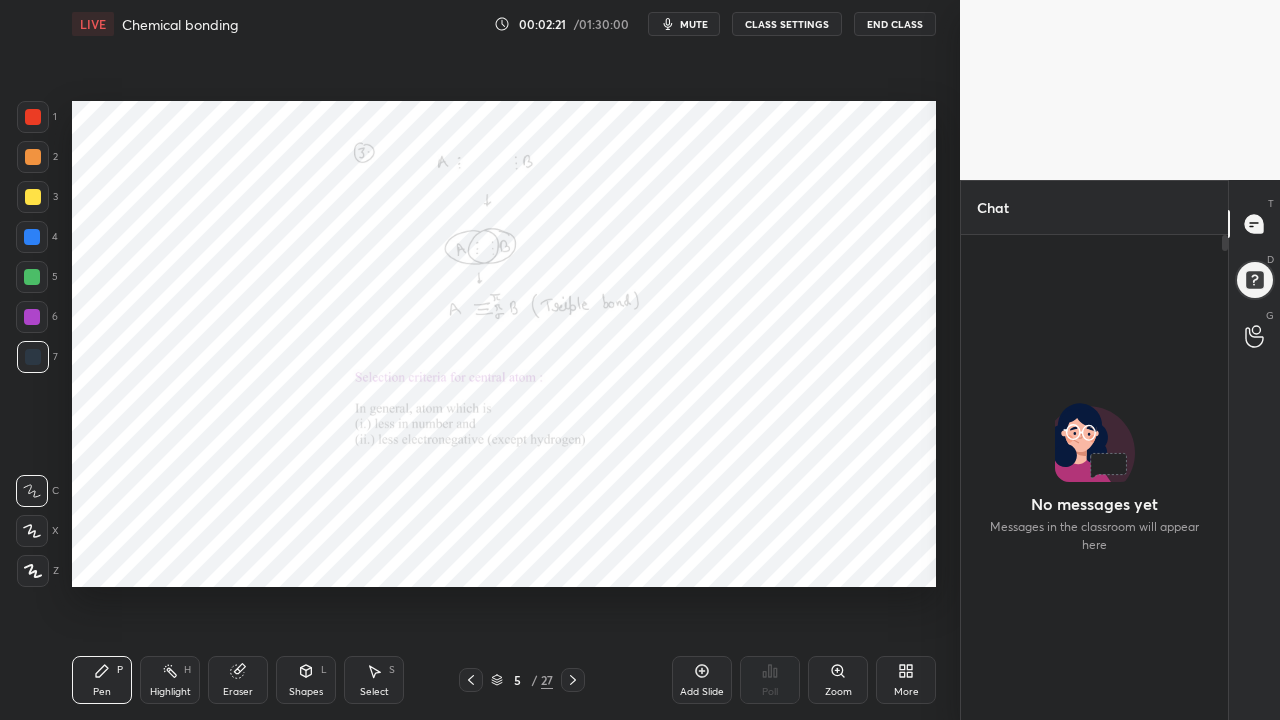 click 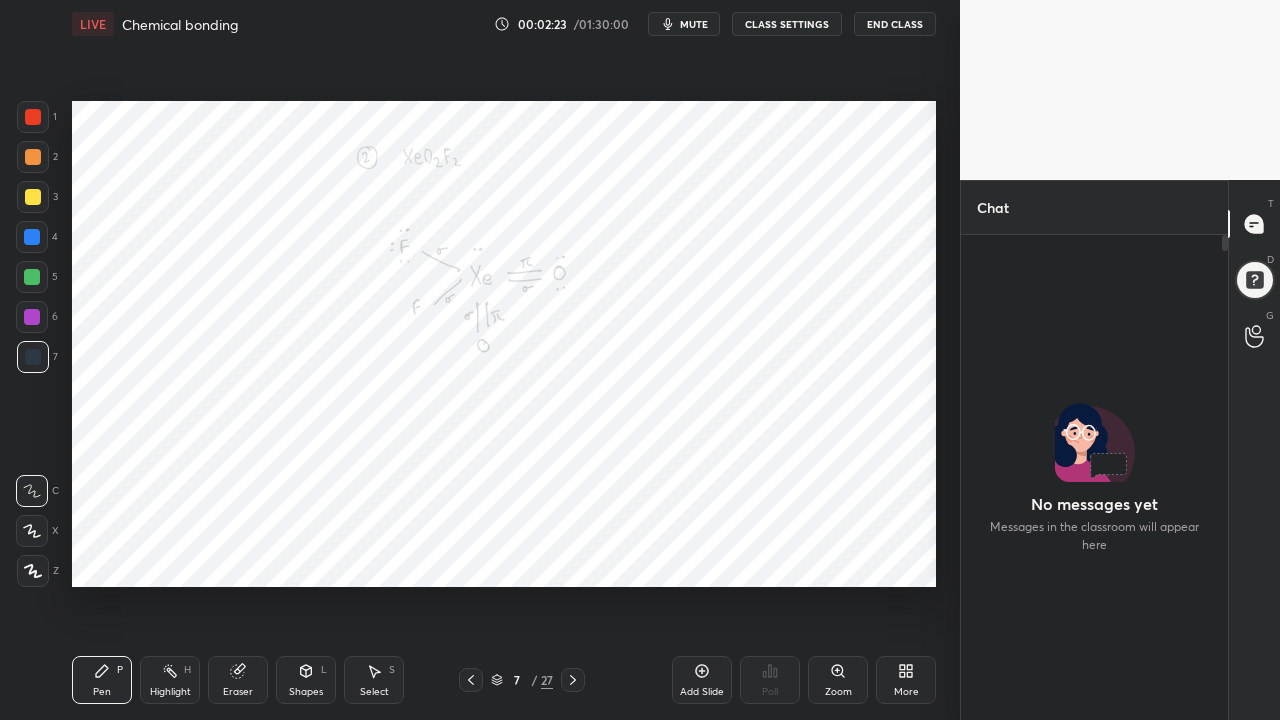 click at bounding box center [471, 680] 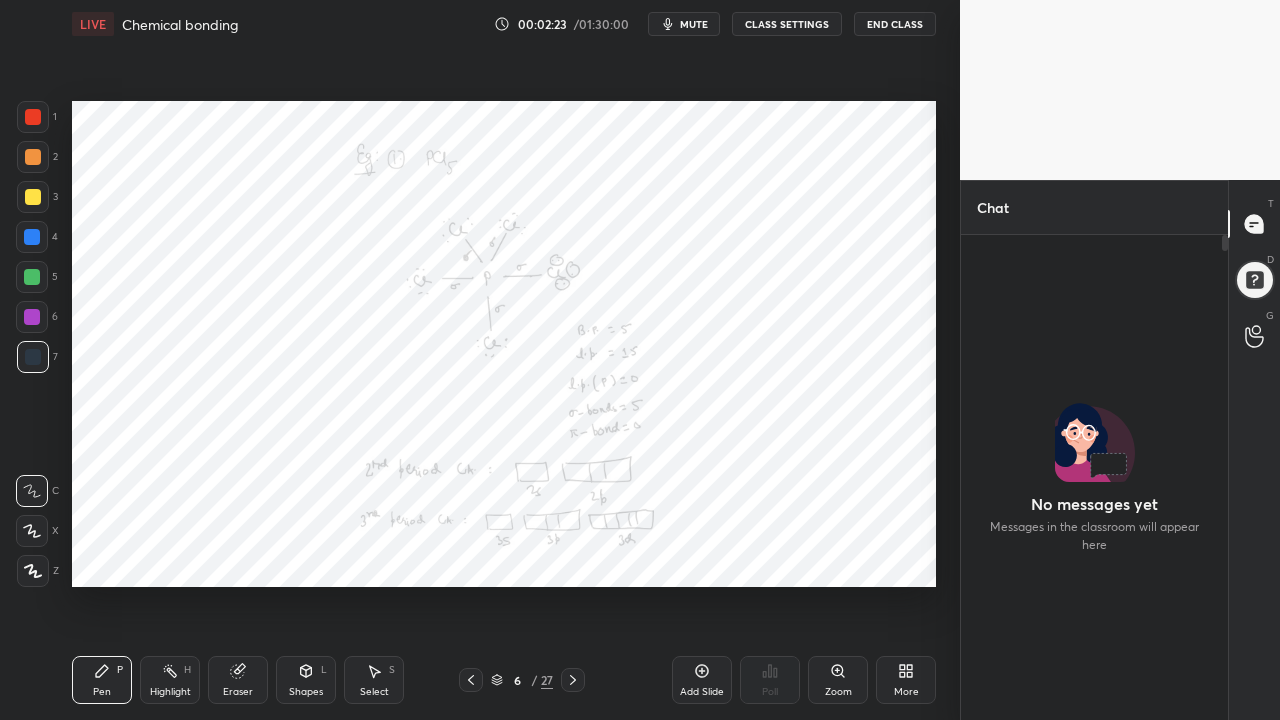 click at bounding box center (471, 680) 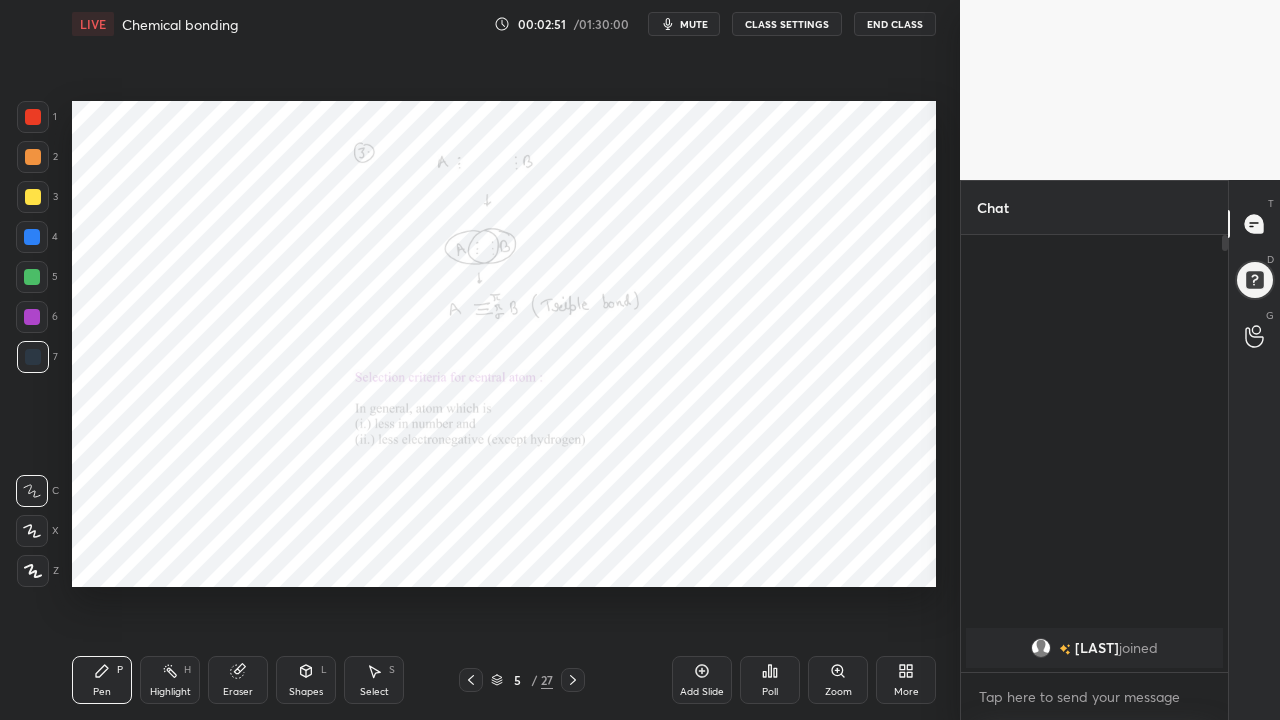 scroll, scrollTop: 431, scrollLeft: 261, axis: both 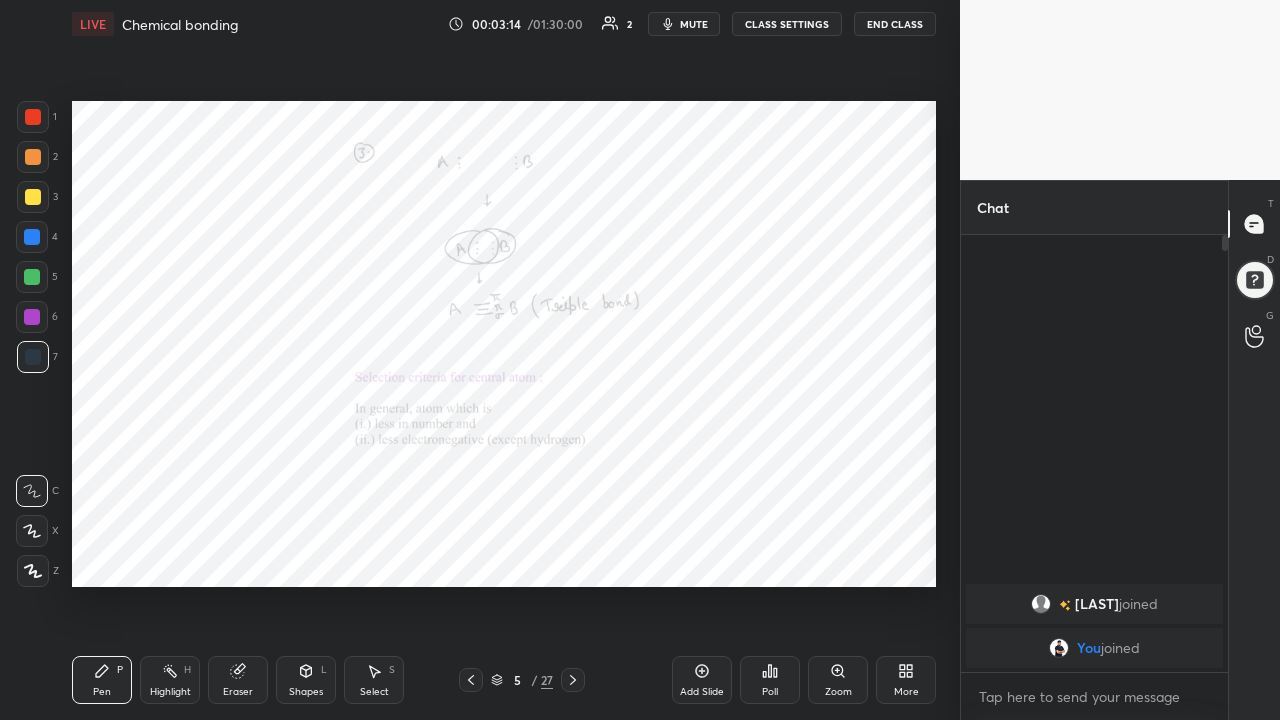 click 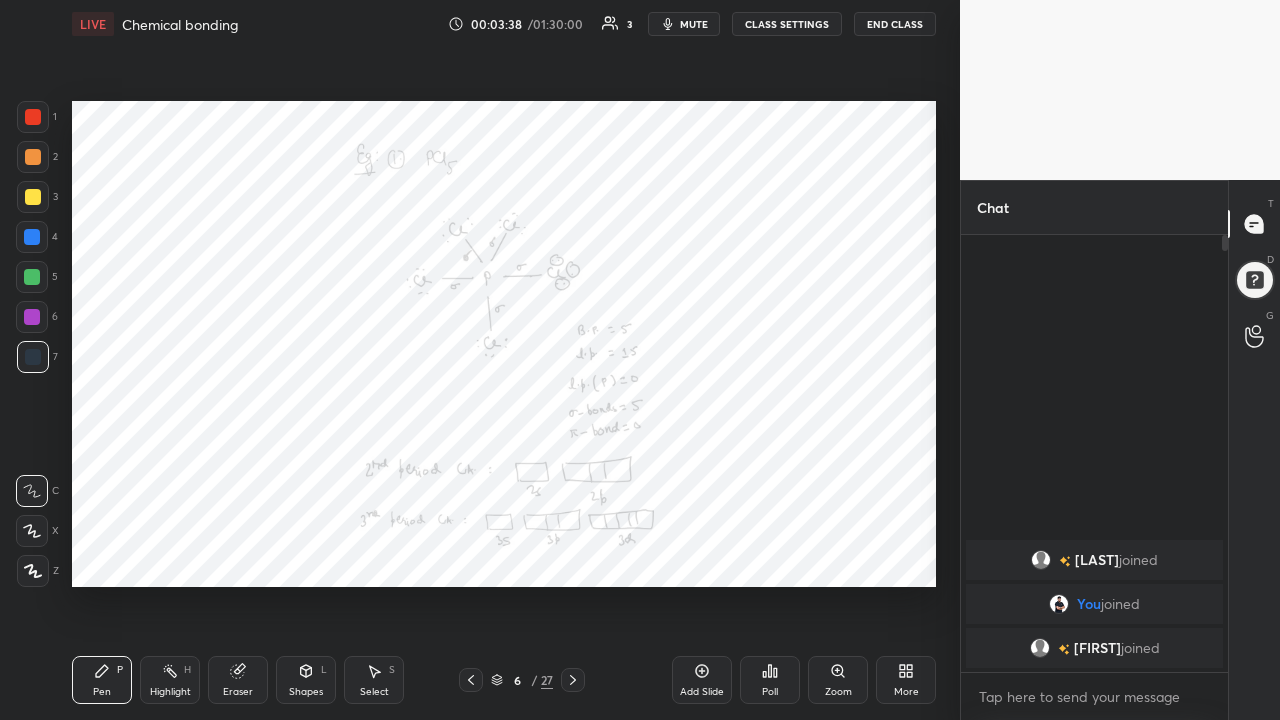 click at bounding box center (33, 117) 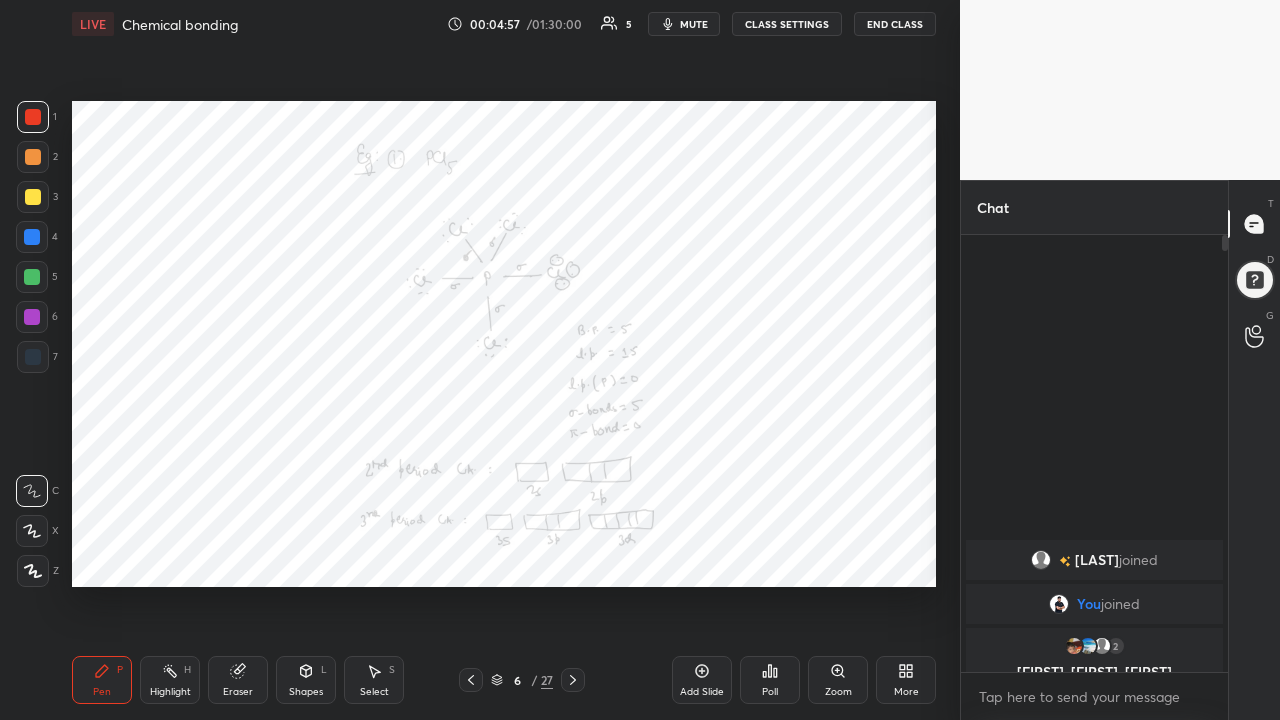 click 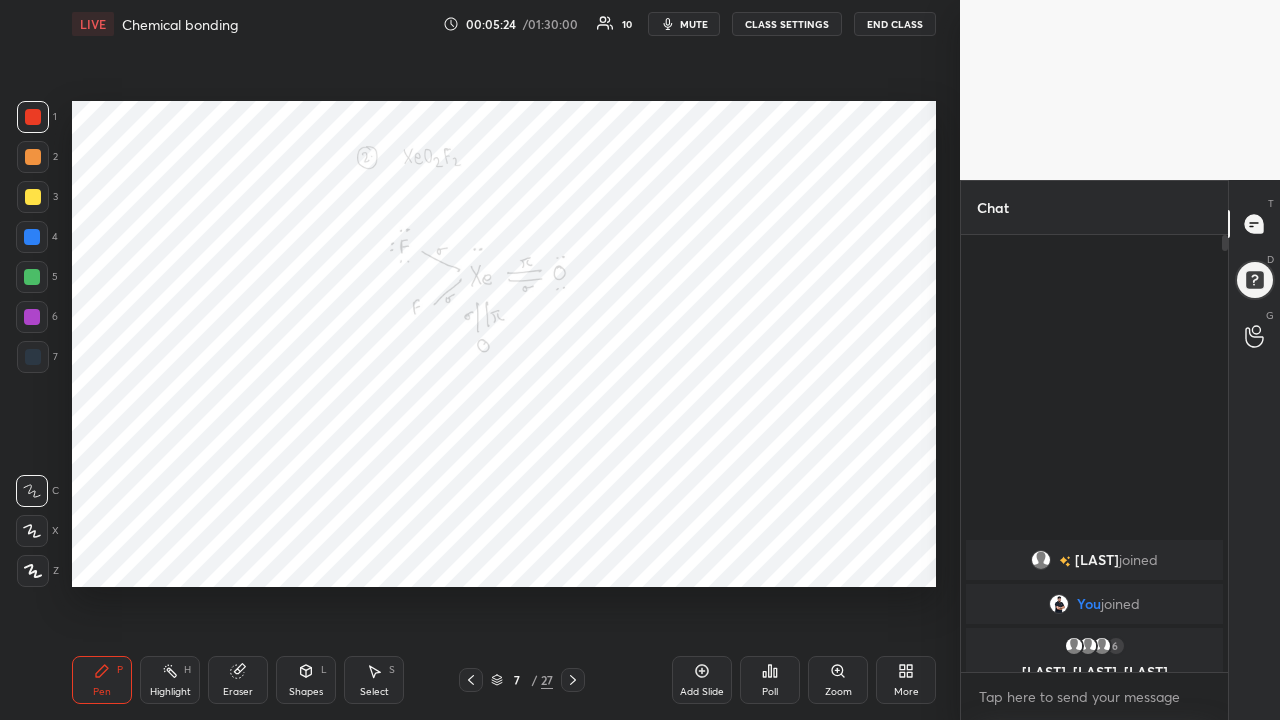 click at bounding box center (32, 317) 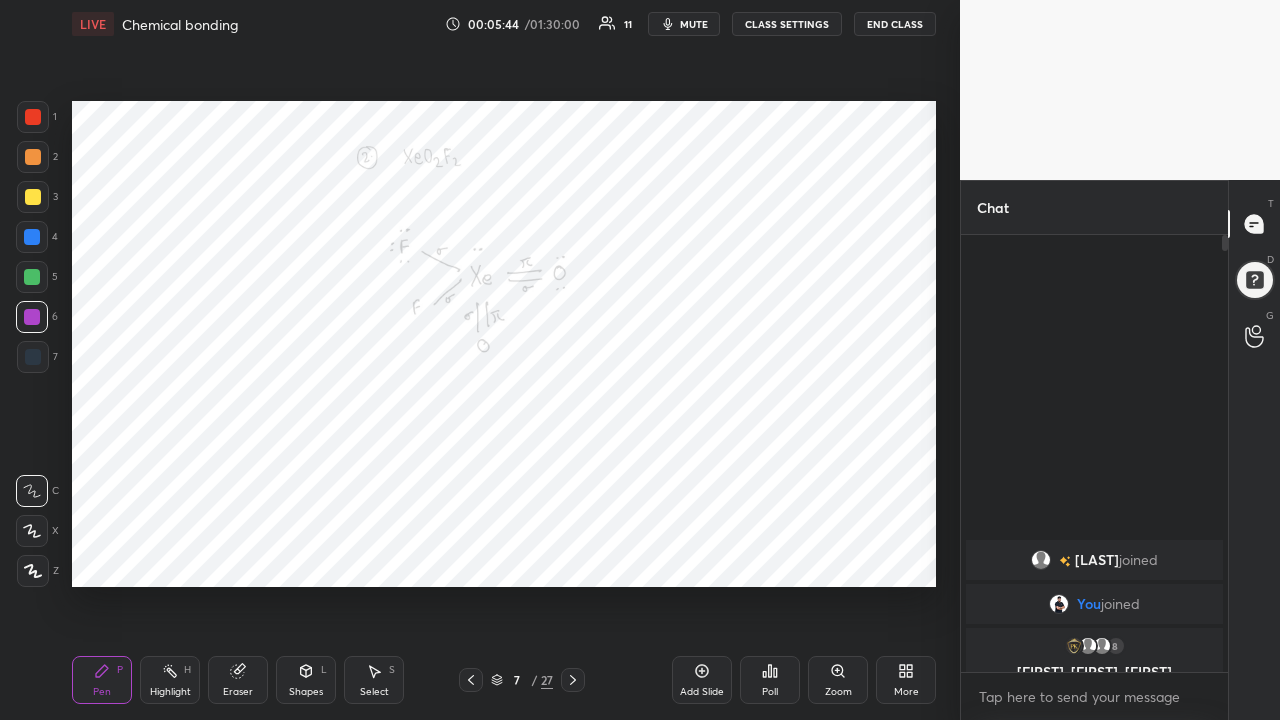click at bounding box center (33, 117) 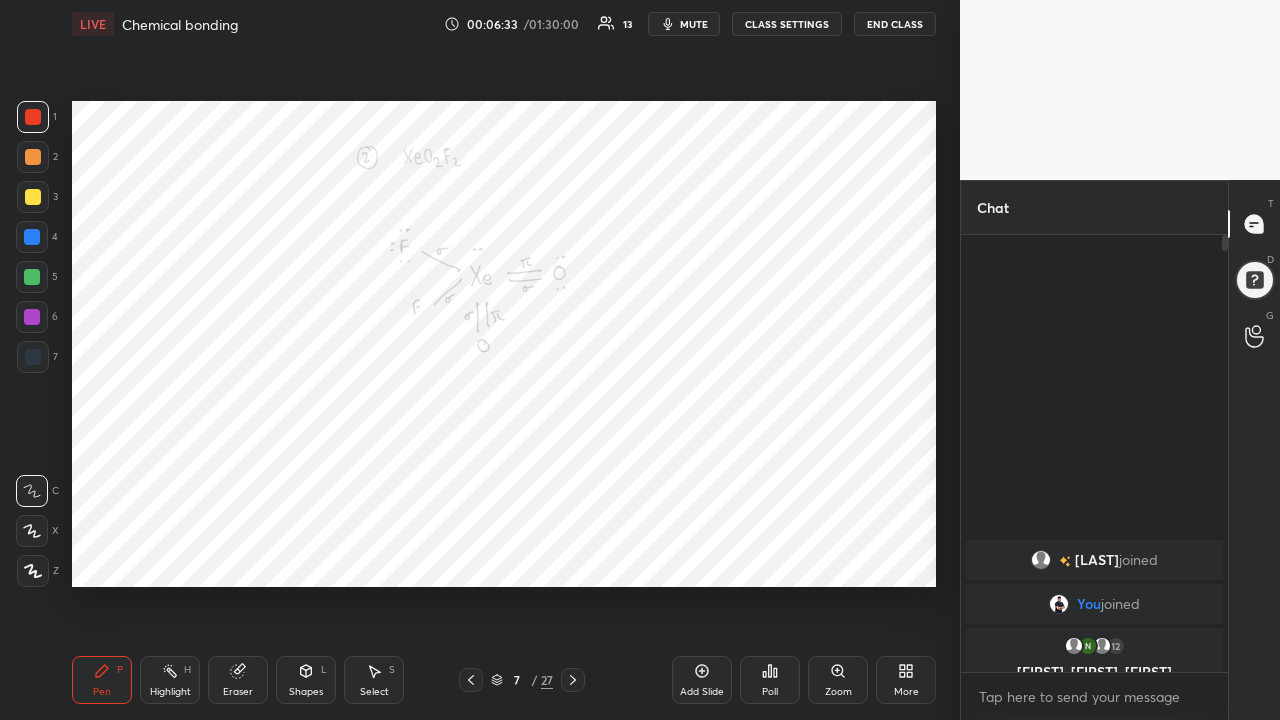 click 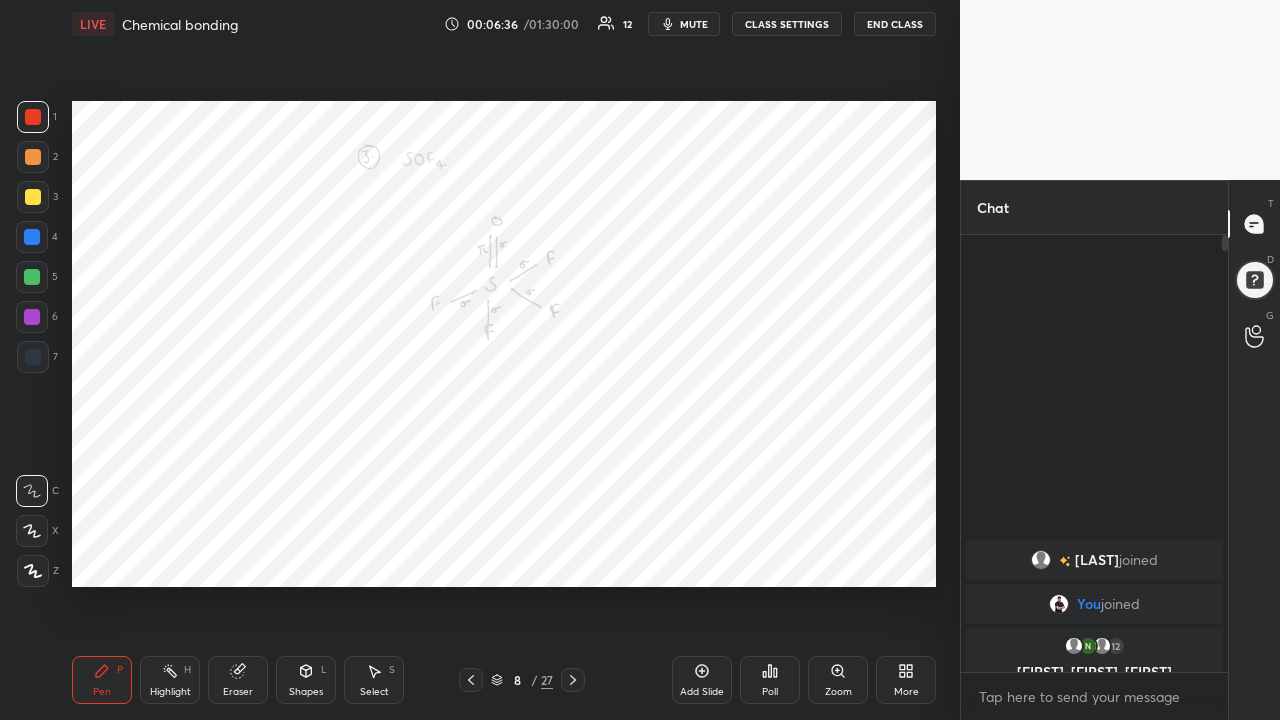 click 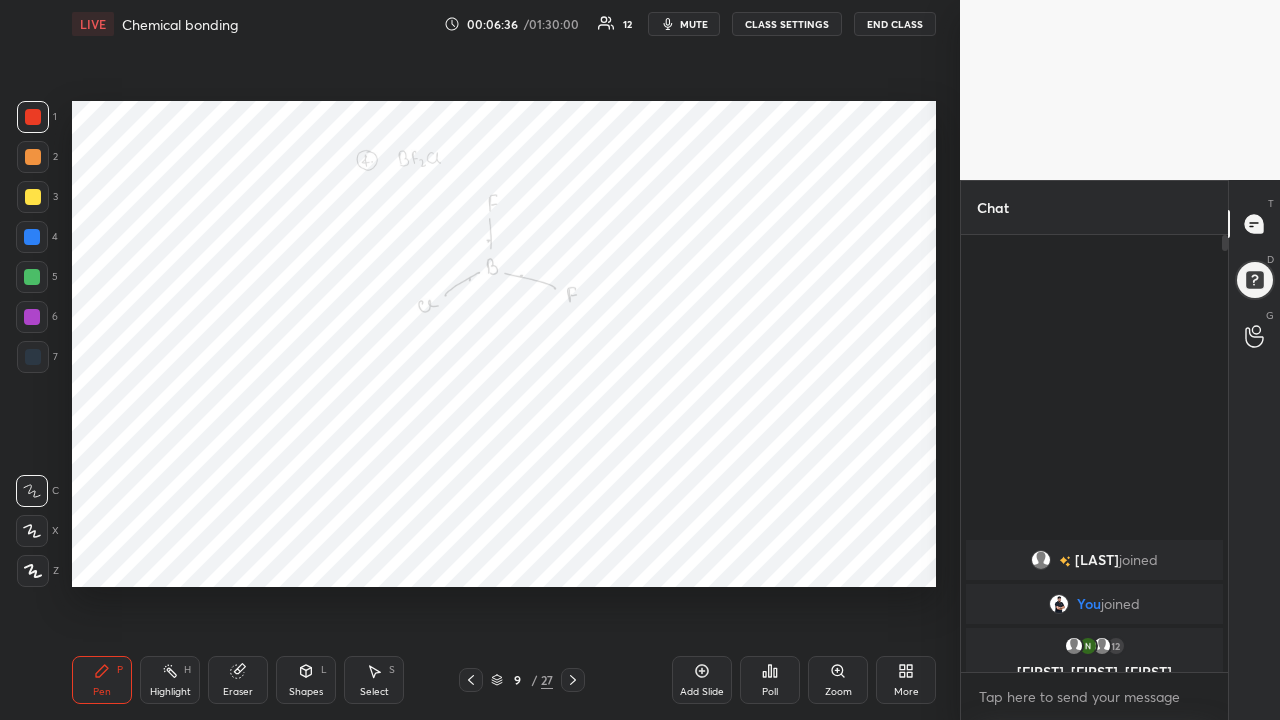 click 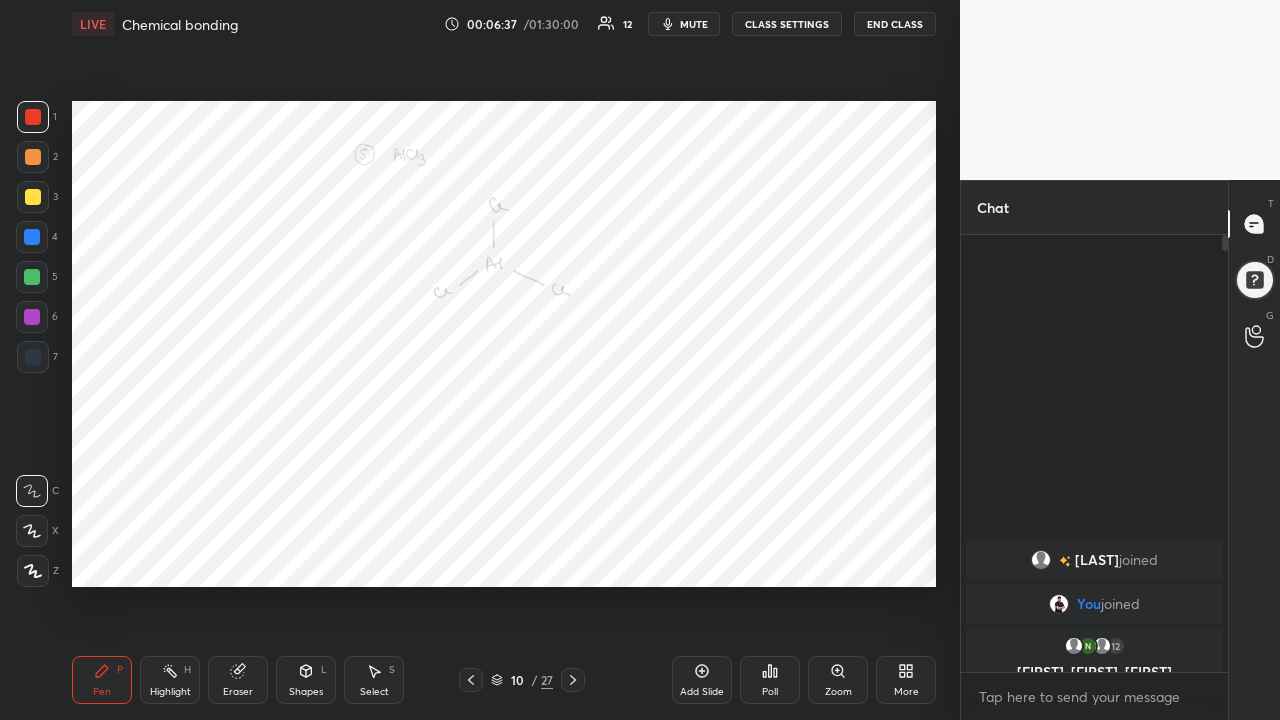click 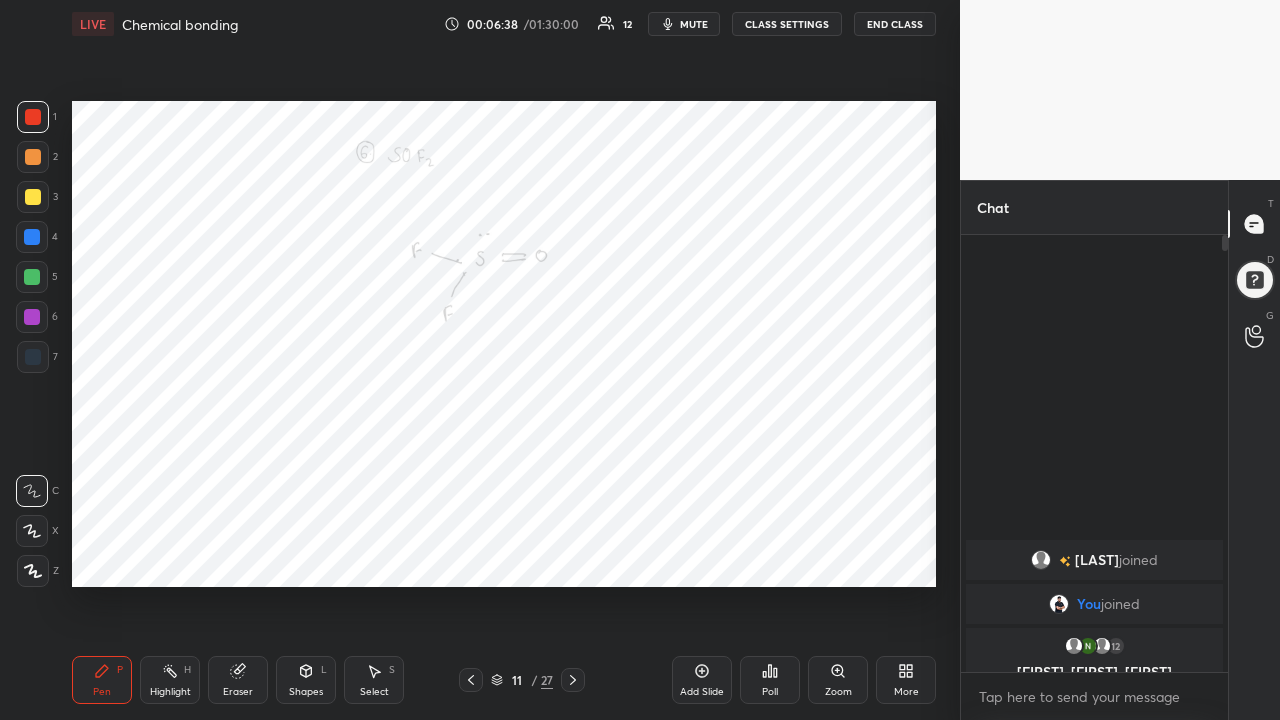 click 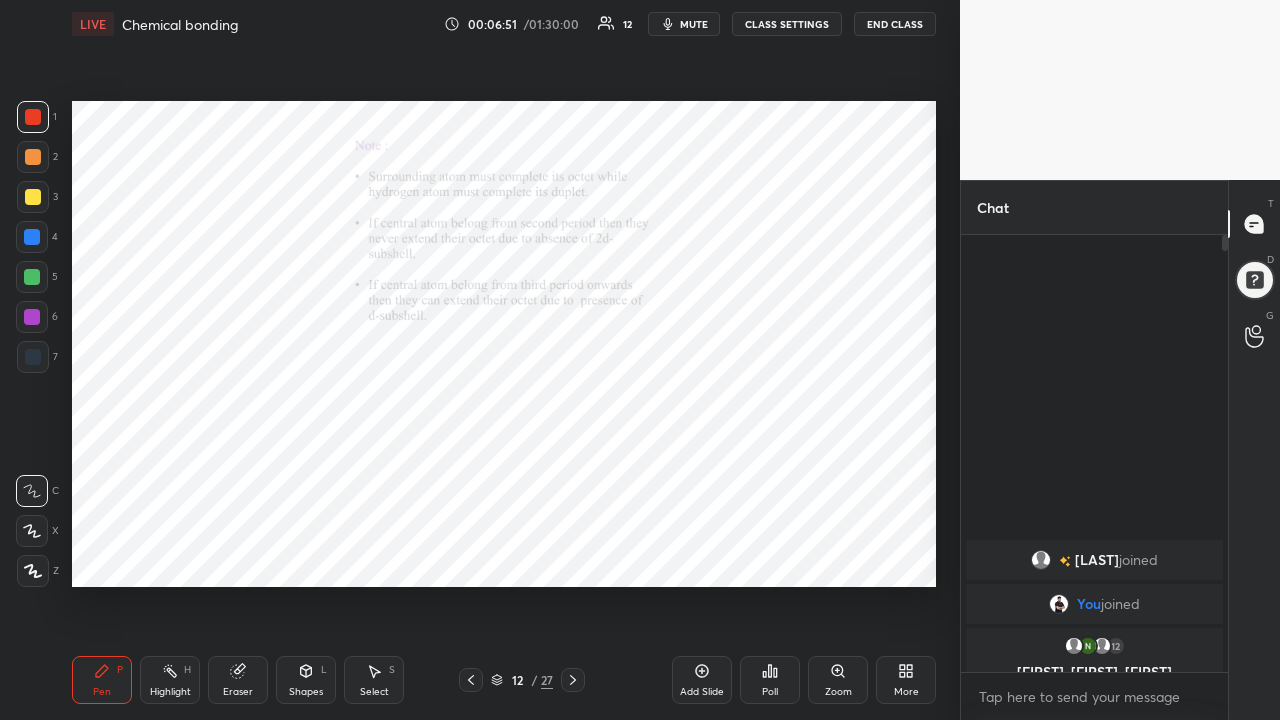click on "More" at bounding box center [906, 680] 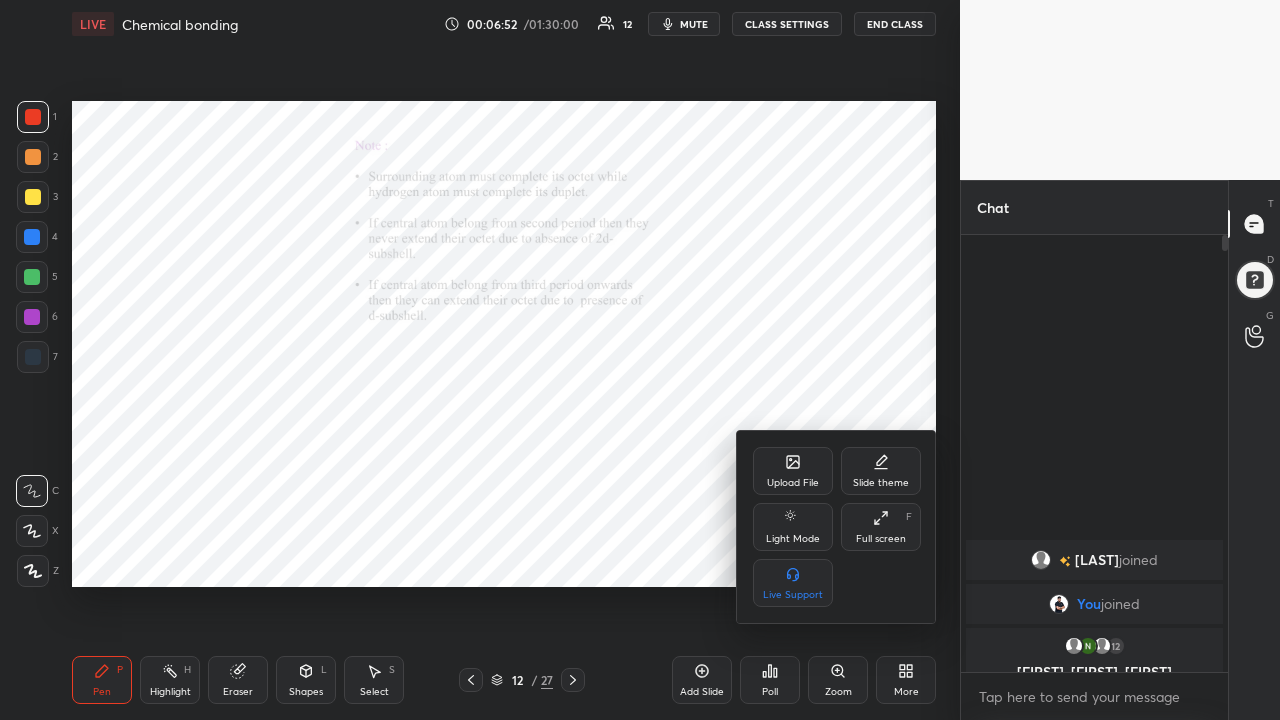 click 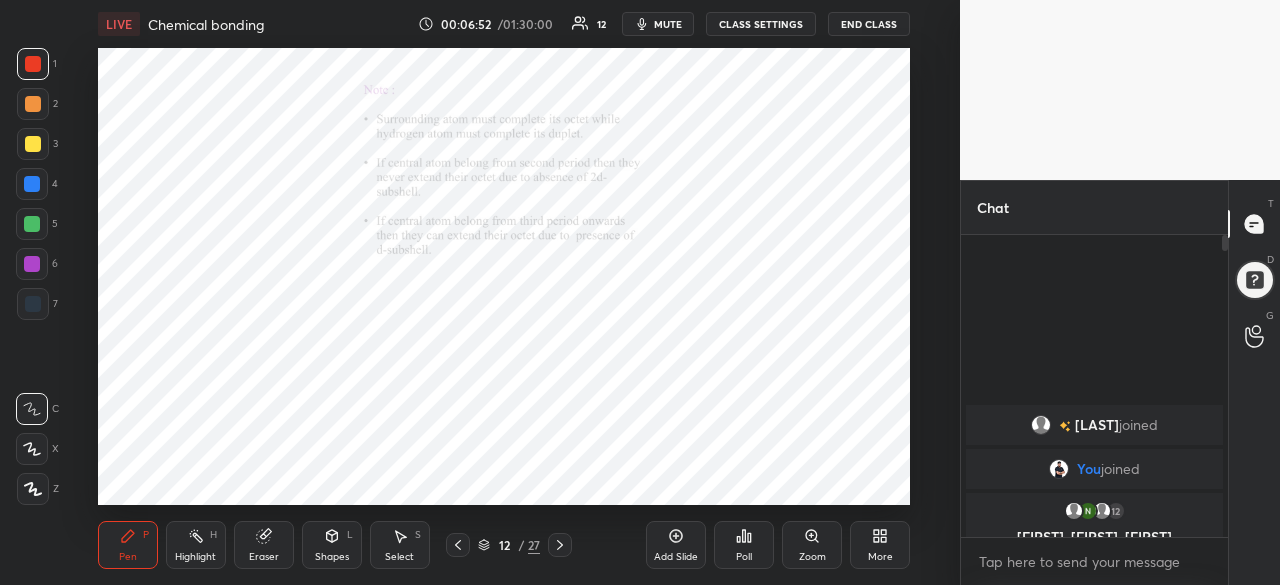 scroll, scrollTop: 457, scrollLeft: 880, axis: both 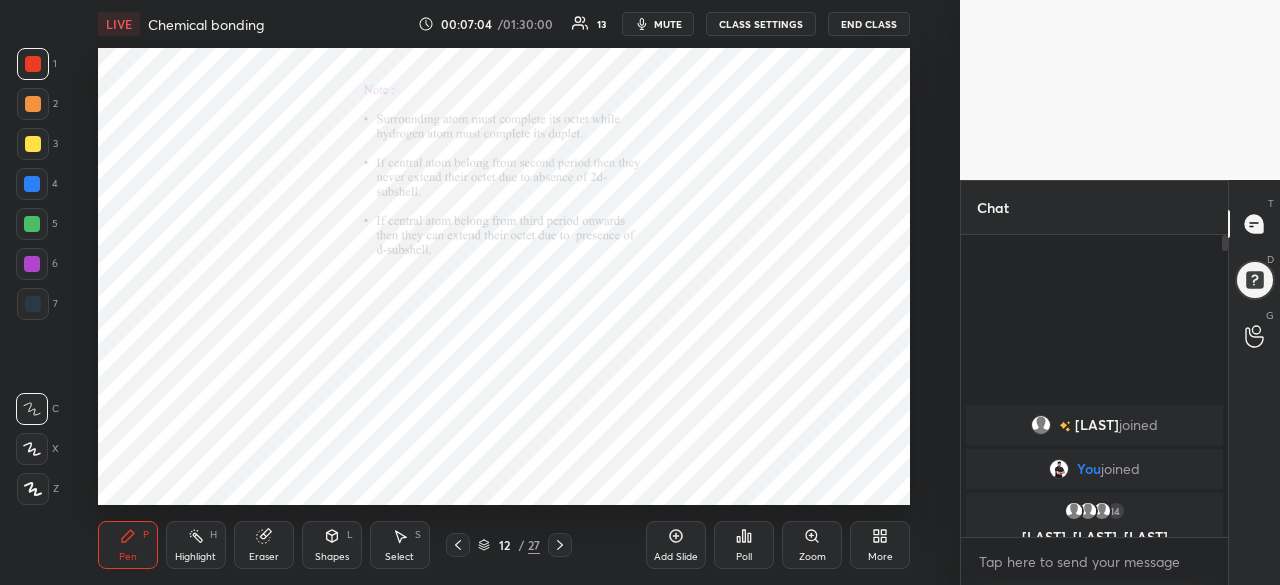 click on "More" at bounding box center (880, 545) 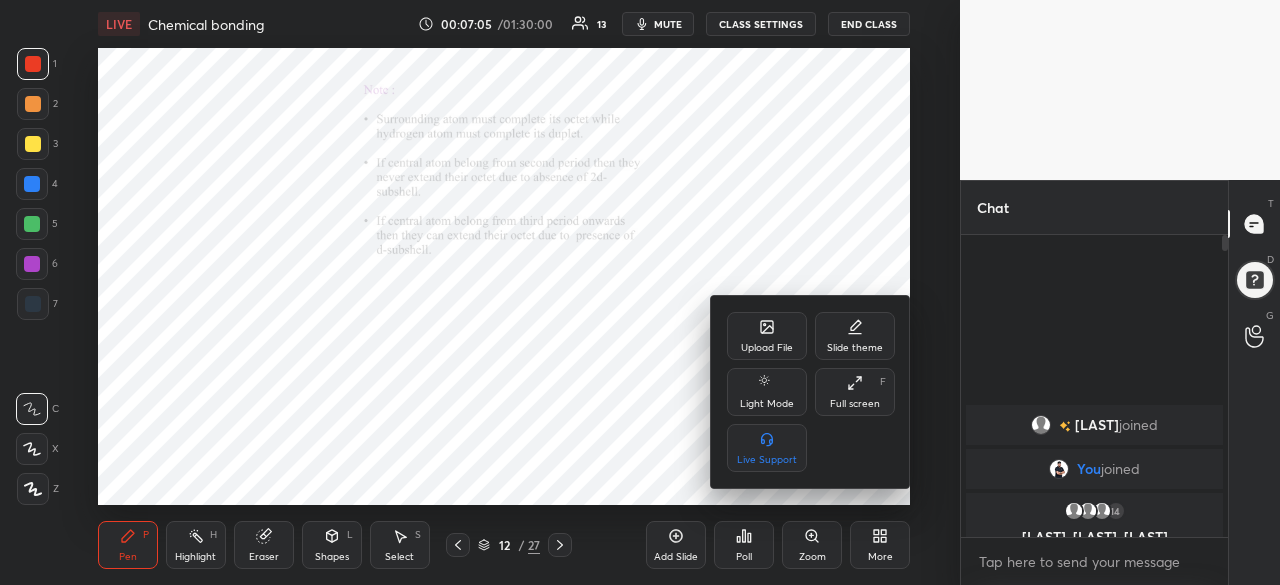 click on "Slide theme" at bounding box center (855, 336) 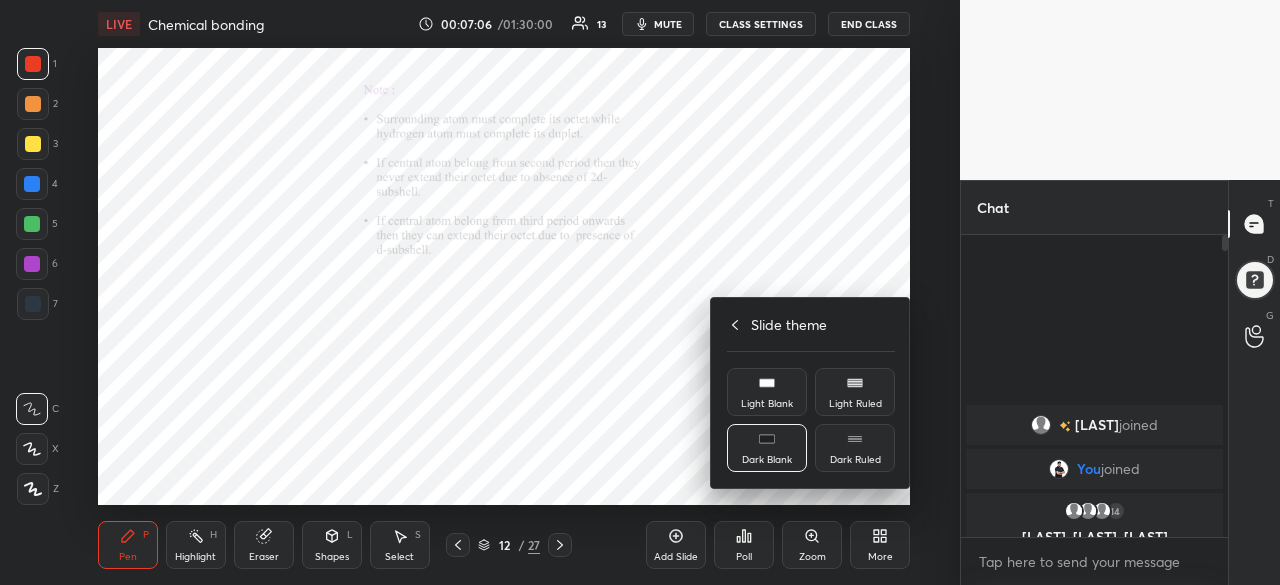 click on "Slide theme" at bounding box center [811, 324] 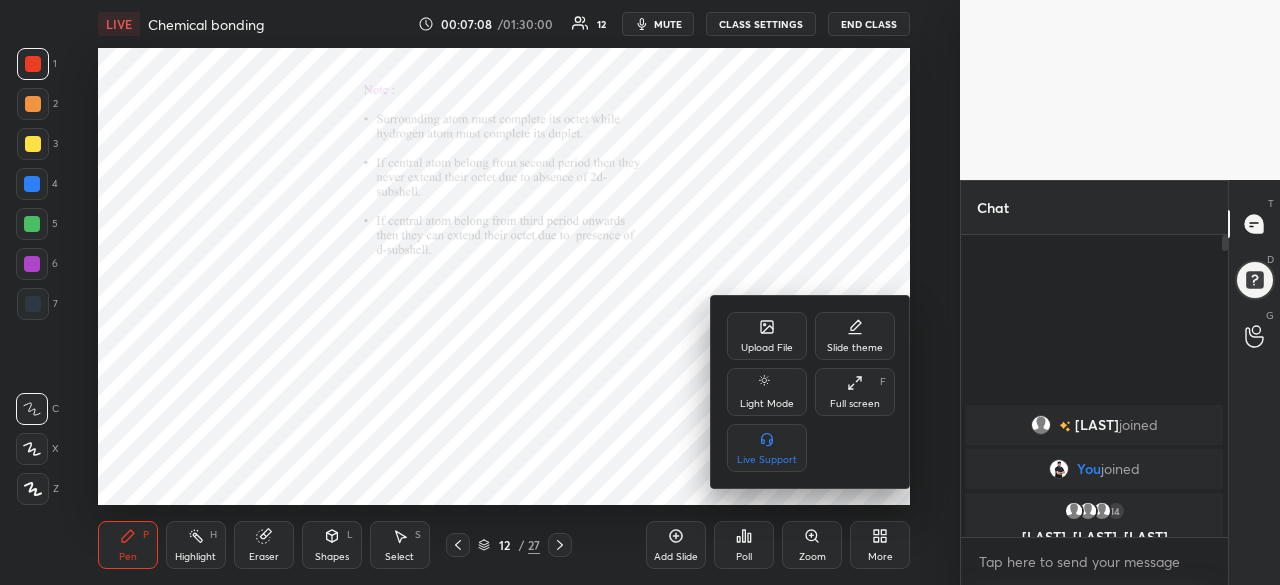 click on "Full screen" at bounding box center [855, 404] 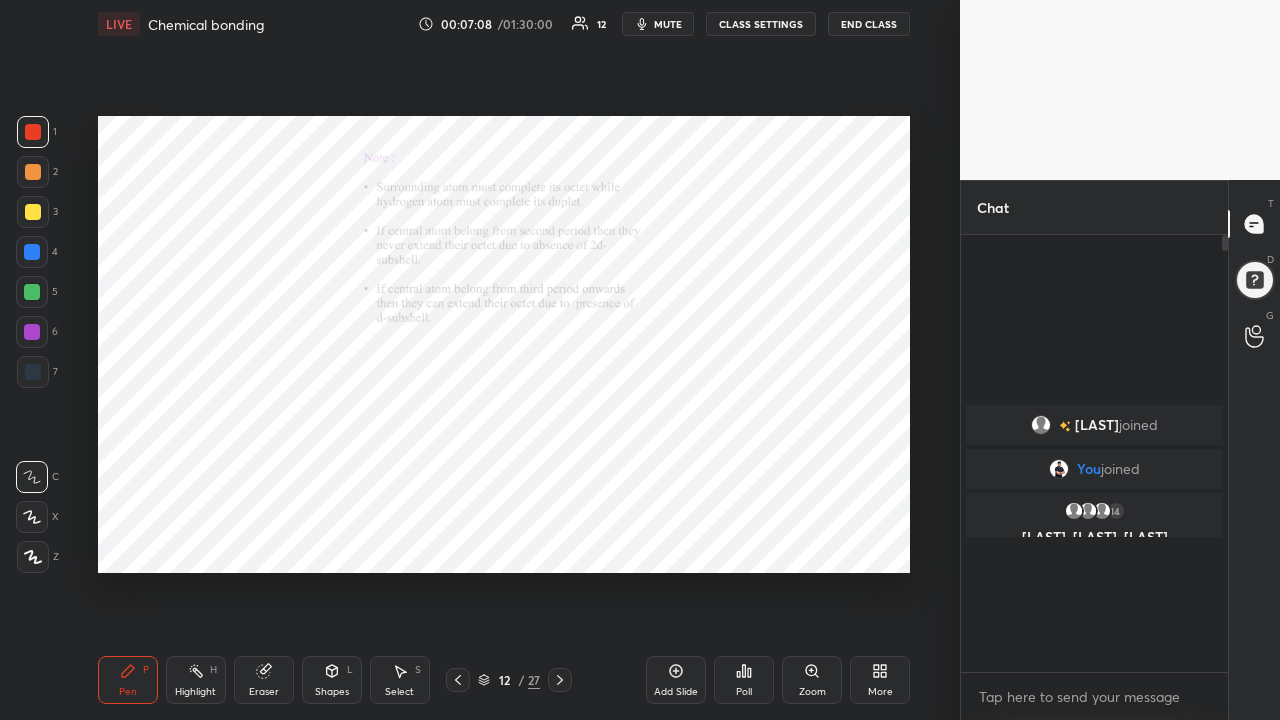 scroll, scrollTop: 99408, scrollLeft: 99120, axis: both 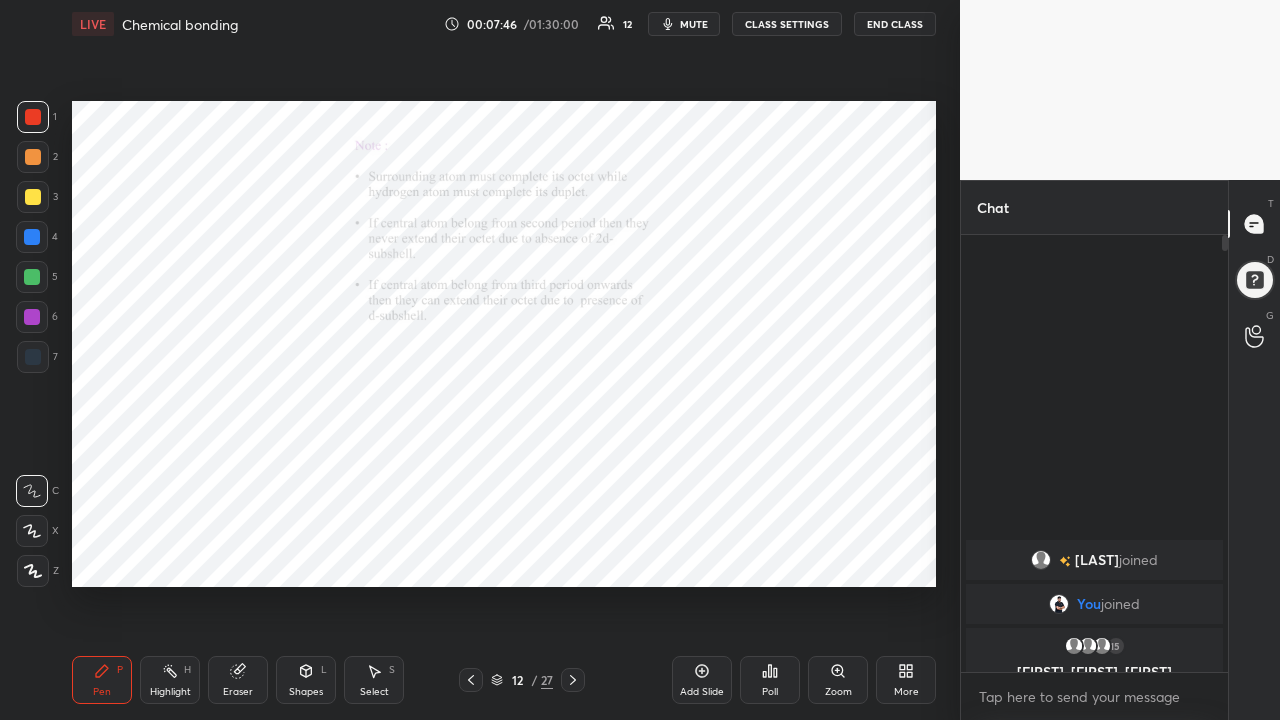 click 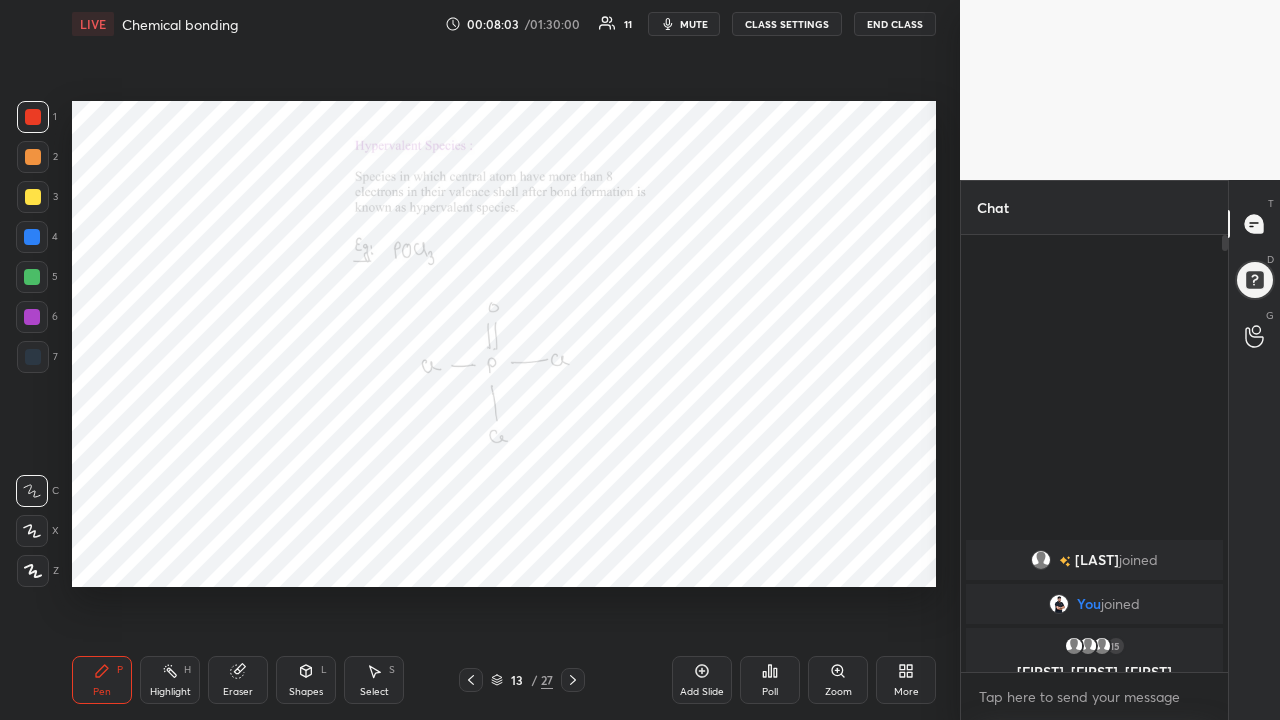 click 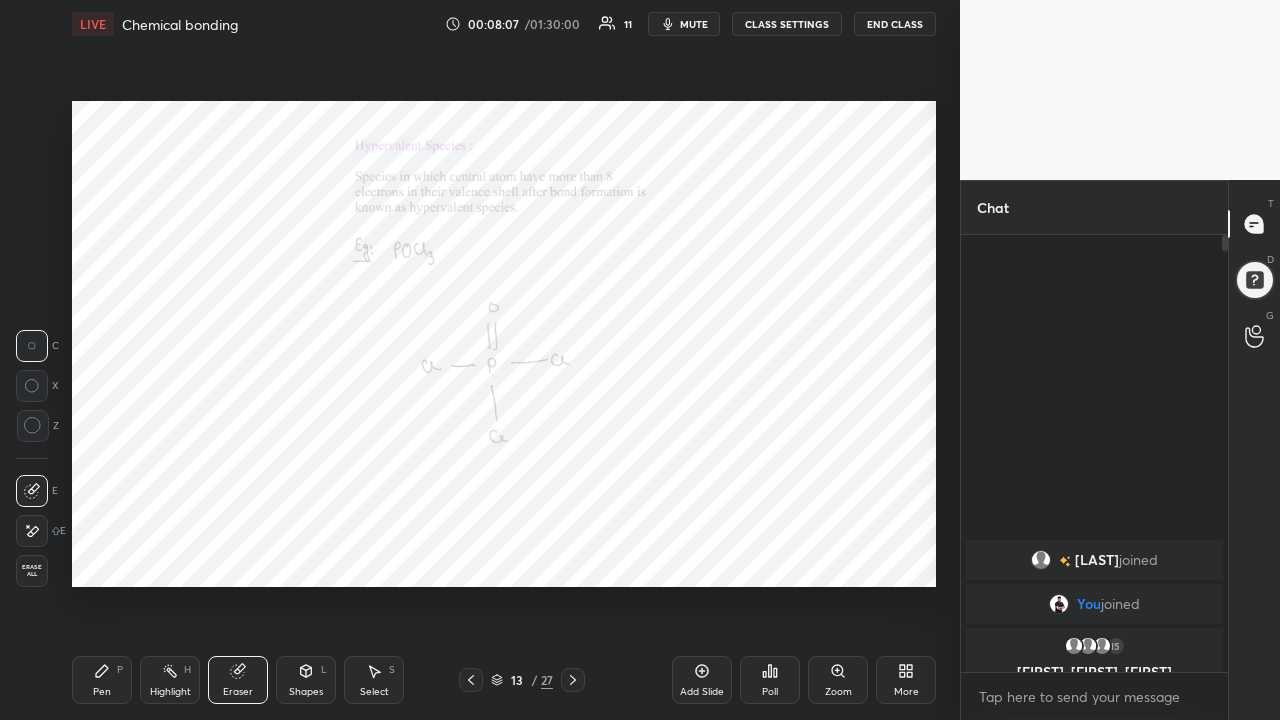 click 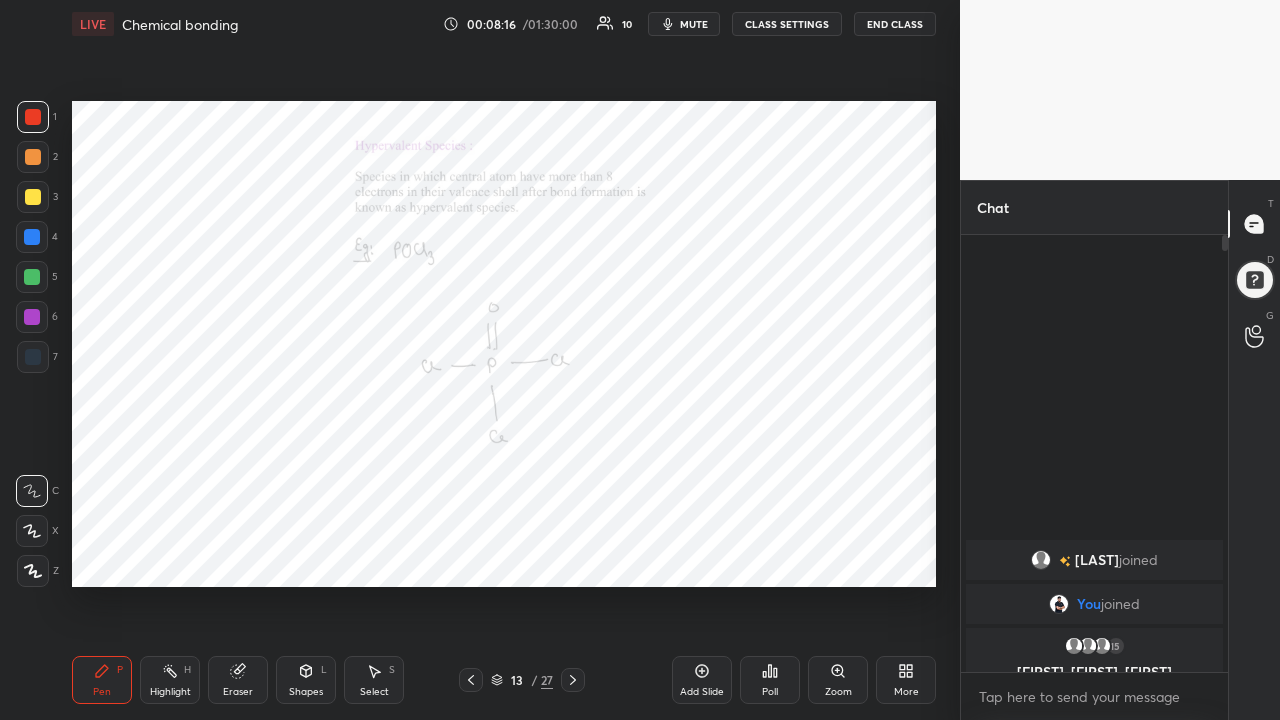 click at bounding box center [32, 317] 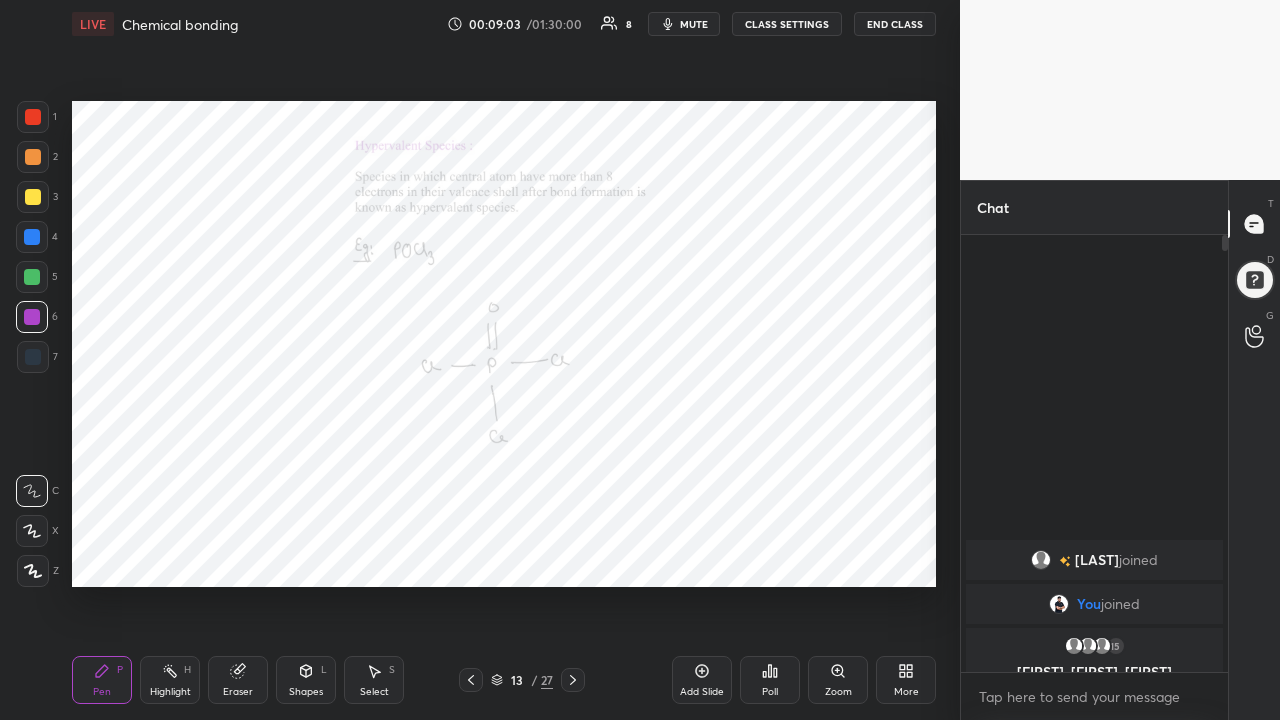click at bounding box center [32, 237] 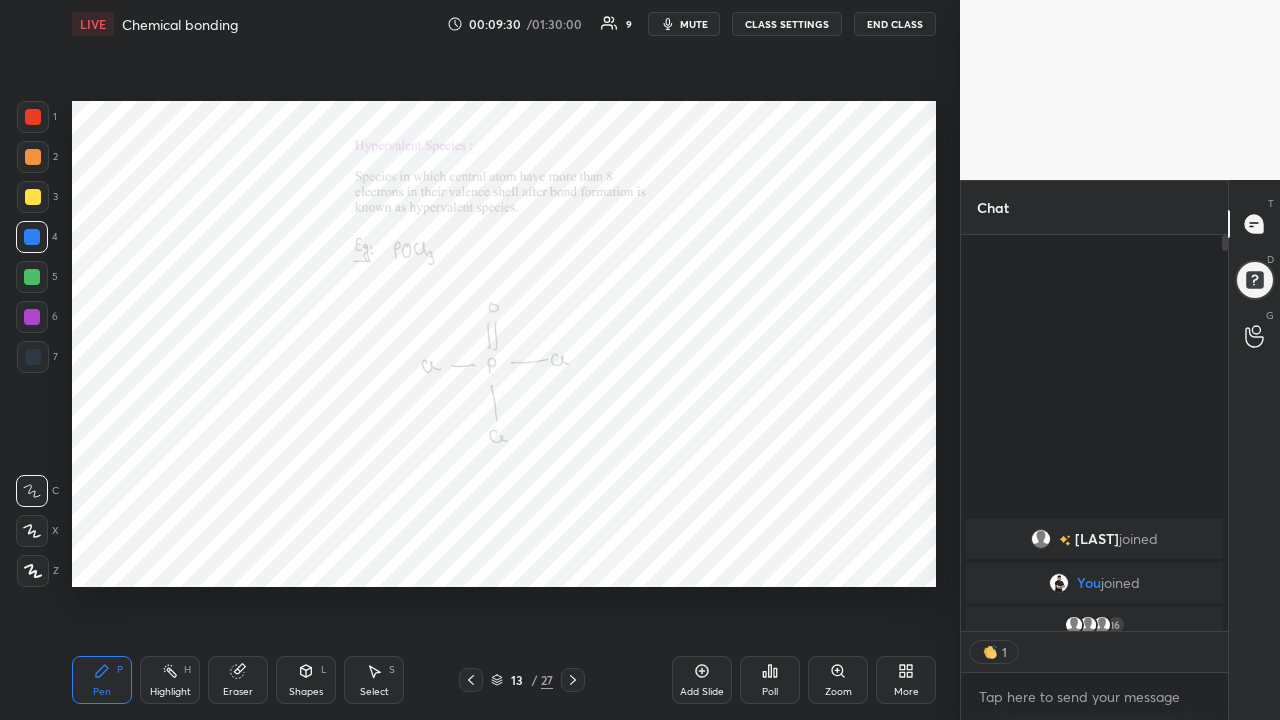 scroll, scrollTop: 390, scrollLeft: 261, axis: both 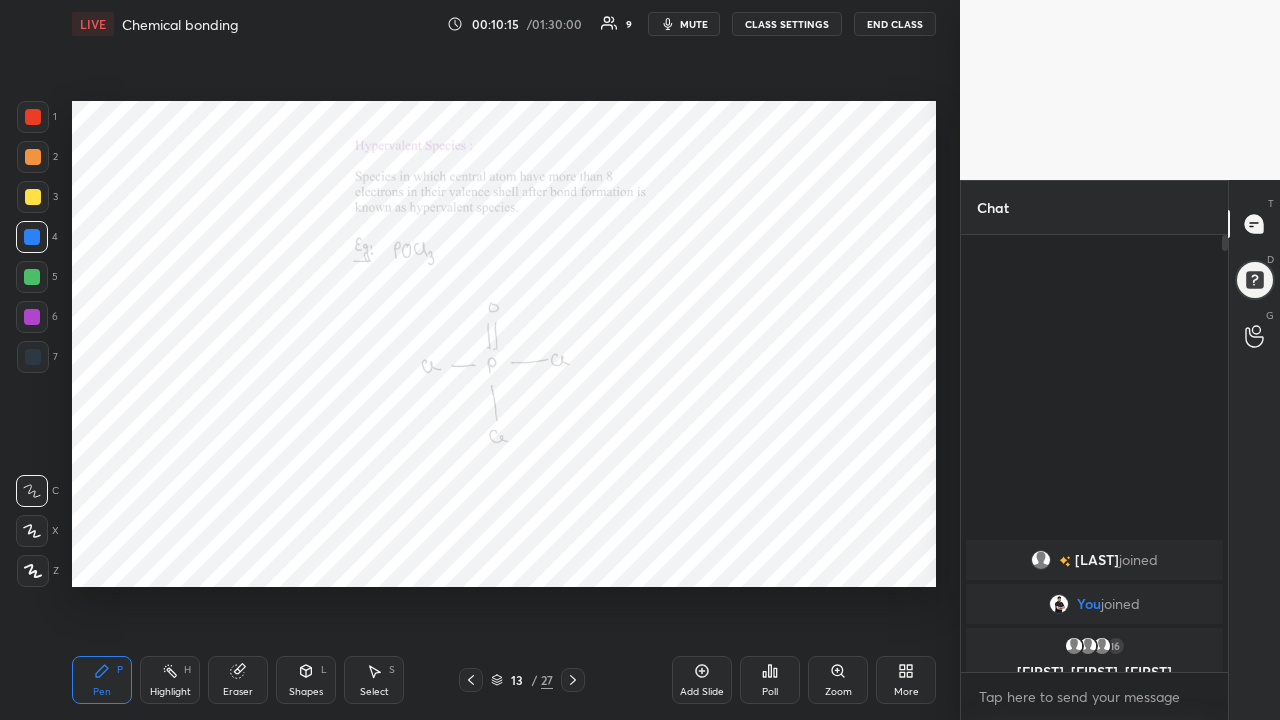 click at bounding box center (33, 117) 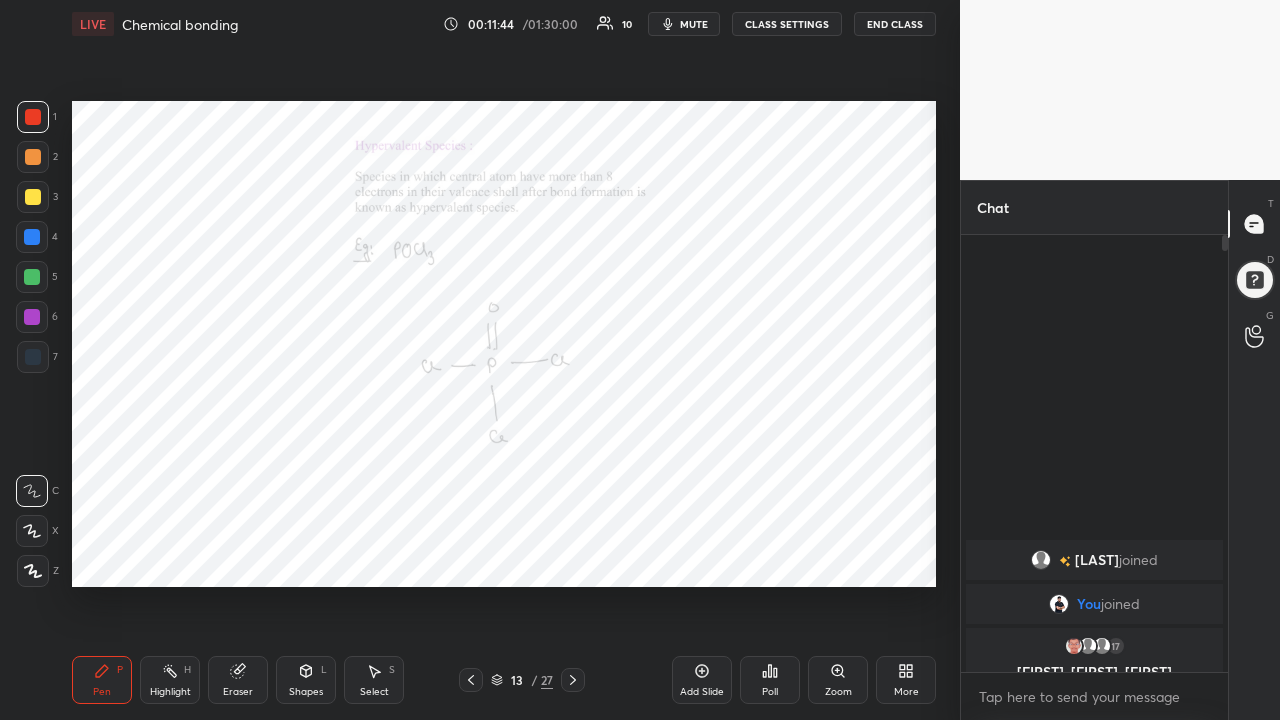 click at bounding box center (1255, 280) 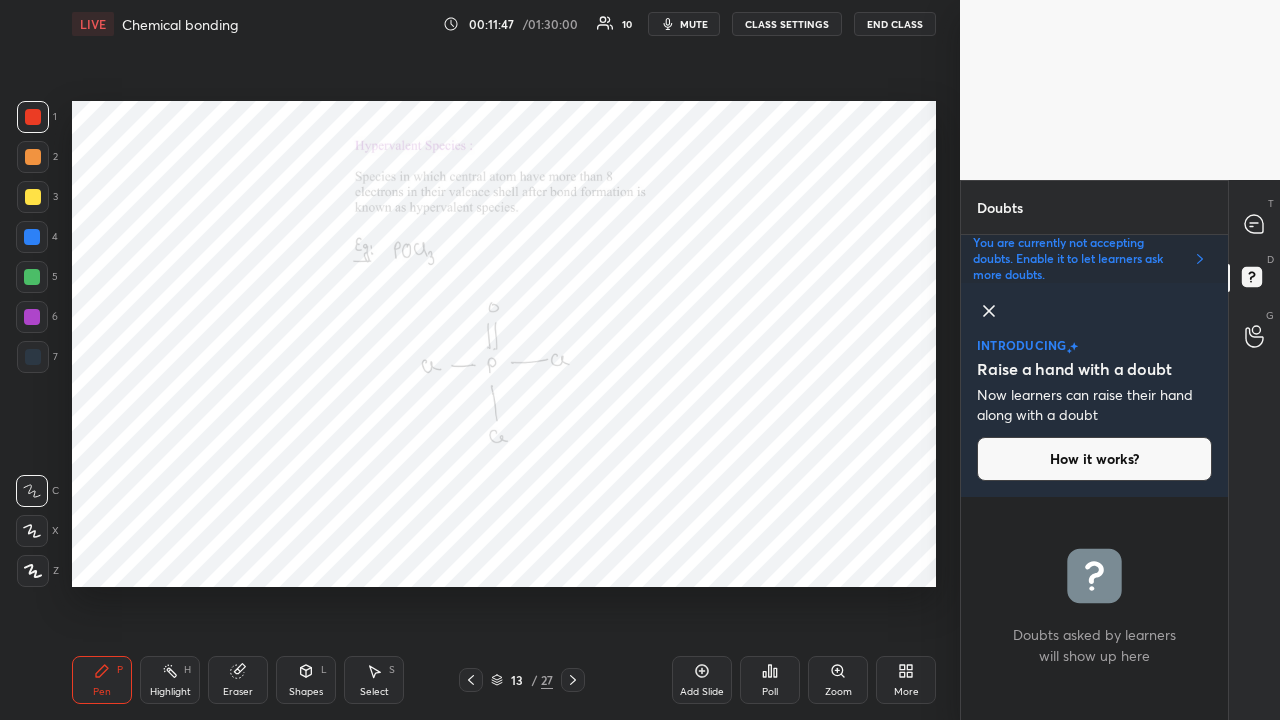 click 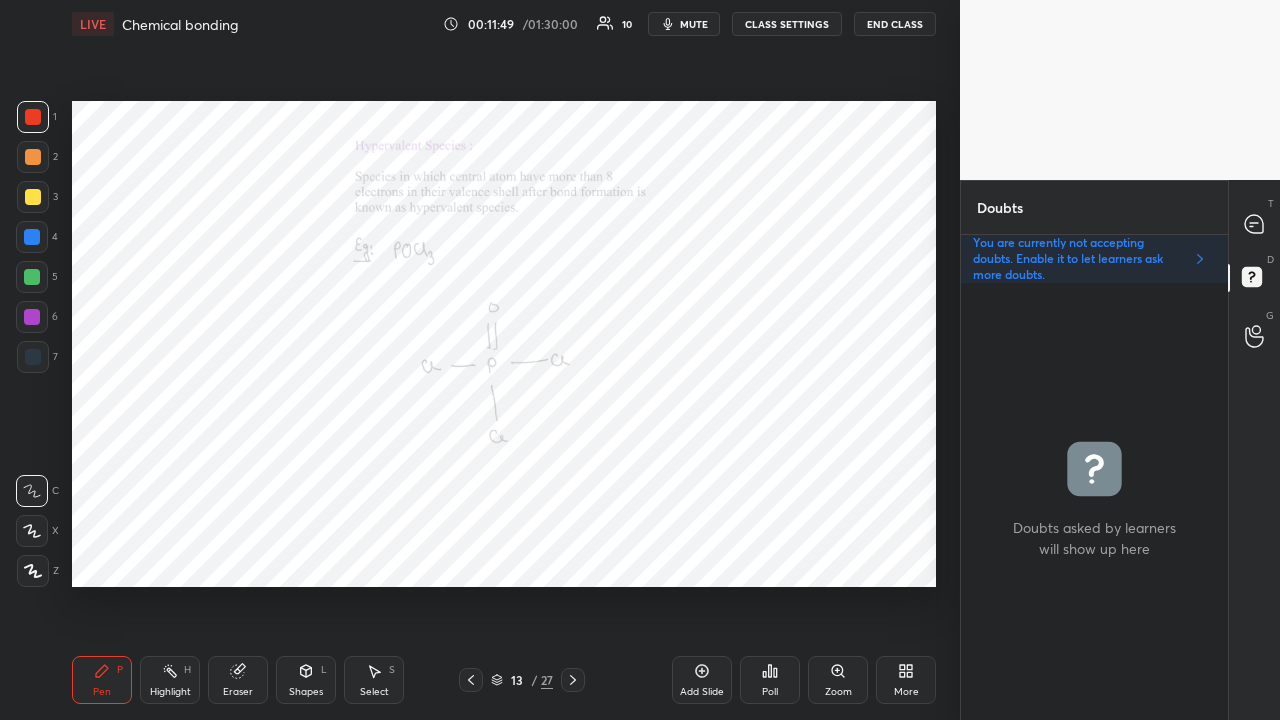 click 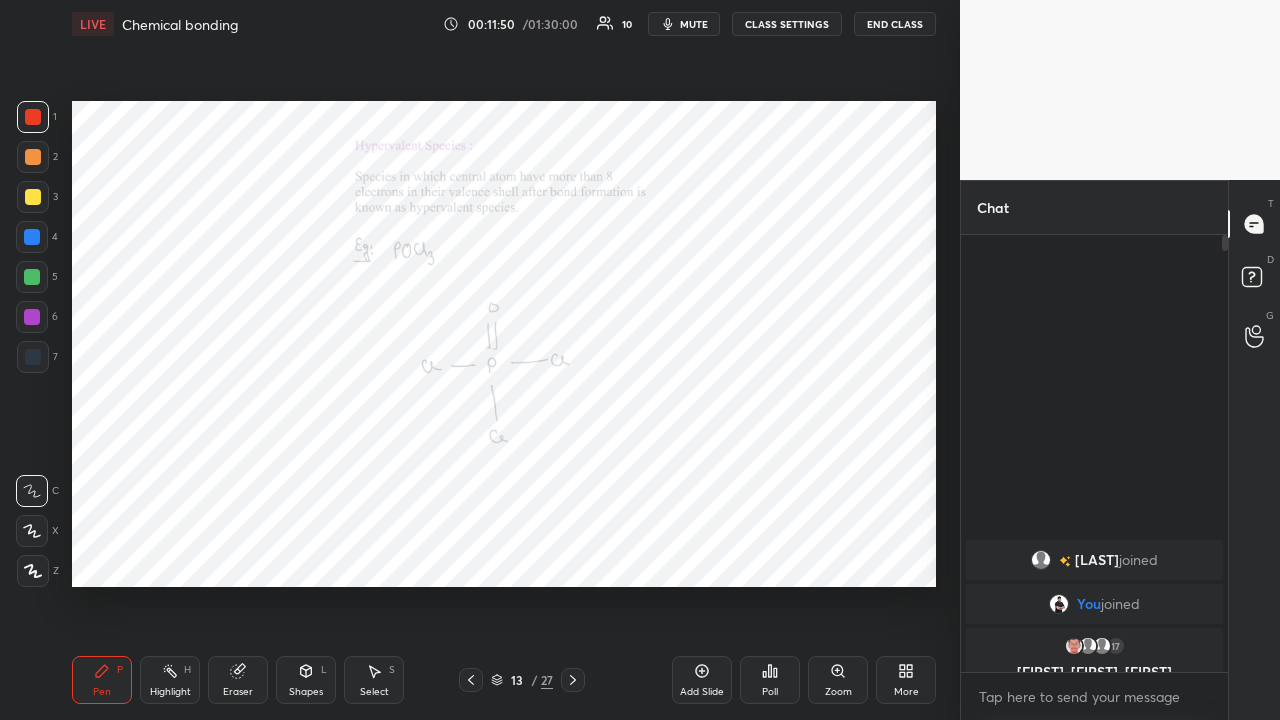 scroll, scrollTop: 7, scrollLeft: 7, axis: both 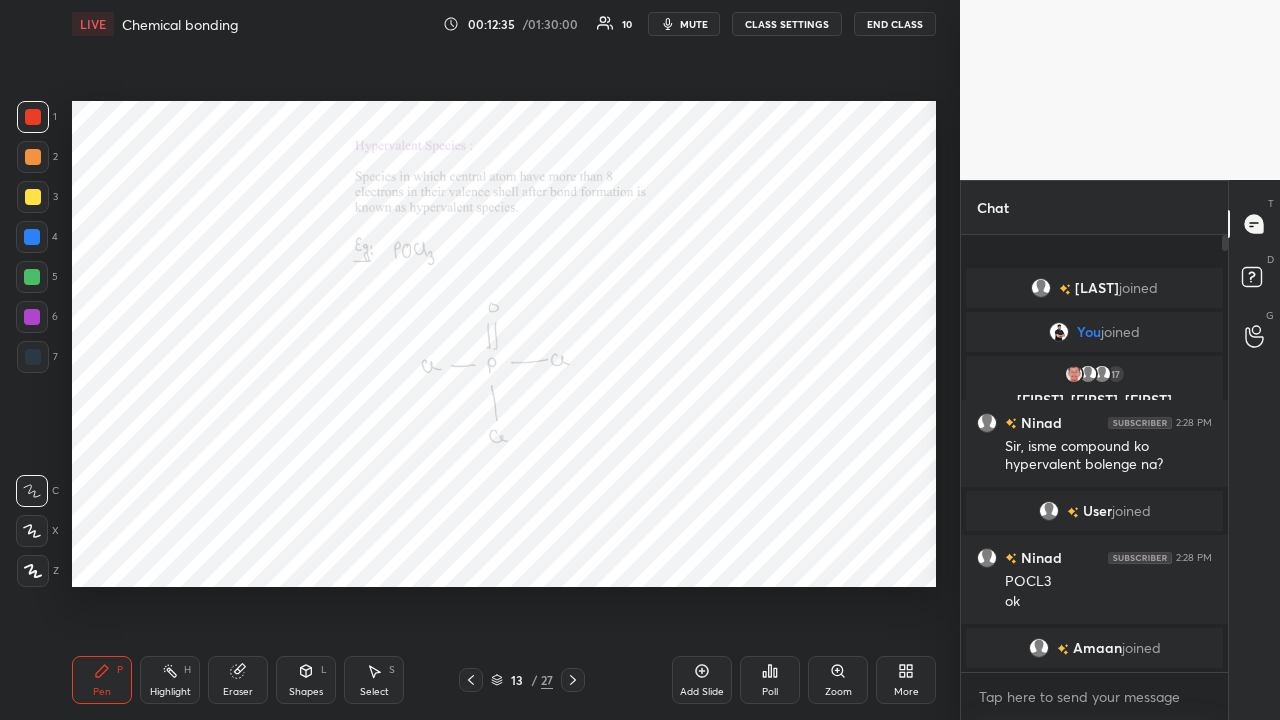 click 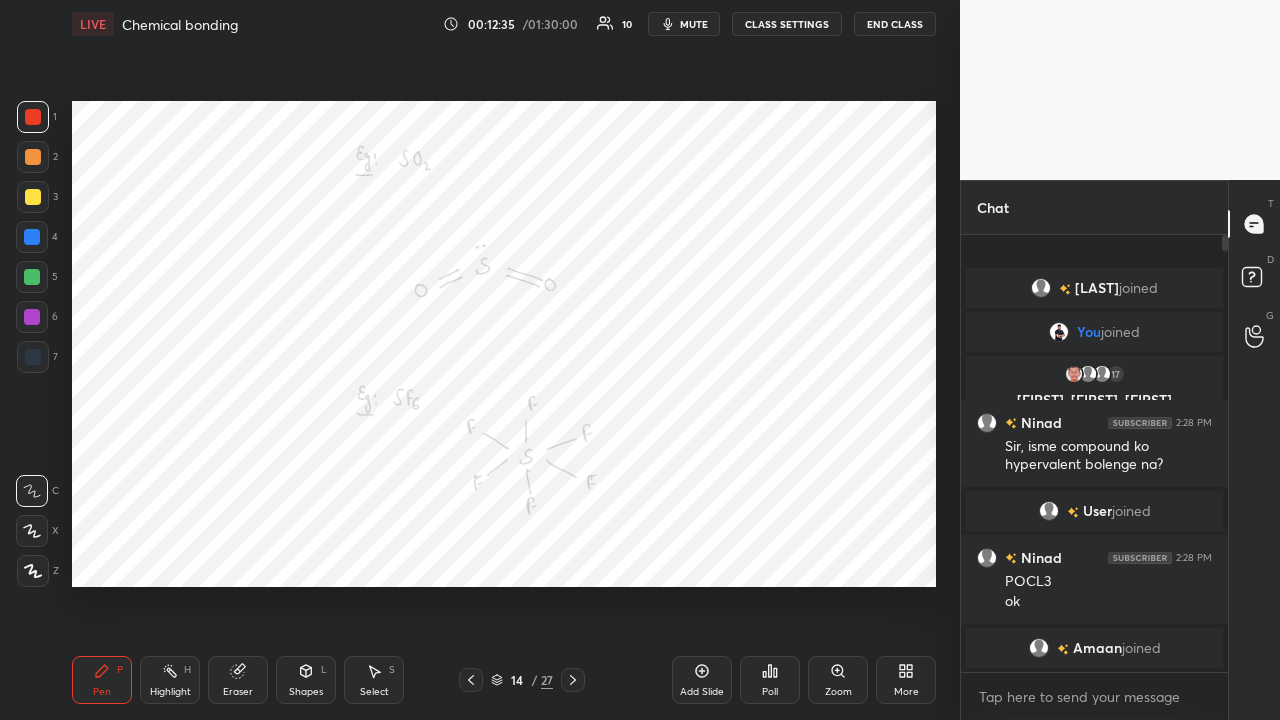 click 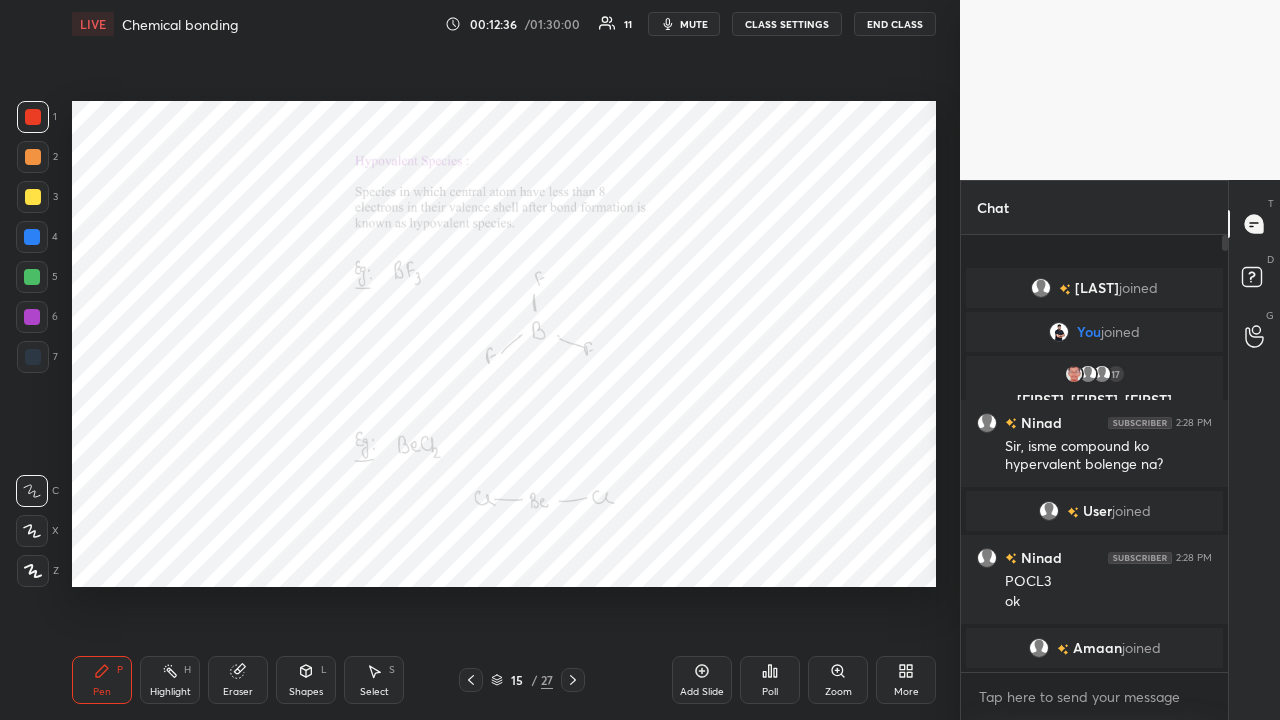 click 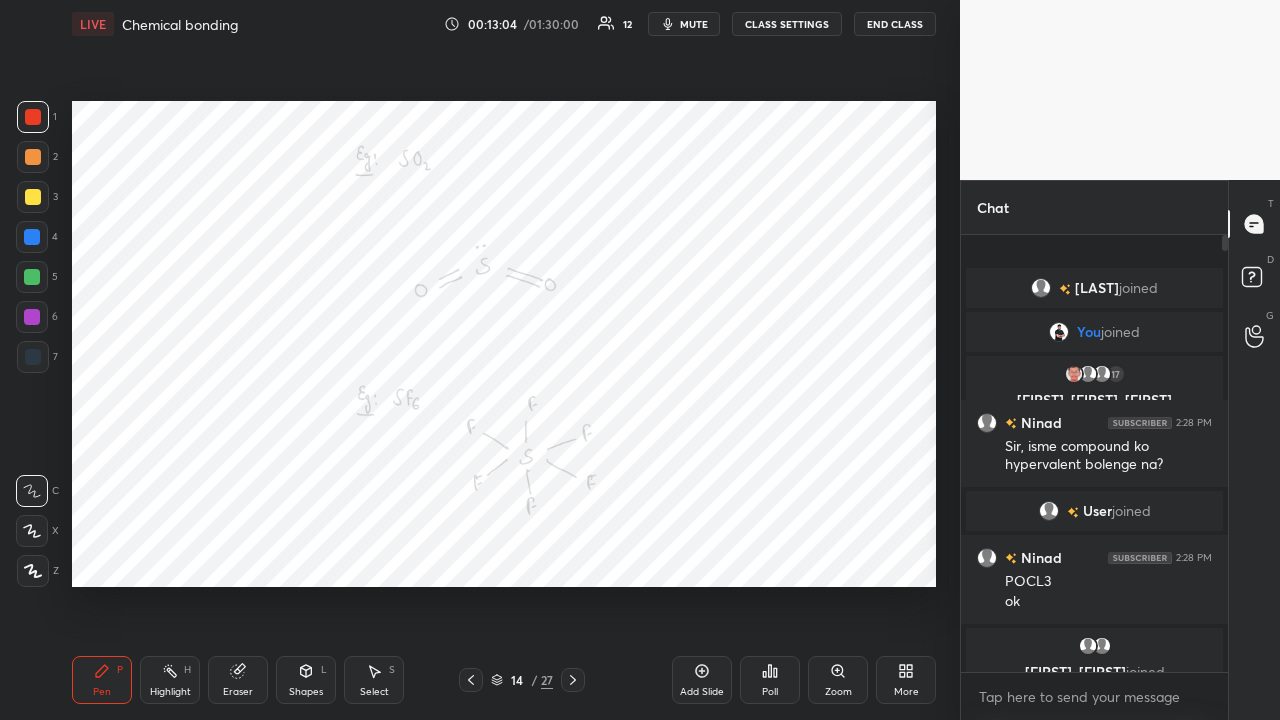 click at bounding box center [32, 317] 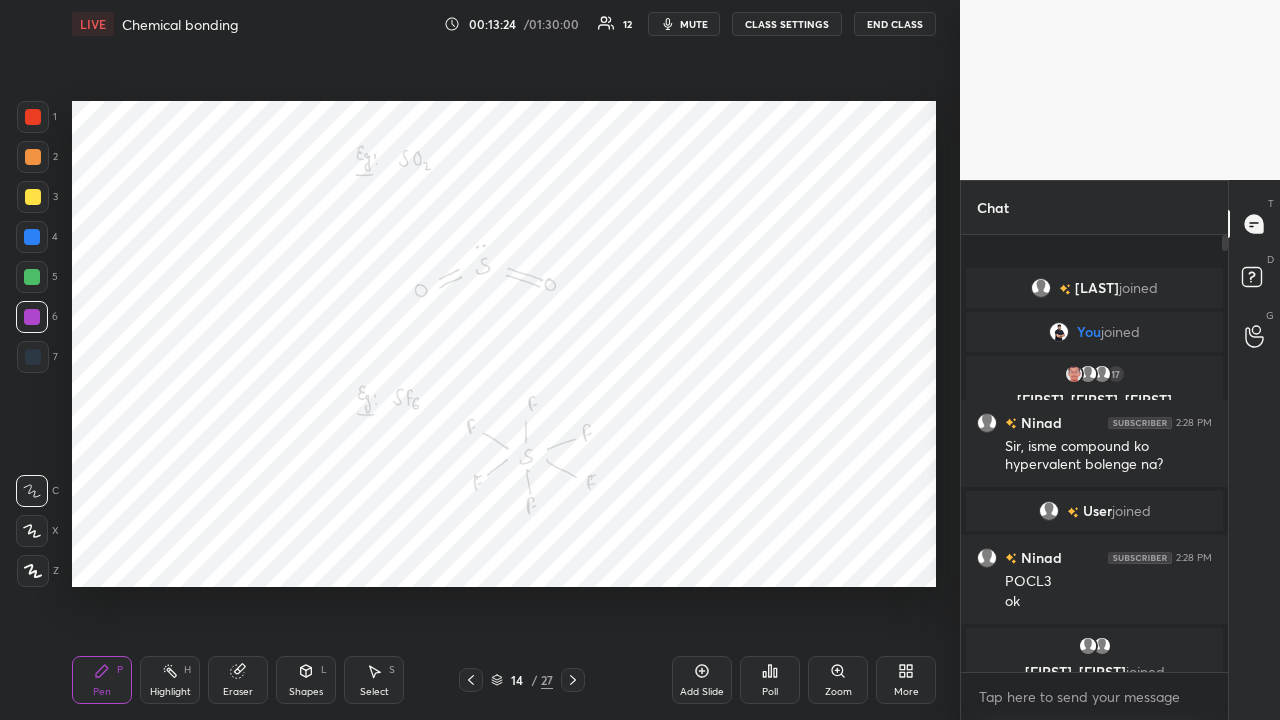 click at bounding box center (32, 277) 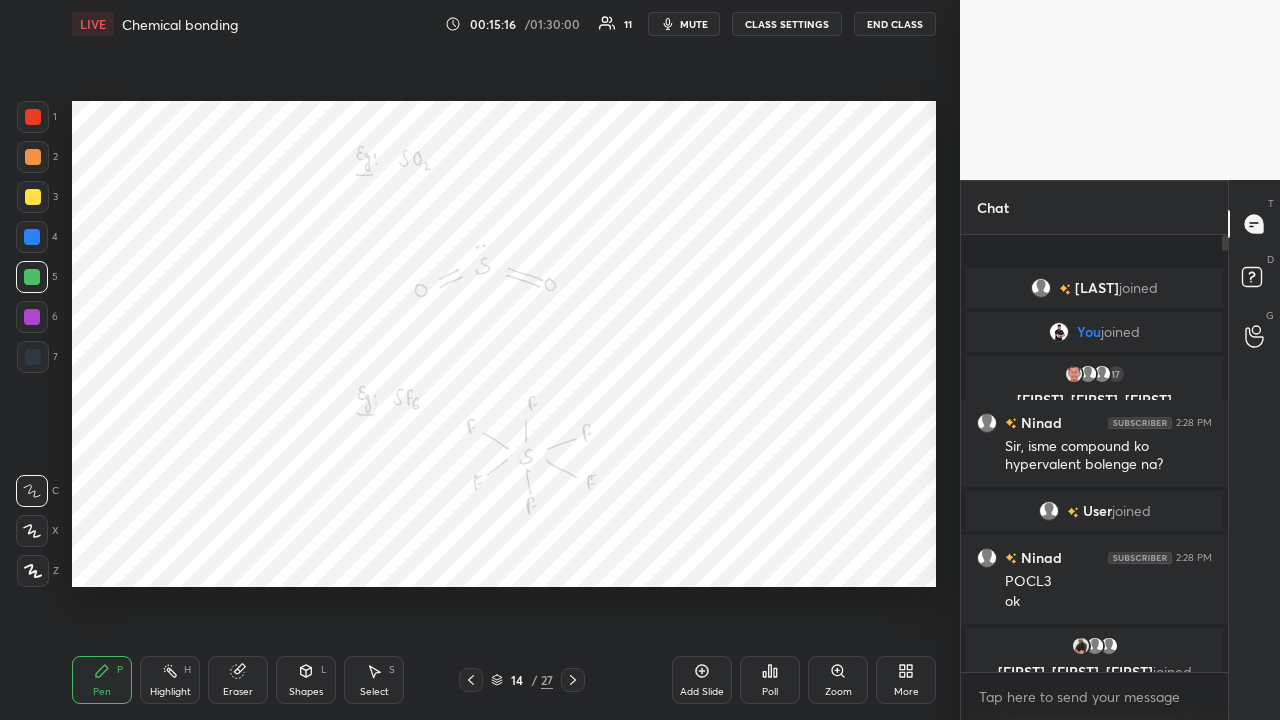 click 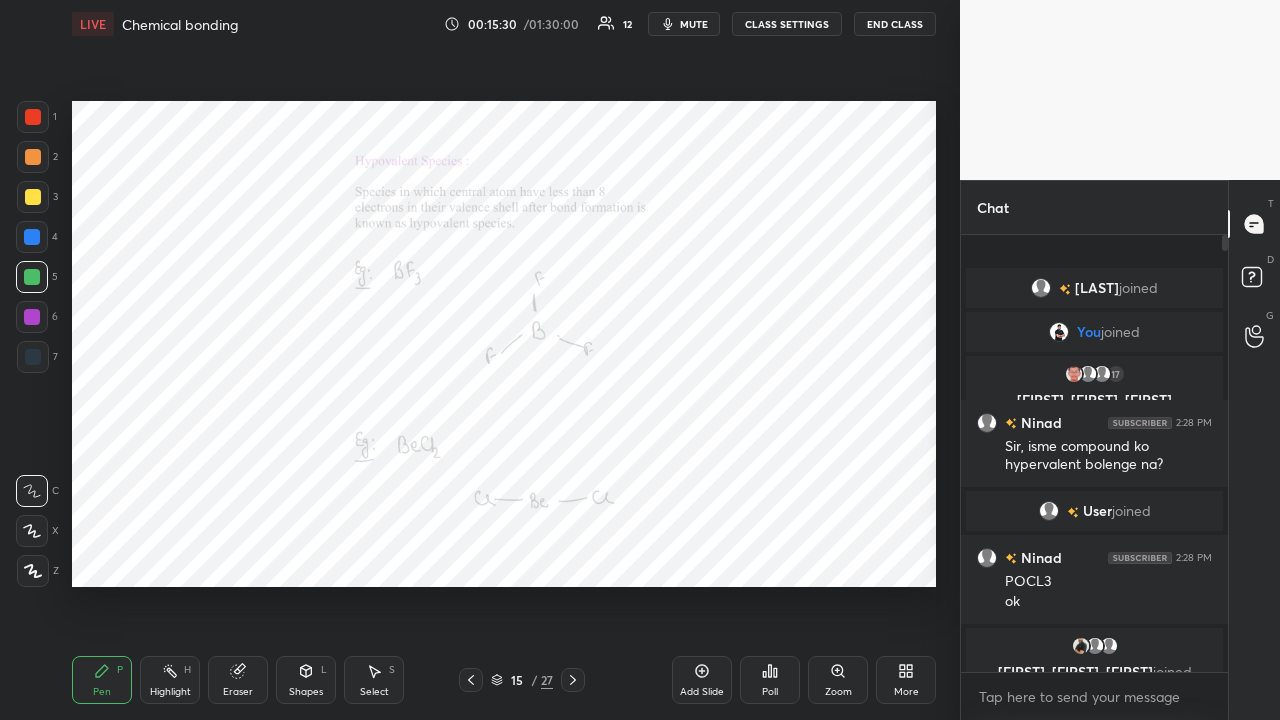 click at bounding box center [33, 117] 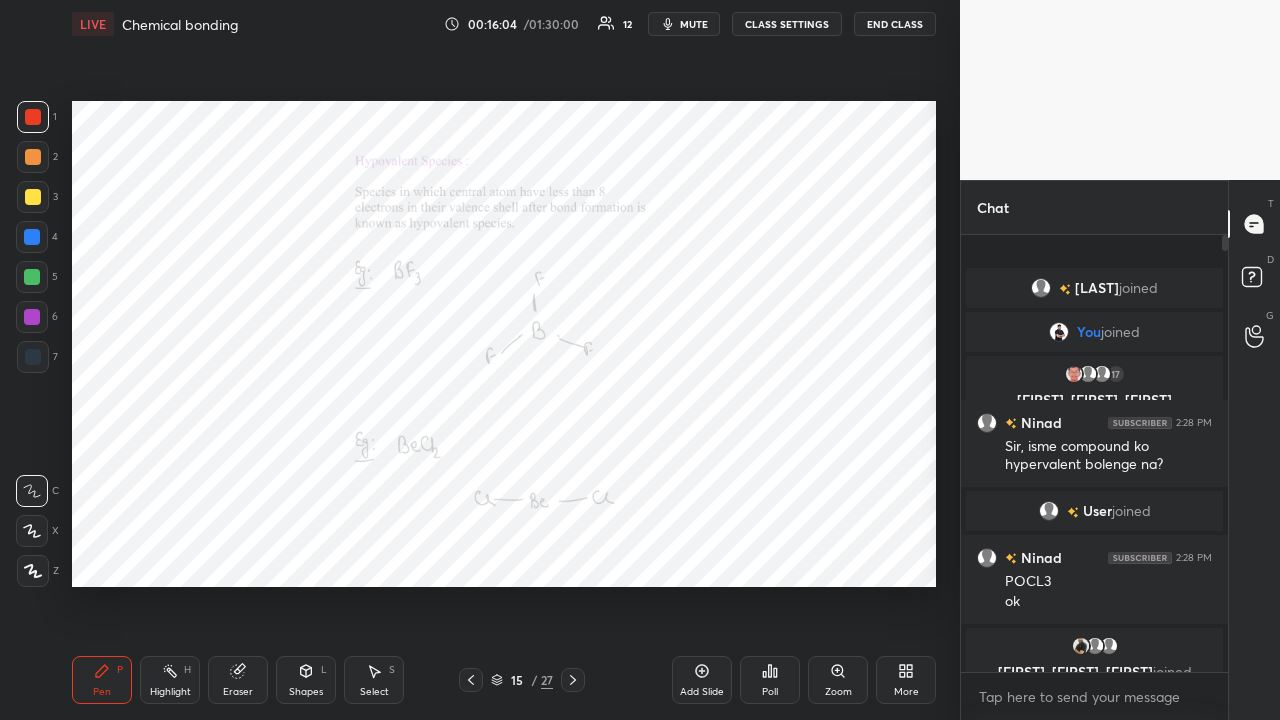click on "More" at bounding box center (906, 680) 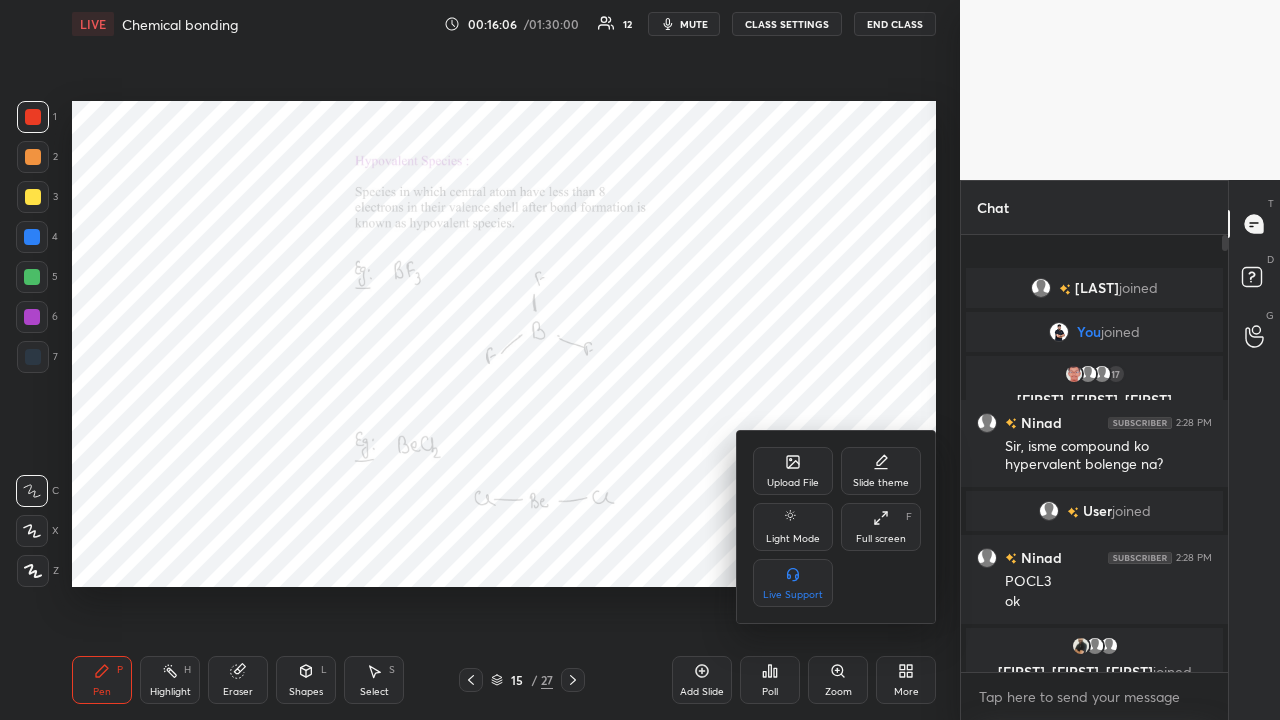 click on "Full screen F" at bounding box center [881, 527] 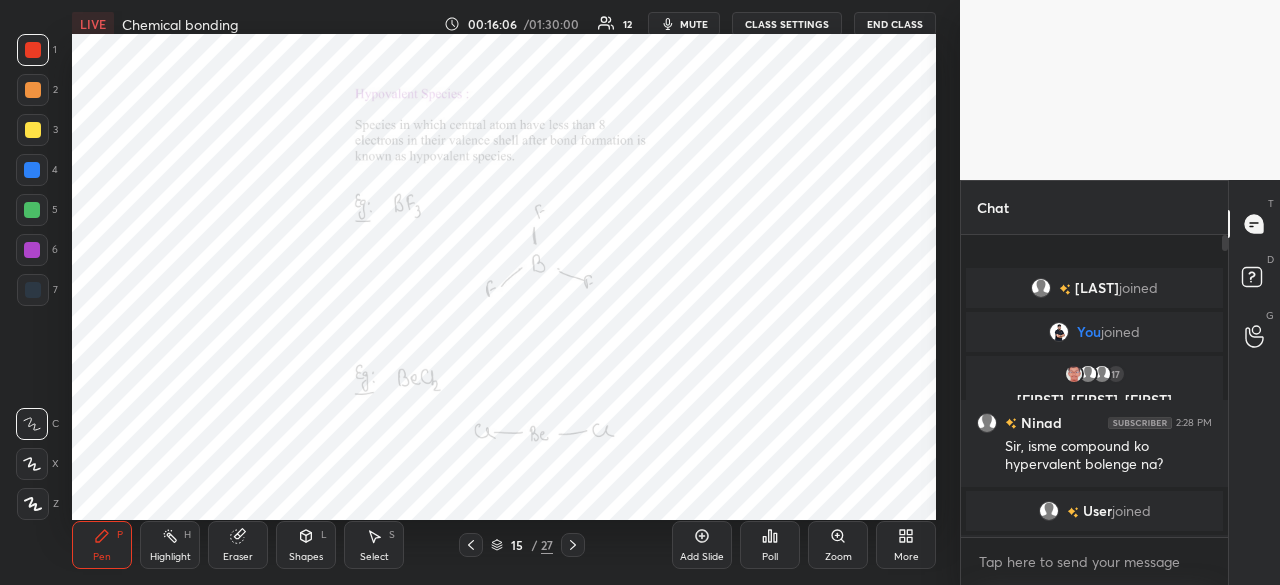 scroll, scrollTop: 457, scrollLeft: 880, axis: both 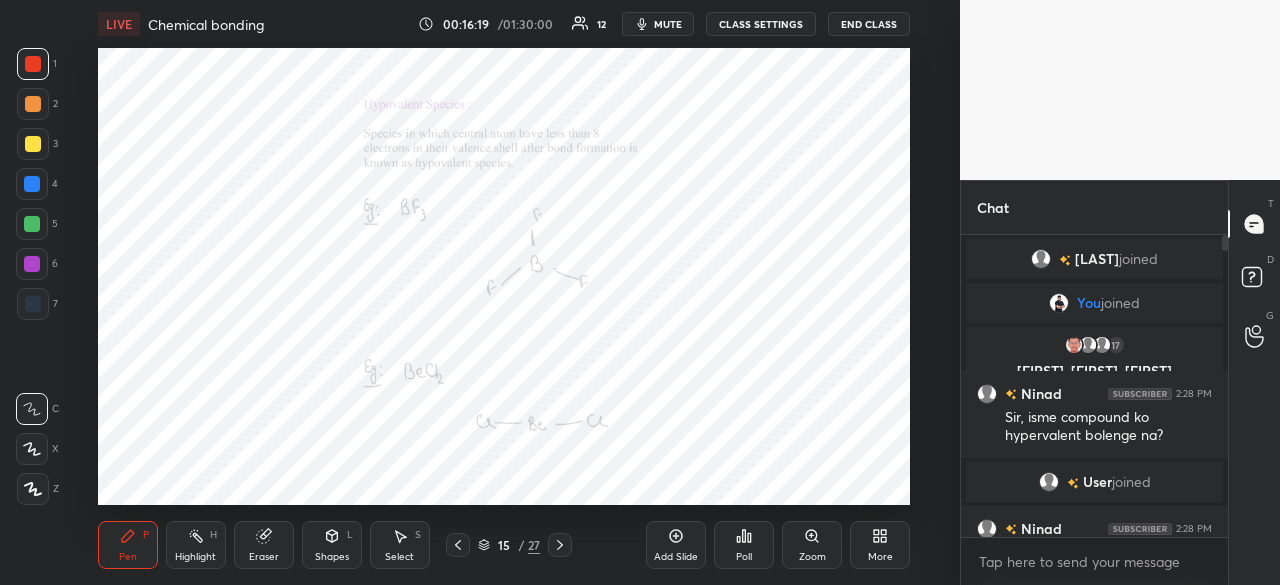 click on "More" at bounding box center [880, 545] 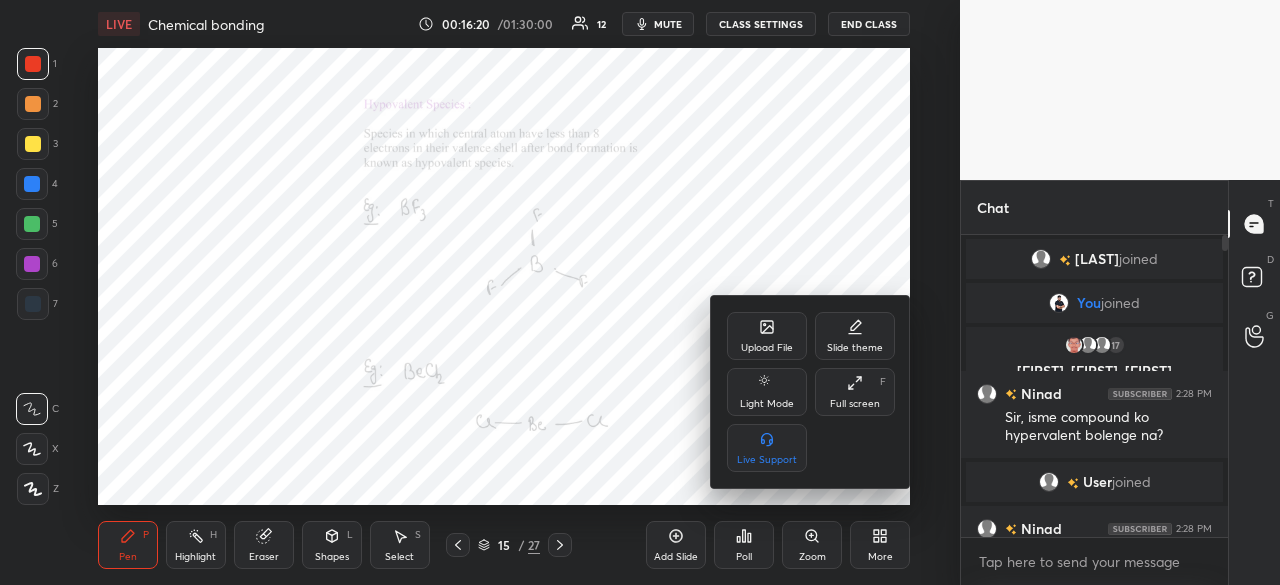 click on "Full screen F" at bounding box center [855, 392] 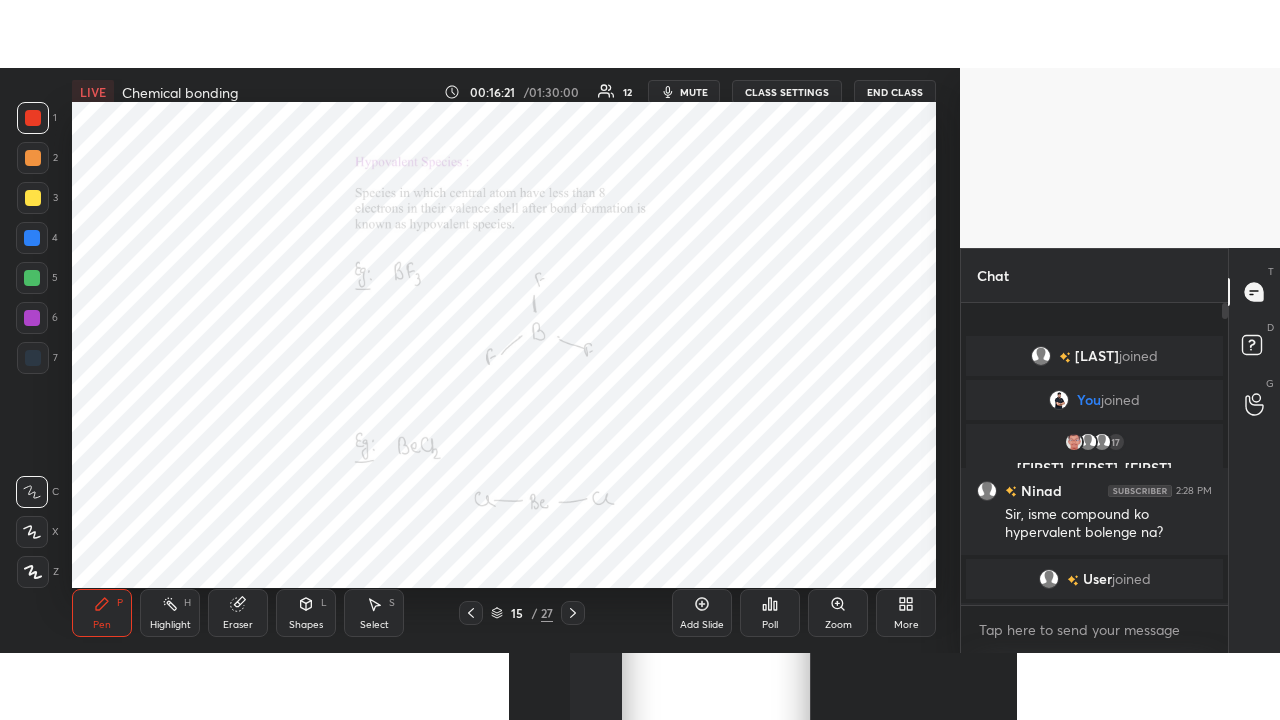 scroll, scrollTop: 99408, scrollLeft: 99120, axis: both 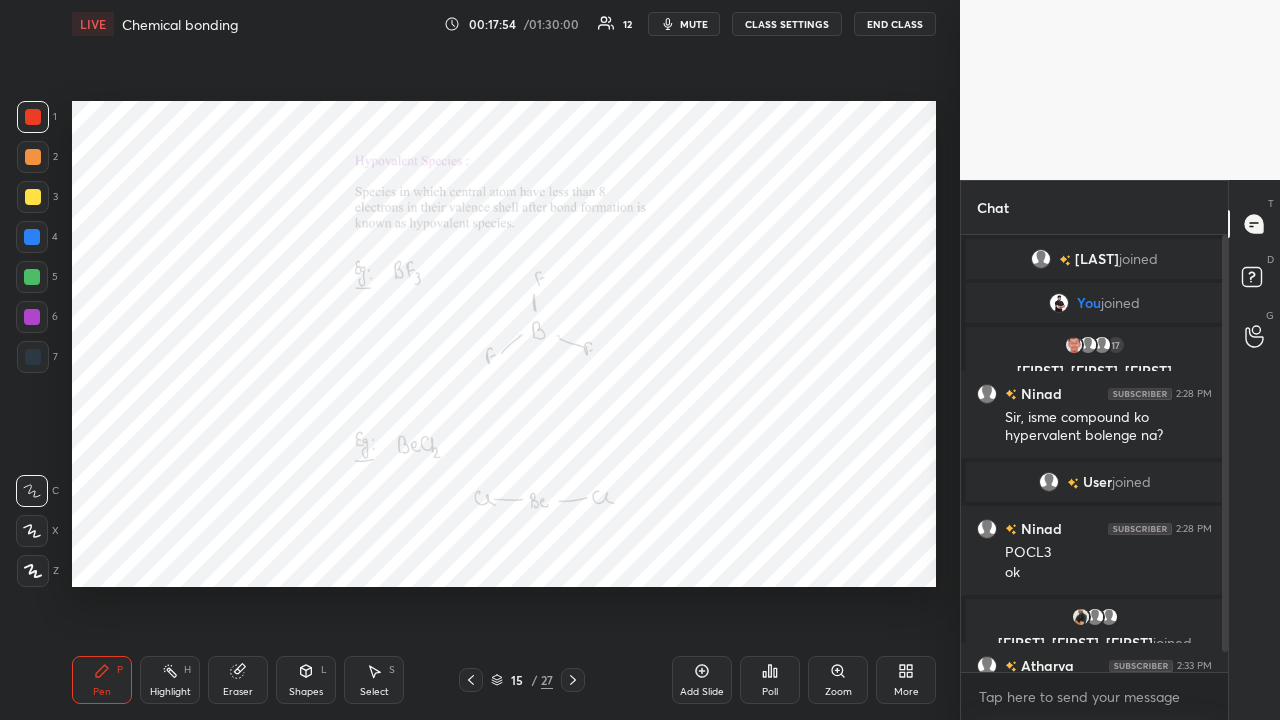 click at bounding box center [32, 237] 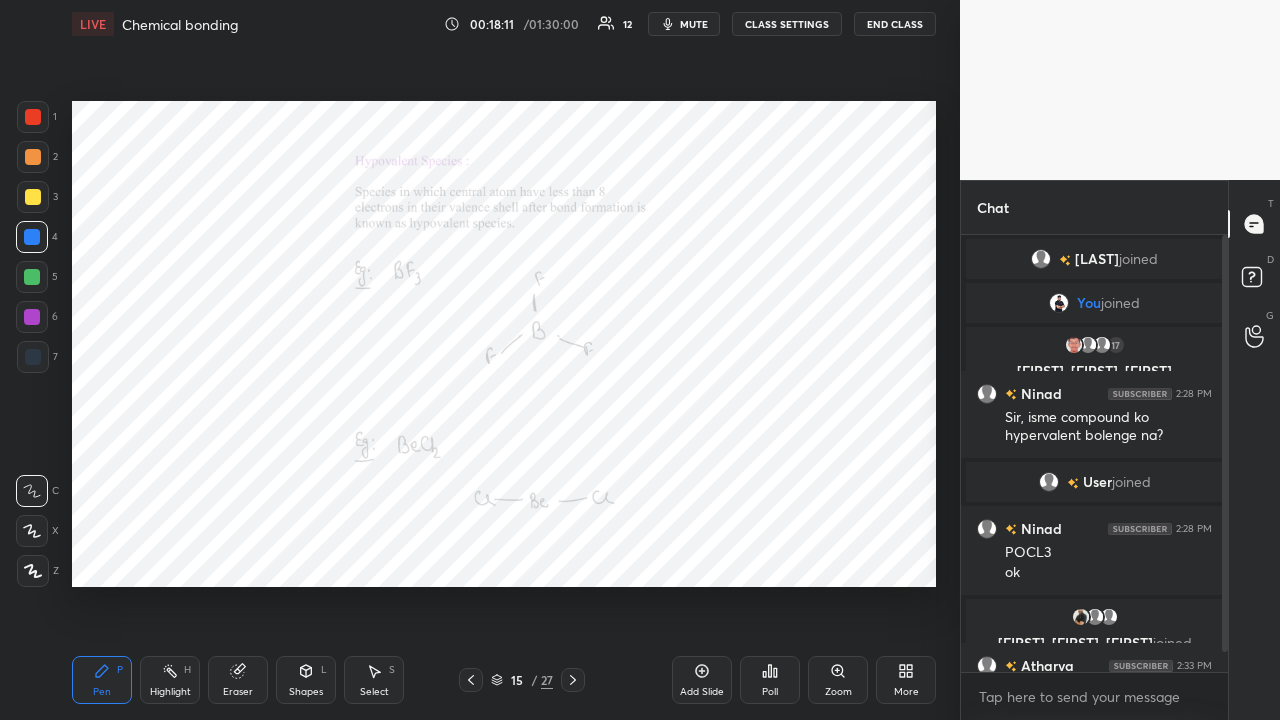click 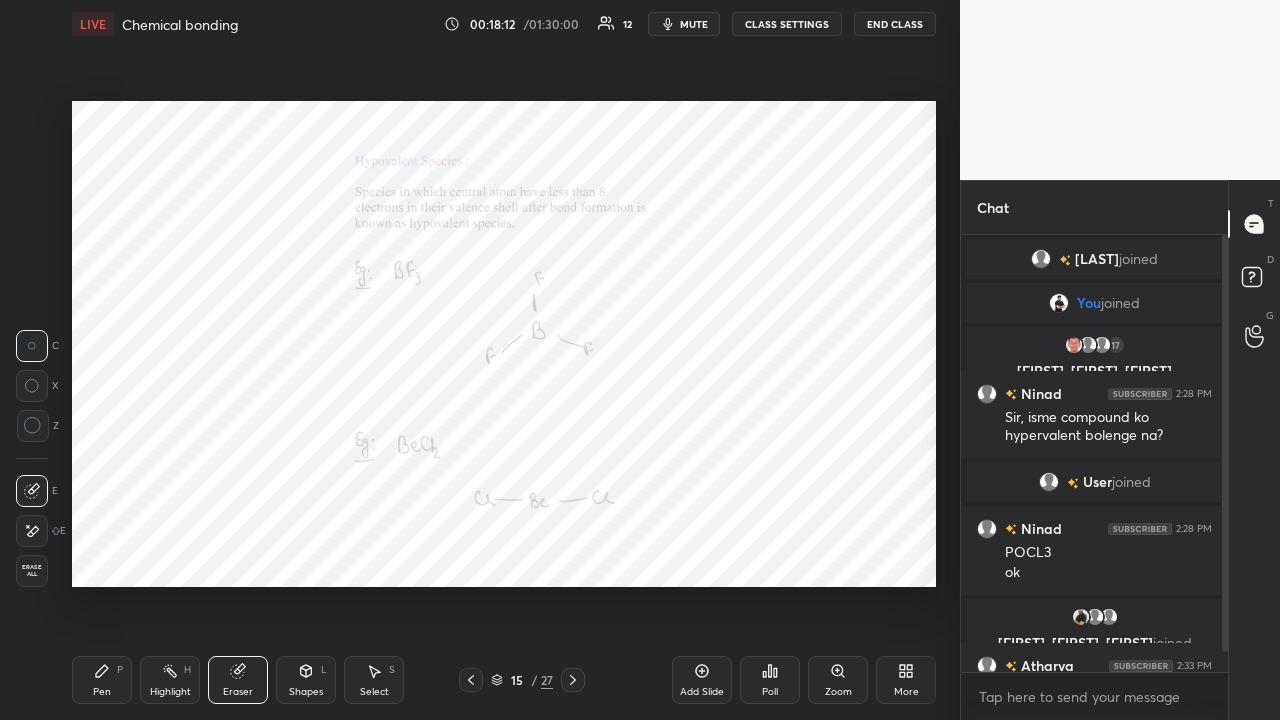 click 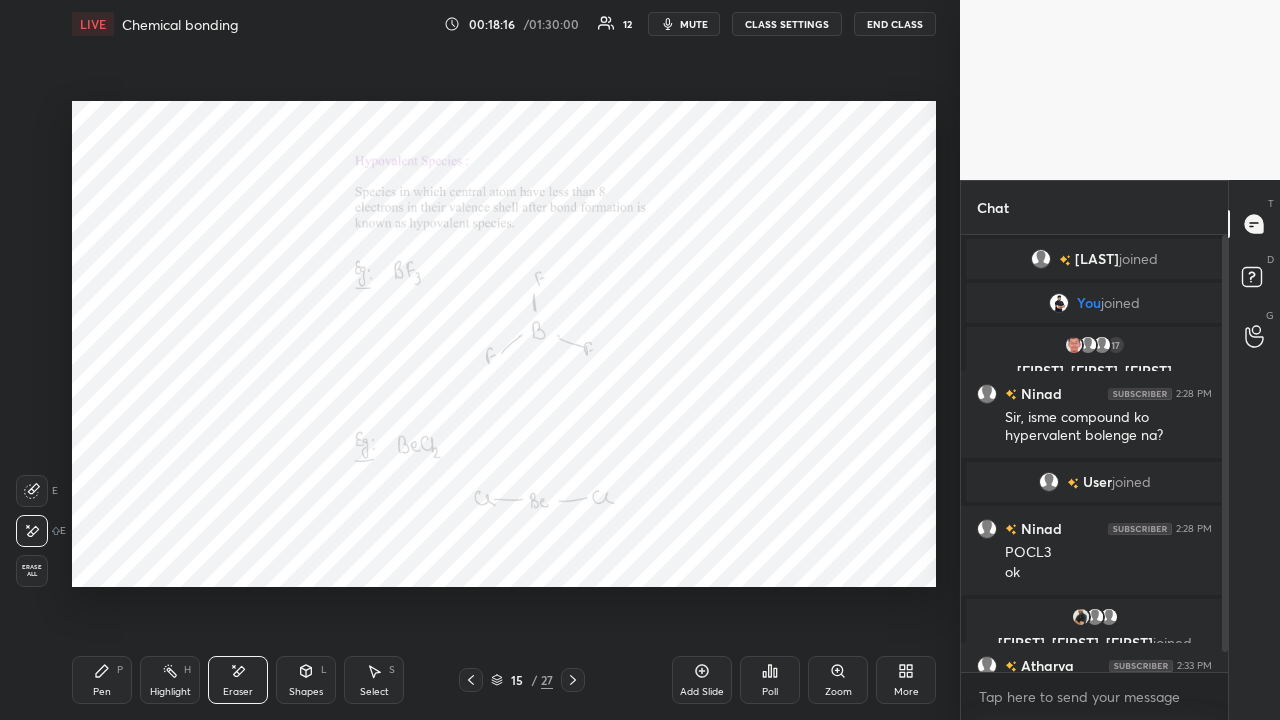 click on "Pen P" at bounding box center (102, 680) 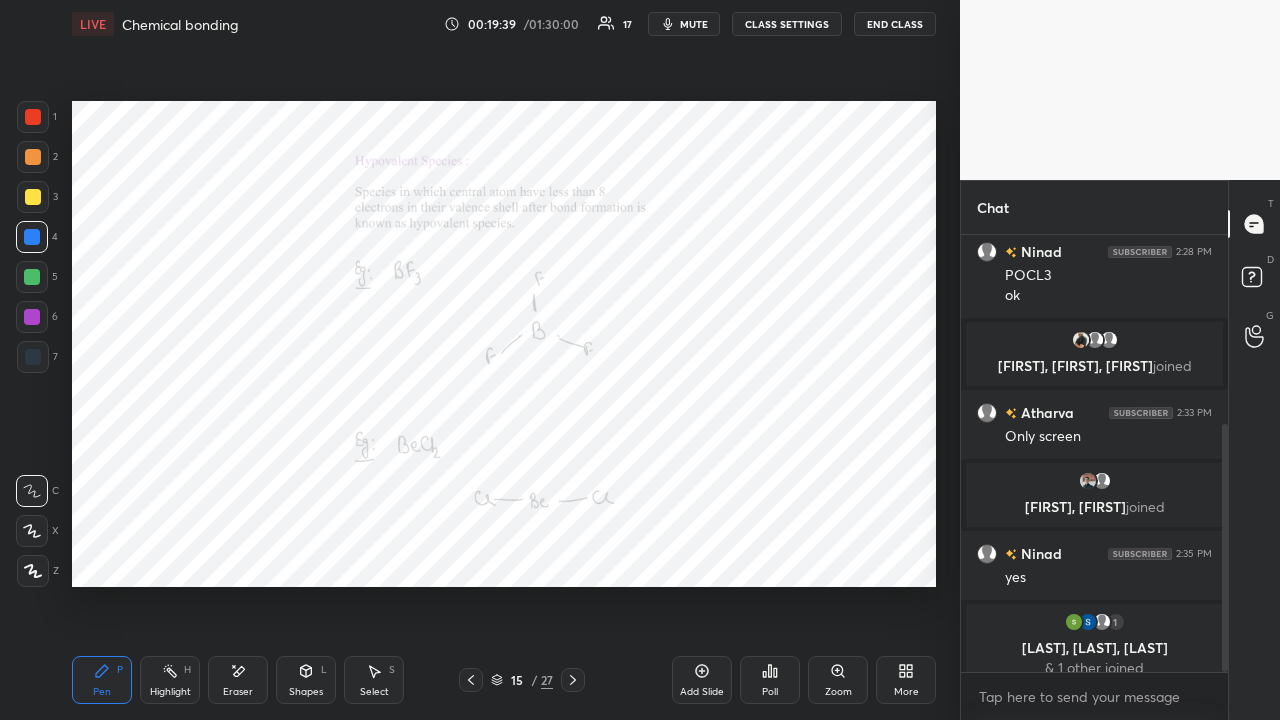 scroll, scrollTop: 333, scrollLeft: 0, axis: vertical 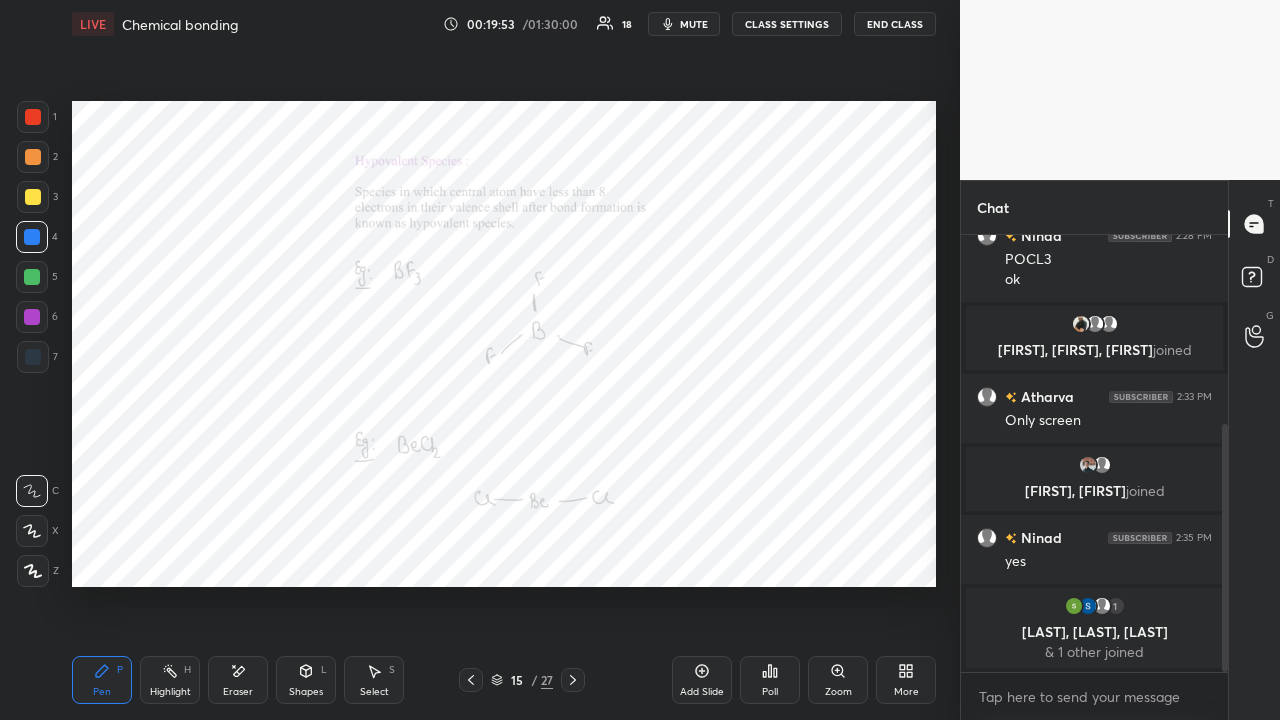 click at bounding box center (573, 680) 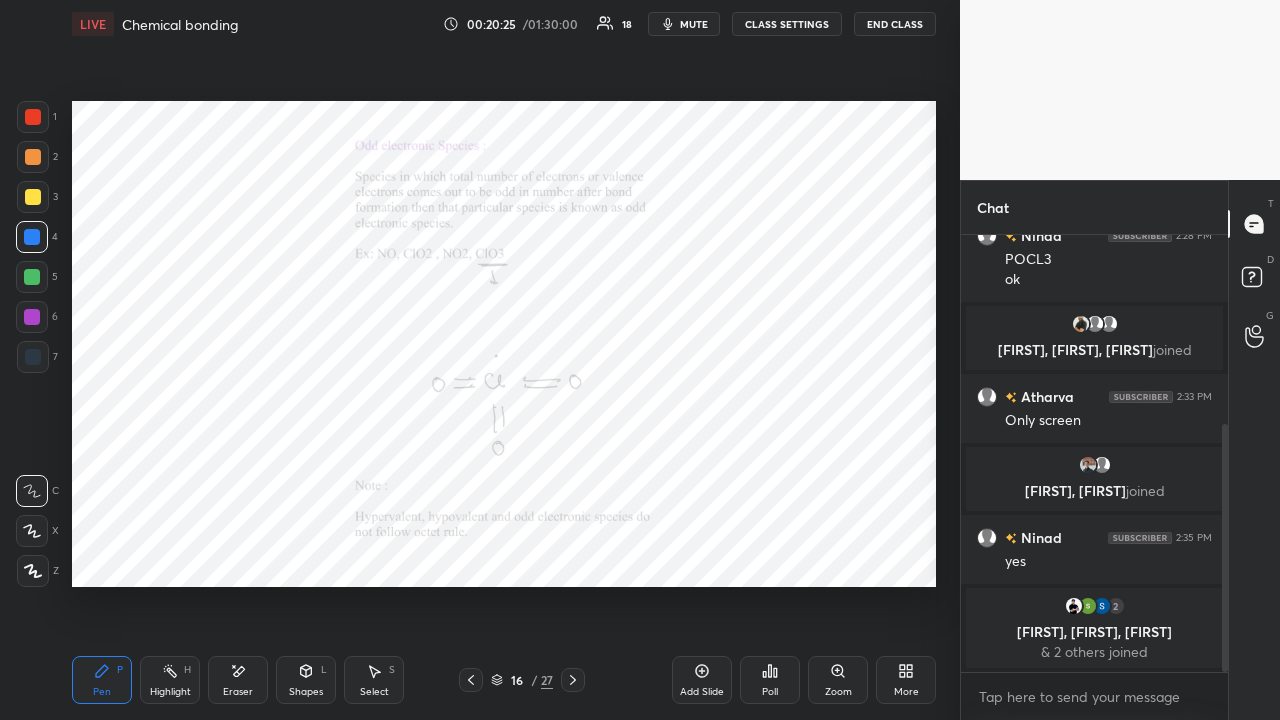 click at bounding box center [33, 117] 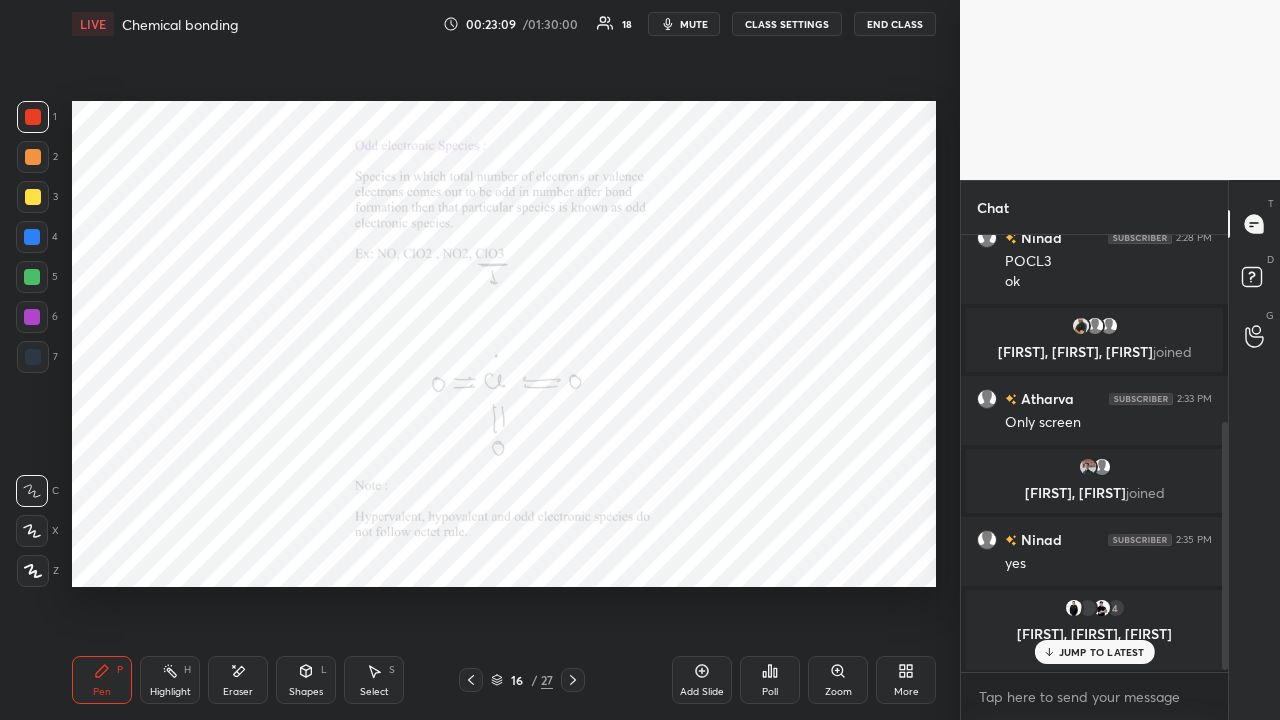 scroll, scrollTop: 333, scrollLeft: 0, axis: vertical 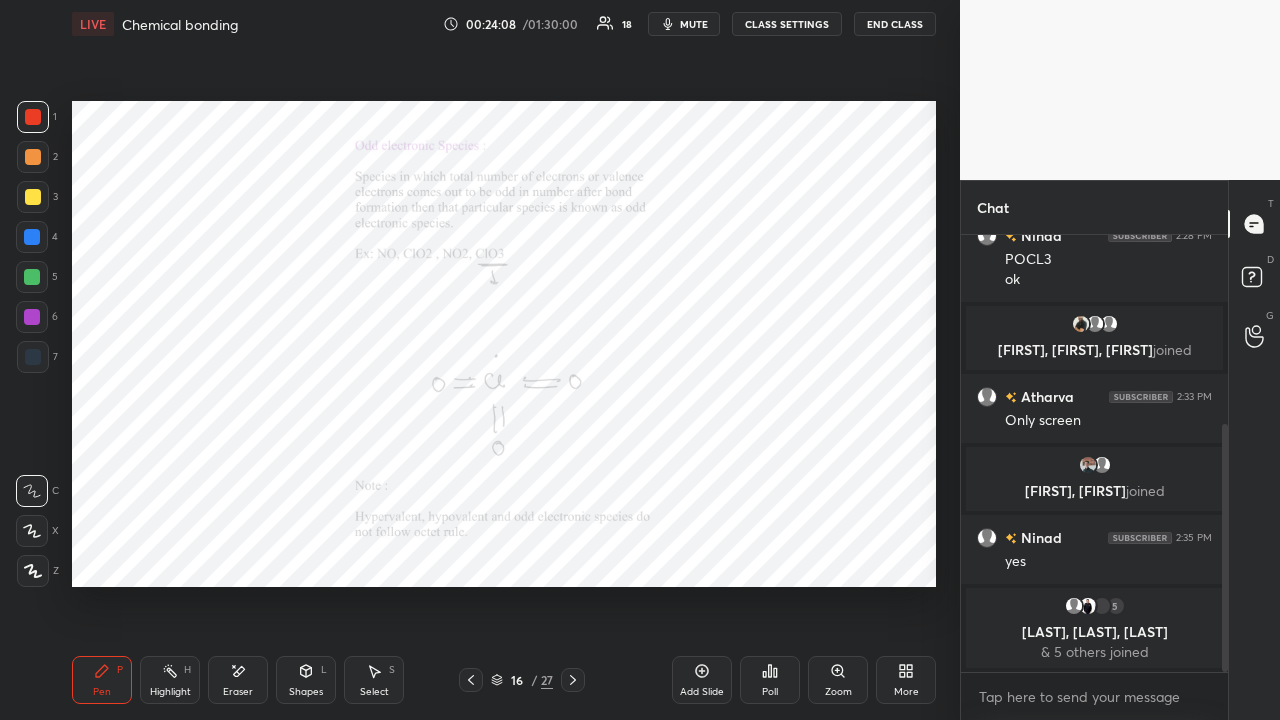 click 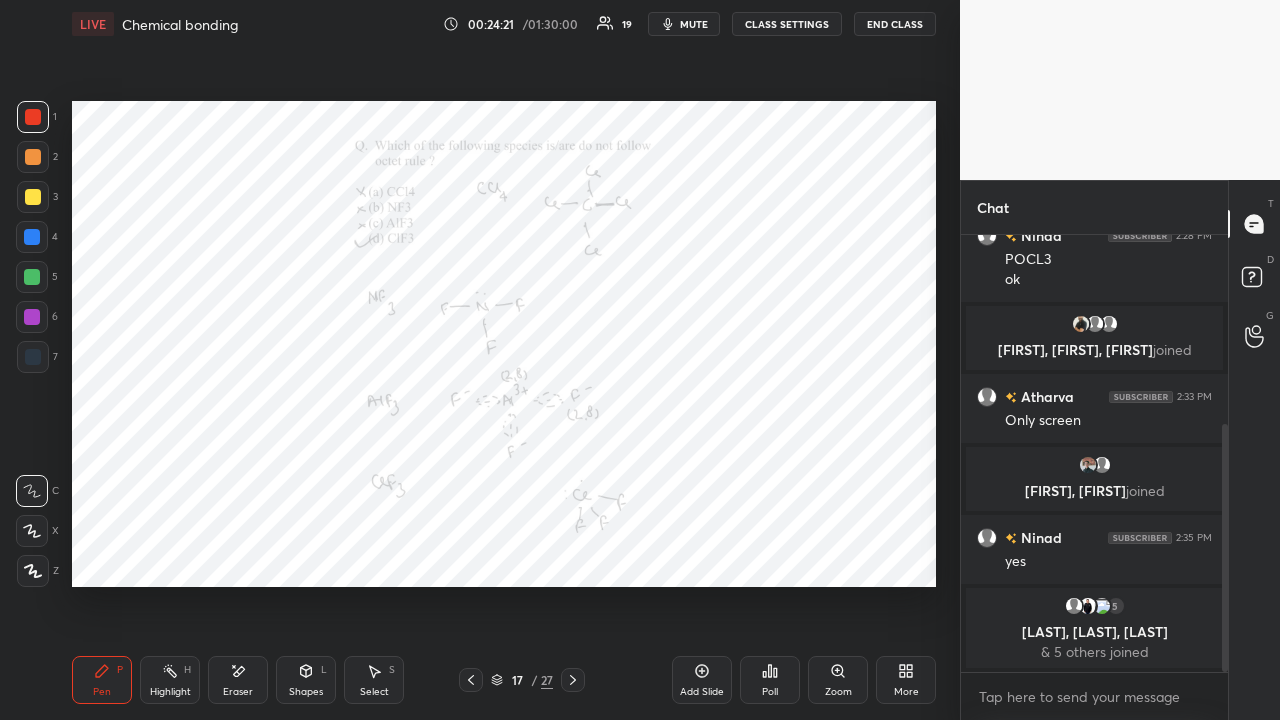 click at bounding box center (32, 237) 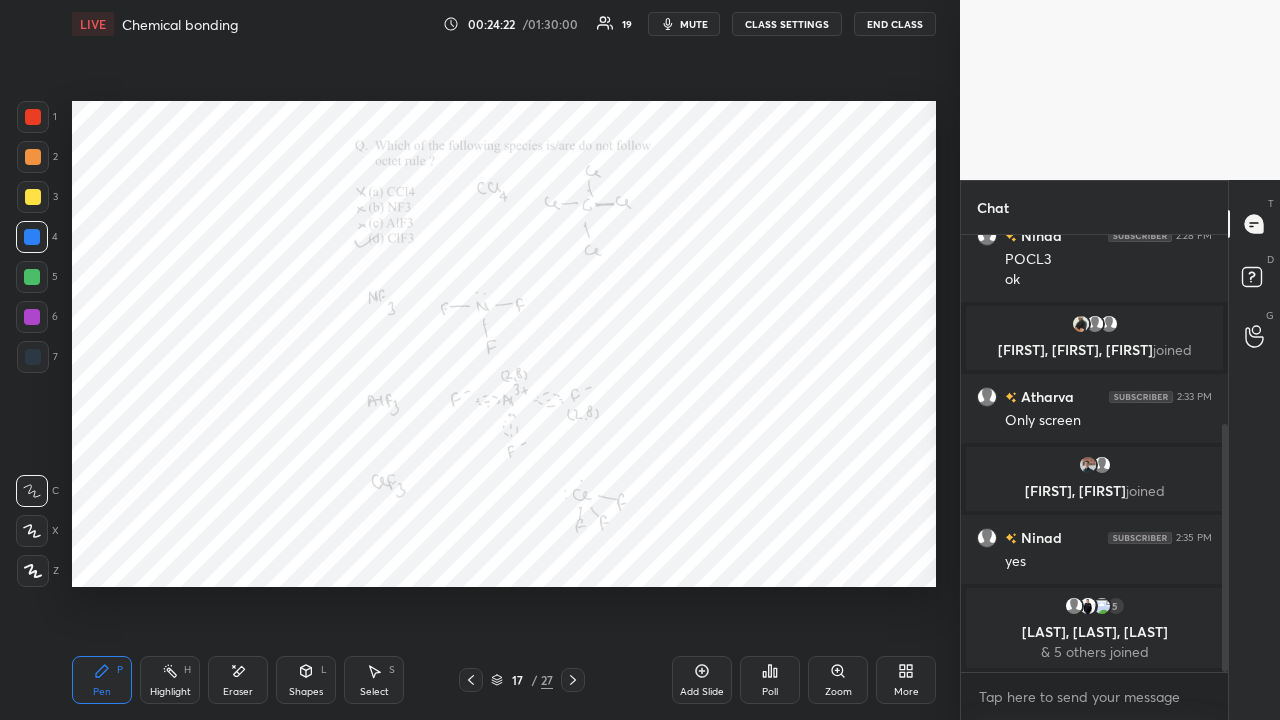 click at bounding box center [33, 357] 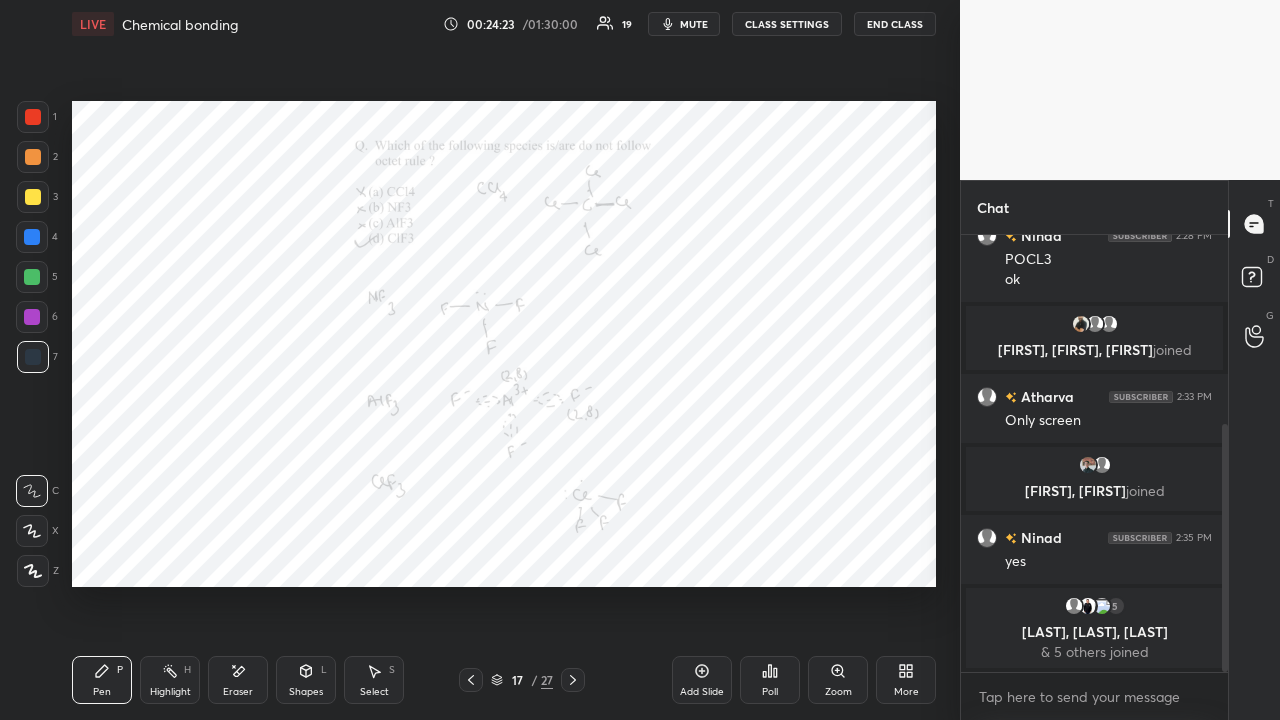 click at bounding box center (32, 317) 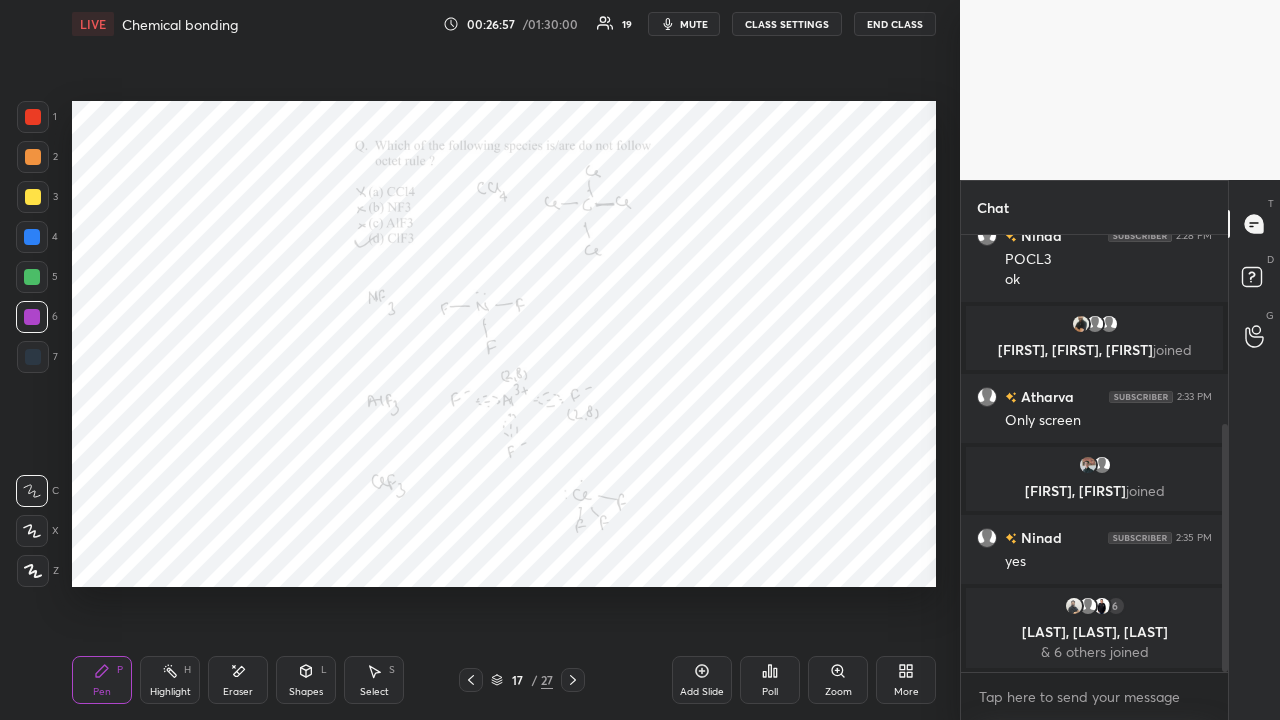 click at bounding box center [33, 357] 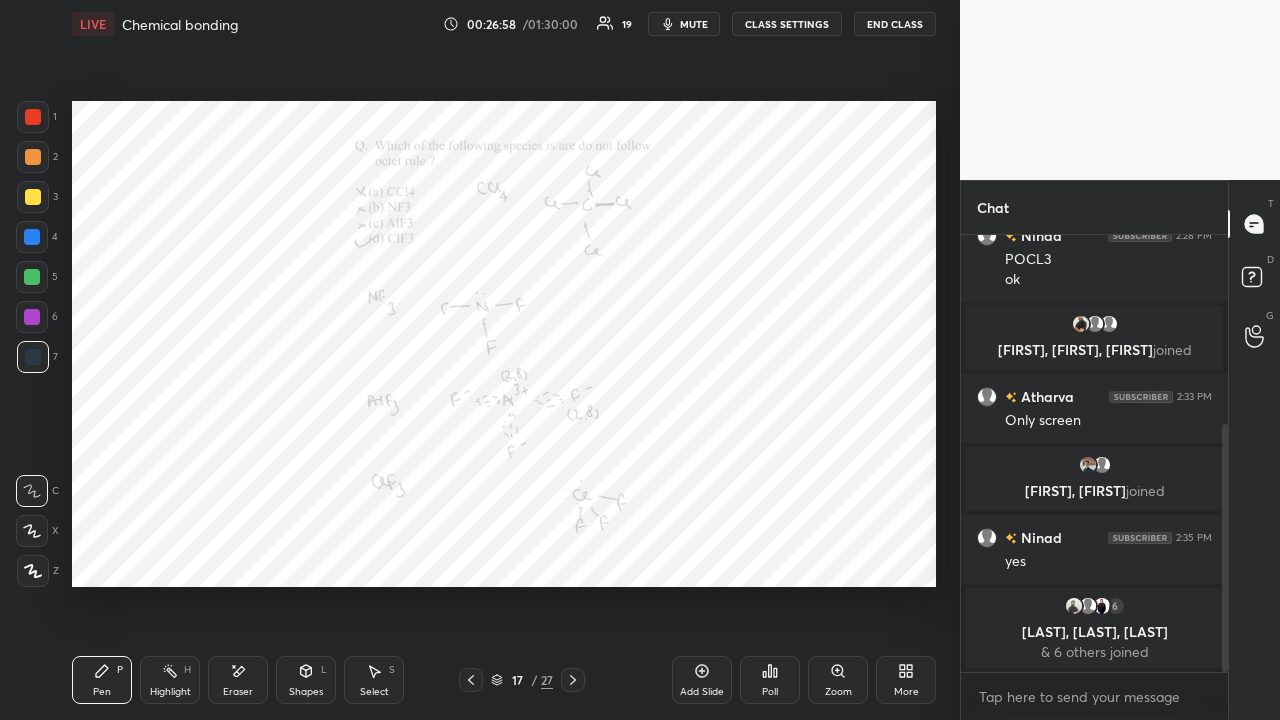 click at bounding box center (33, 117) 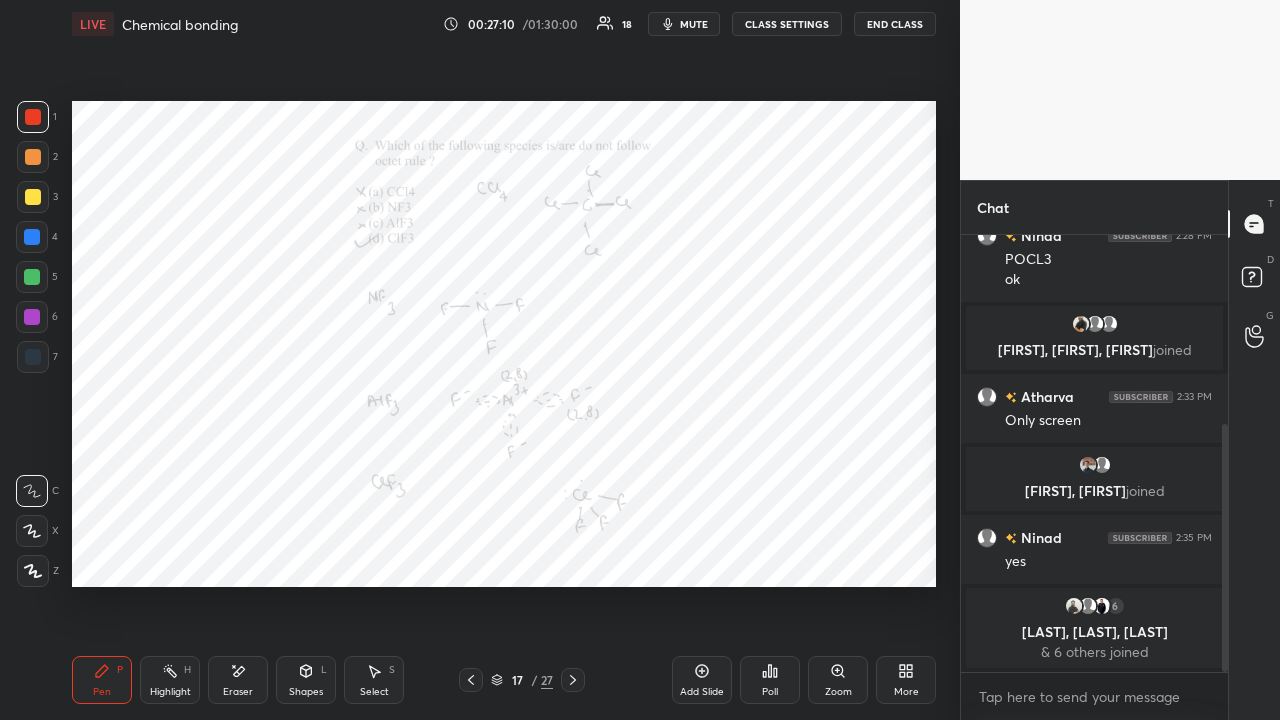 click at bounding box center [32, 317] 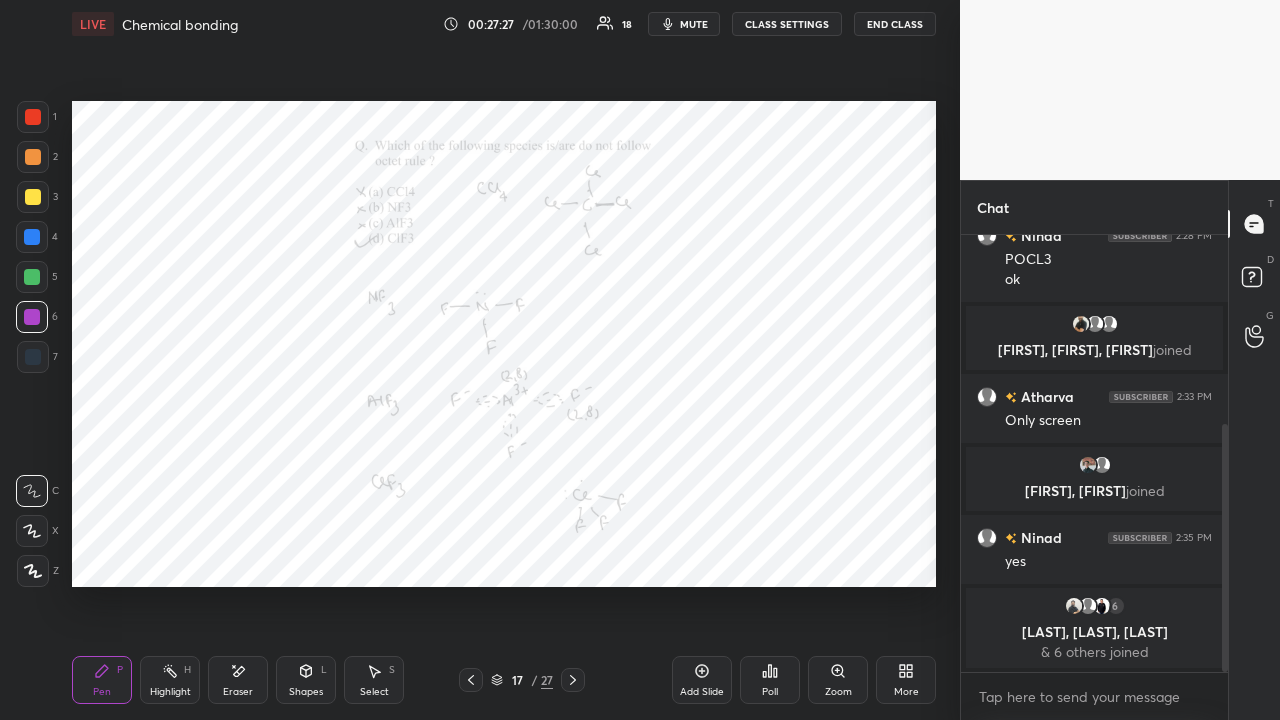 click at bounding box center (33, 357) 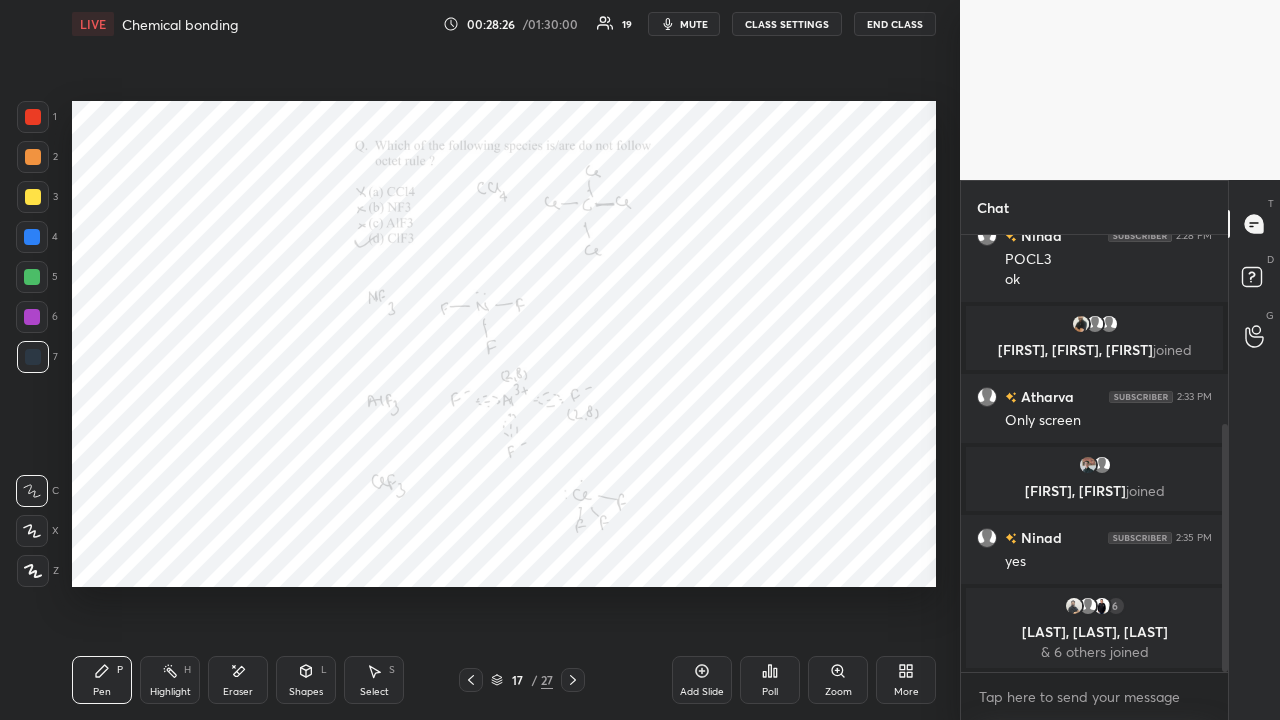 click 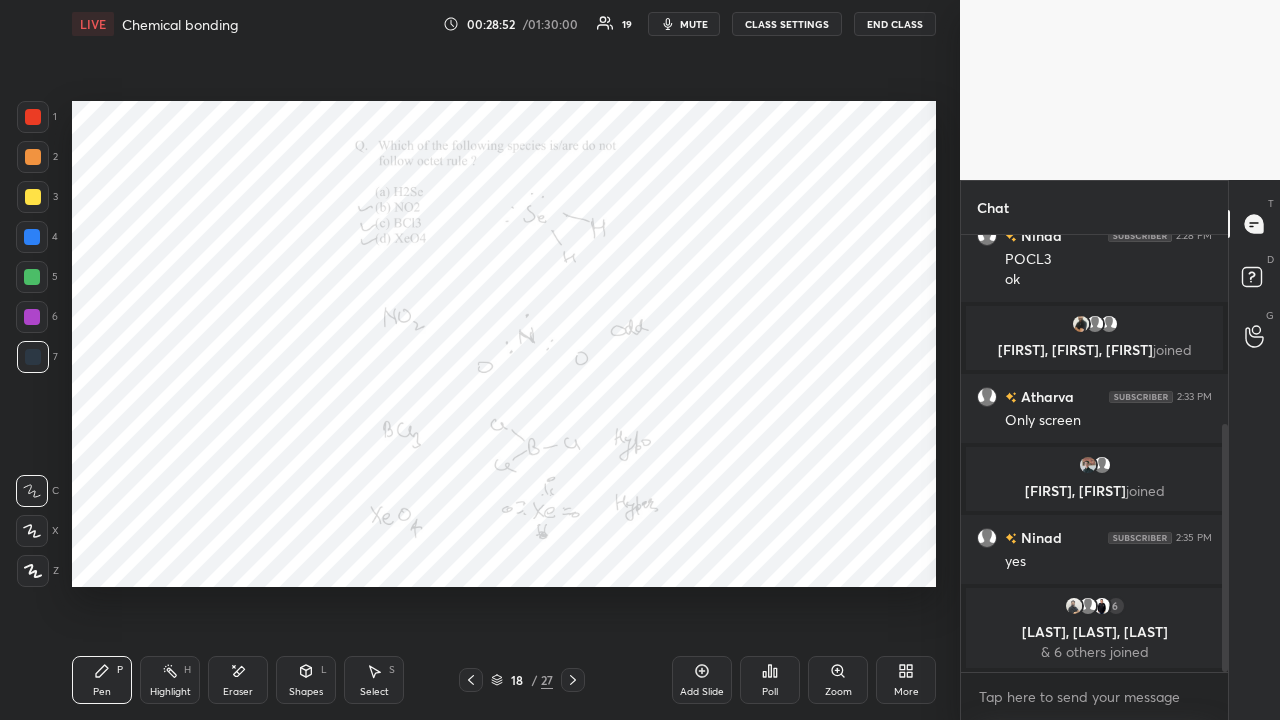 click at bounding box center [471, 680] 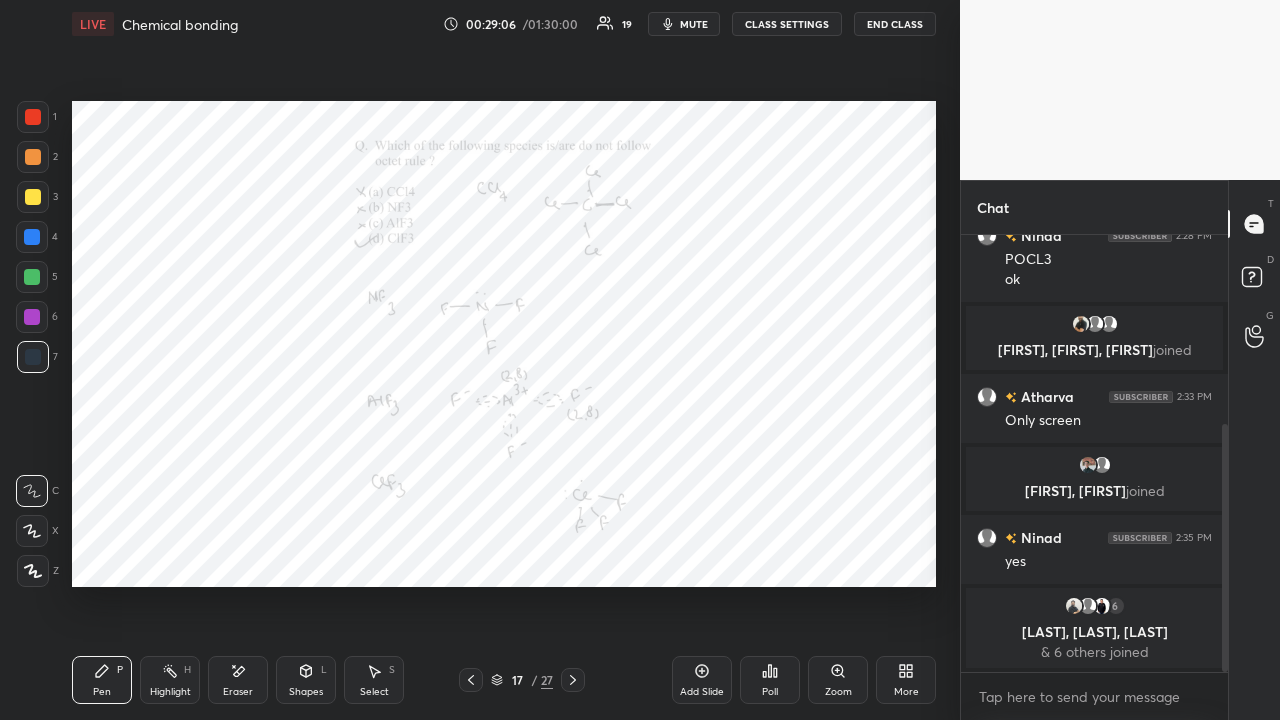 click 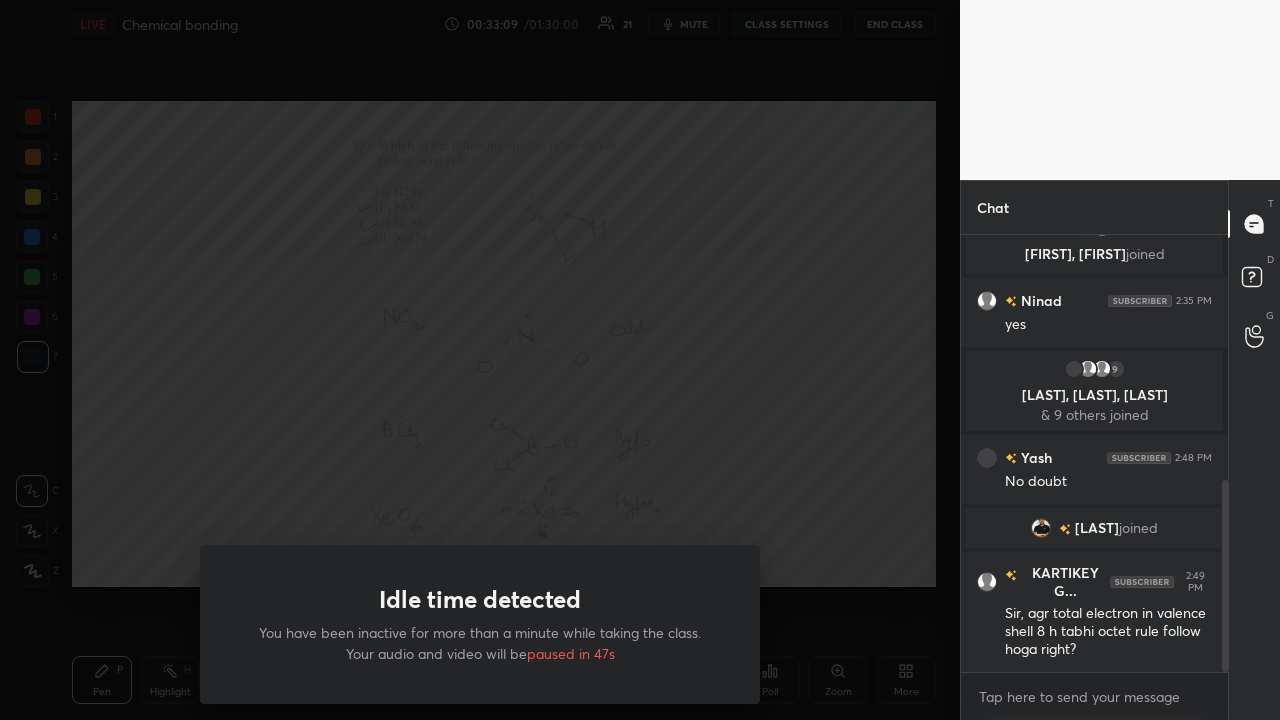 scroll, scrollTop: 557, scrollLeft: 0, axis: vertical 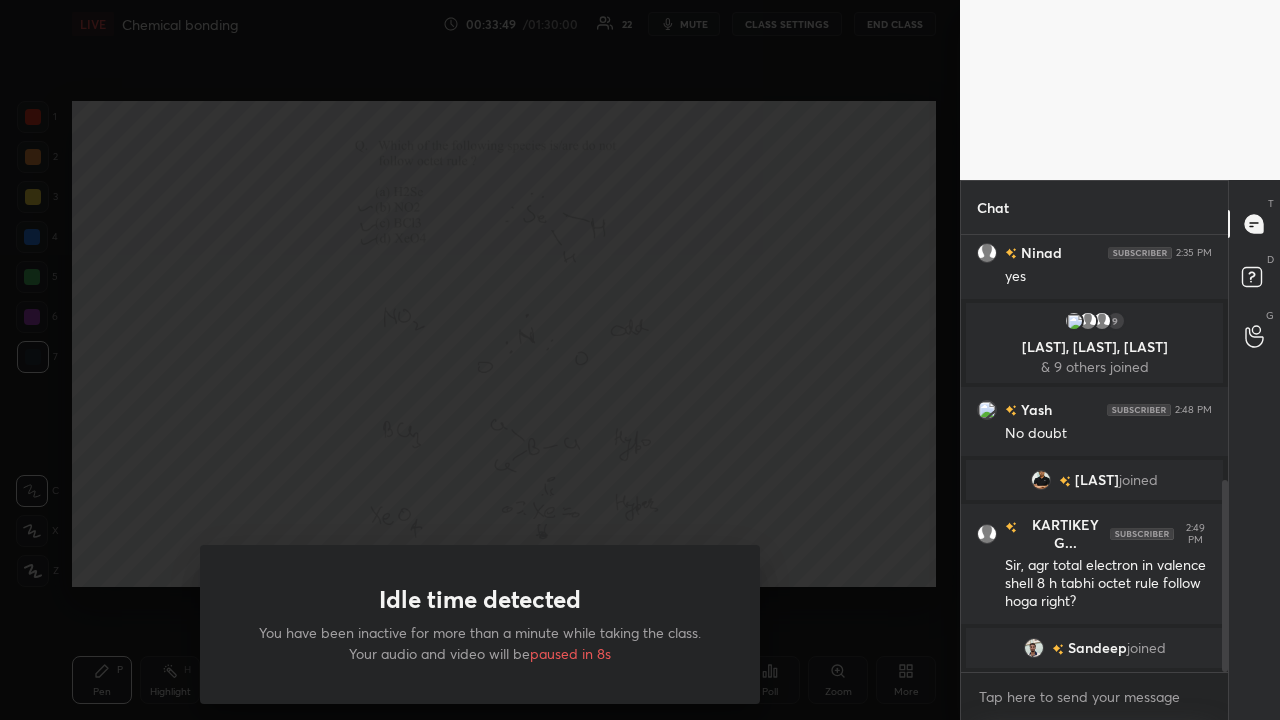 click on "Idle time detected You have been inactive for more than a minute while taking the class. Your audio and video will be  paused in 8s" at bounding box center (480, 360) 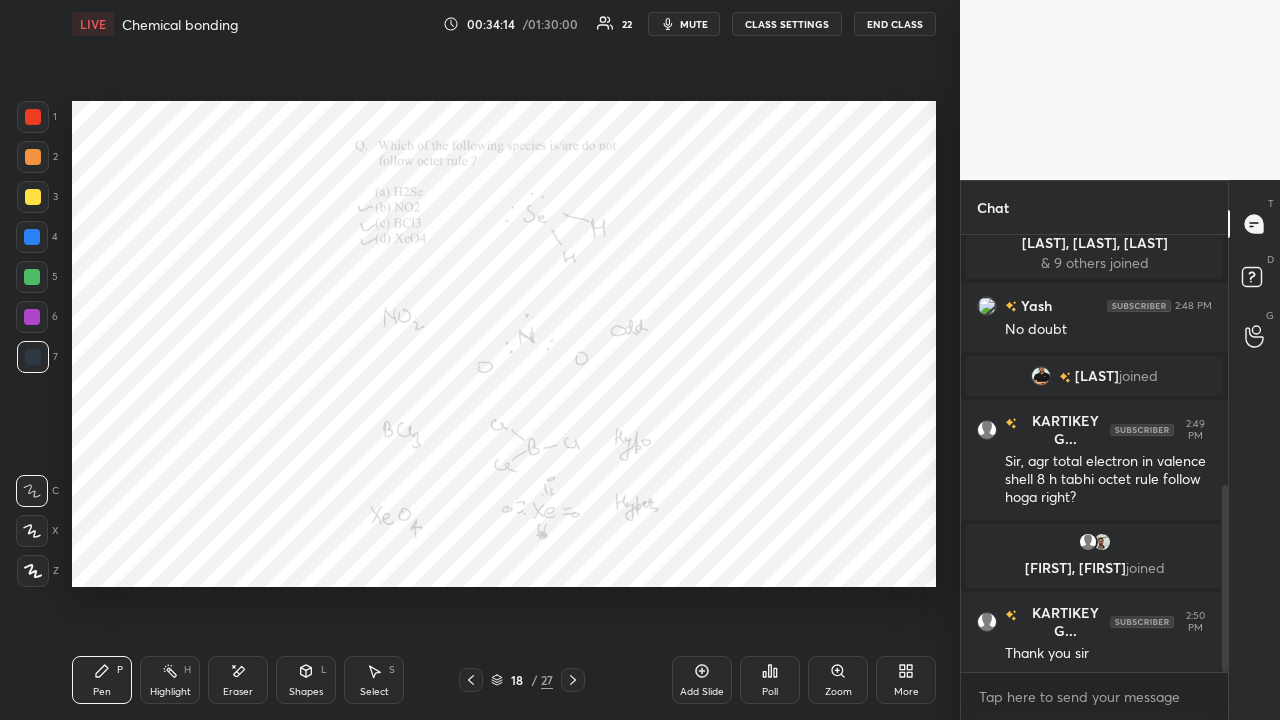 scroll, scrollTop: 585, scrollLeft: 0, axis: vertical 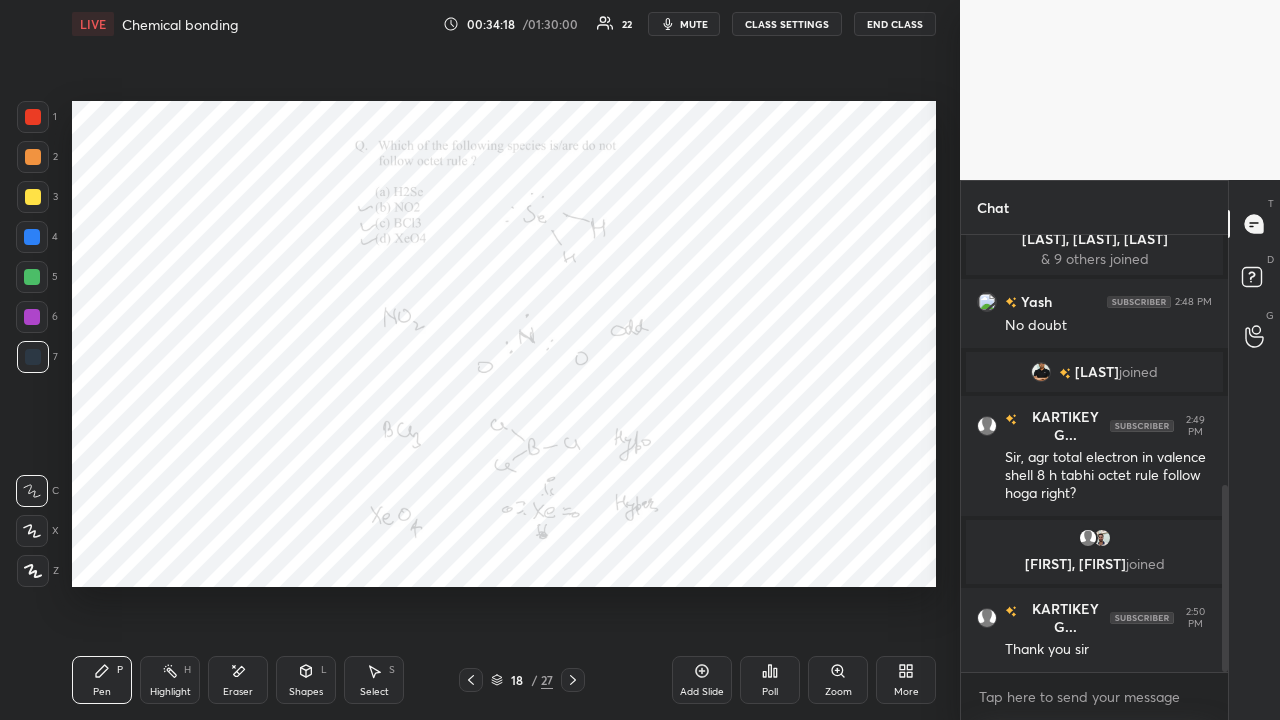 click 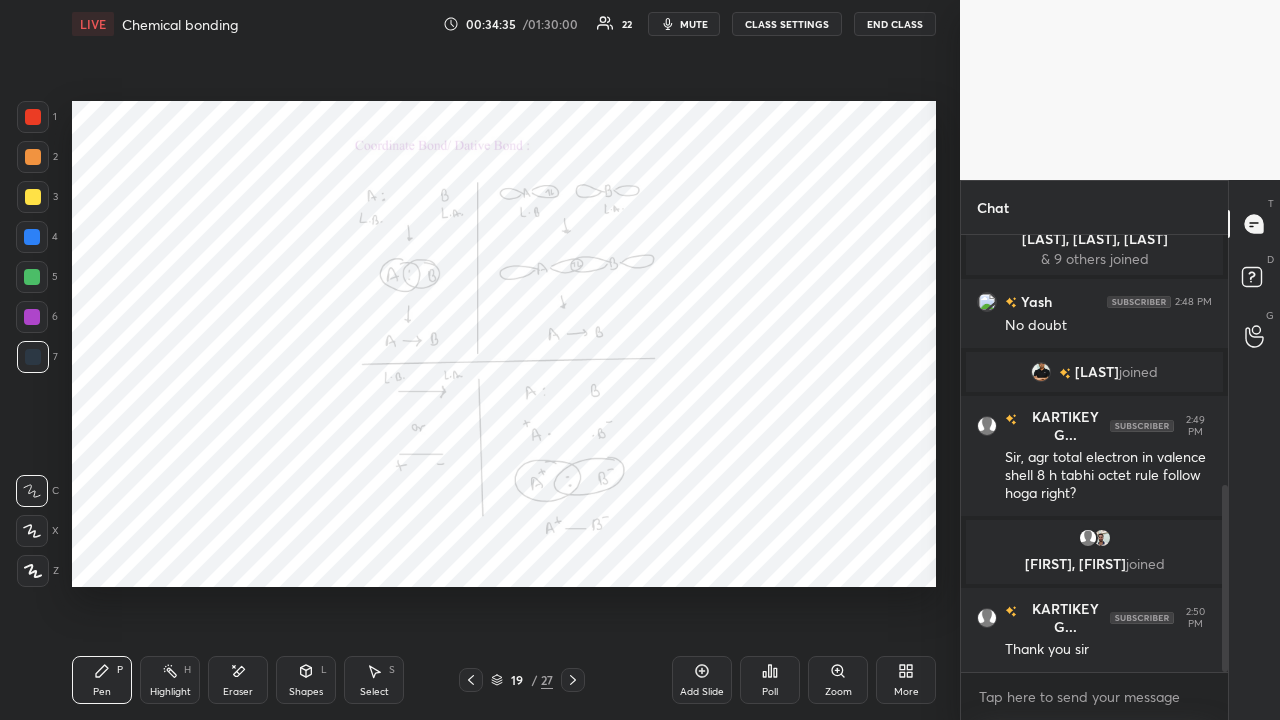 click at bounding box center (32, 317) 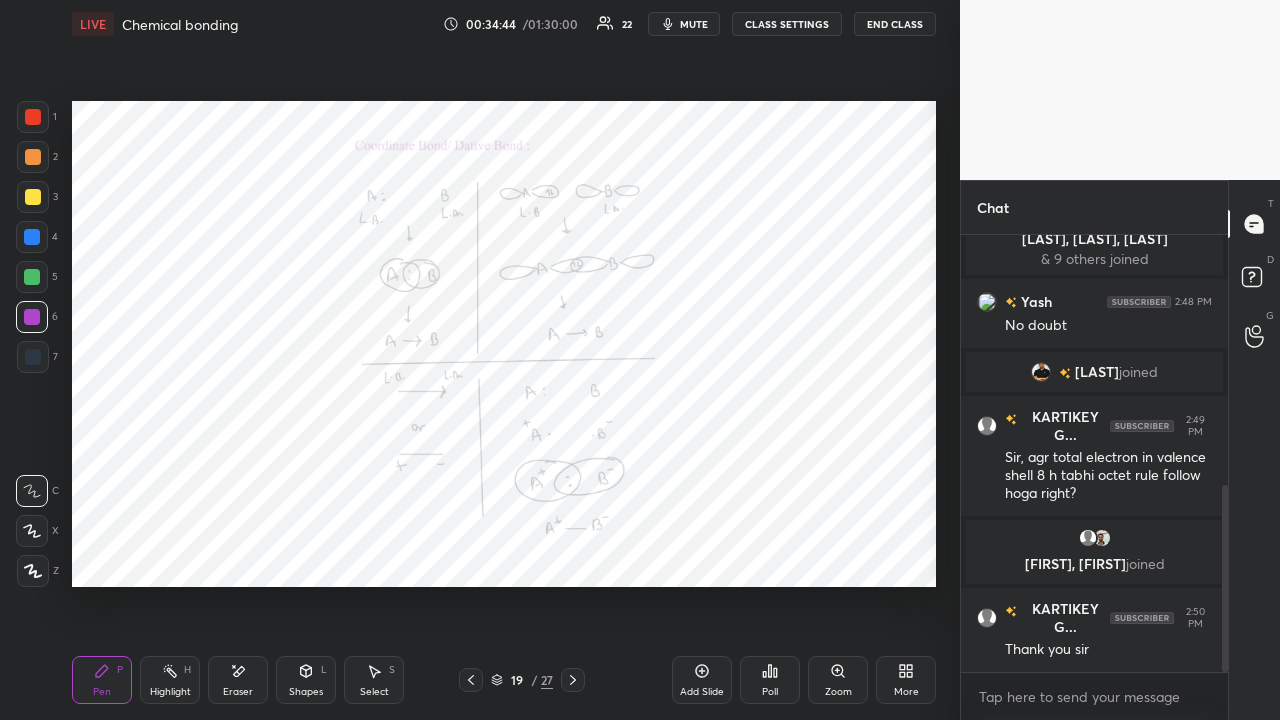 click at bounding box center [32, 277] 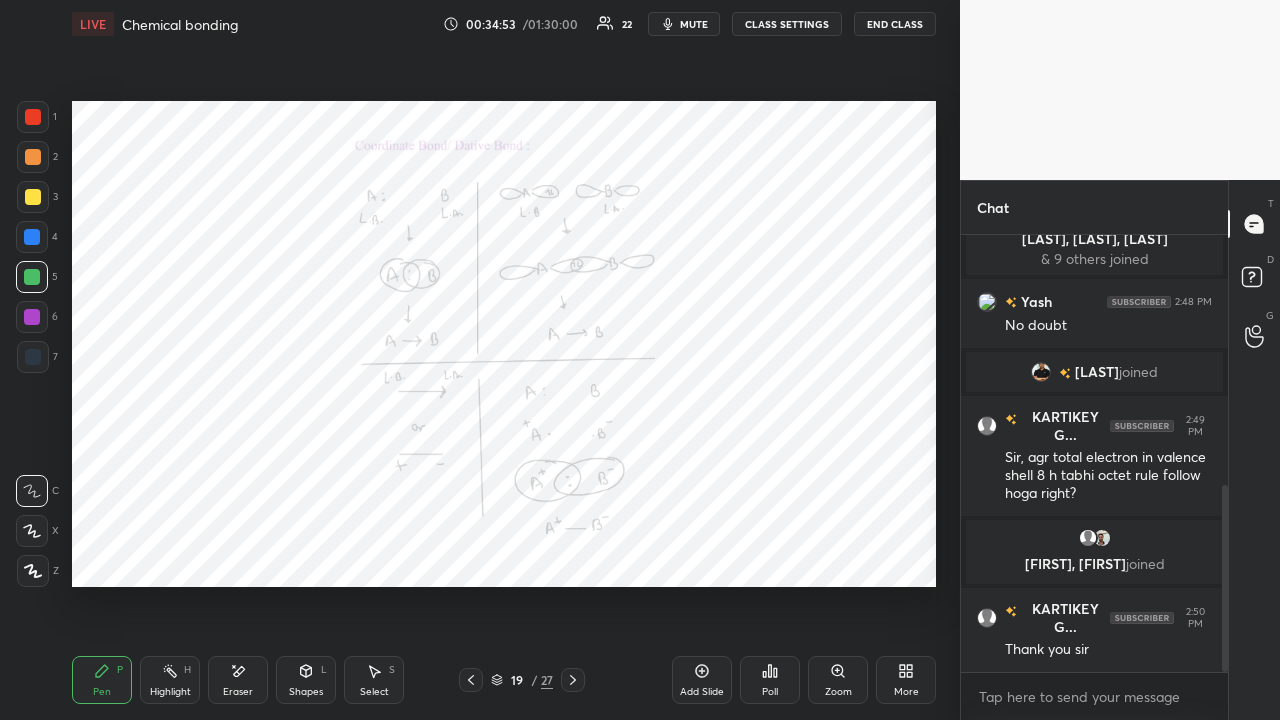 click 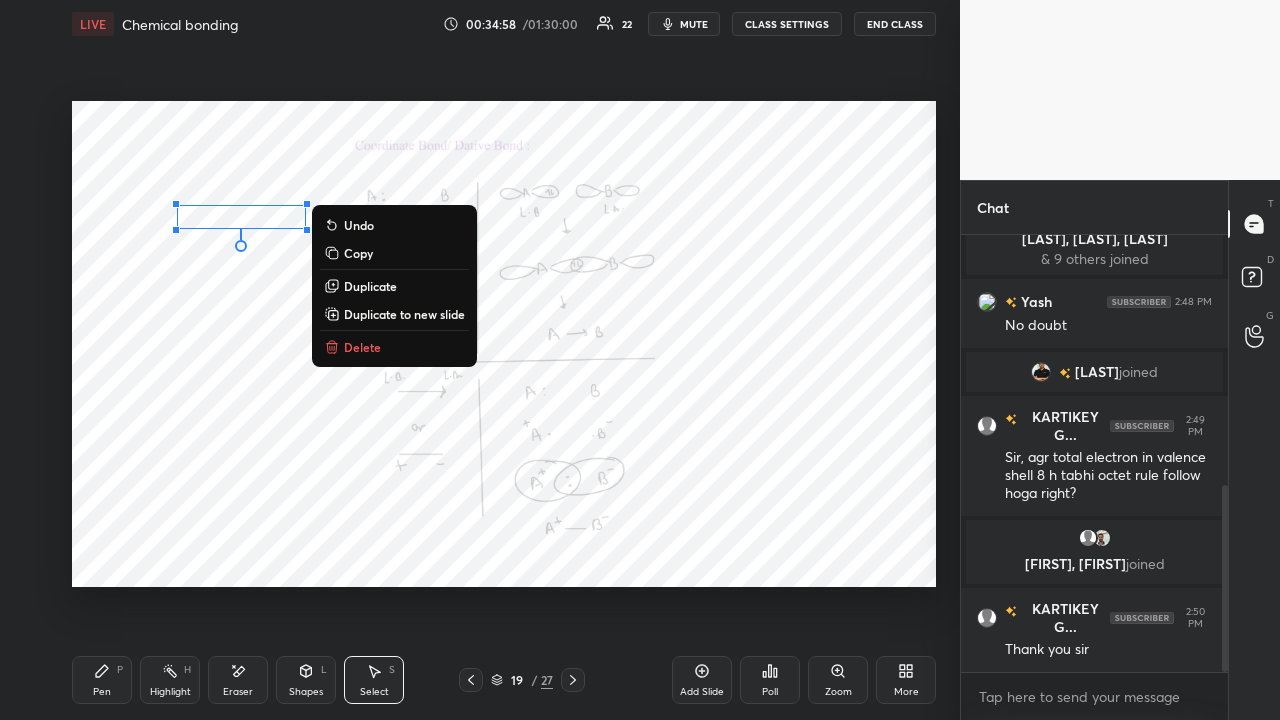 click on "0 ° Undo Copy Duplicate Duplicate to new slide Delete" at bounding box center (504, 344) 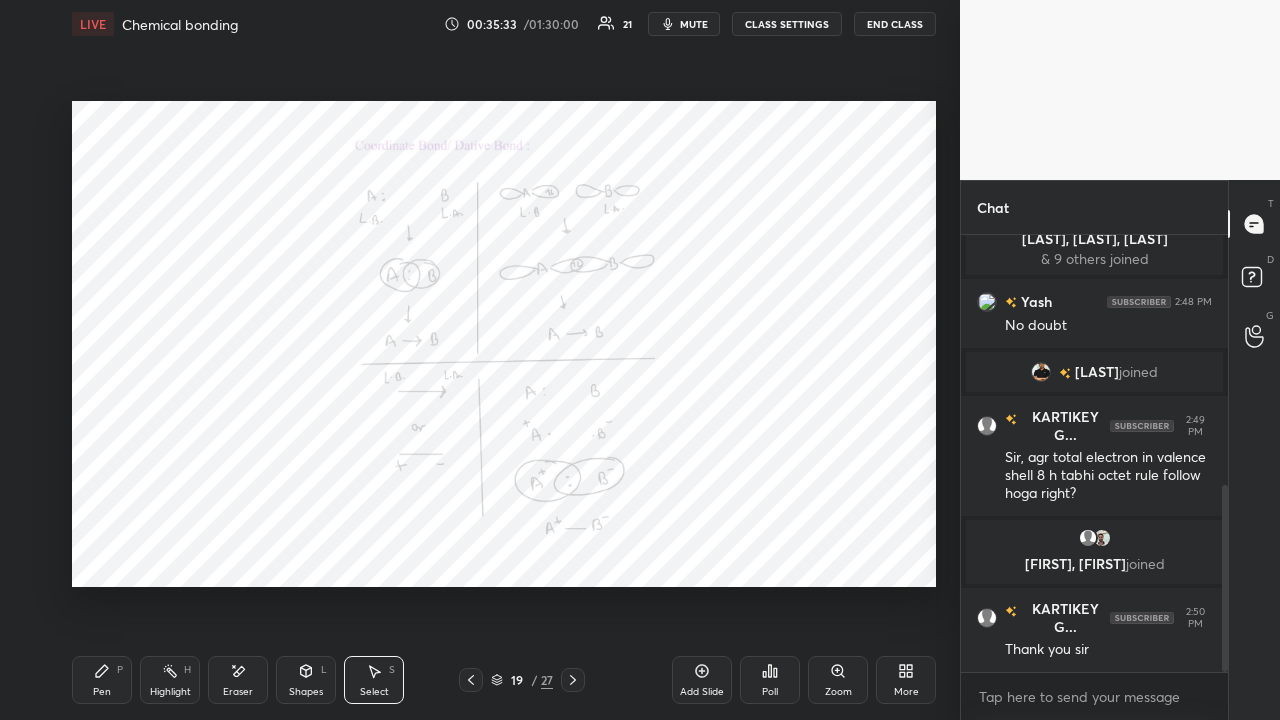 click on "Pen P" at bounding box center [102, 680] 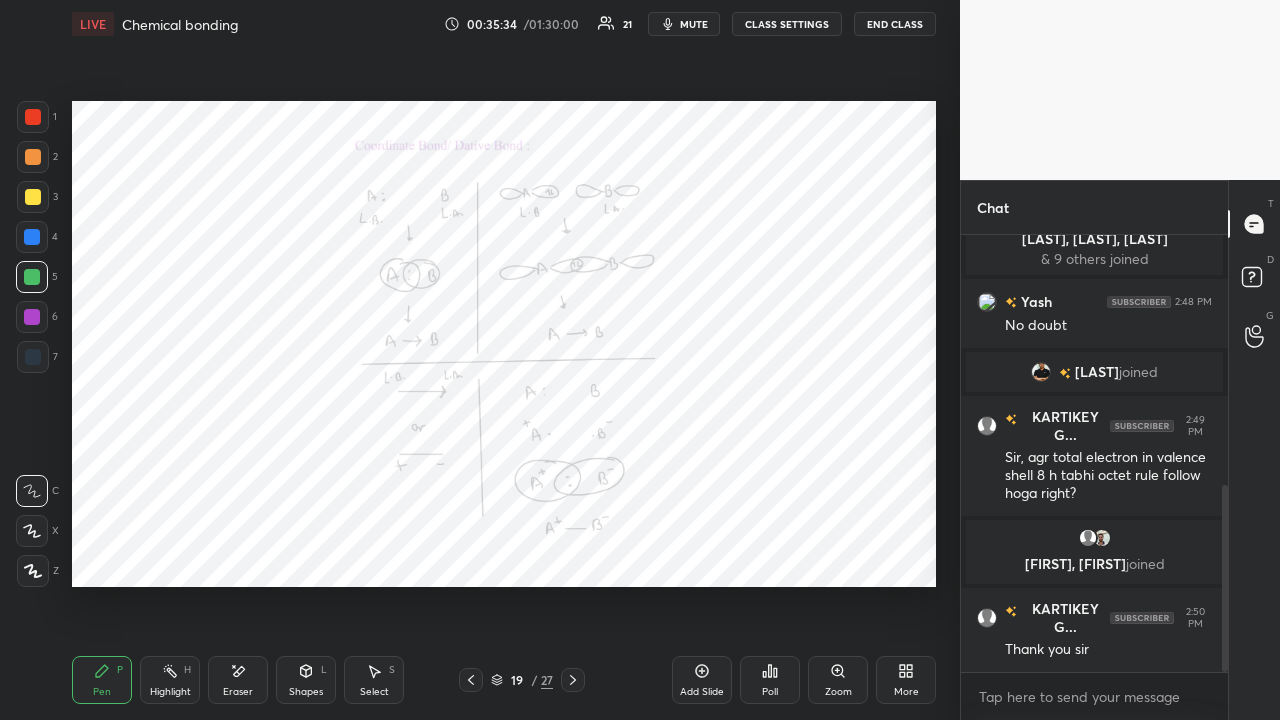 click at bounding box center [33, 357] 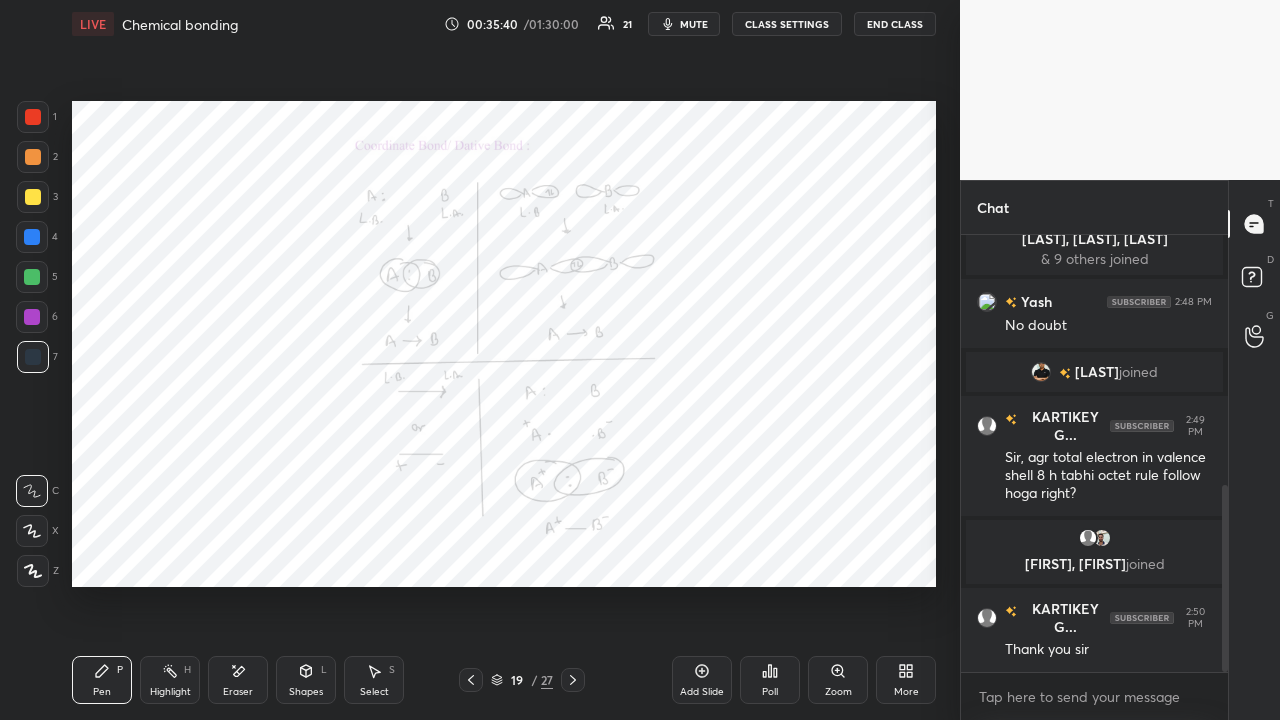 click at bounding box center (32, 317) 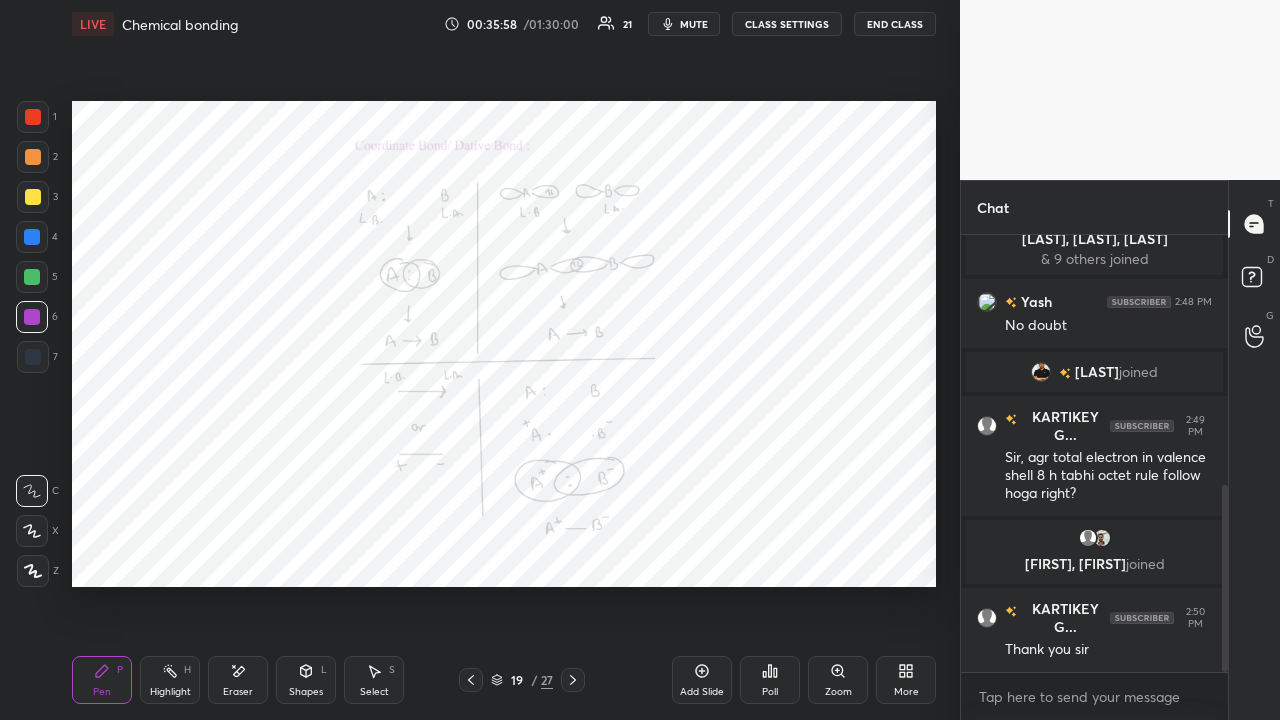 click at bounding box center [32, 317] 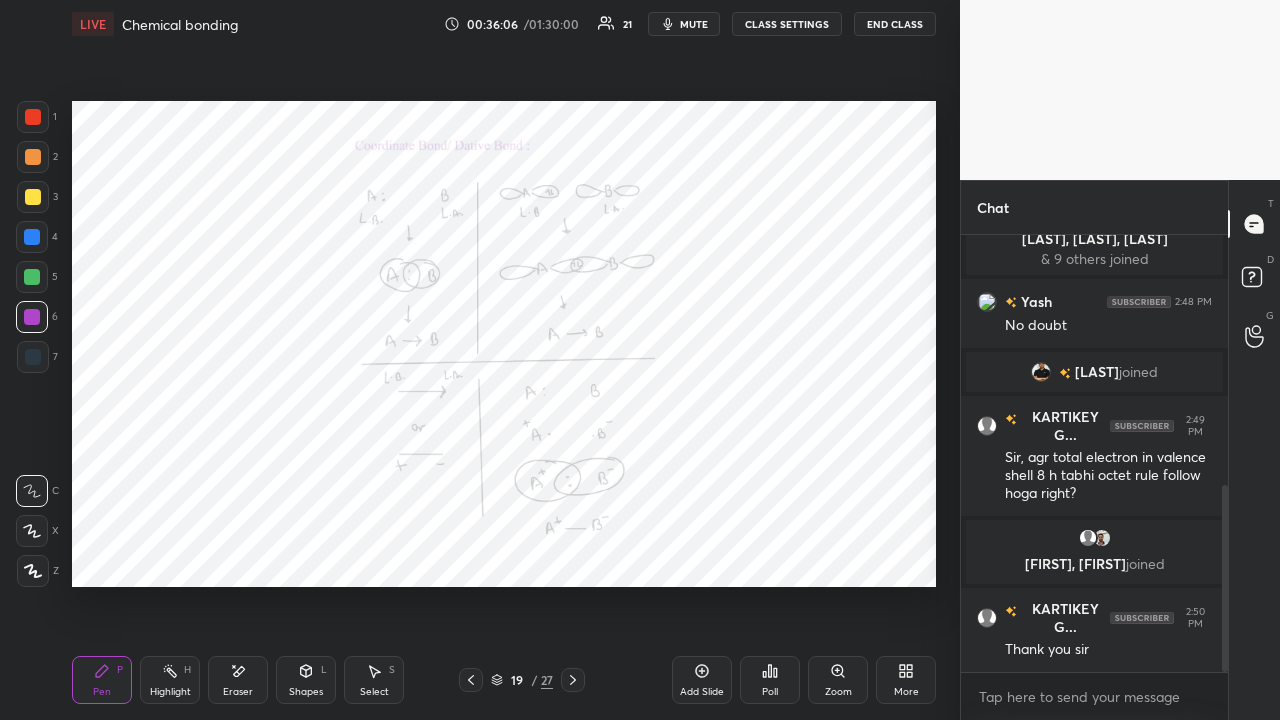 click 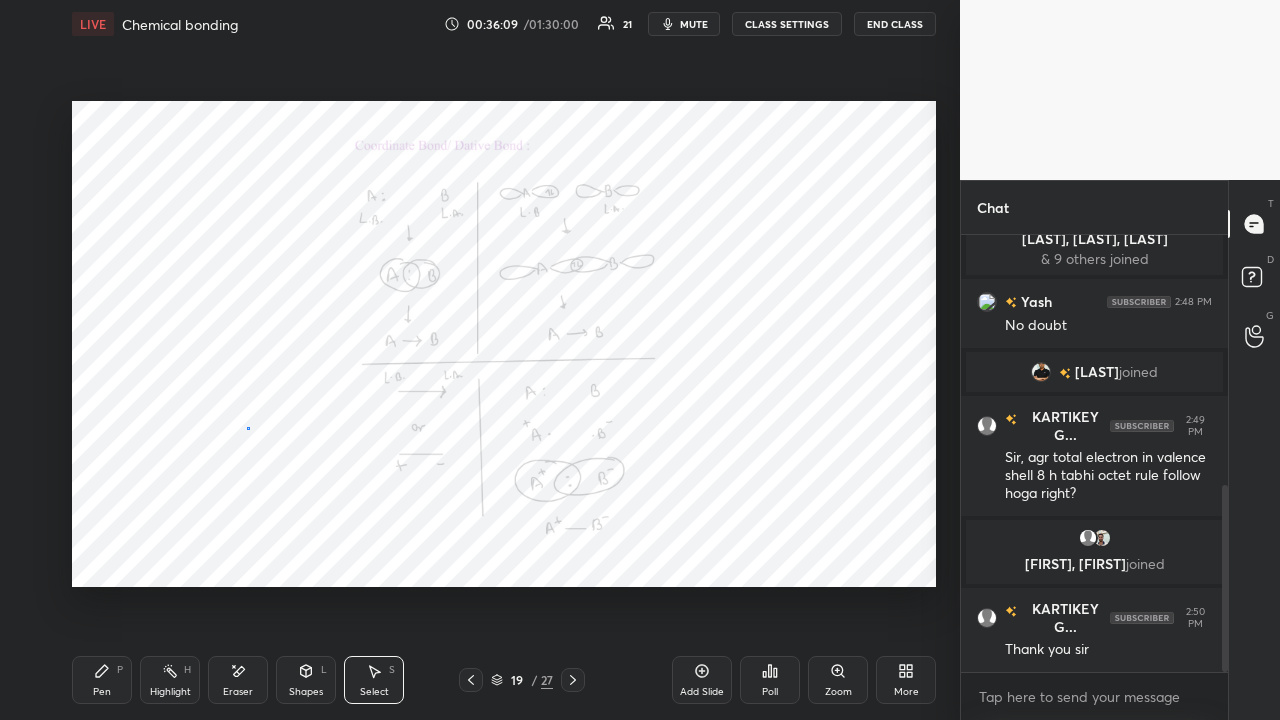 click on "0 ° Undo Copy Duplicate Duplicate to new slide Delete" at bounding box center (504, 344) 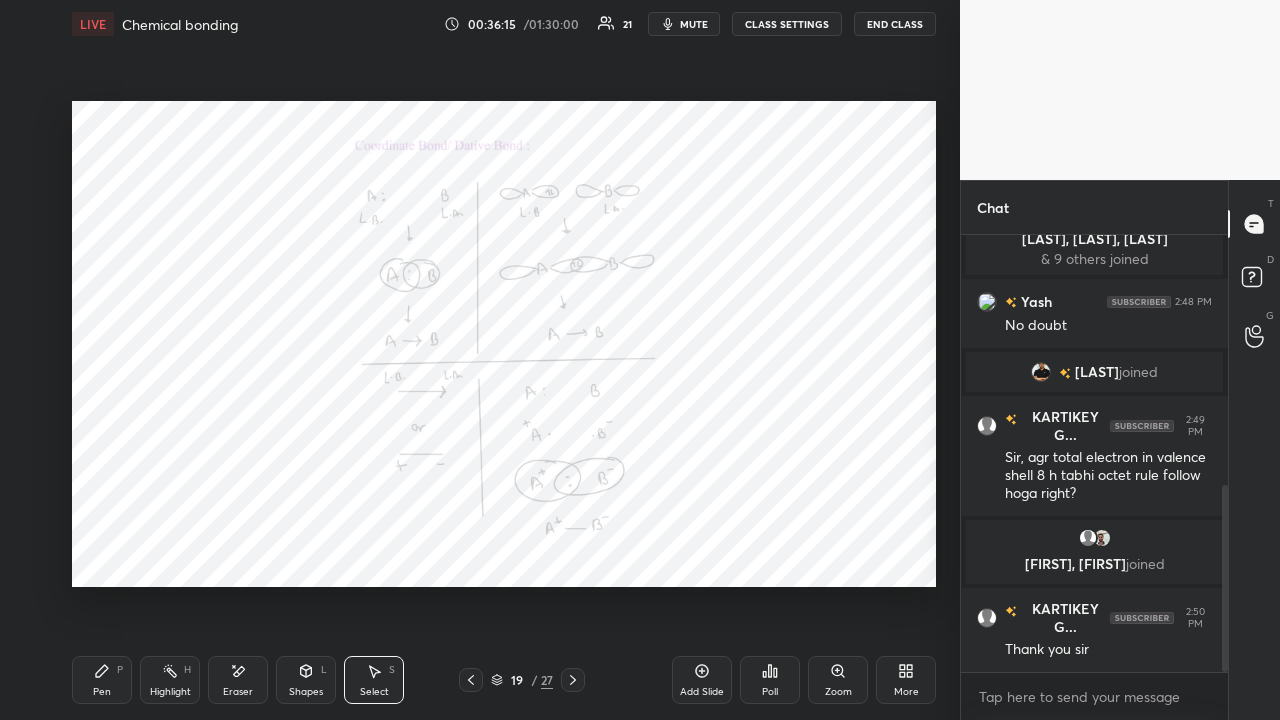 click 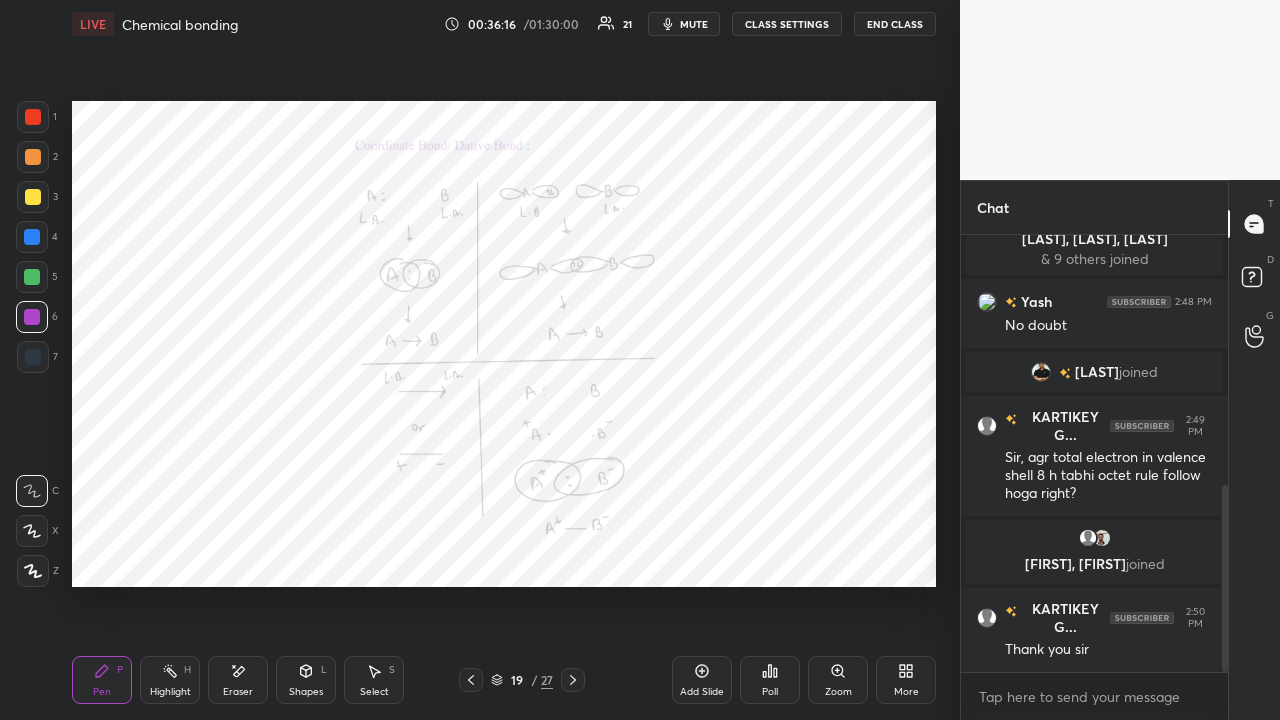 click at bounding box center [32, 277] 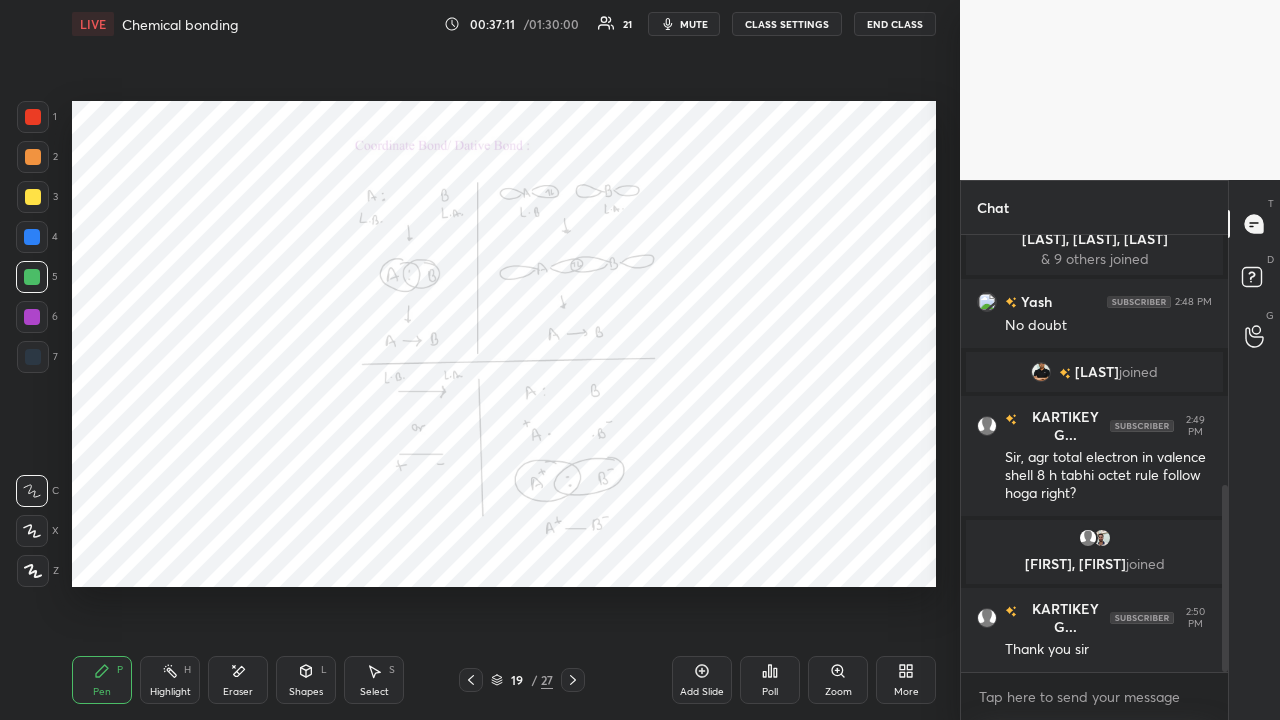 click 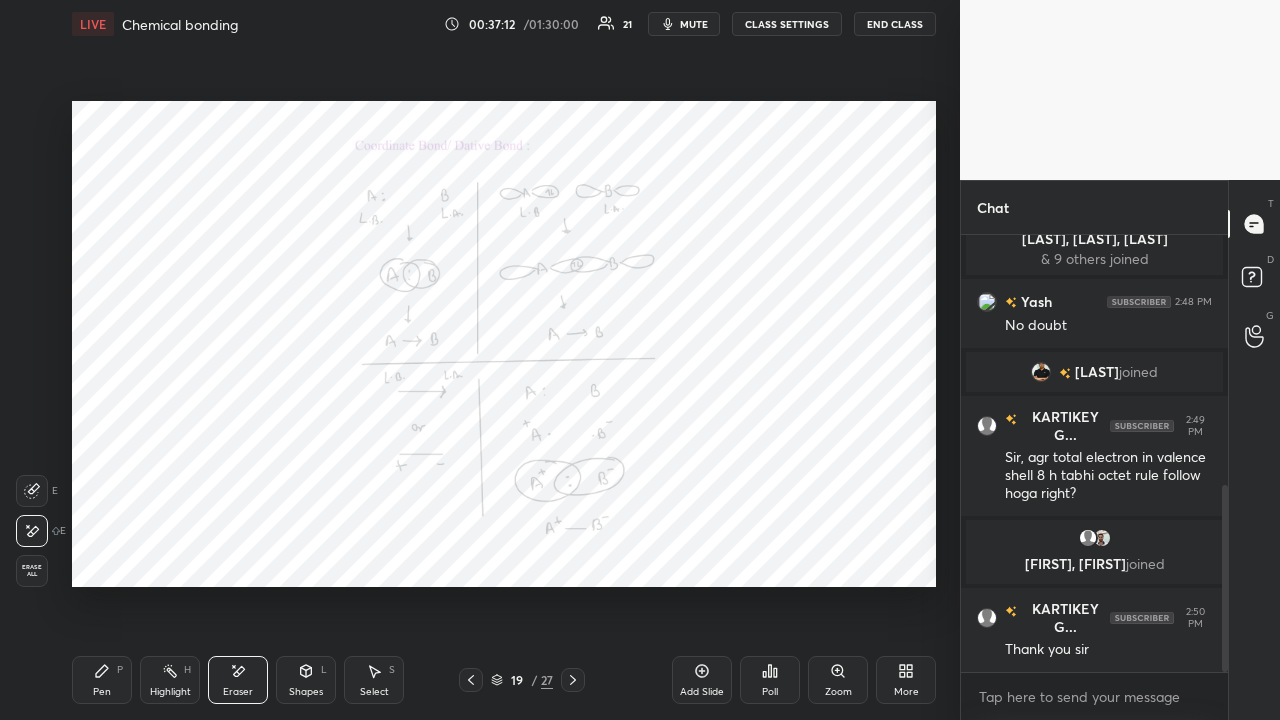 click 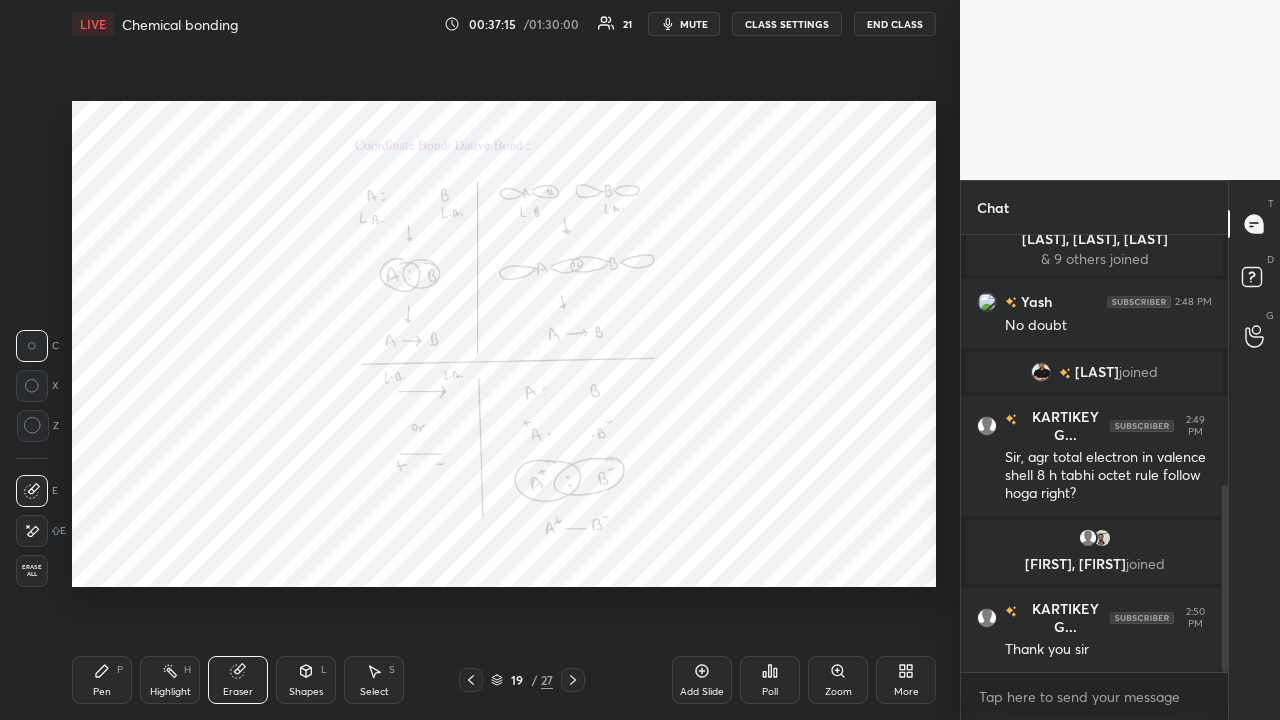 click 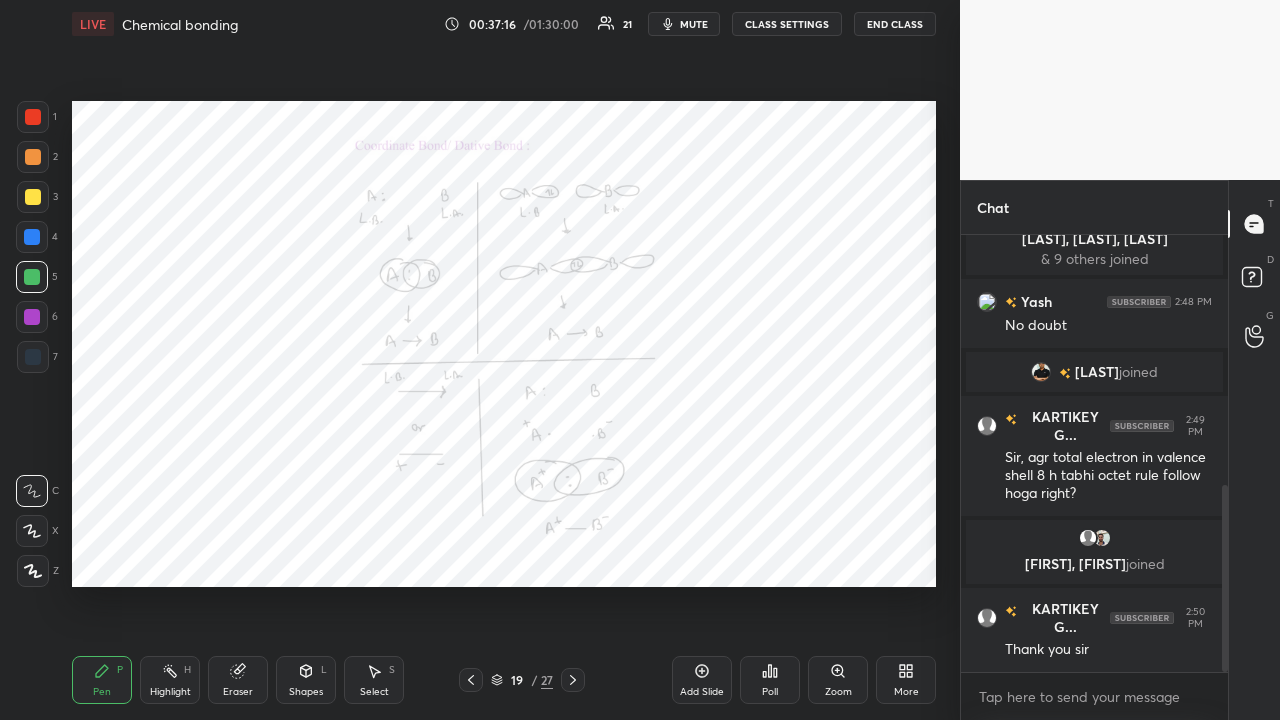click at bounding box center (33, 357) 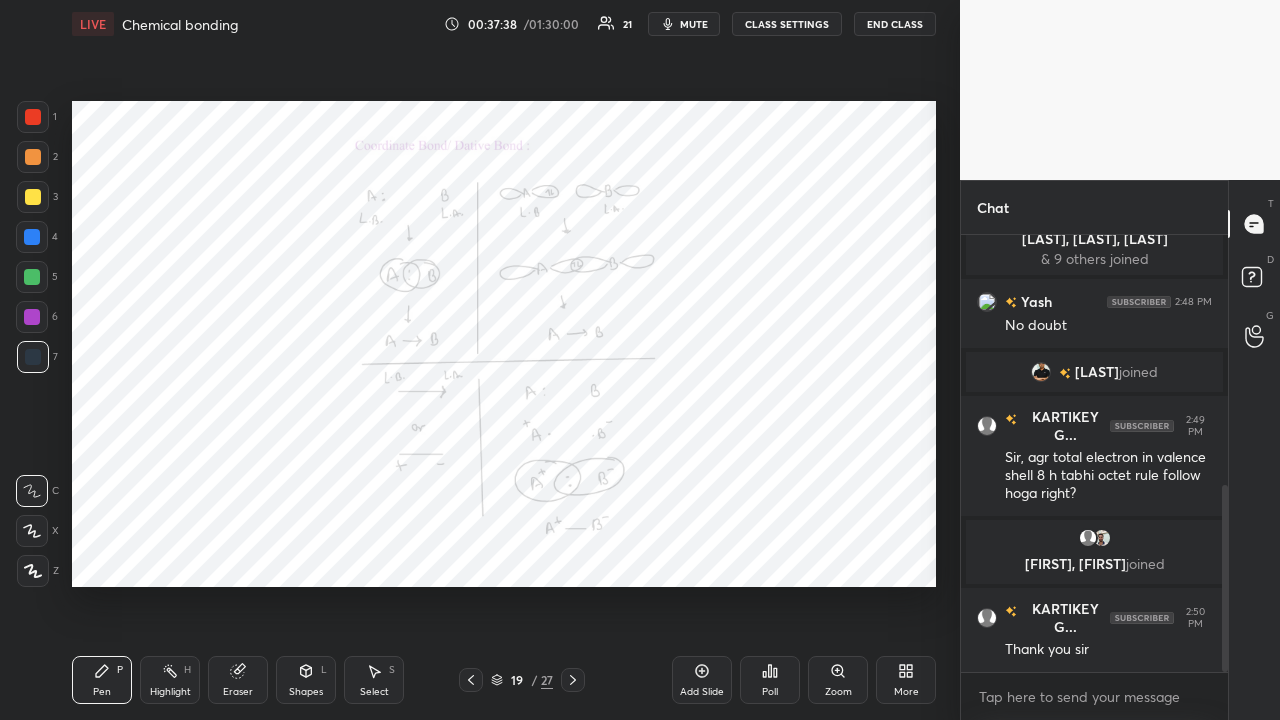 scroll, scrollTop: 633, scrollLeft: 0, axis: vertical 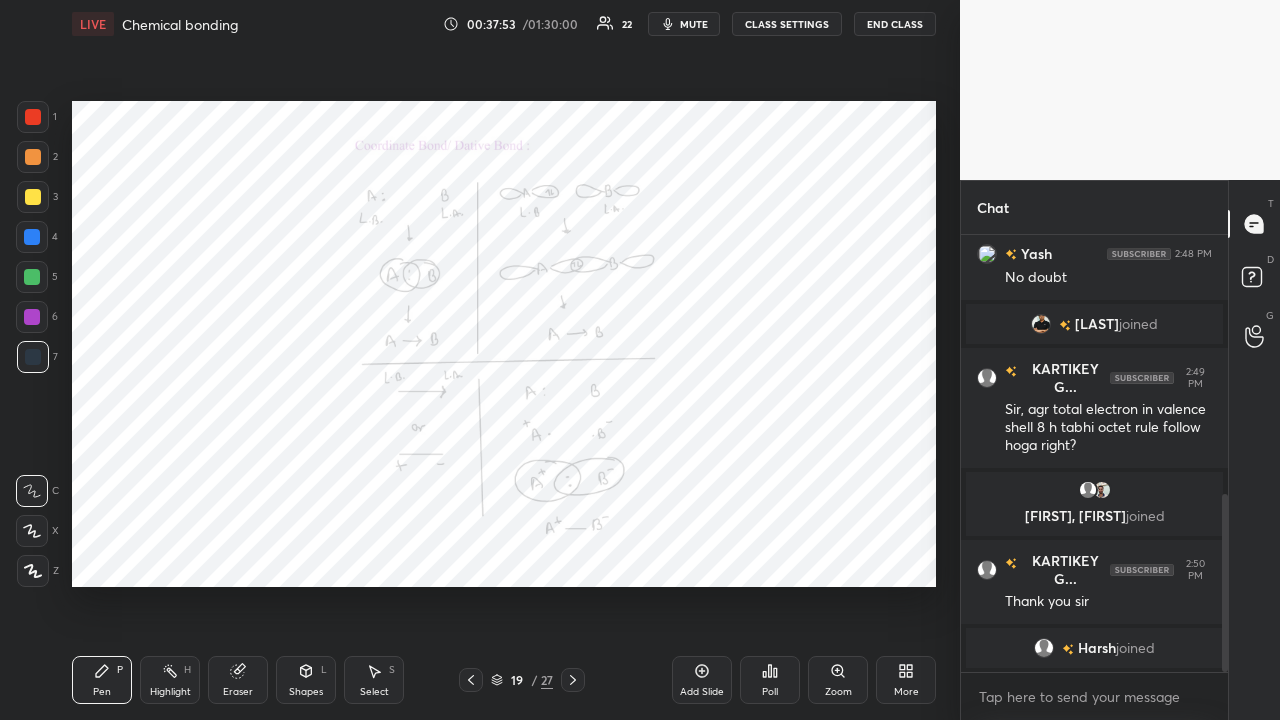 click at bounding box center (32, 277) 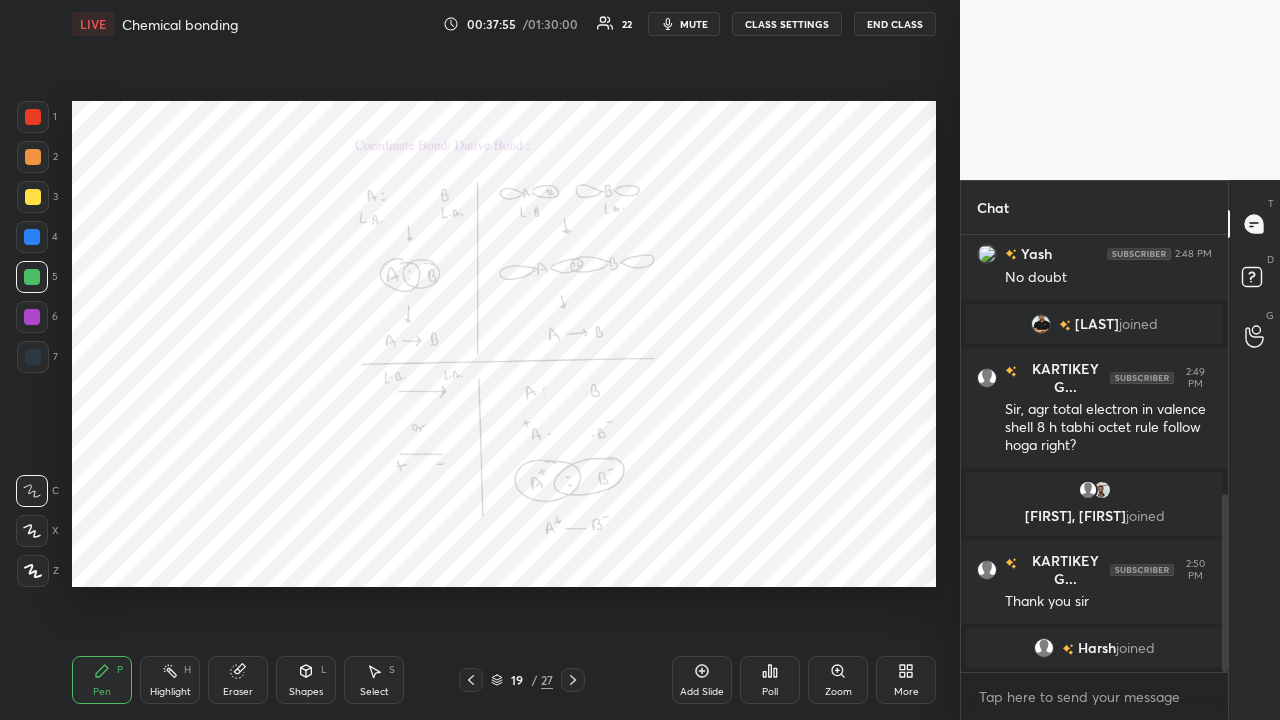 click at bounding box center (33, 117) 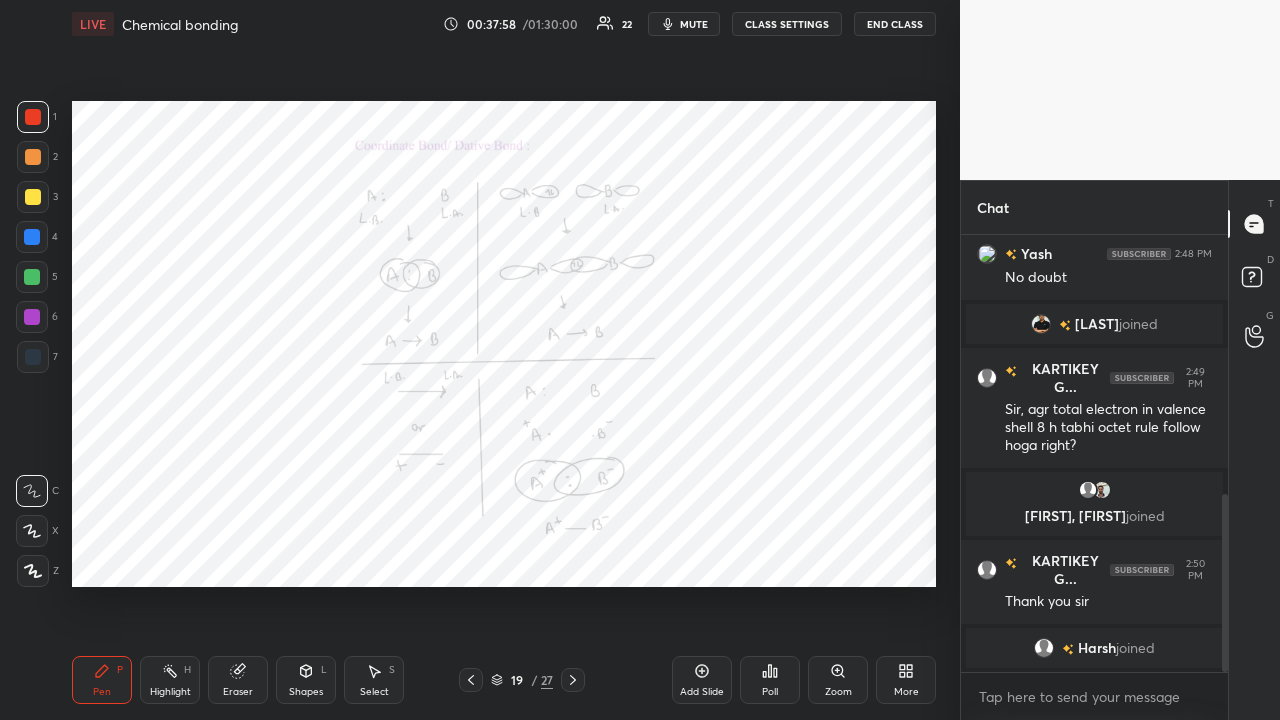 click at bounding box center [32, 317] 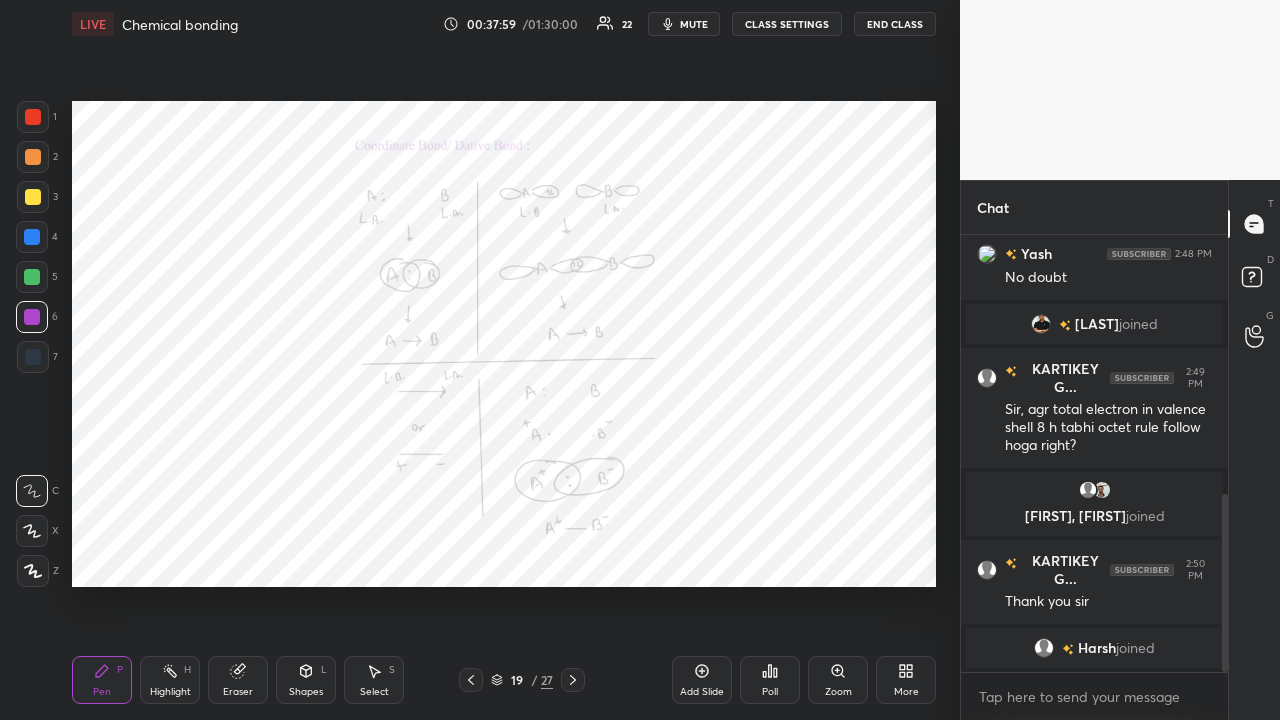 click at bounding box center (33, 357) 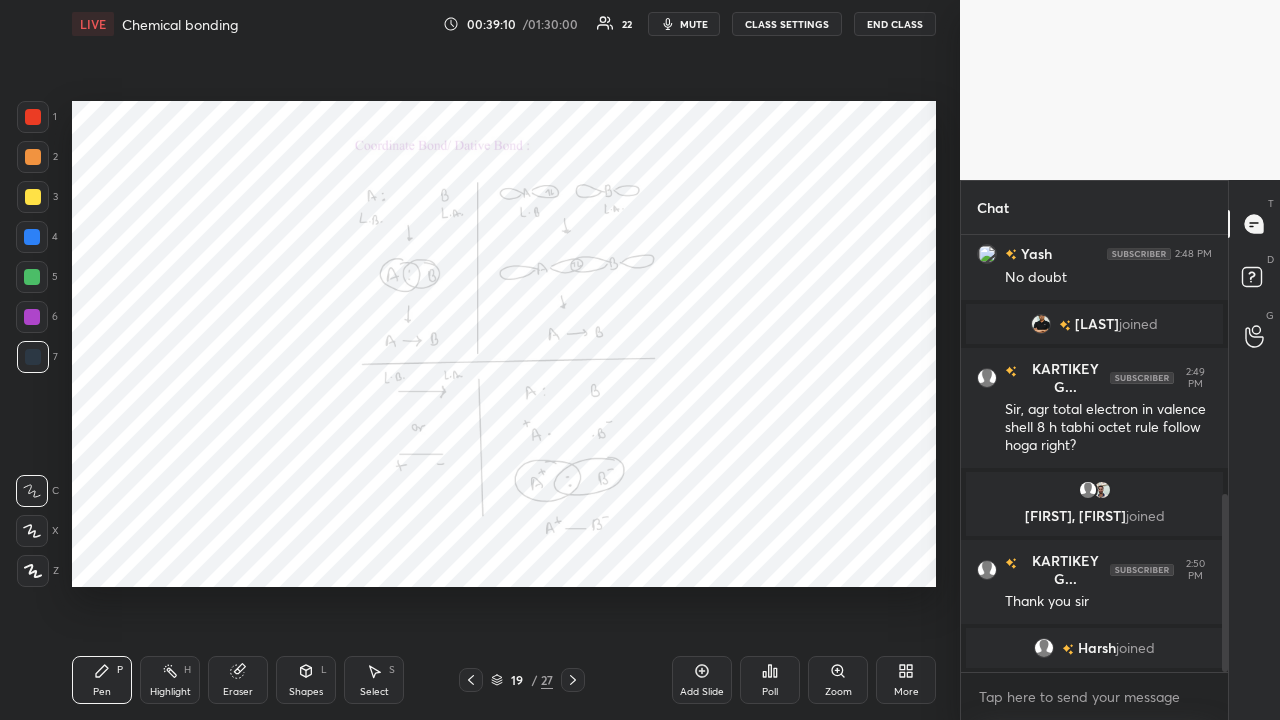 click at bounding box center [32, 317] 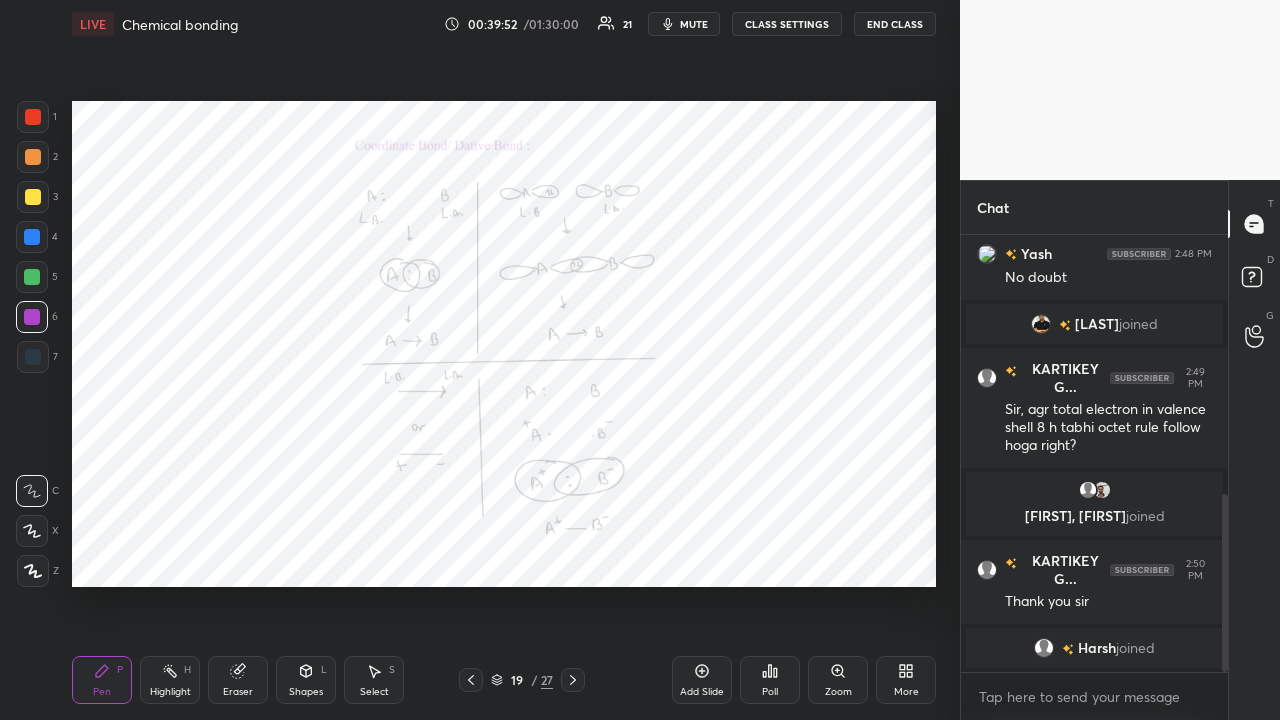 click at bounding box center [33, 117] 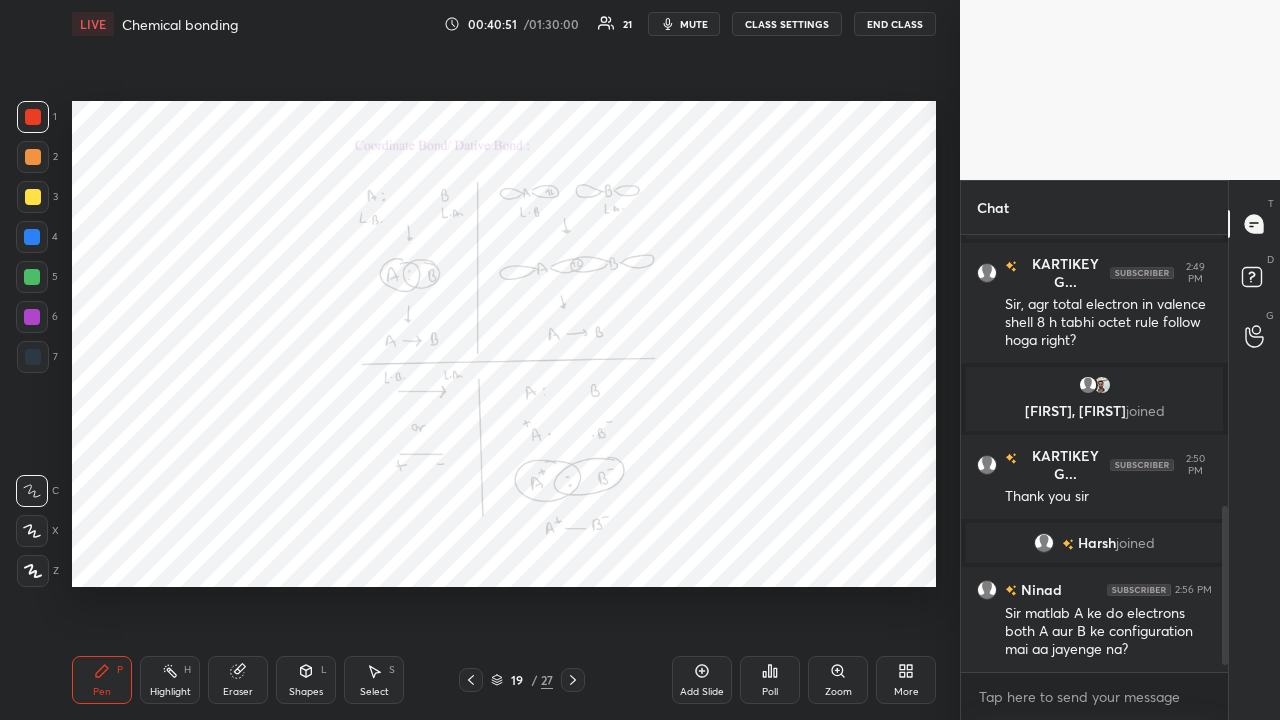 scroll, scrollTop: 800, scrollLeft: 0, axis: vertical 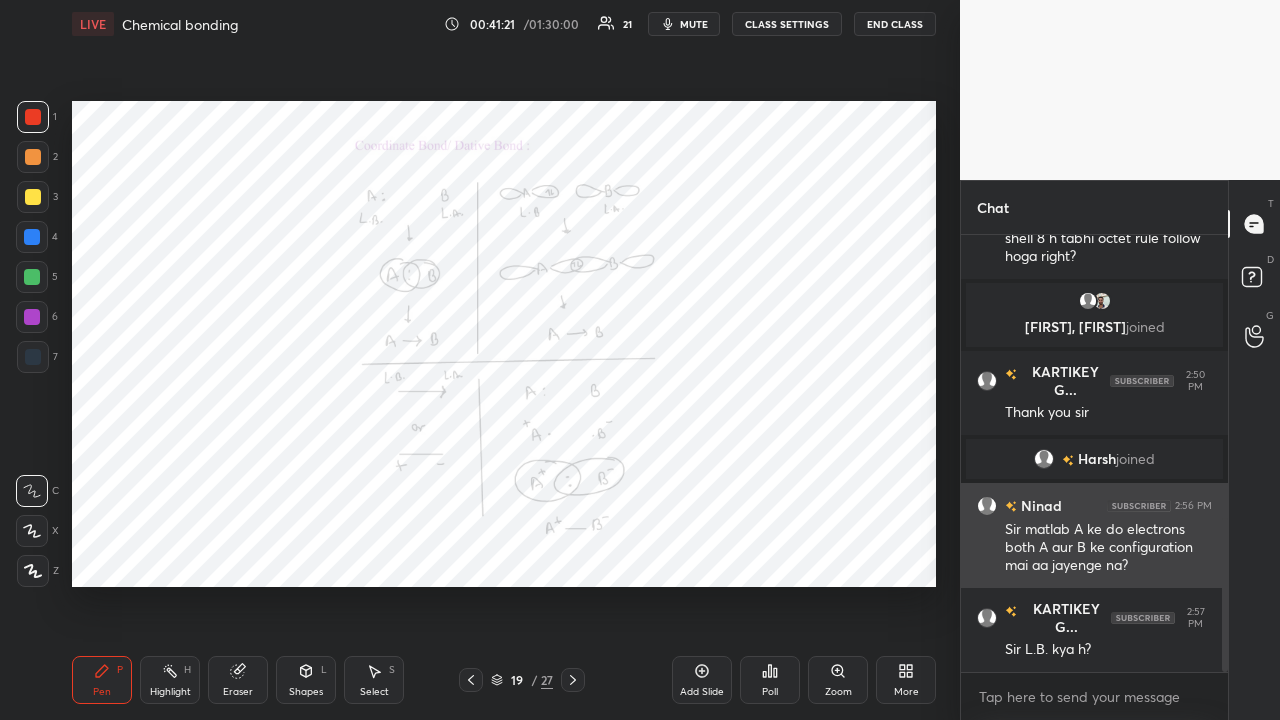 click on "Sir matlab A ke do electrons both A aur B ke configuration mai aa jayenge na?" at bounding box center (1108, 548) 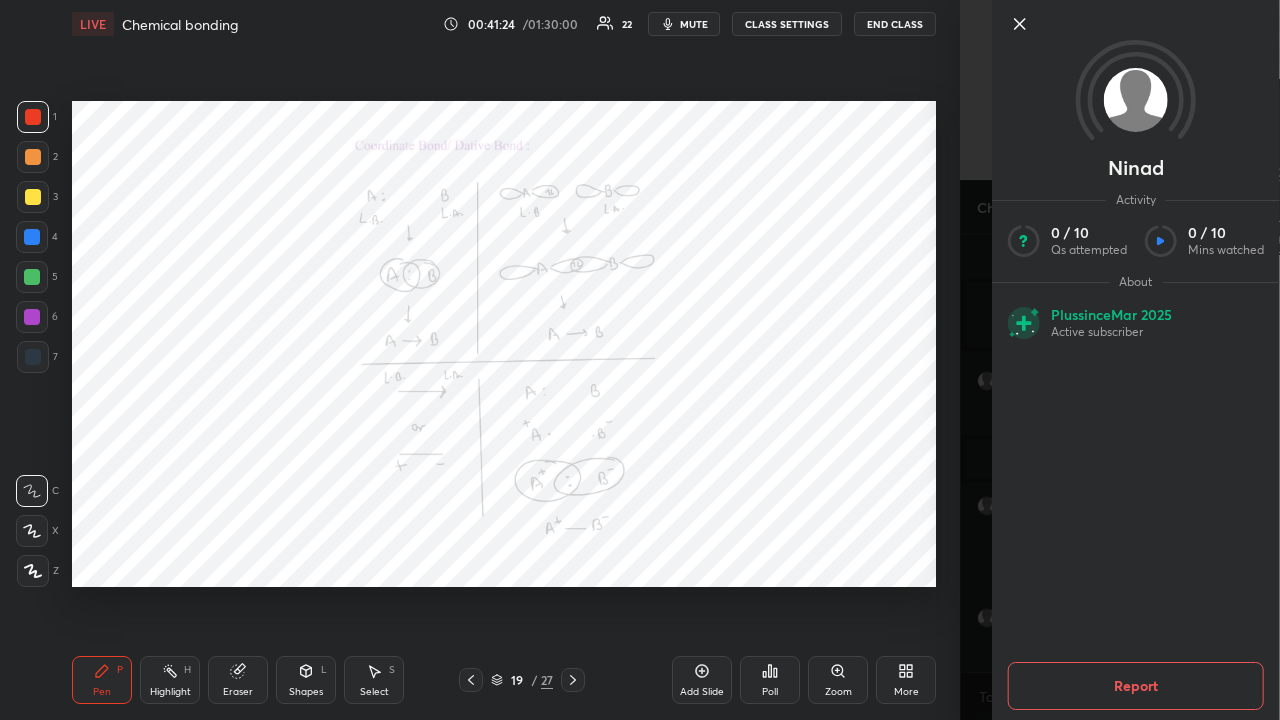 click on "[LAST] Activity 0 / 10 Qs attempted 0 / 10 Mins watched About Plus  since  Mar   2025 Active subscriber Report" at bounding box center (1120, 360) 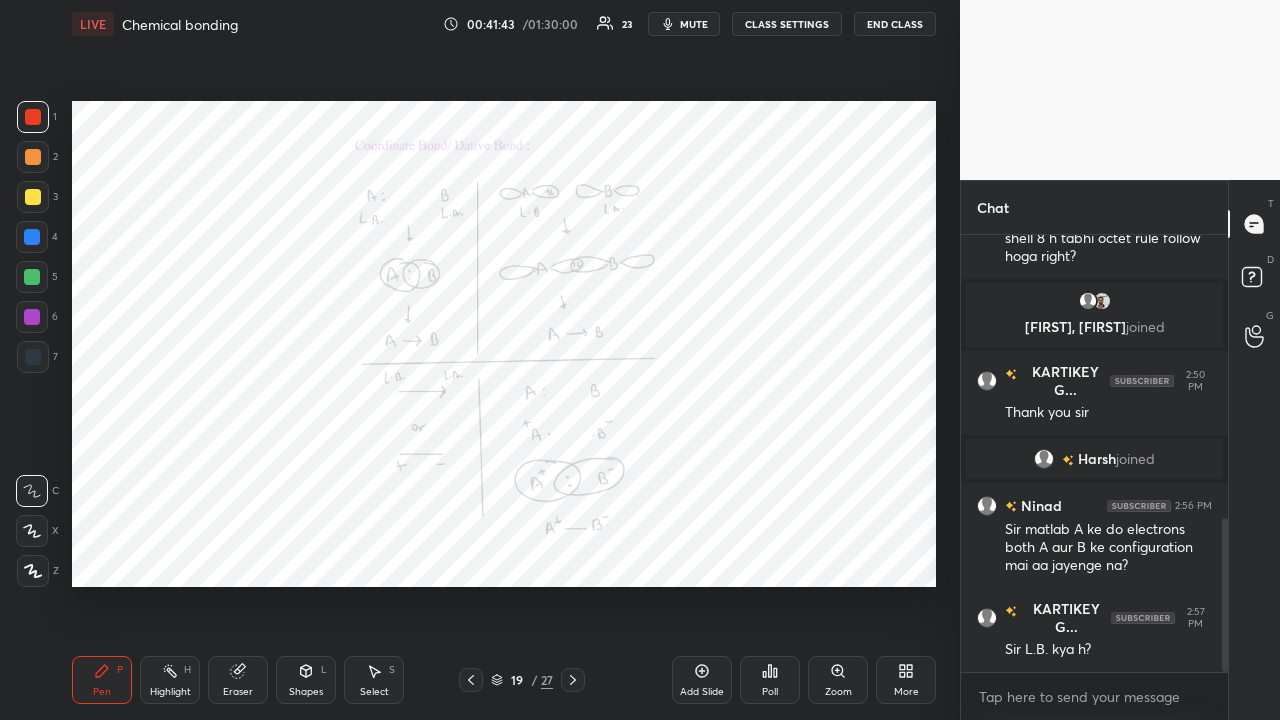 click at bounding box center (32, 237) 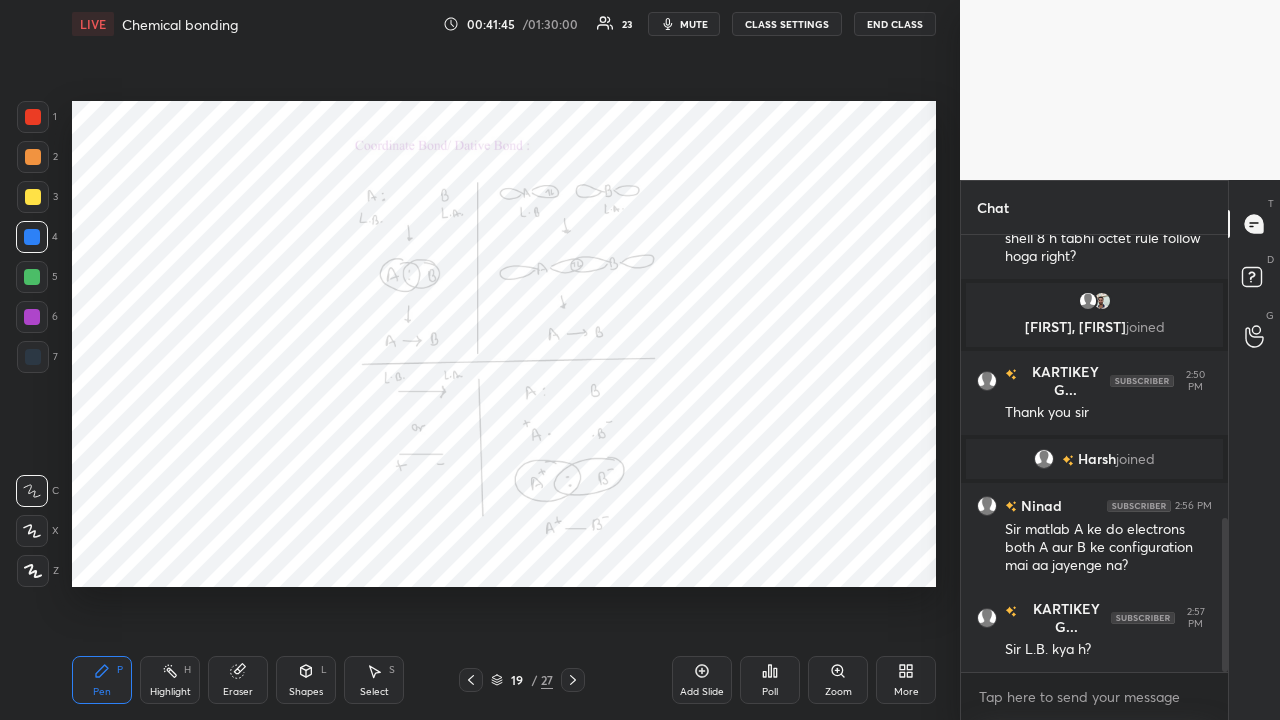 scroll, scrollTop: 869, scrollLeft: 0, axis: vertical 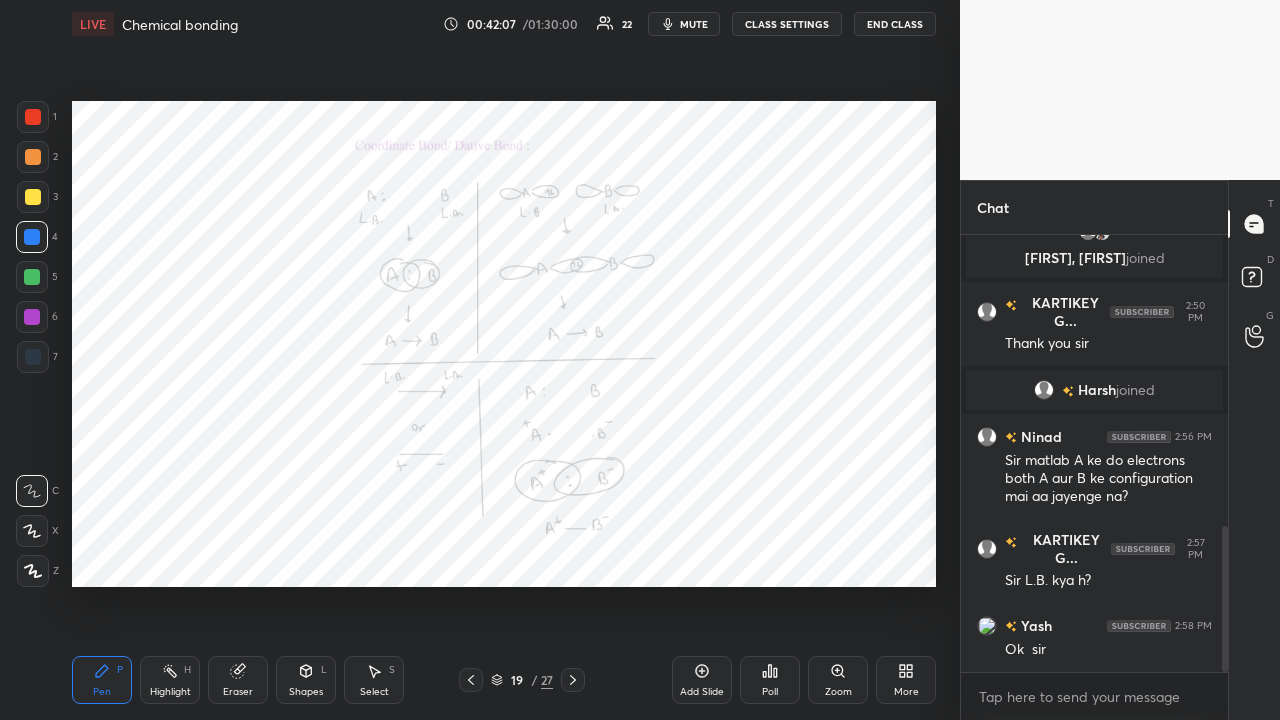 click at bounding box center [33, 117] 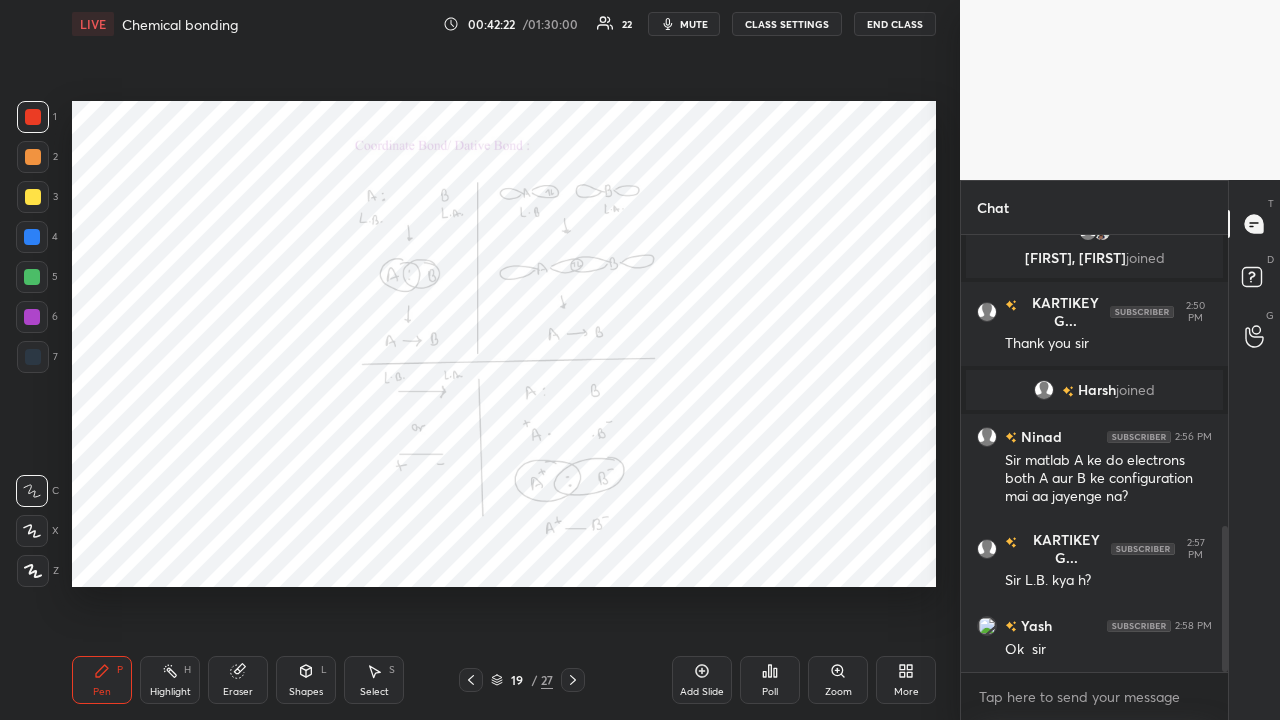 click at bounding box center [33, 197] 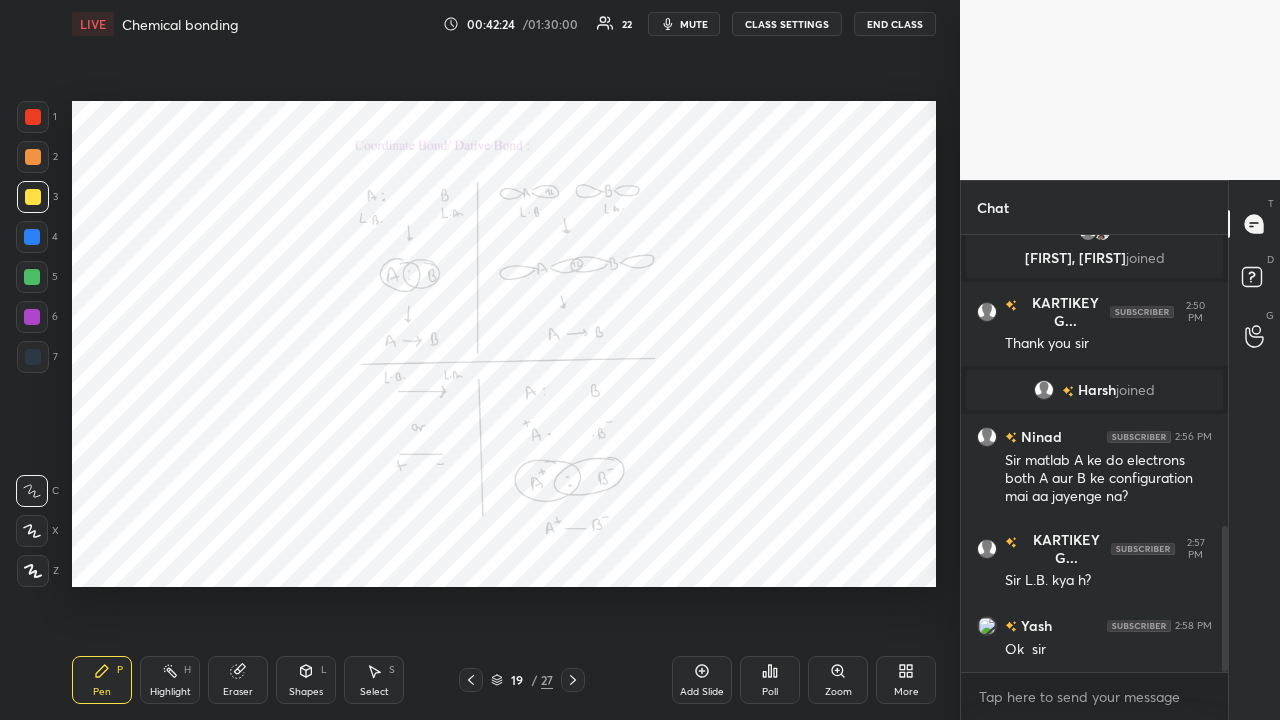 click at bounding box center [32, 277] 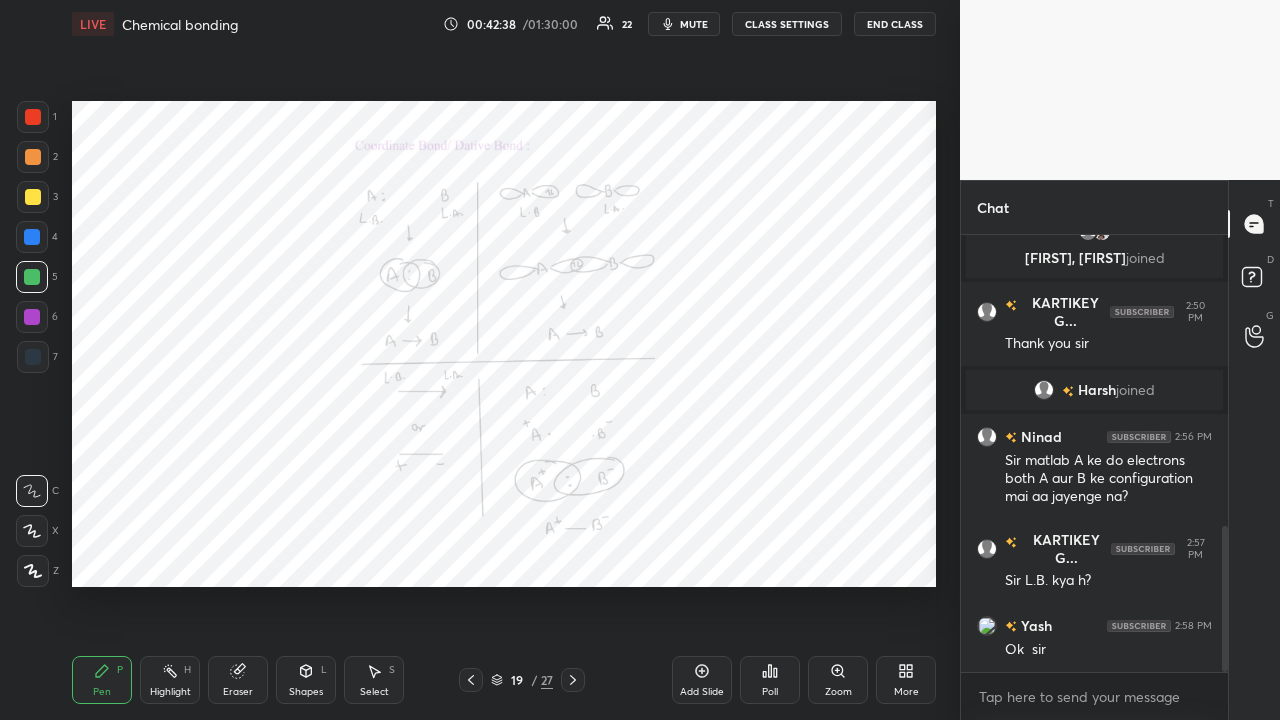 click at bounding box center [33, 117] 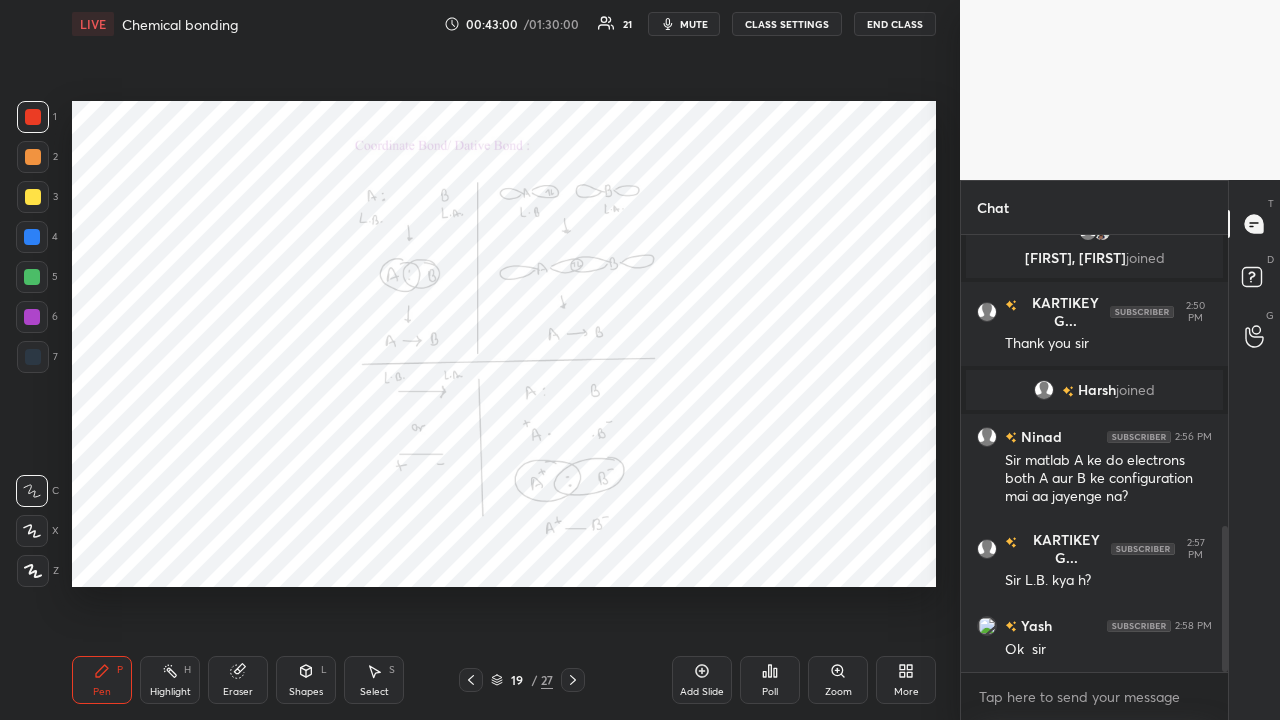 scroll, scrollTop: 917, scrollLeft: 0, axis: vertical 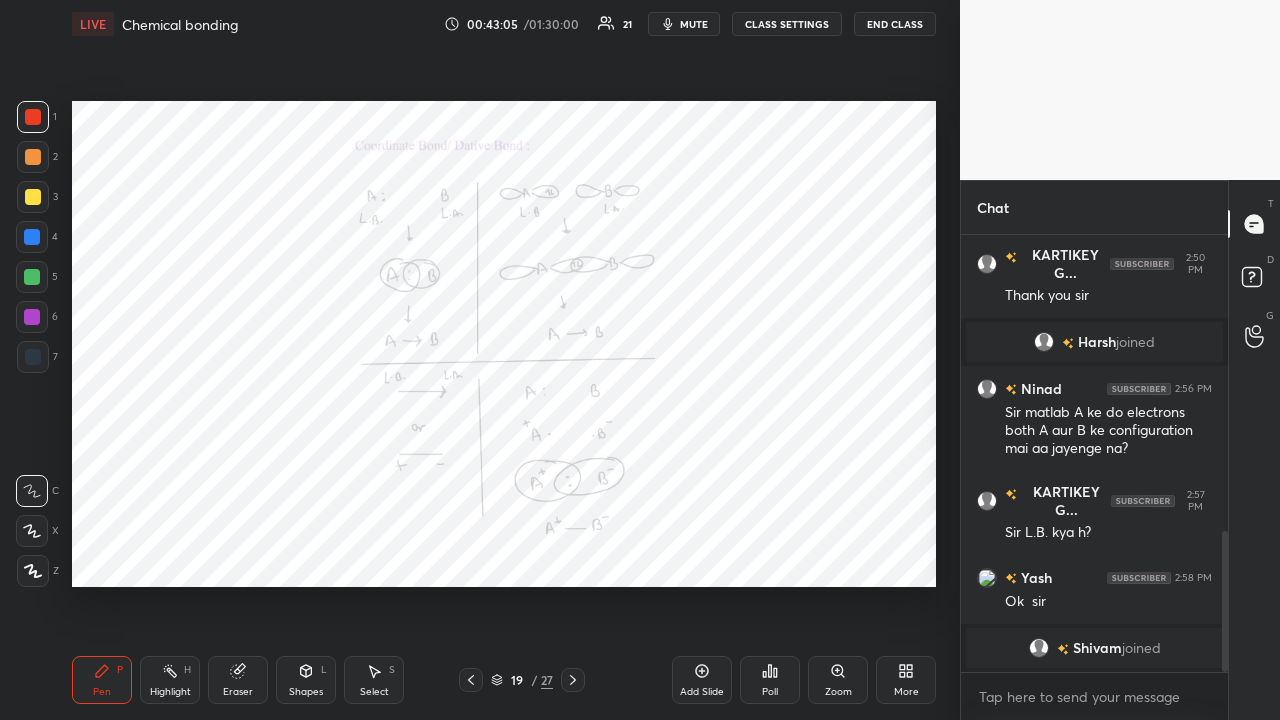 click at bounding box center [32, 317] 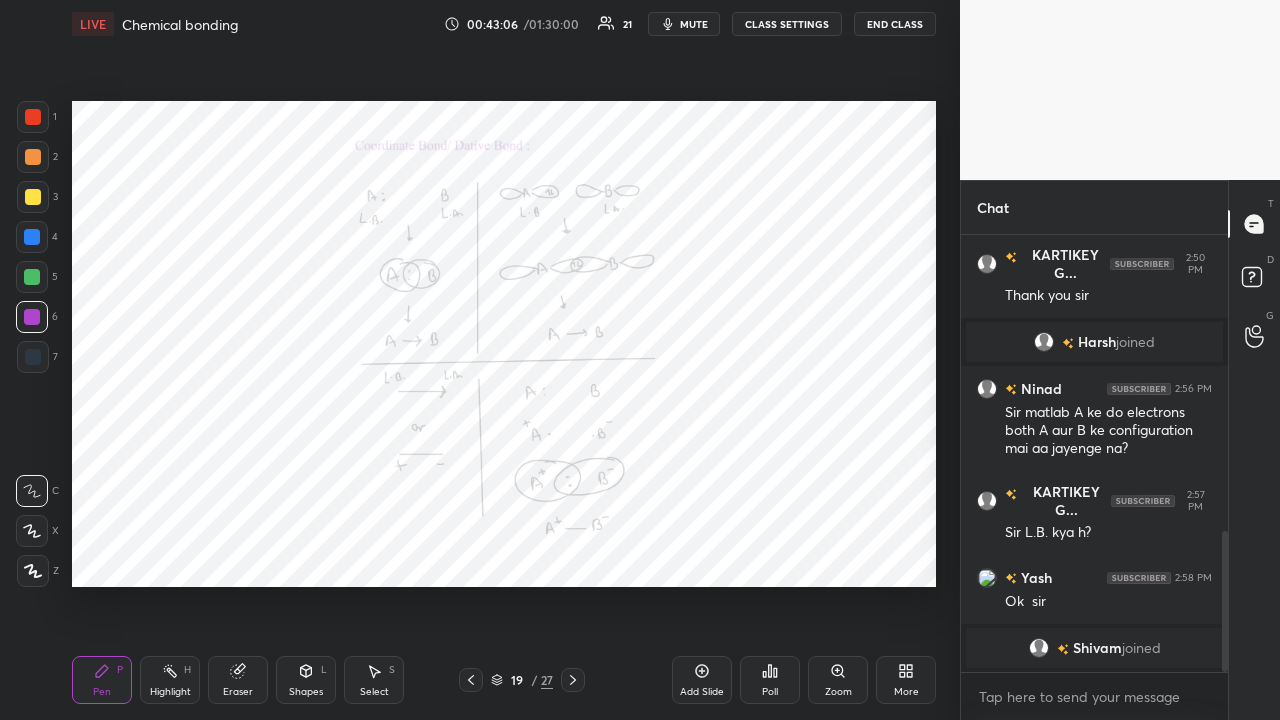 scroll, scrollTop: 941, scrollLeft: 0, axis: vertical 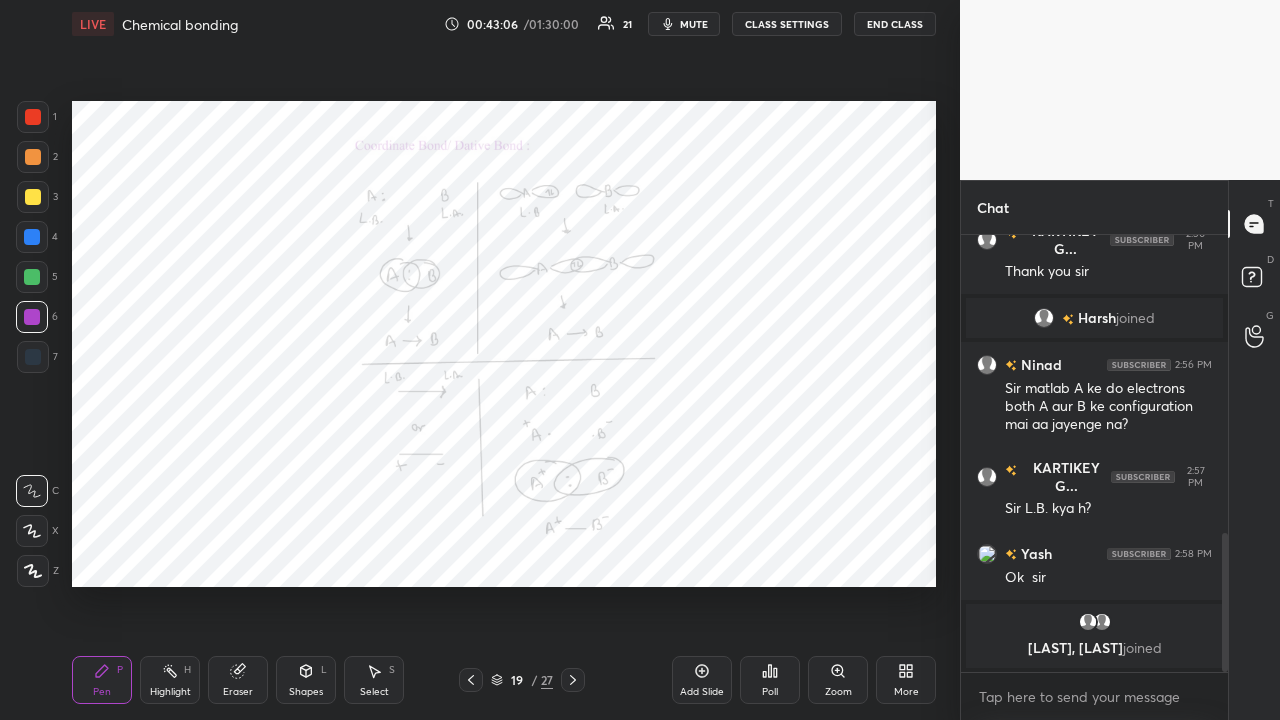 click at bounding box center (33, 157) 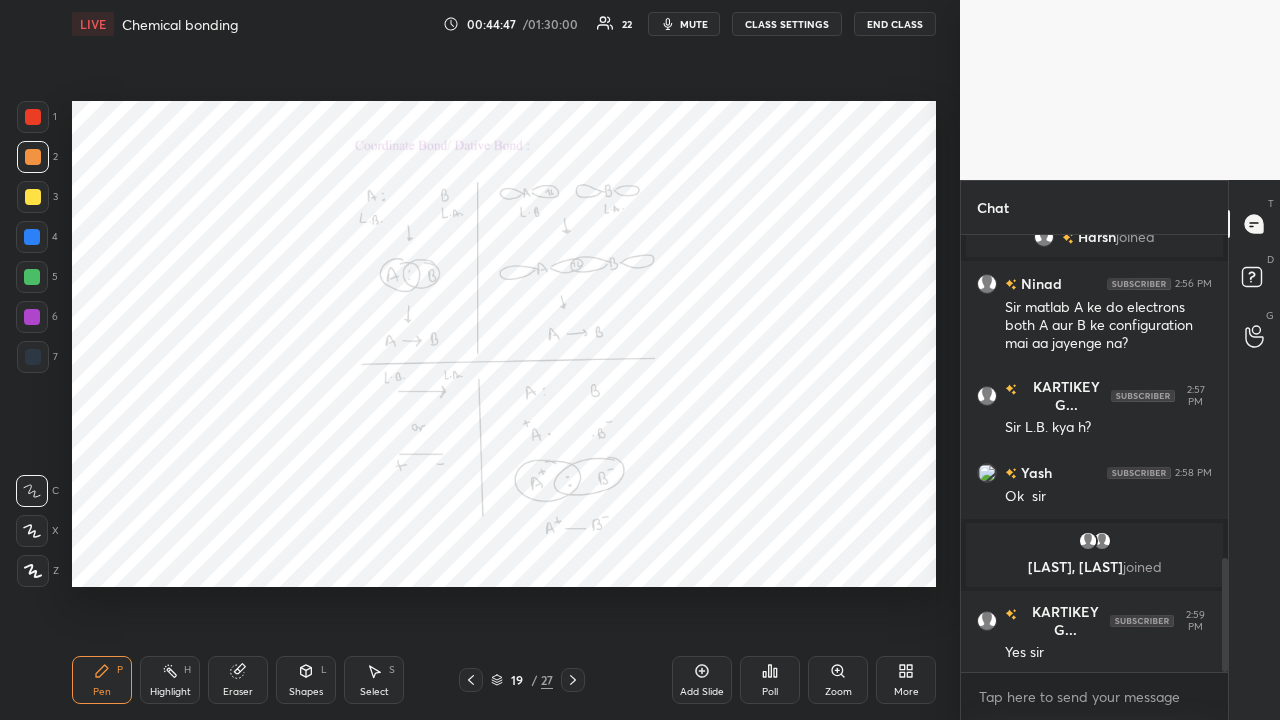 scroll, scrollTop: 1238, scrollLeft: 0, axis: vertical 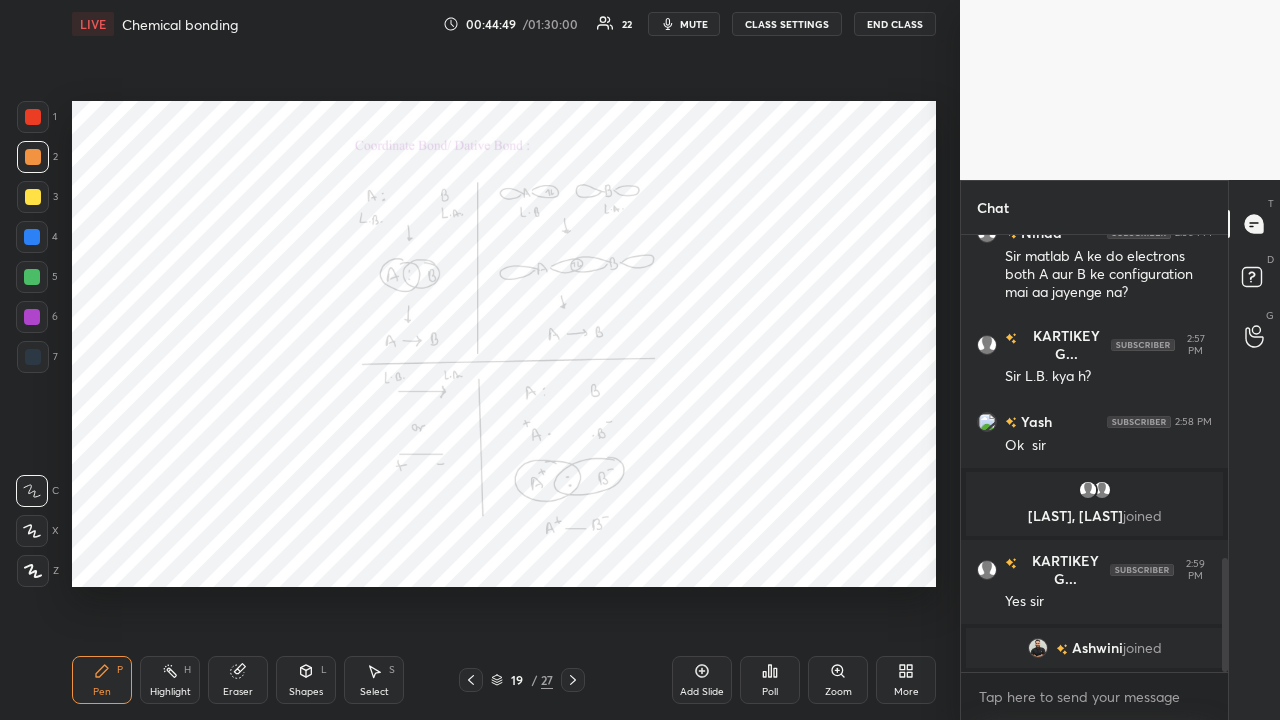 click at bounding box center [573, 680] 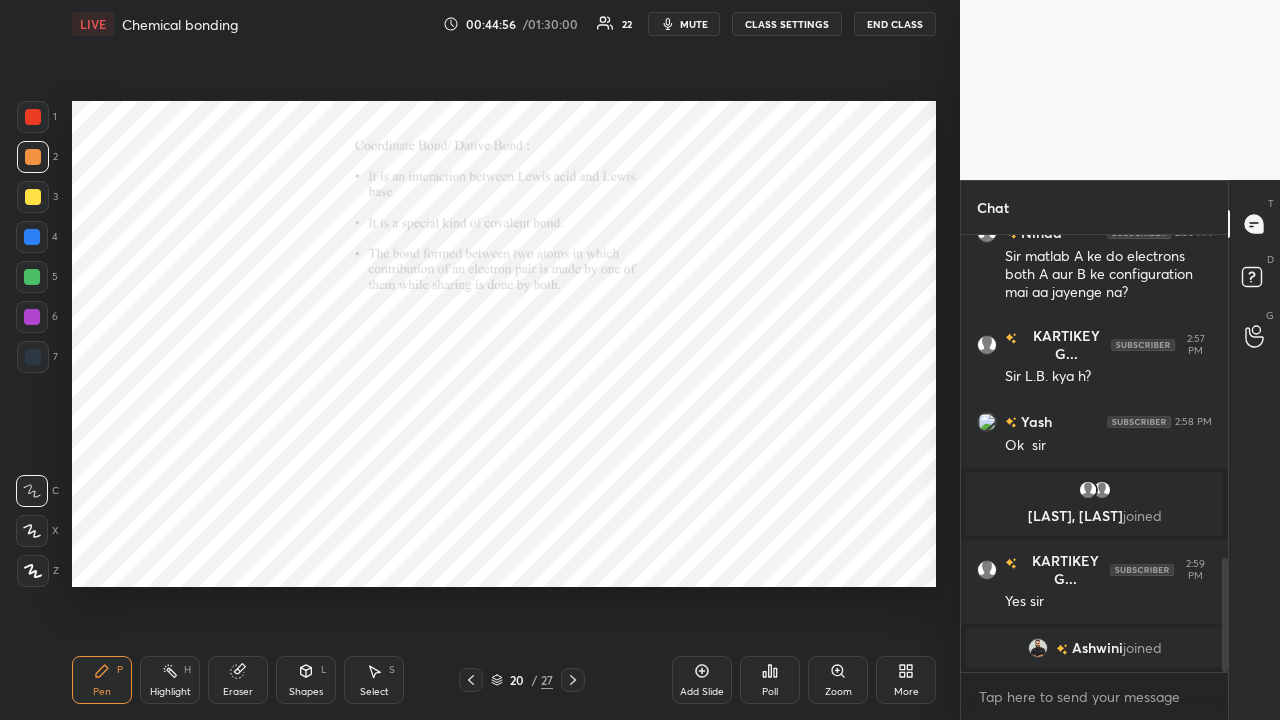 click 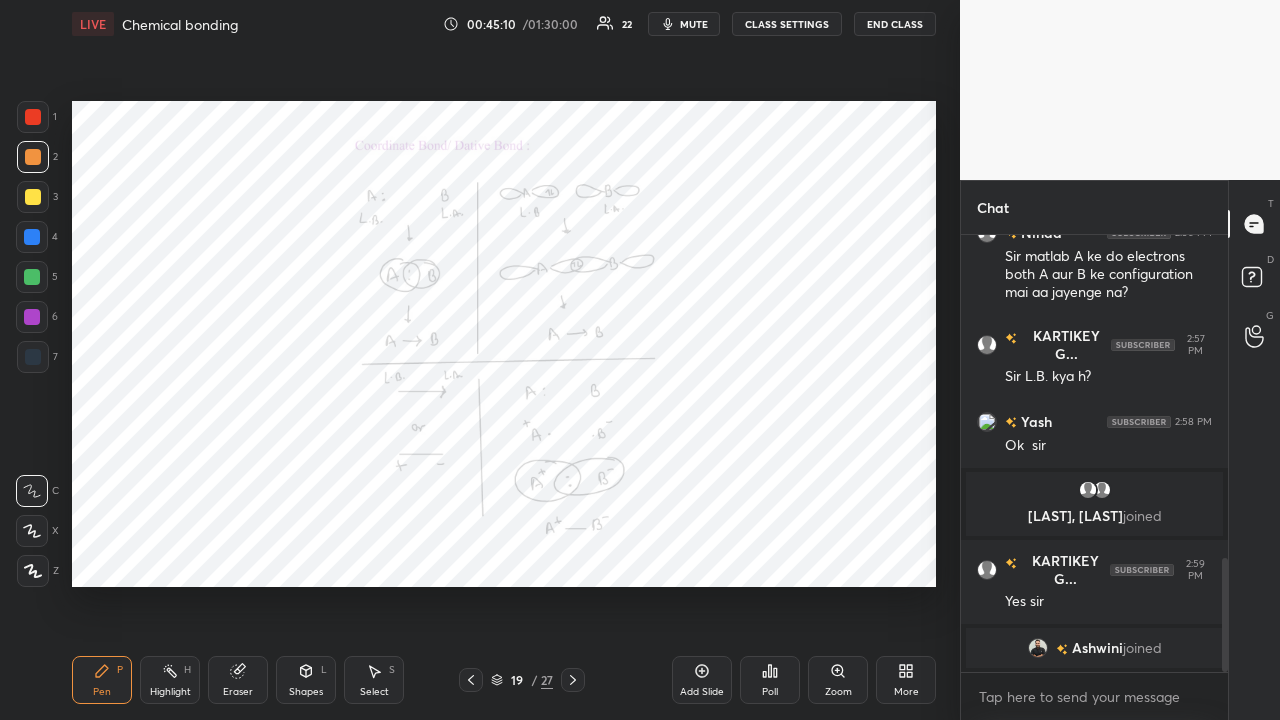 scroll, scrollTop: 1262, scrollLeft: 0, axis: vertical 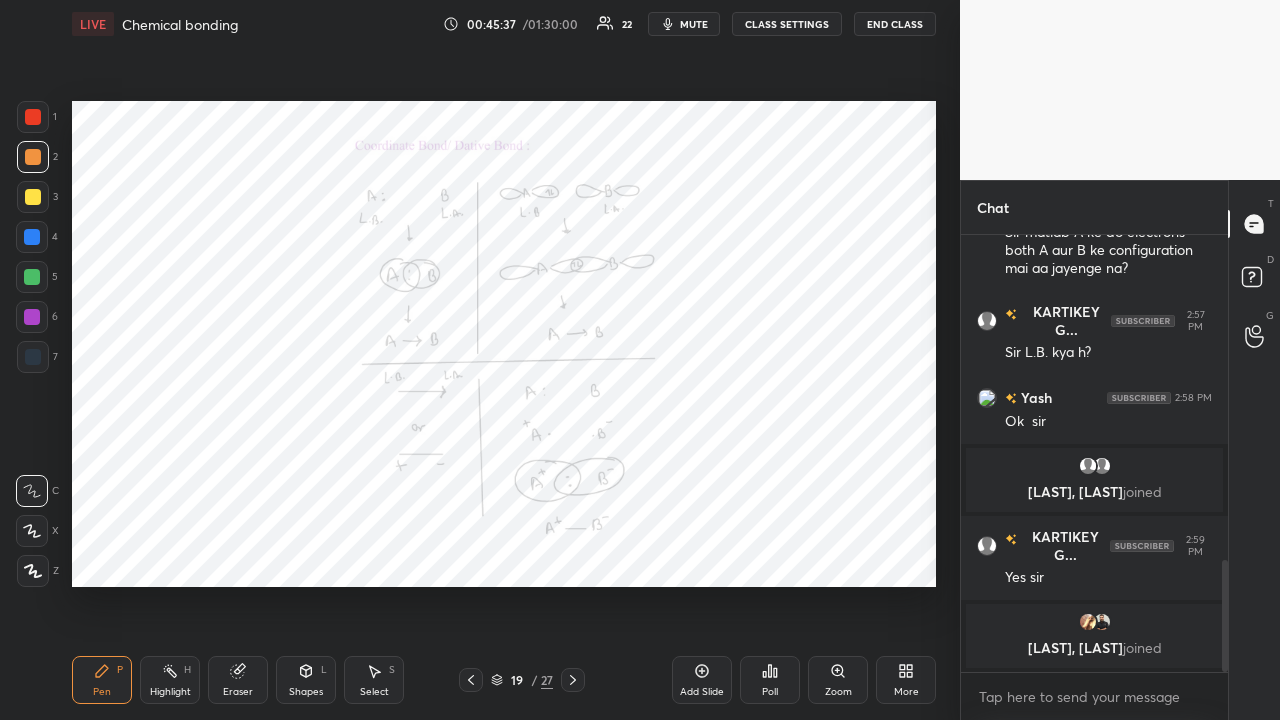click 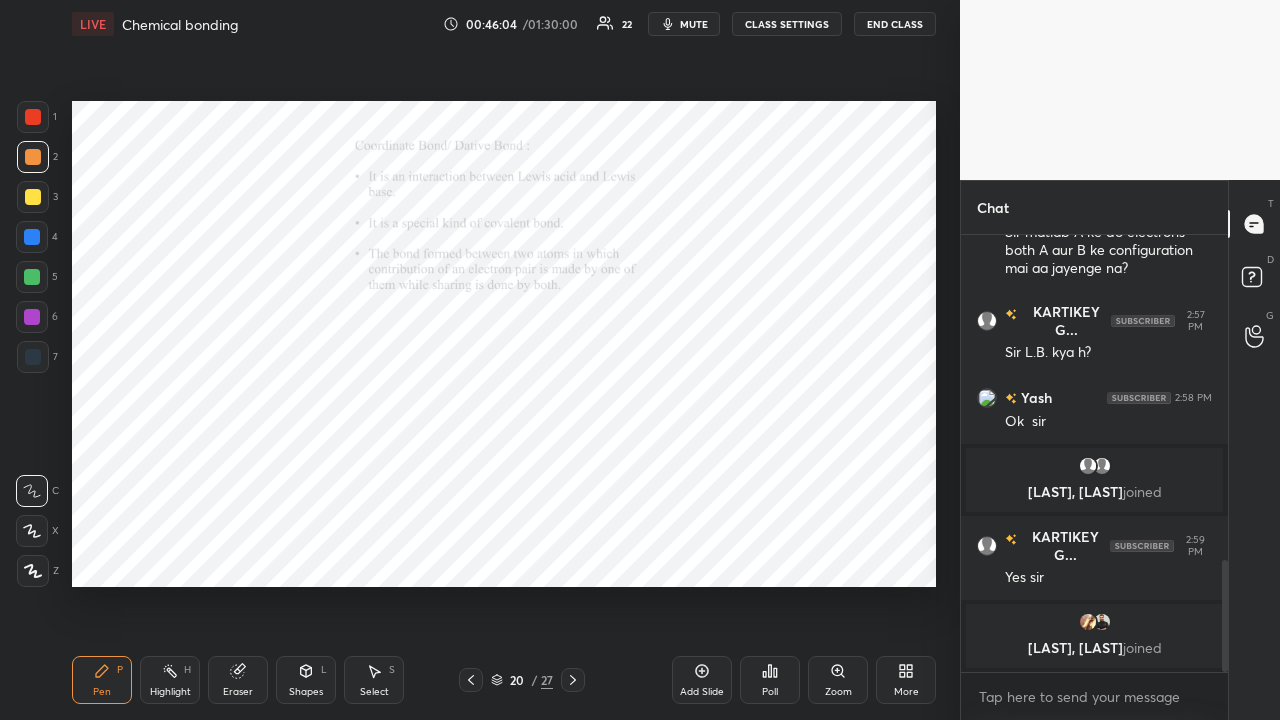 click 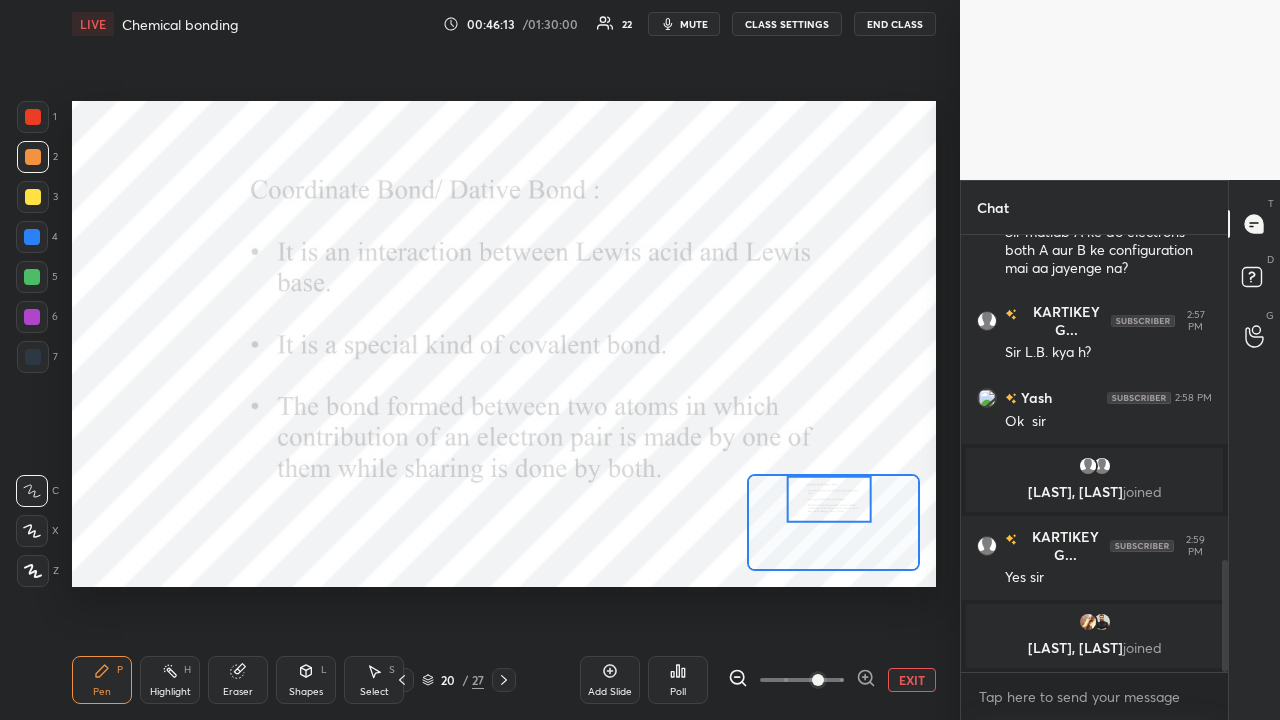 click at bounding box center [32, 317] 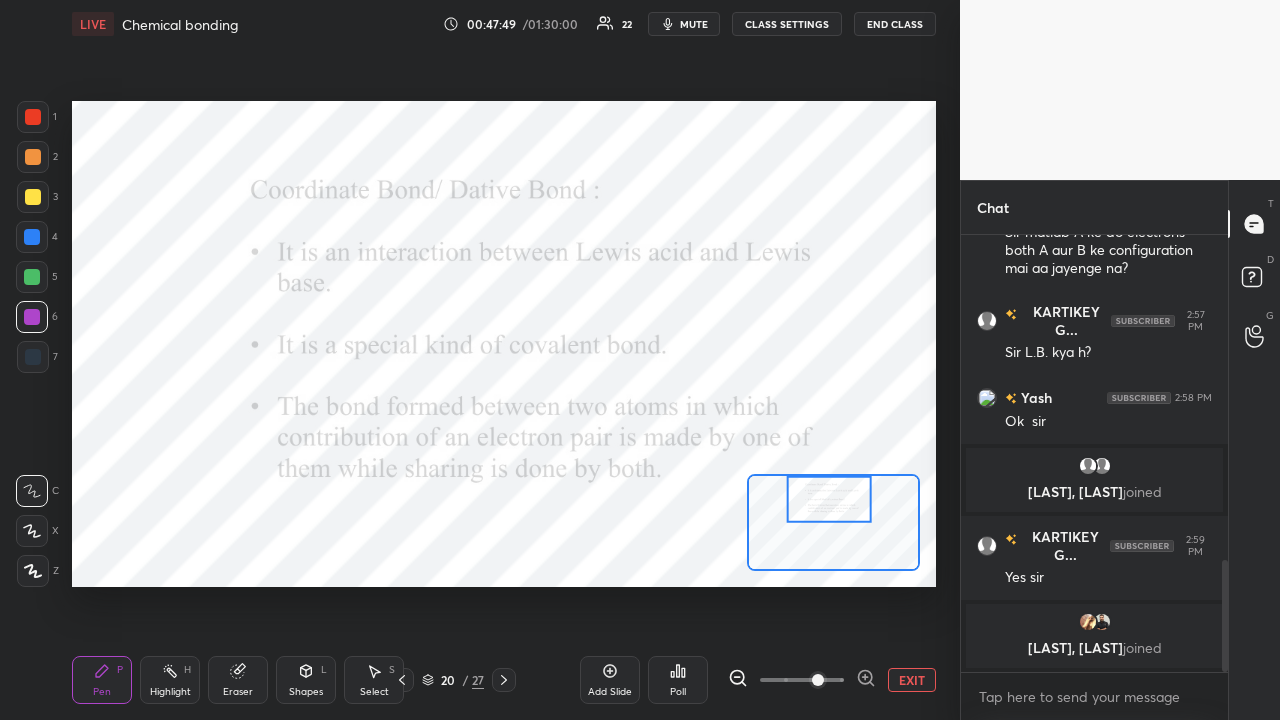 click 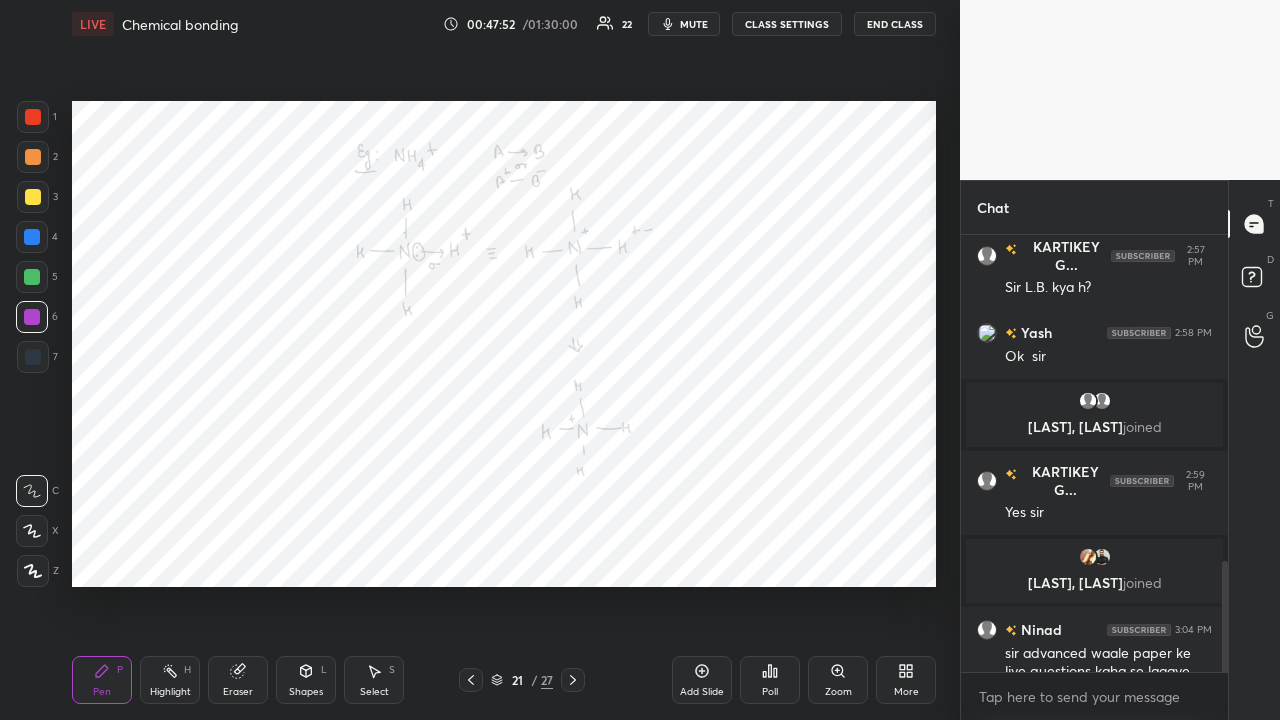scroll, scrollTop: 1284, scrollLeft: 0, axis: vertical 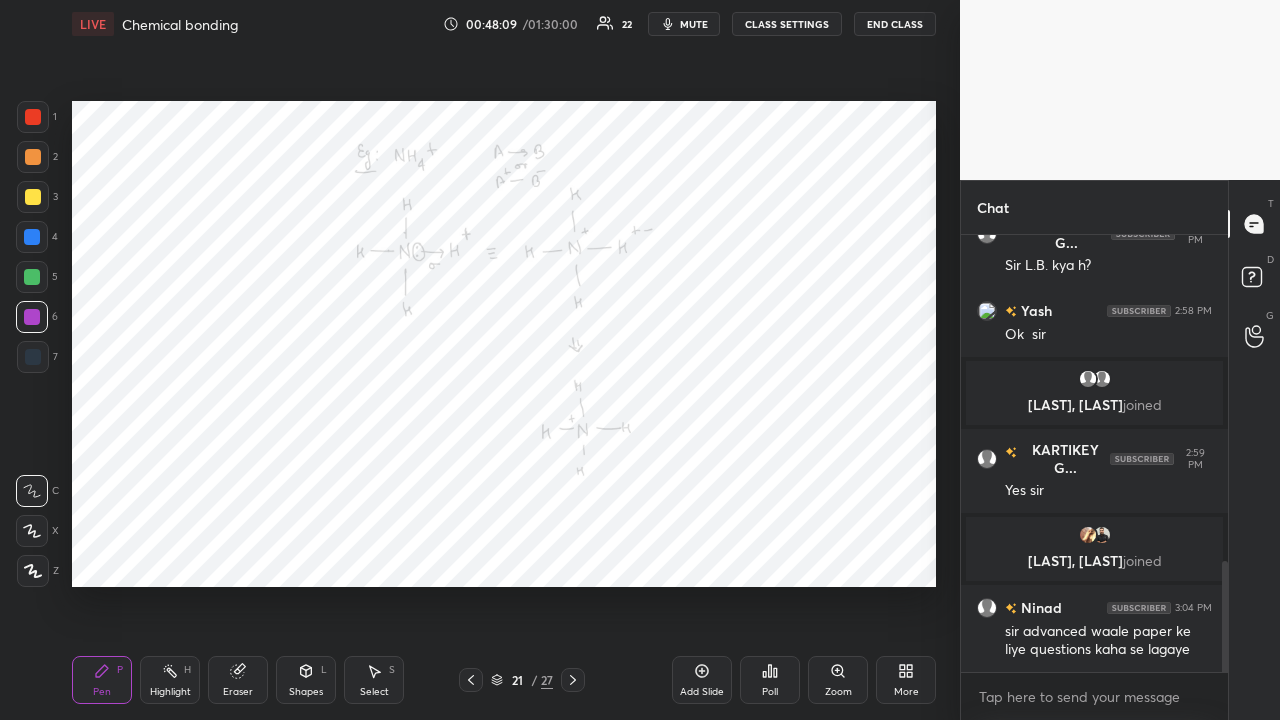 click 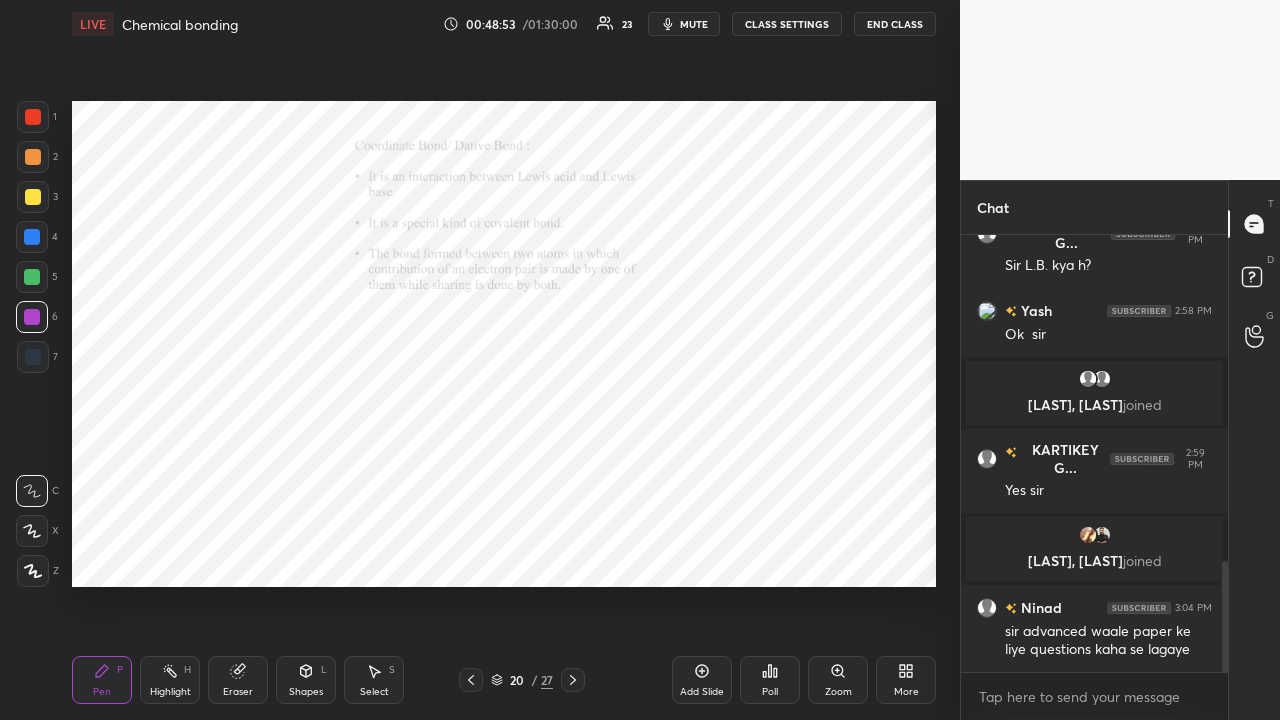 scroll, scrollTop: 1332, scrollLeft: 0, axis: vertical 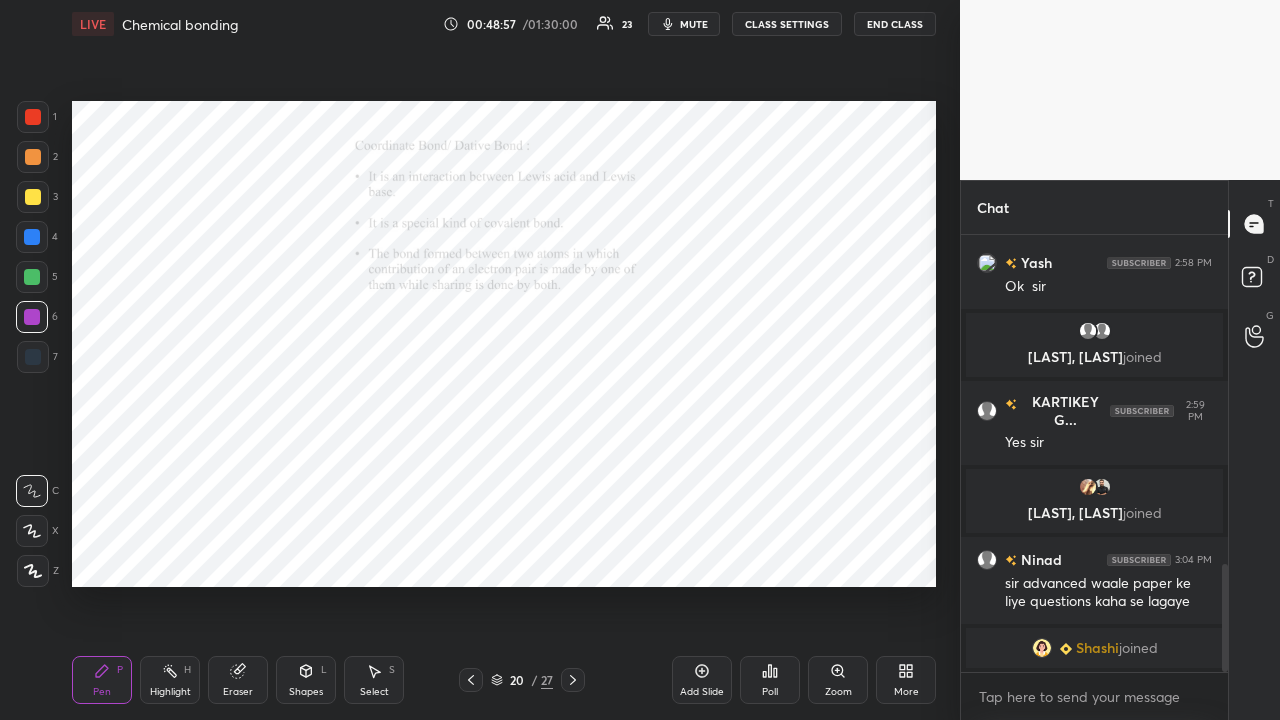 click 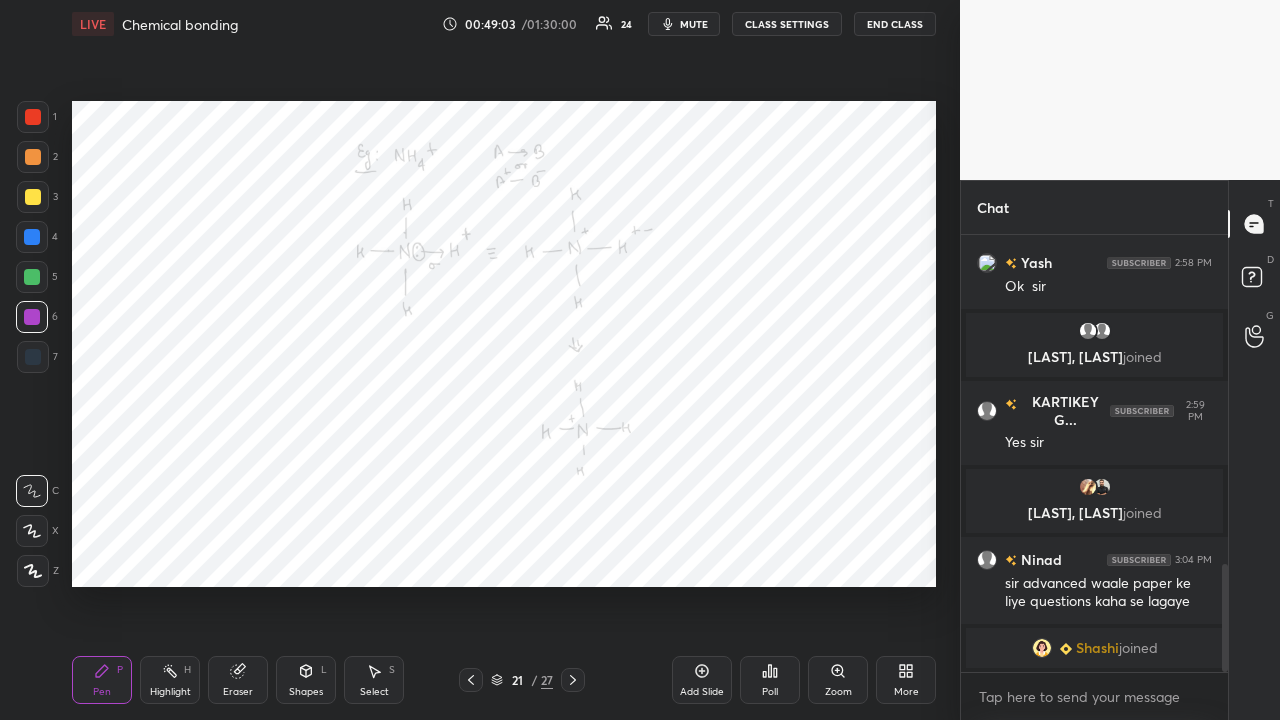 click at bounding box center (32, 237) 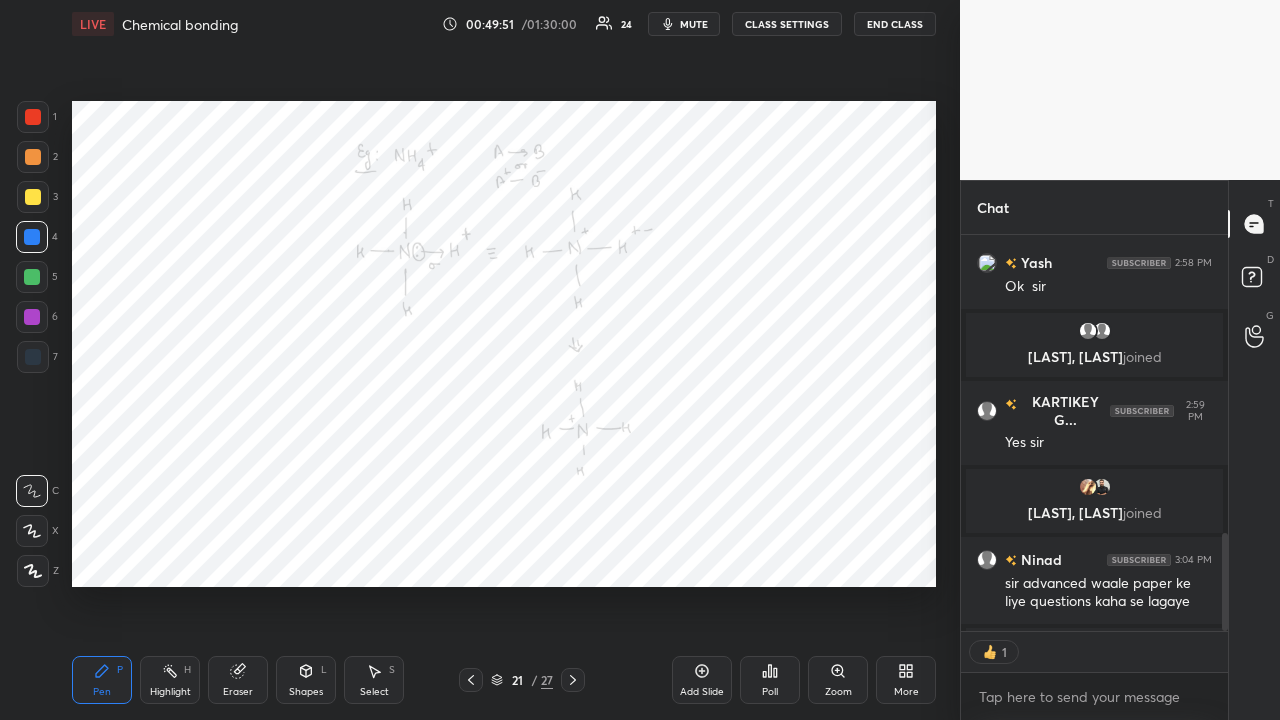 scroll, scrollTop: 390, scrollLeft: 261, axis: both 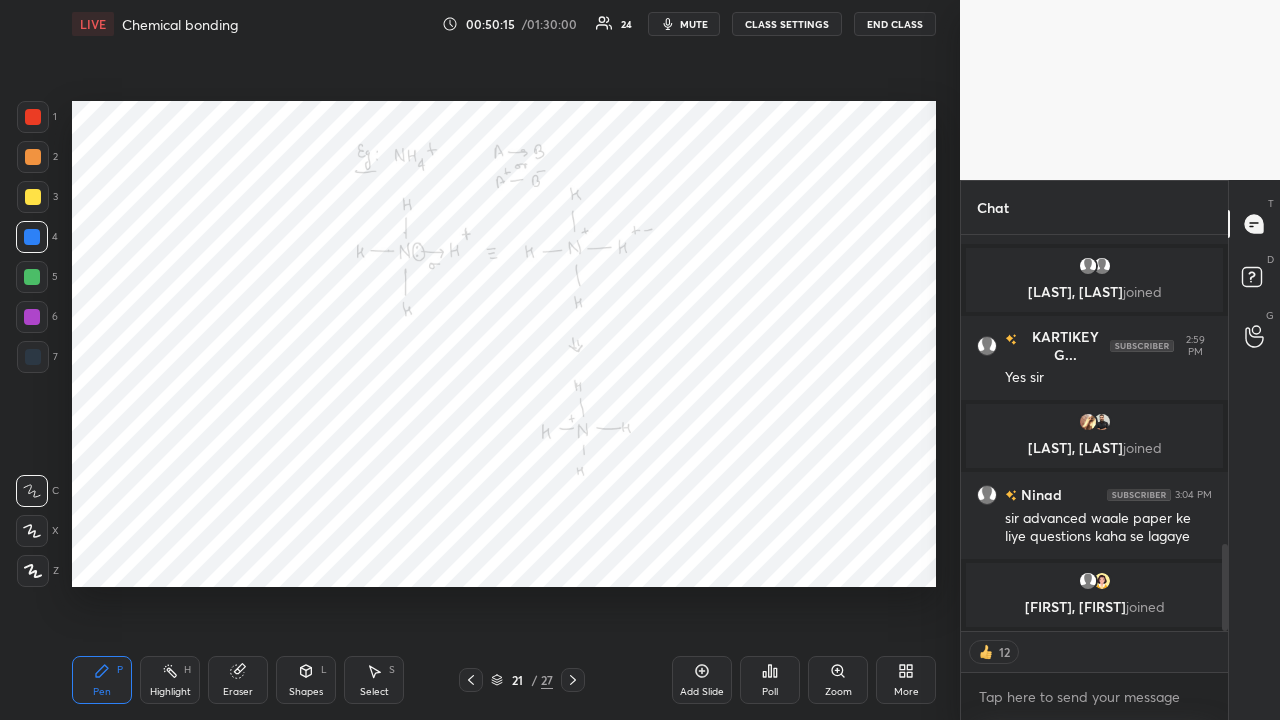 click at bounding box center (32, 317) 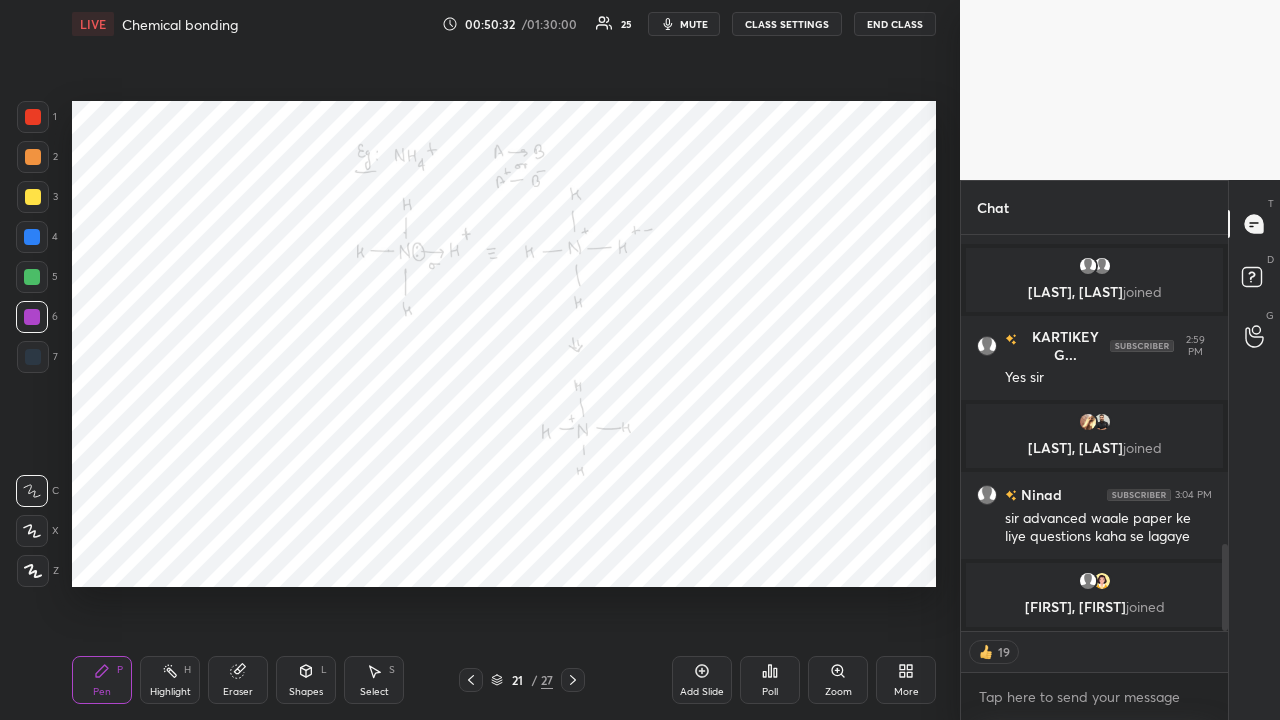 click at bounding box center (32, 277) 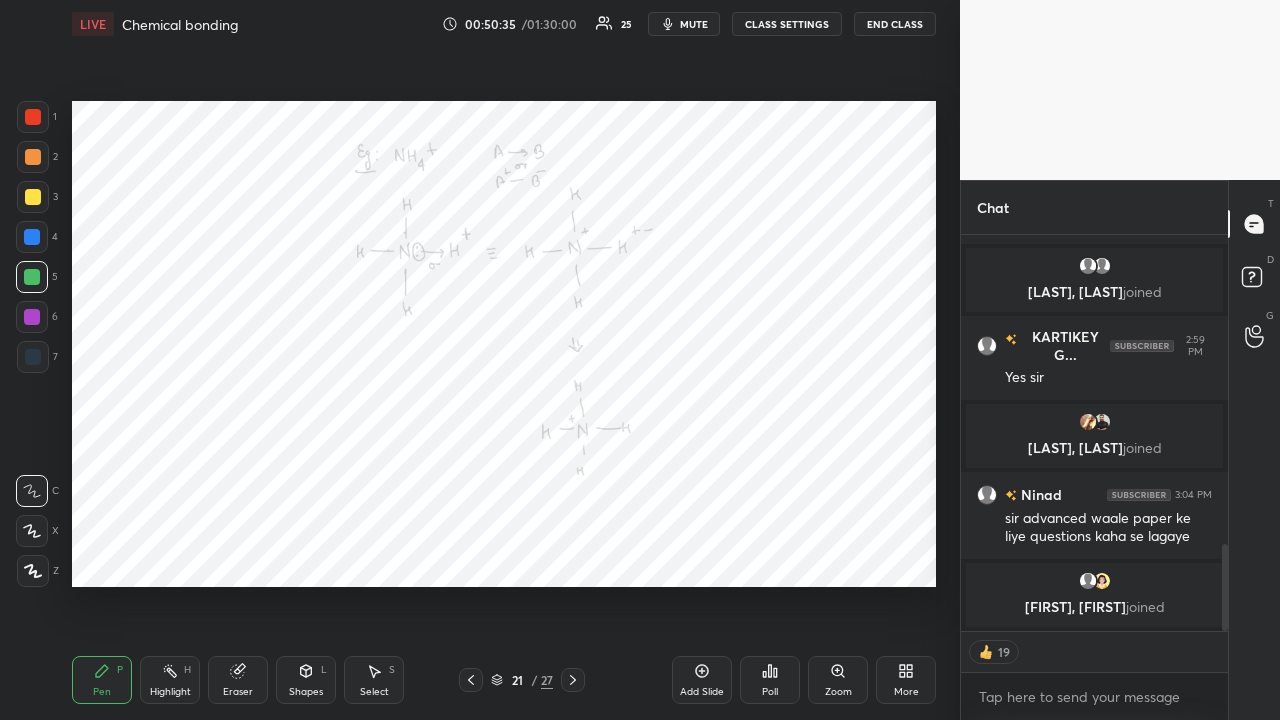 click at bounding box center [32, 317] 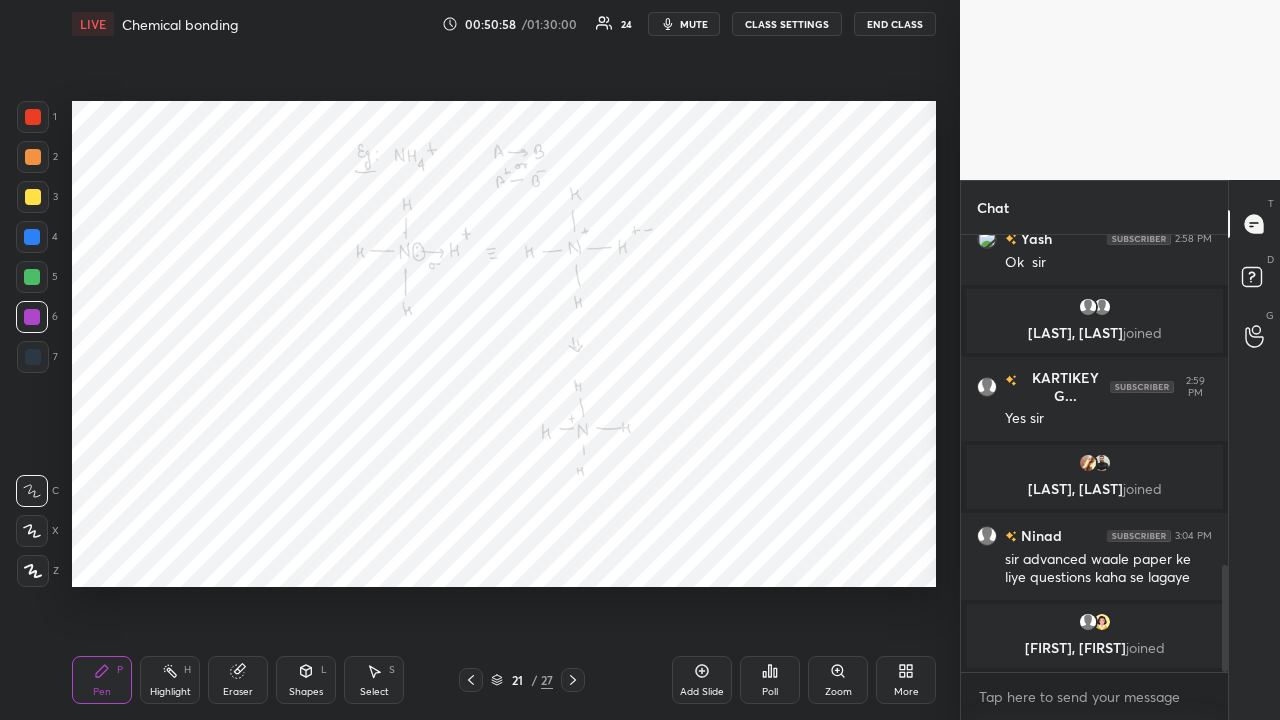 click on "Eraser" at bounding box center (238, 680) 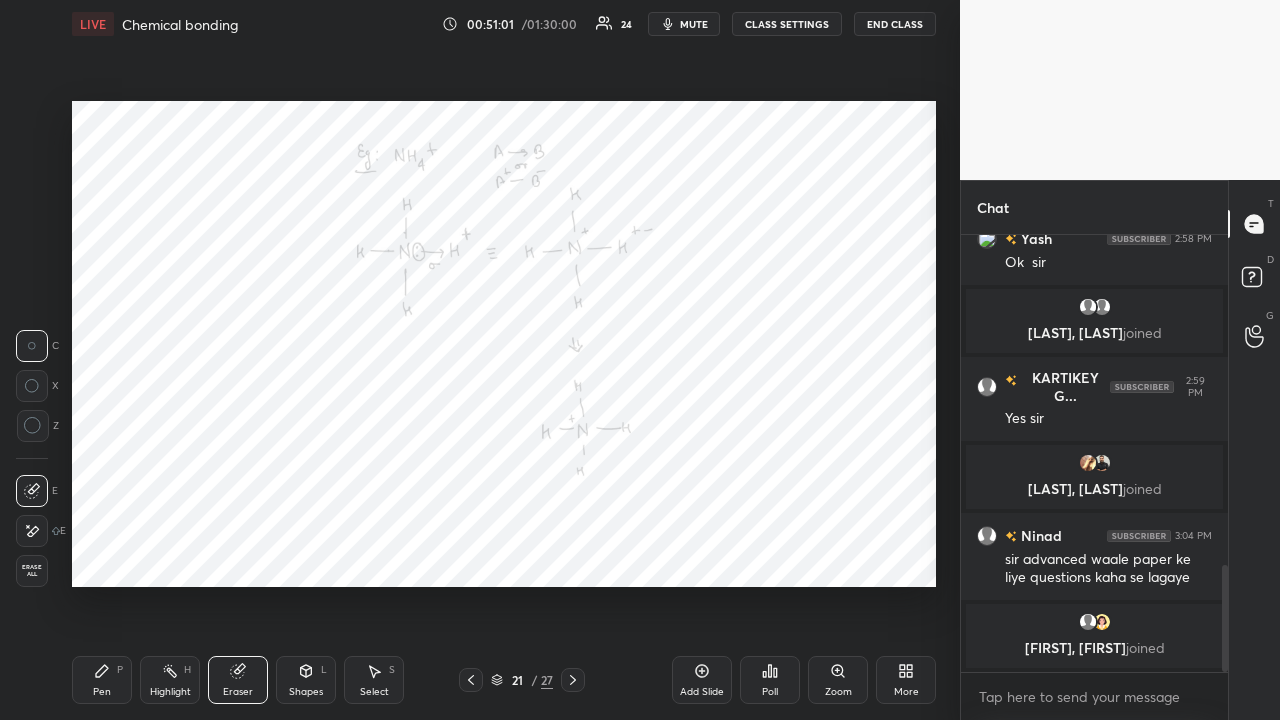 click on "Pen P" at bounding box center [102, 680] 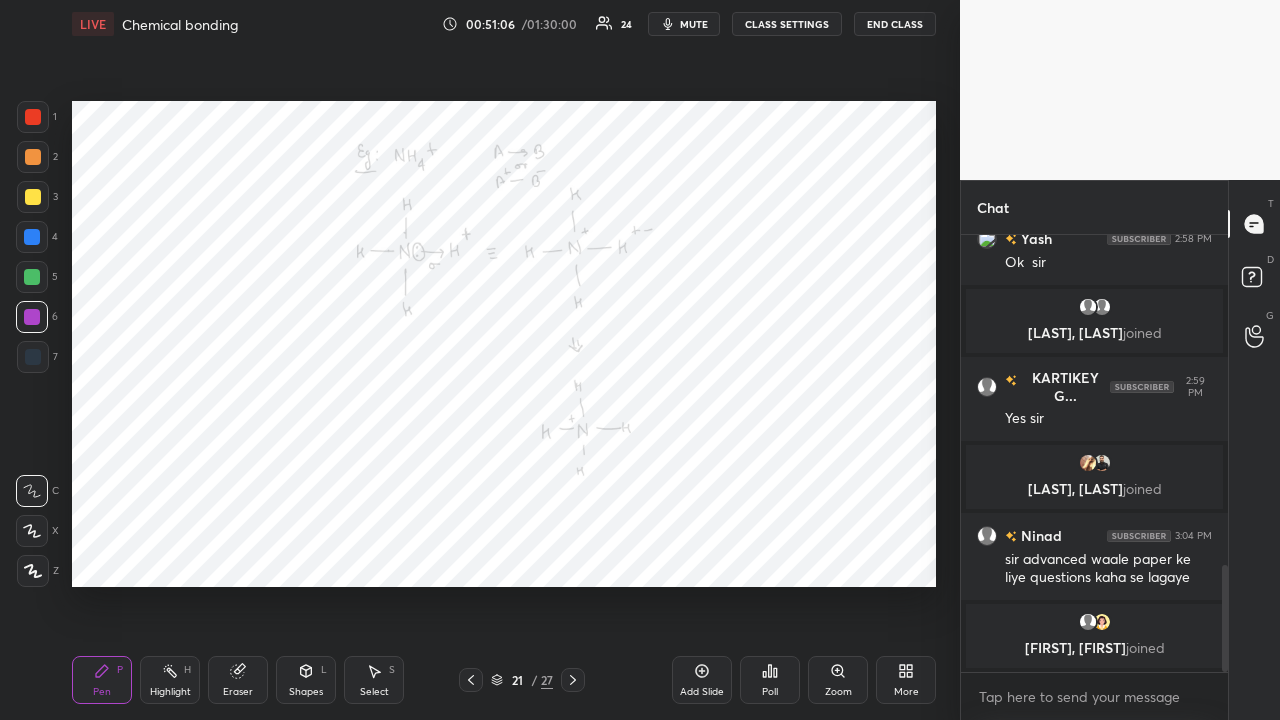 click 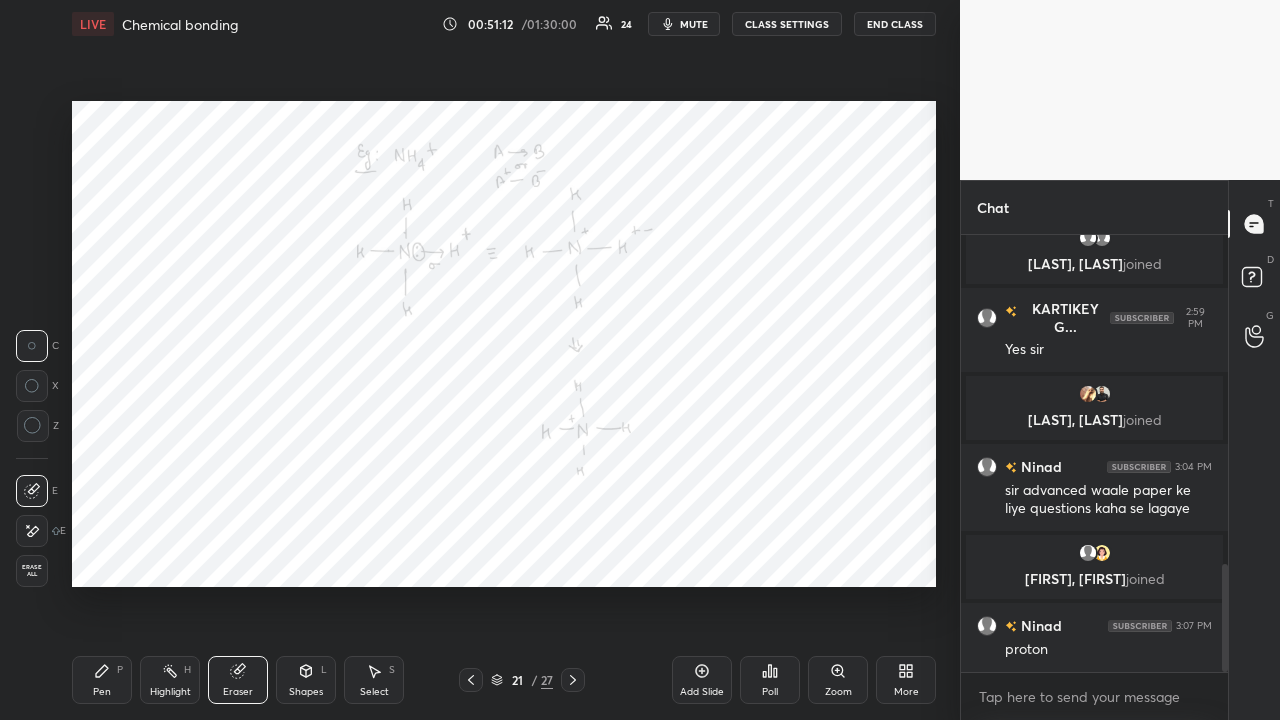 scroll, scrollTop: 1325, scrollLeft: 0, axis: vertical 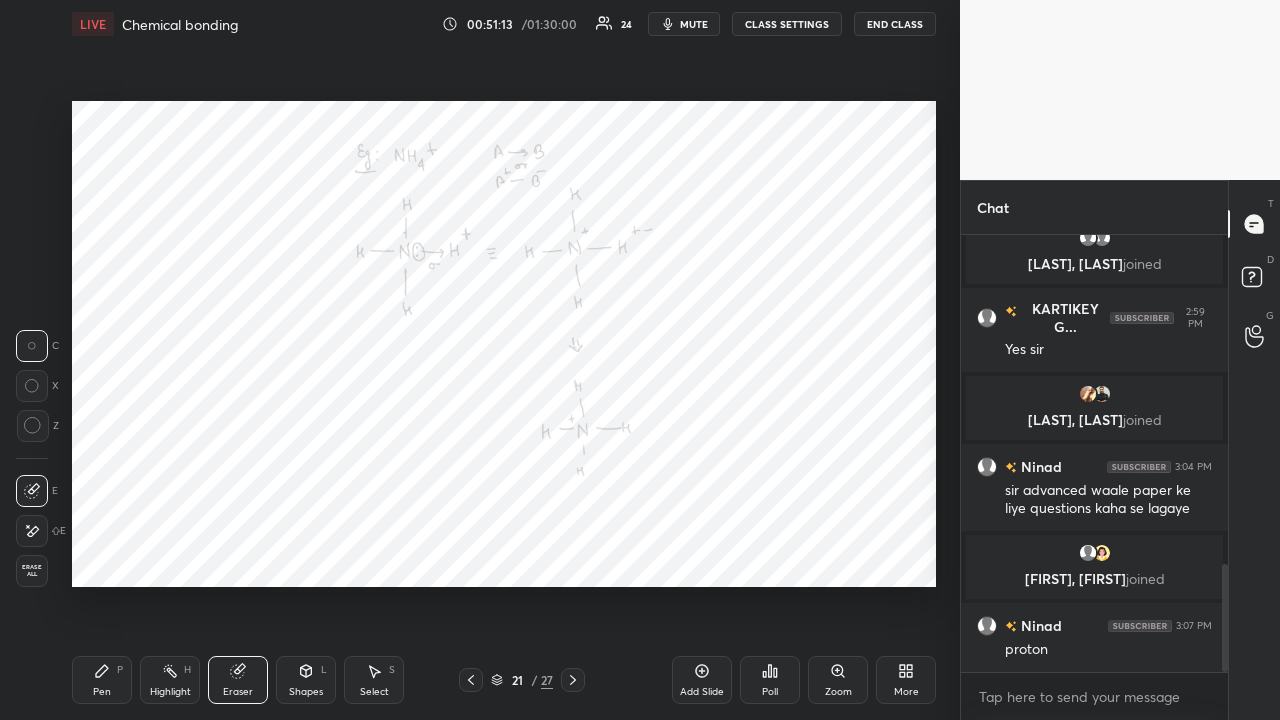 click on "Pen P" at bounding box center (102, 680) 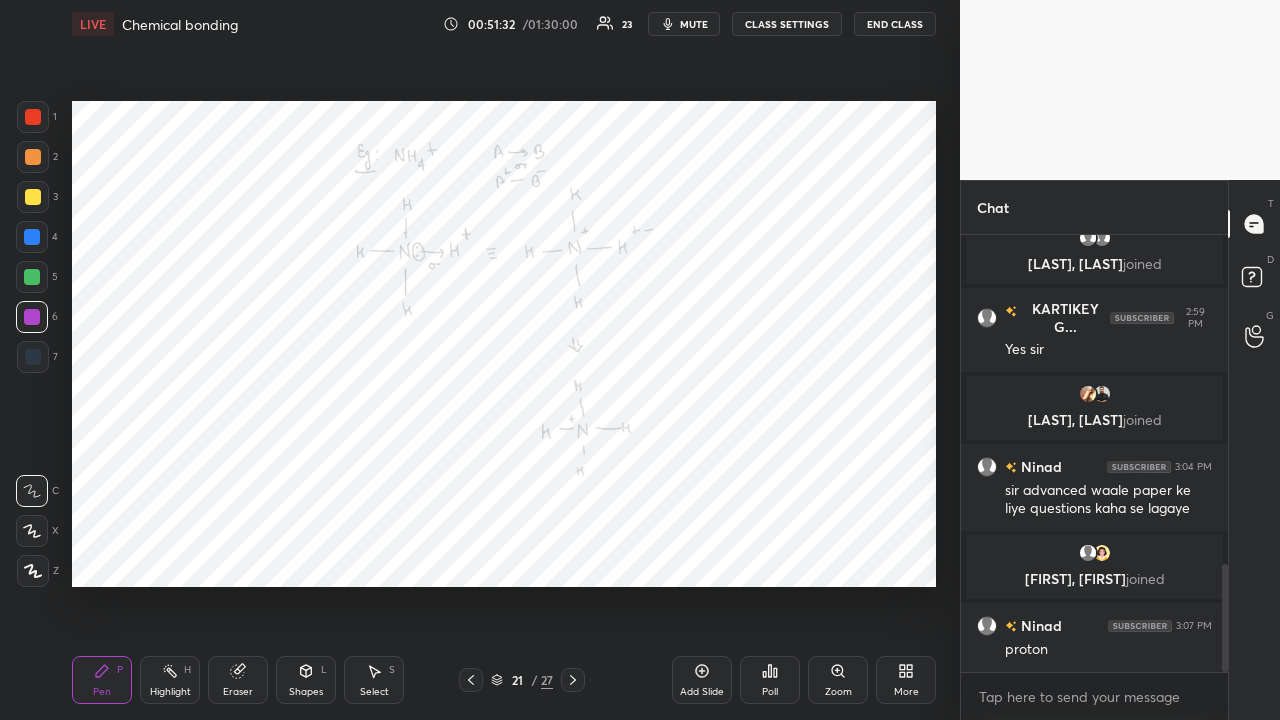 click 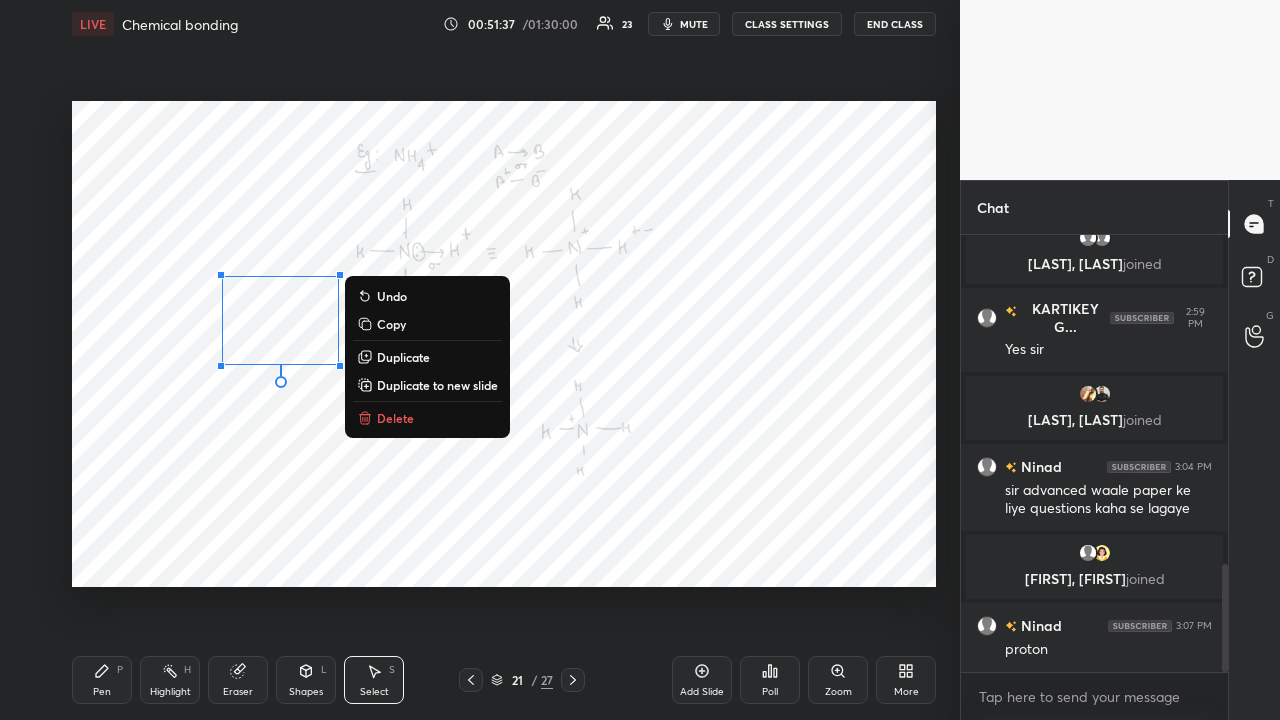 click on "0 ° Undo Copy Duplicate Duplicate to new slide Delete" at bounding box center (504, 344) 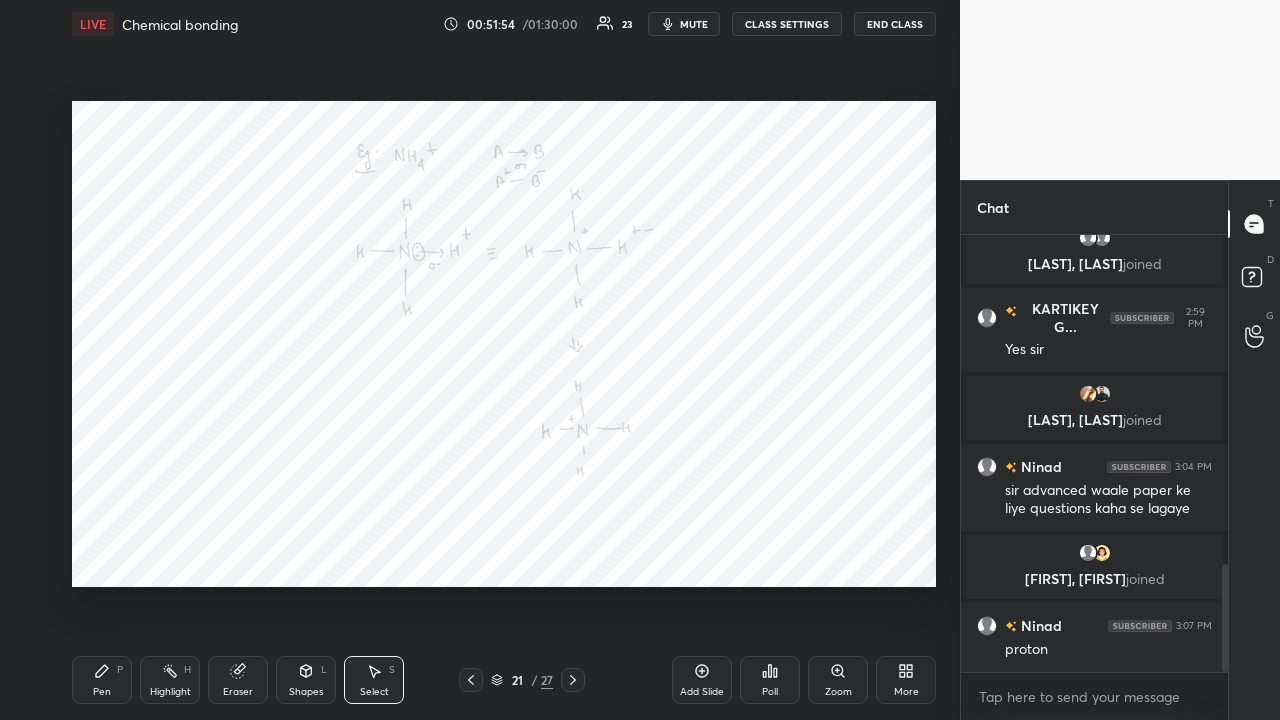 scroll, scrollTop: 1373, scrollLeft: 0, axis: vertical 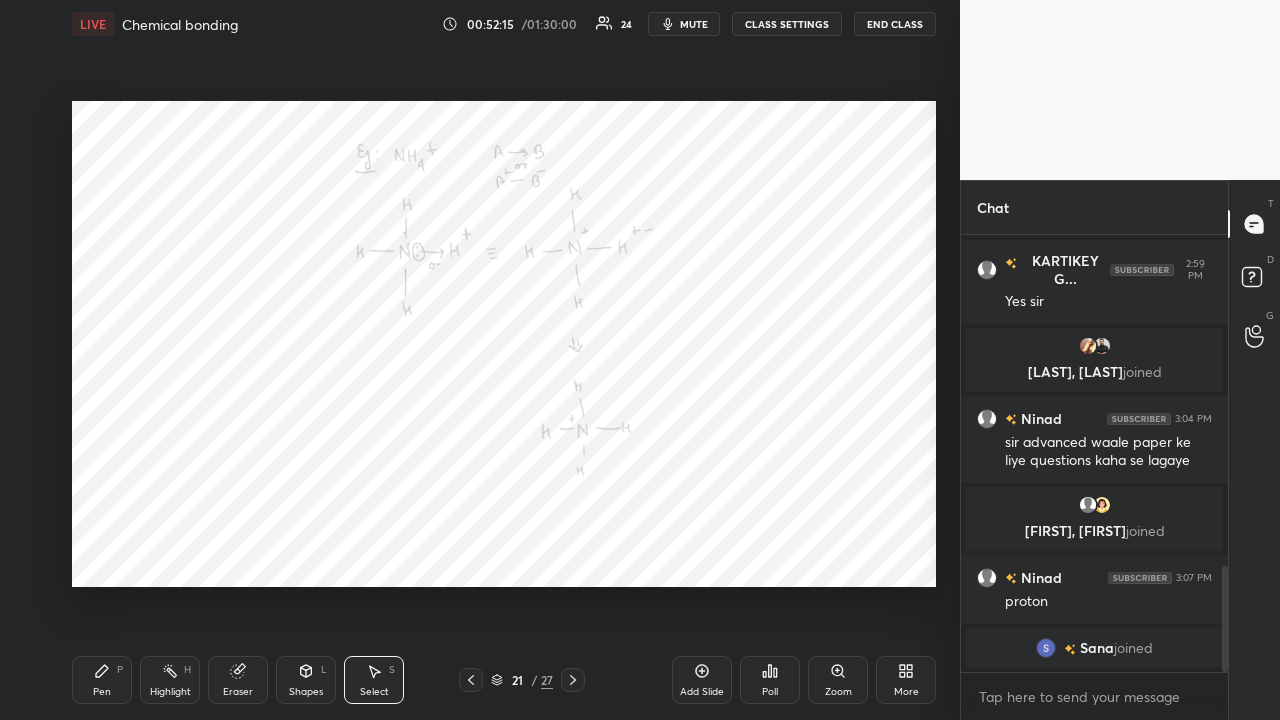 click on "0 ° Undo Copy Duplicate Duplicate to new slide Delete" at bounding box center [504, 344] 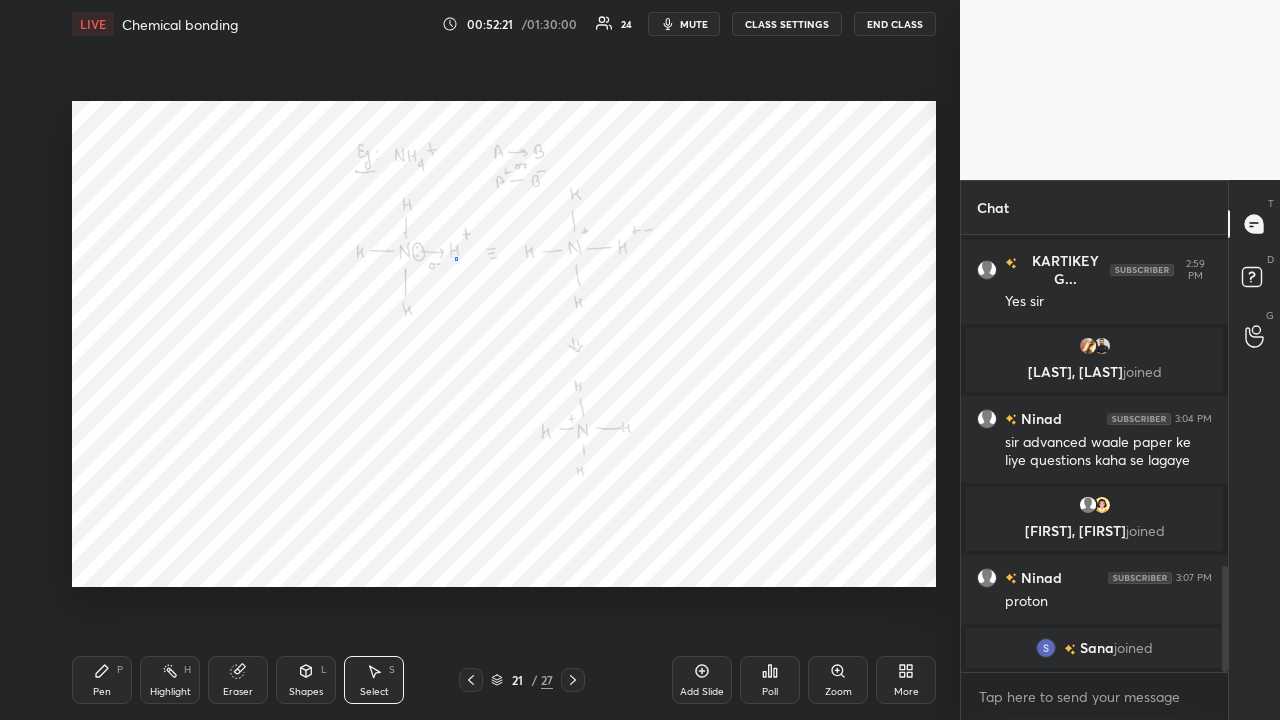 click on "0 ° Undo Copy Duplicate Duplicate to new slide Delete" at bounding box center [504, 344] 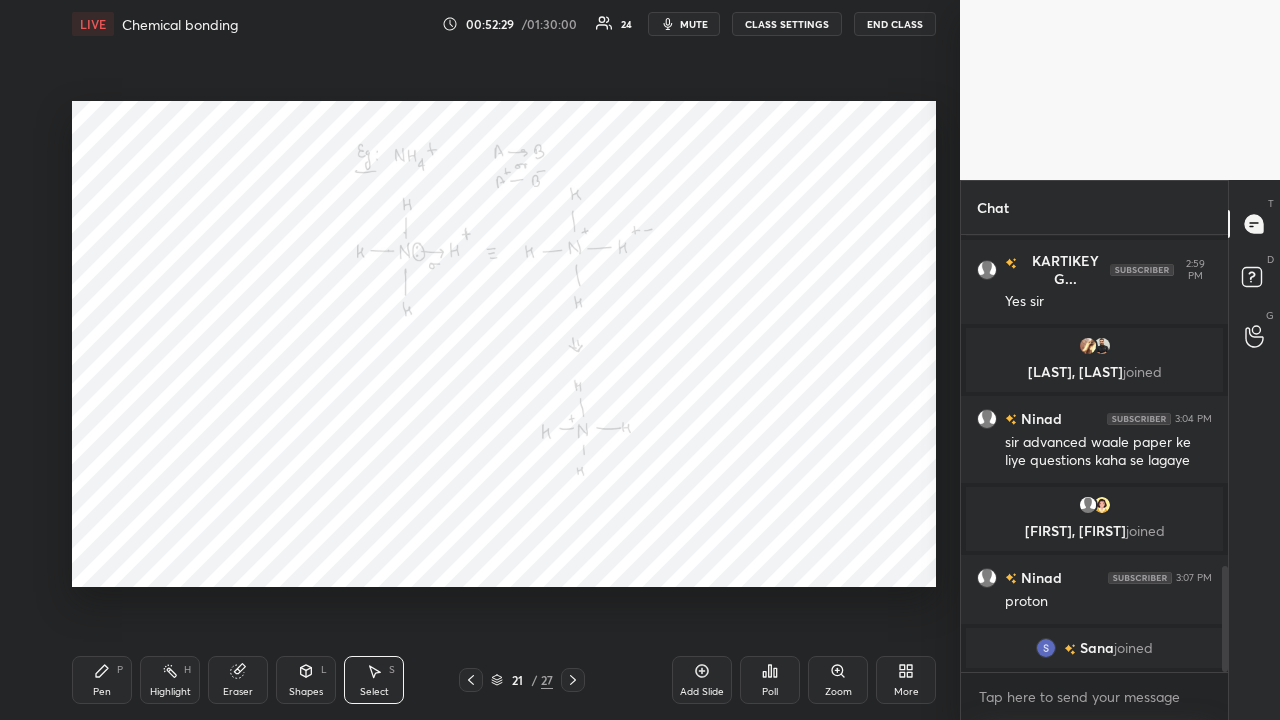 click on "Pen P" at bounding box center [102, 680] 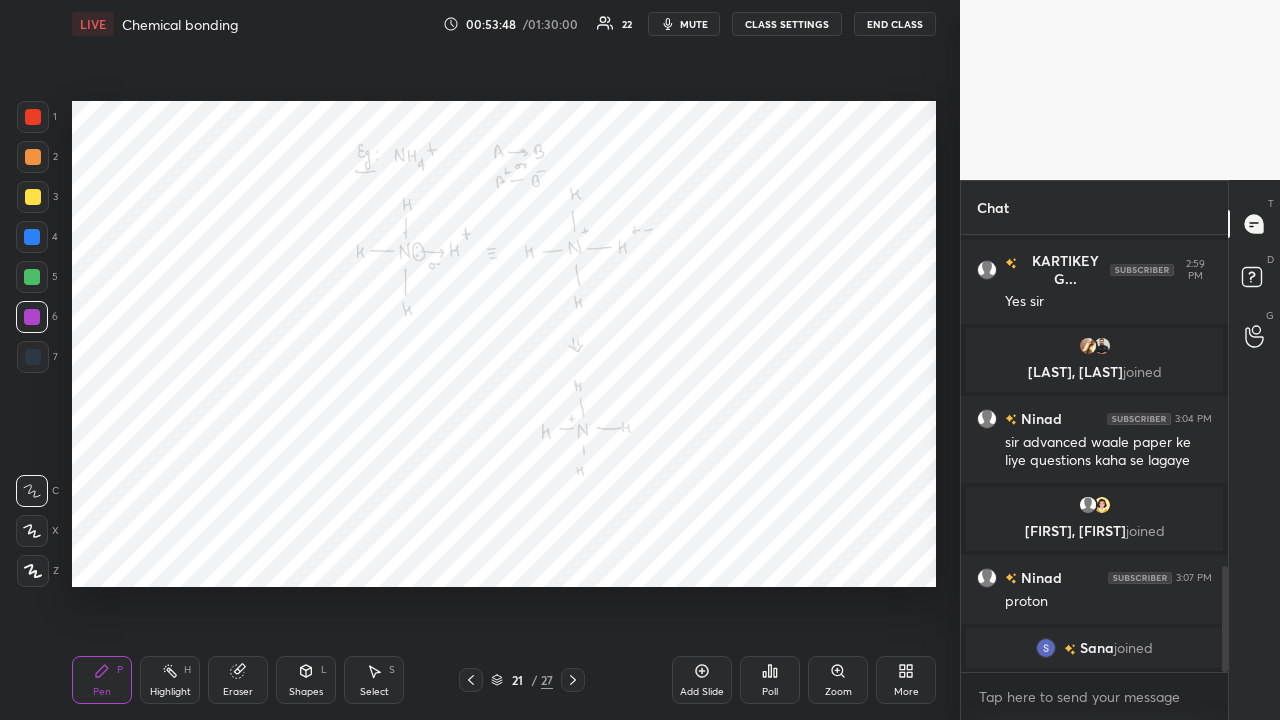 click at bounding box center [573, 680] 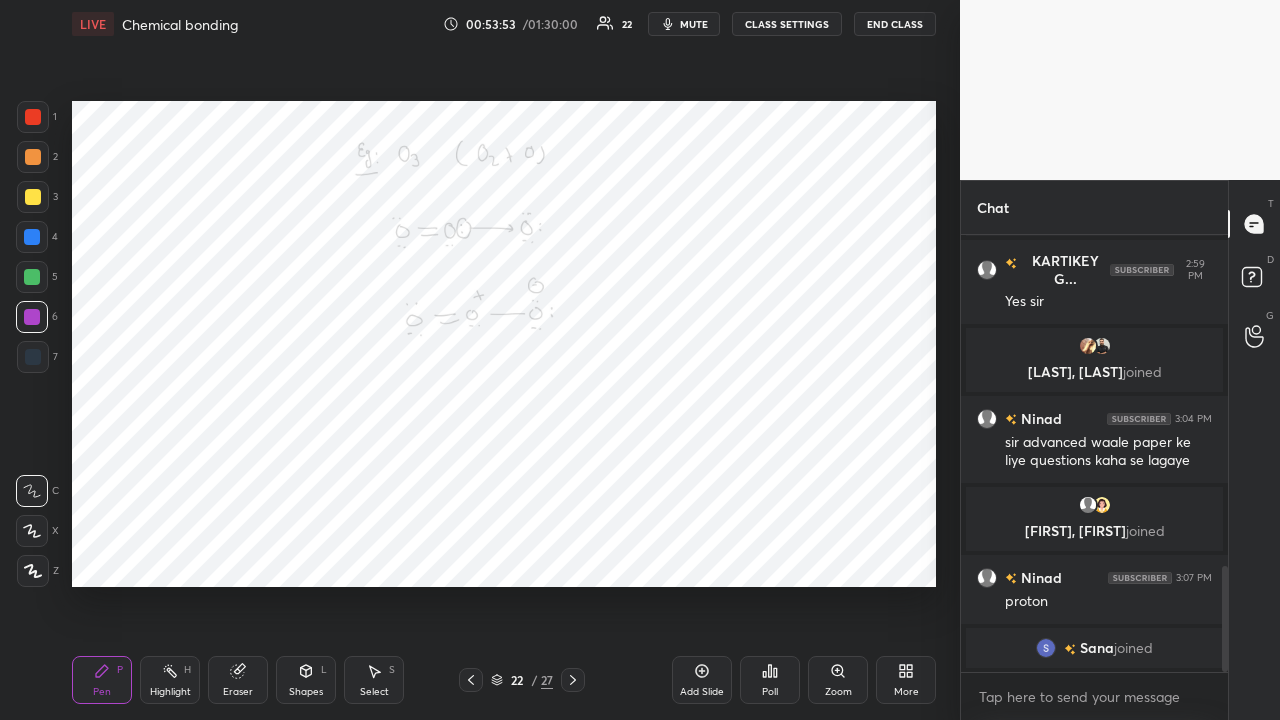 click 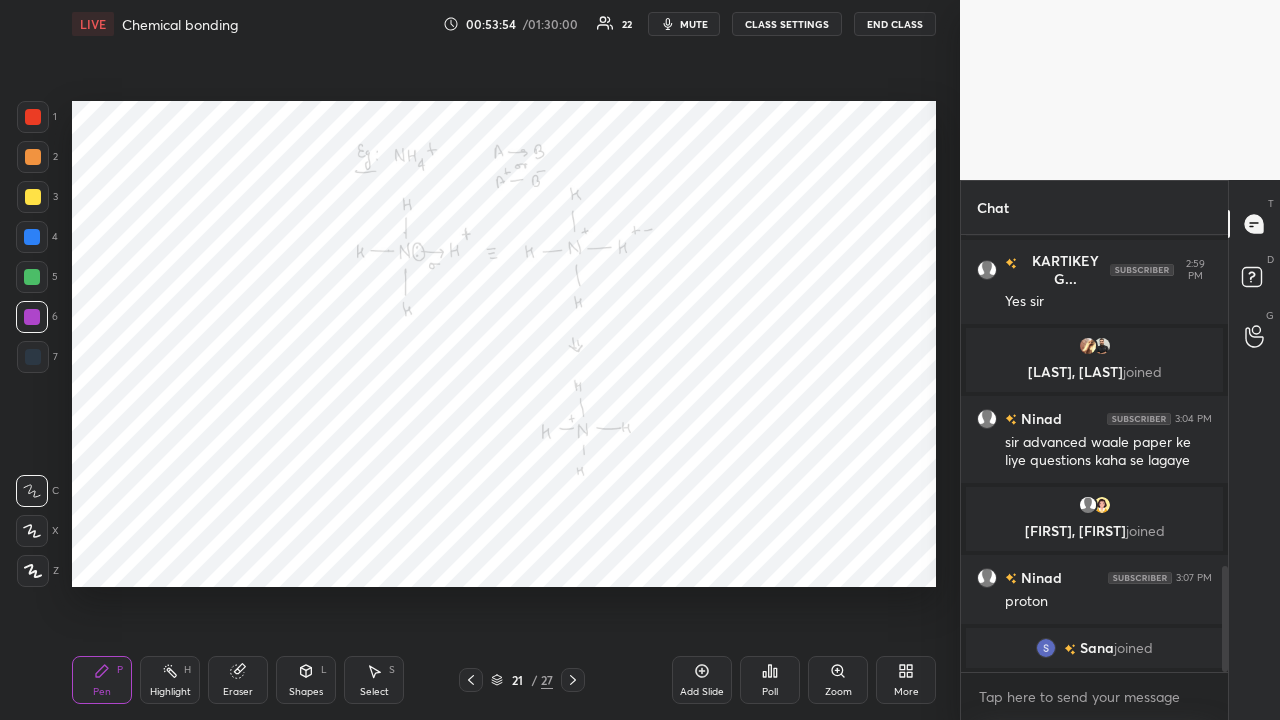 click 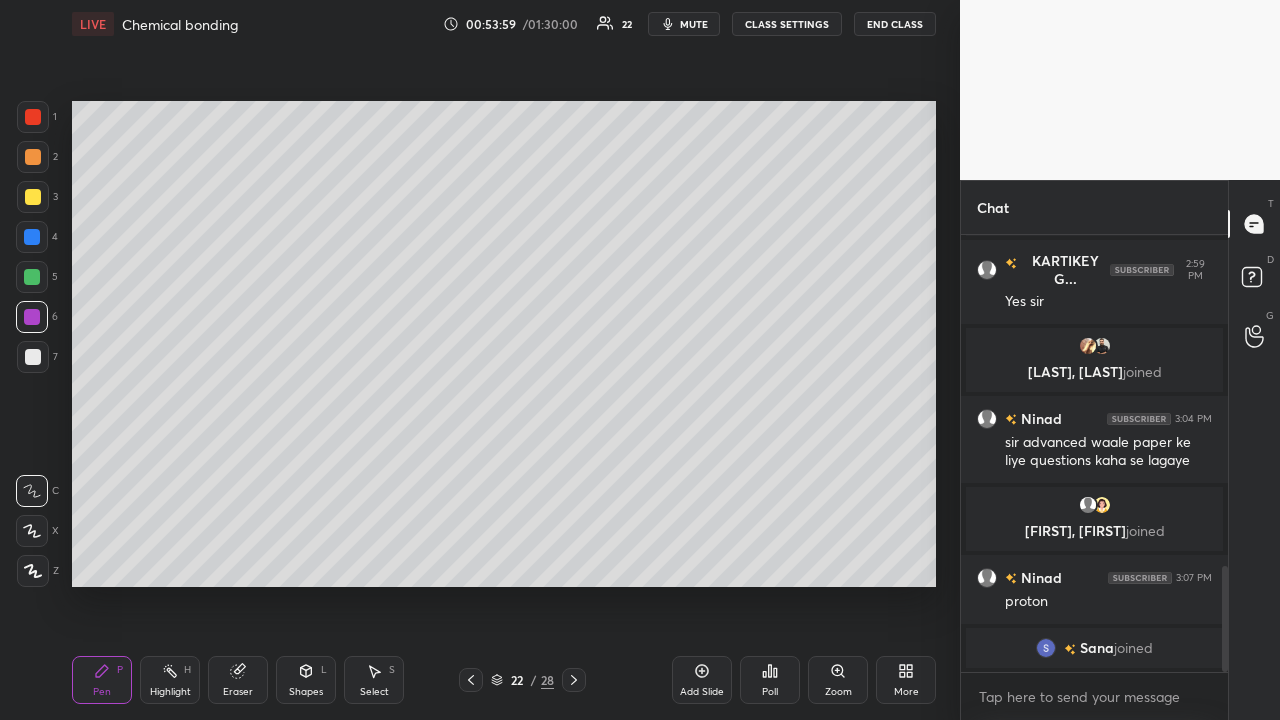 click at bounding box center [32, 277] 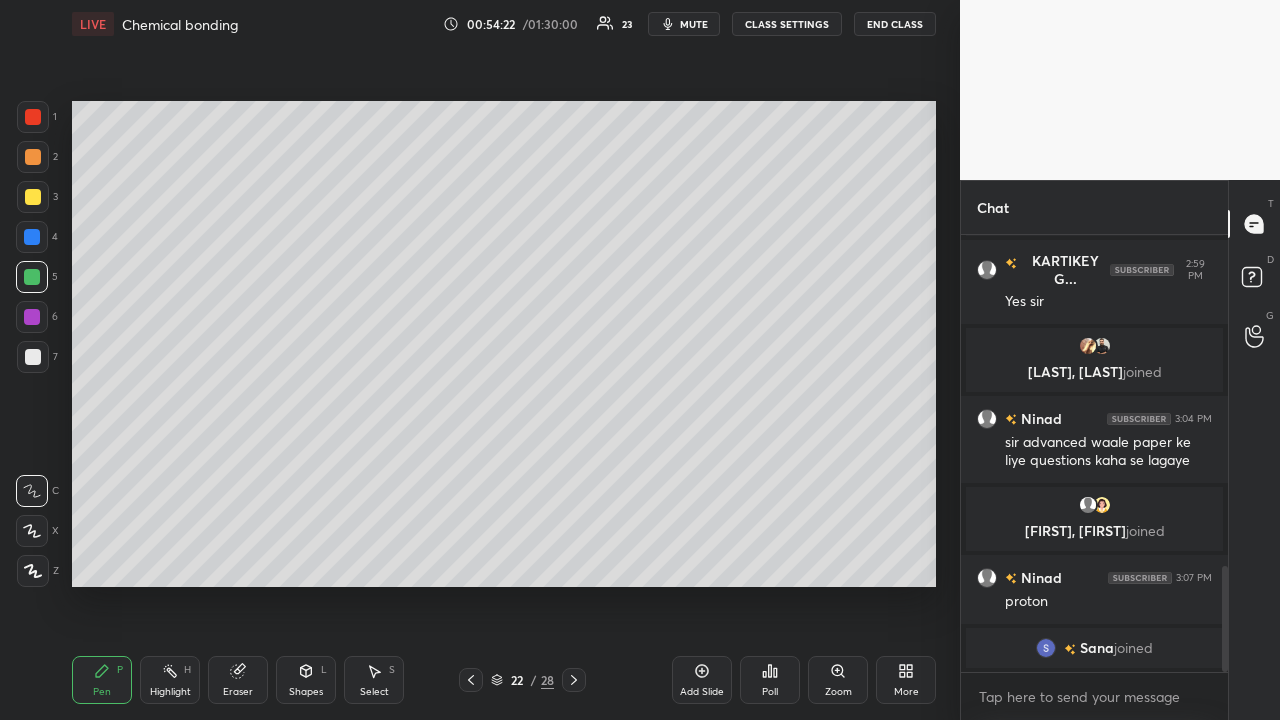 click at bounding box center (32, 237) 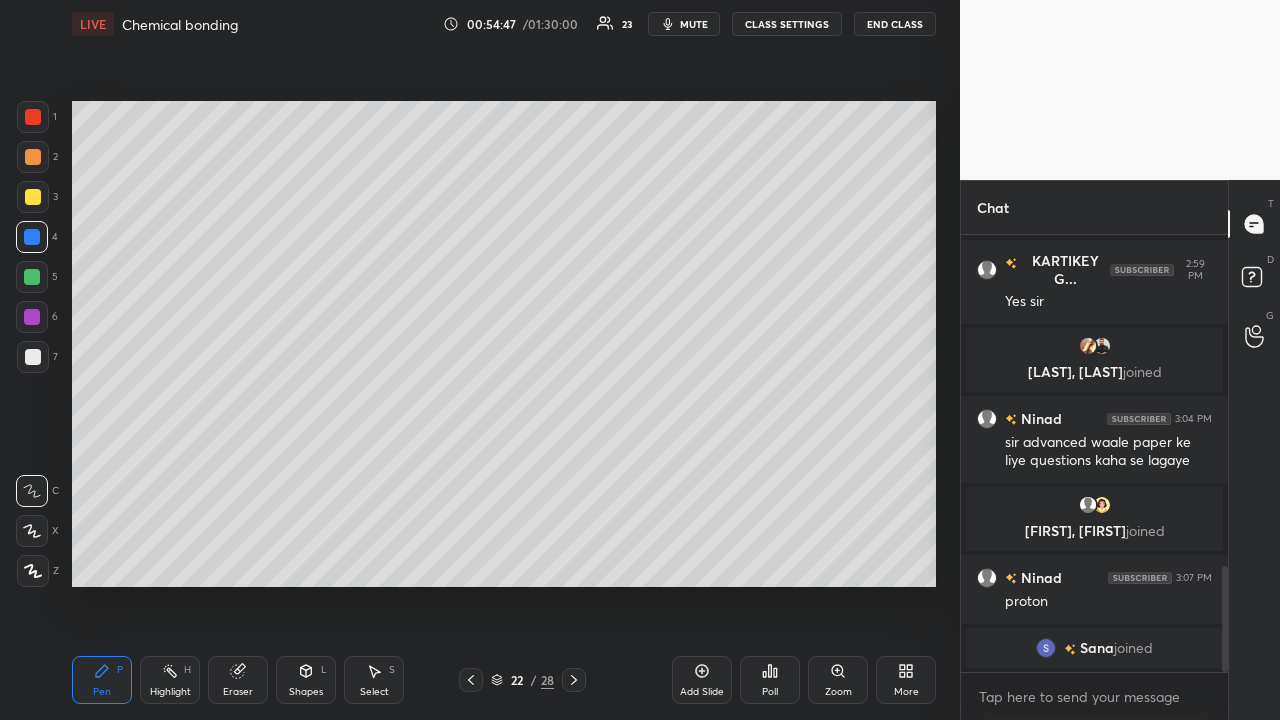 click at bounding box center [32, 317] 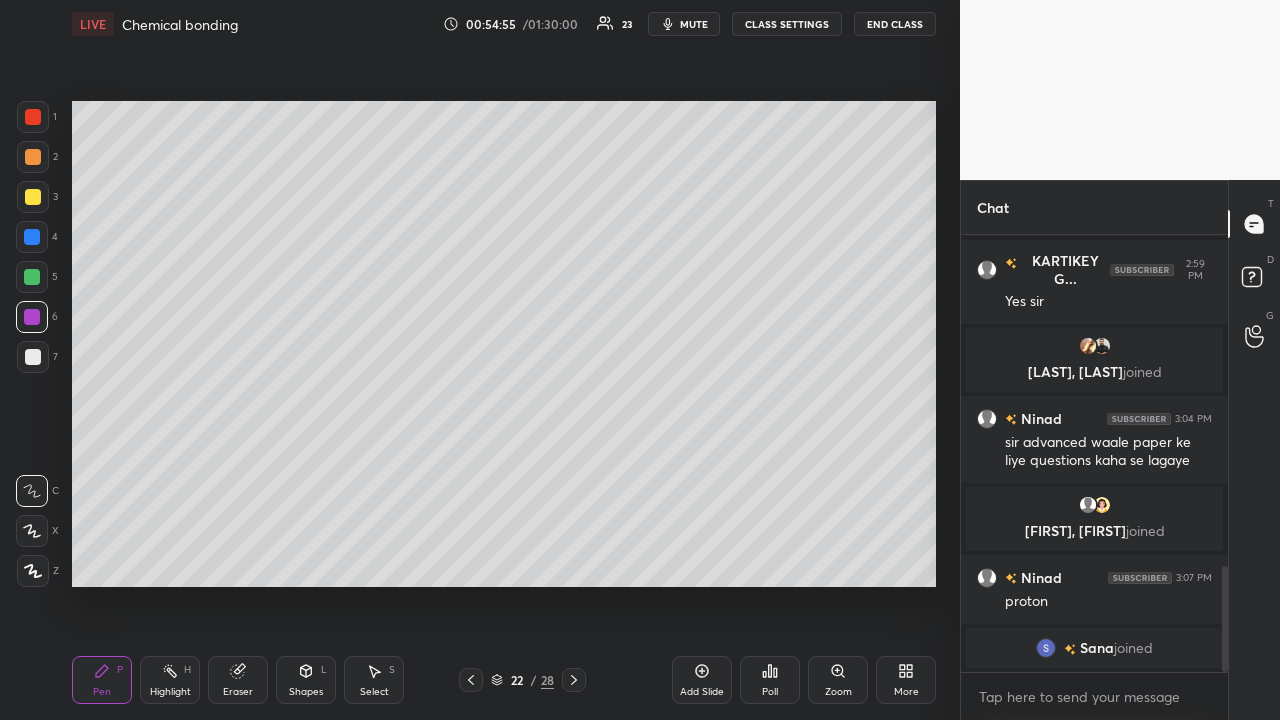 scroll, scrollTop: 1397, scrollLeft: 0, axis: vertical 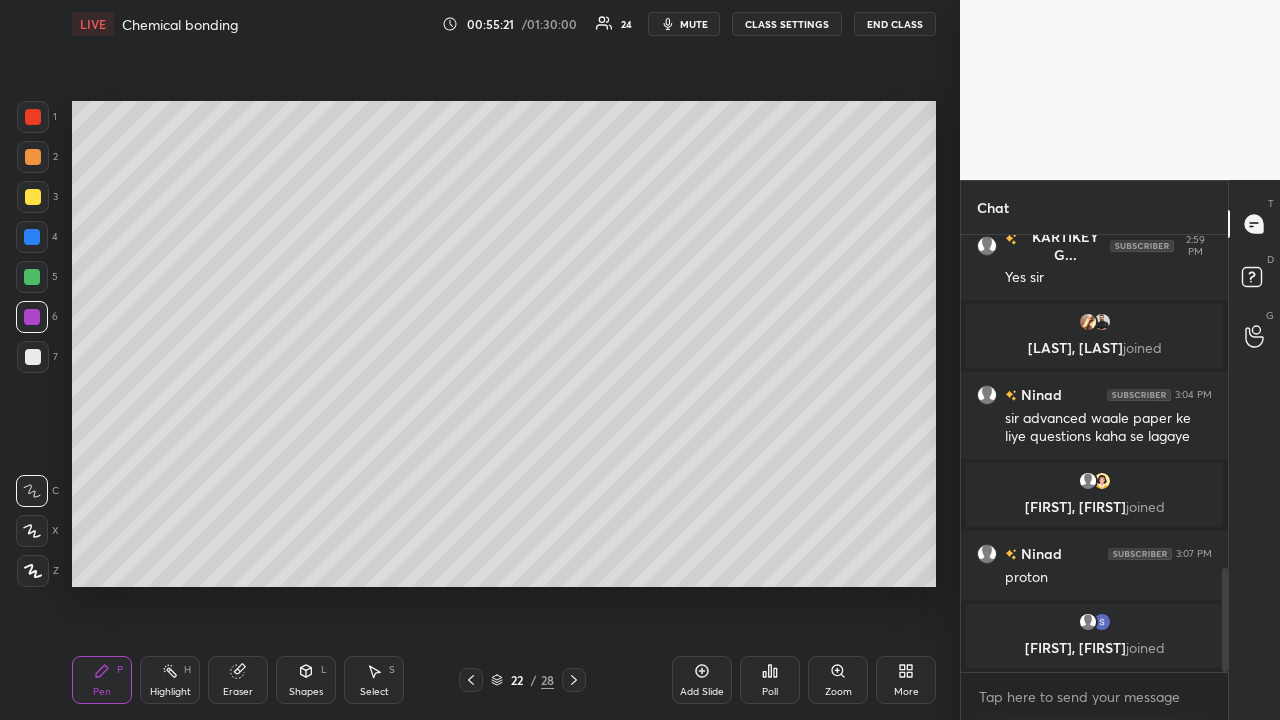 click at bounding box center (33, 117) 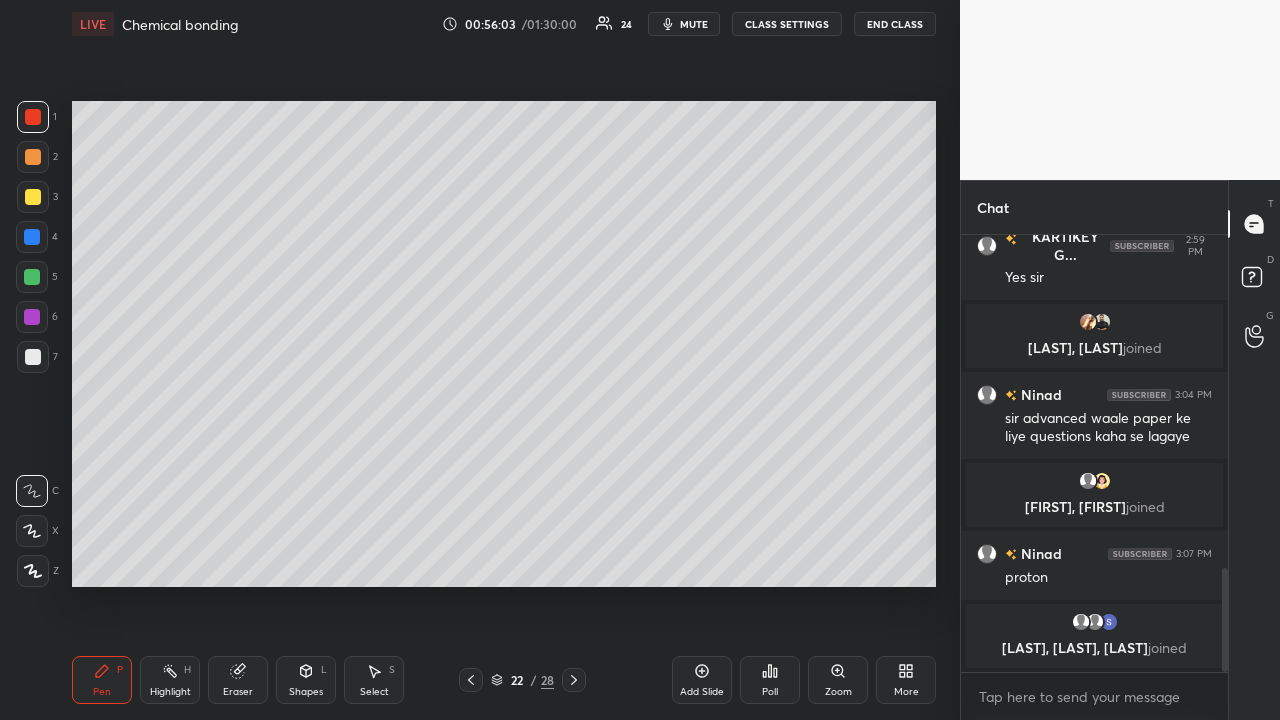 click on "Eraser" at bounding box center [238, 680] 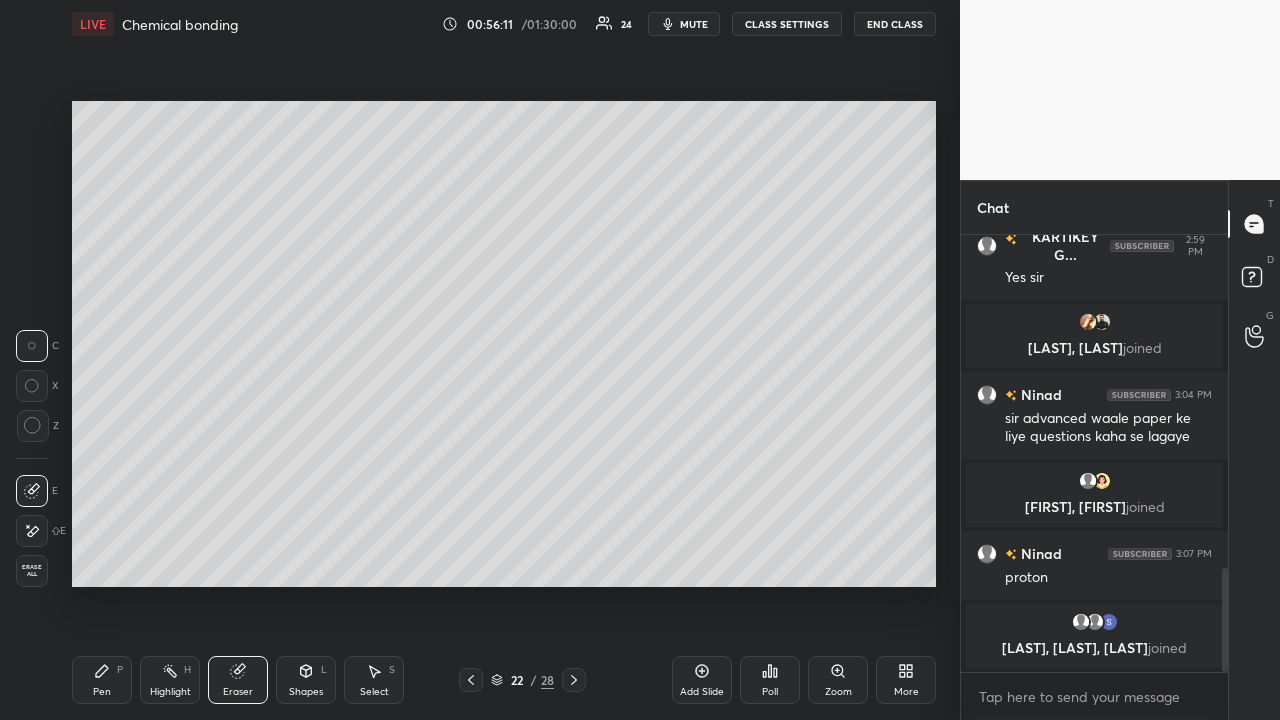 click 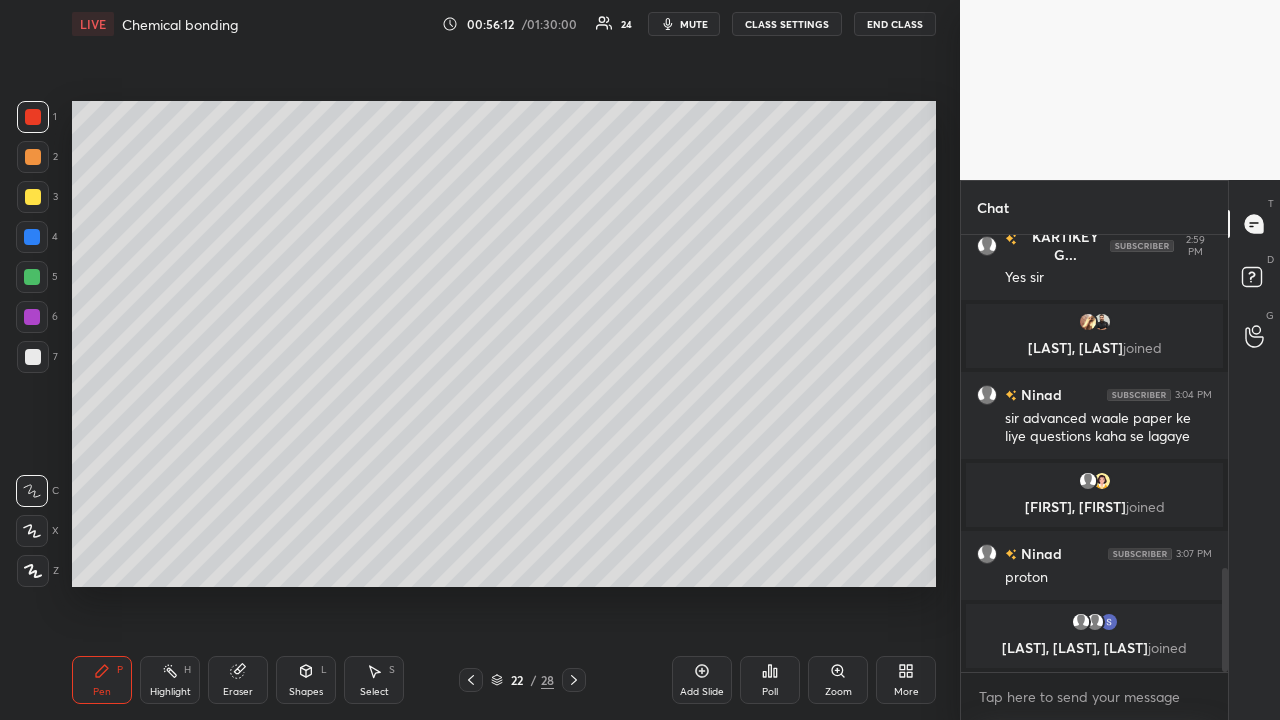 click at bounding box center (33, 357) 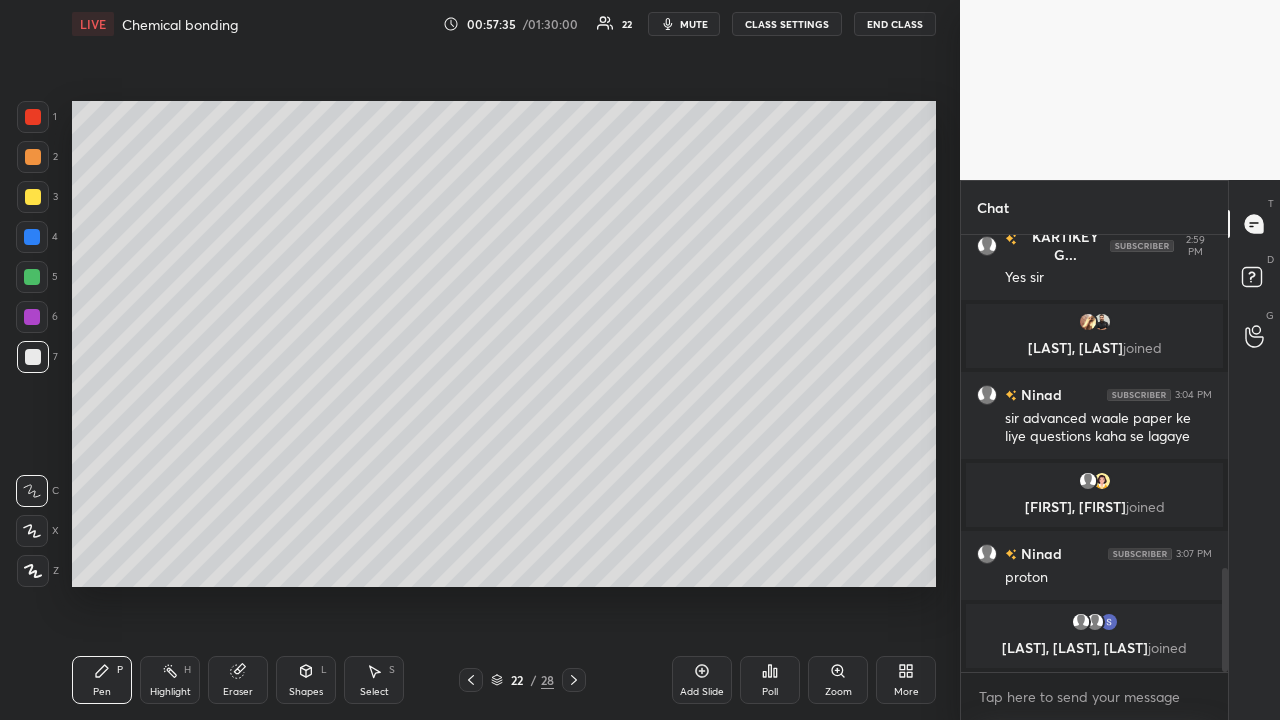 click 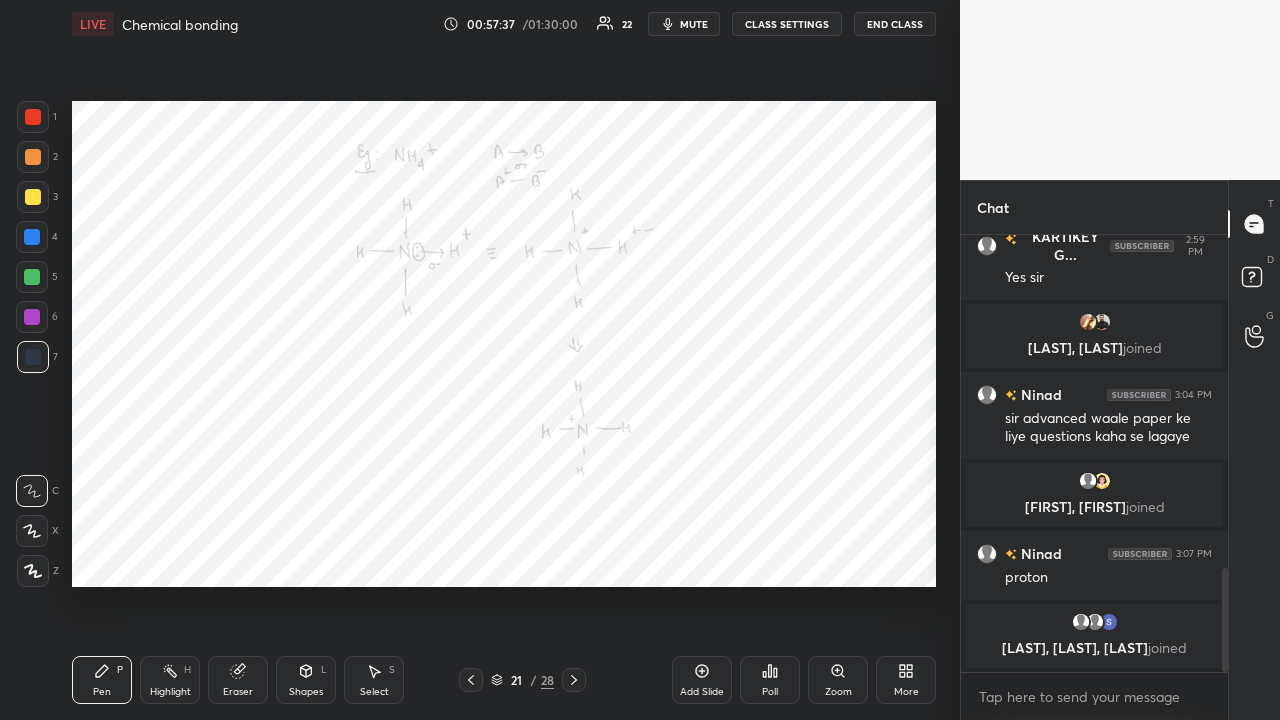 click 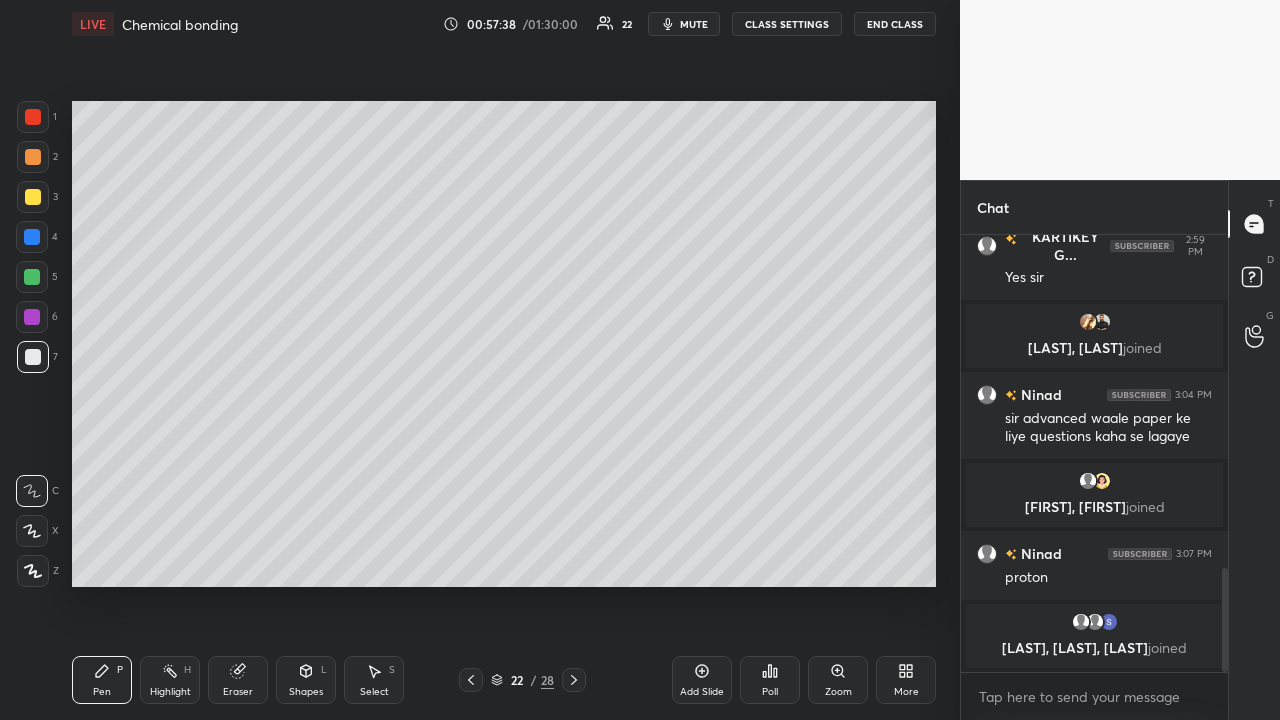 click 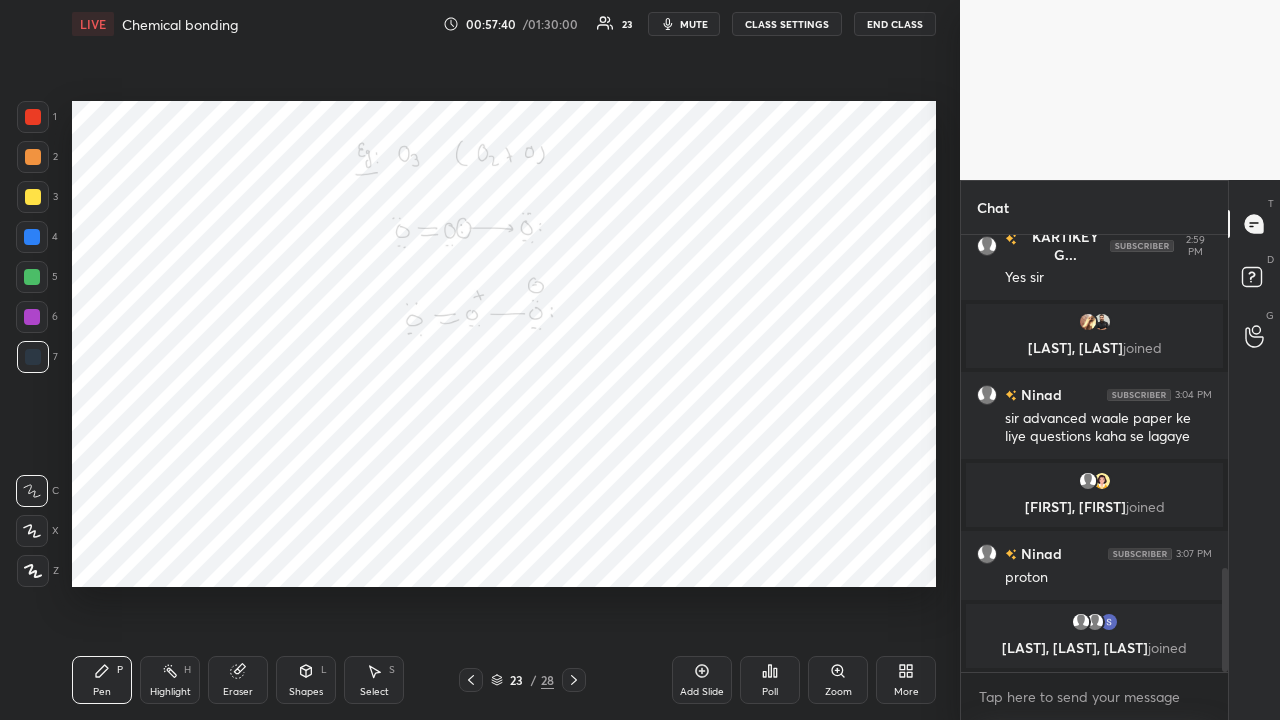 scroll, scrollTop: 1413, scrollLeft: 0, axis: vertical 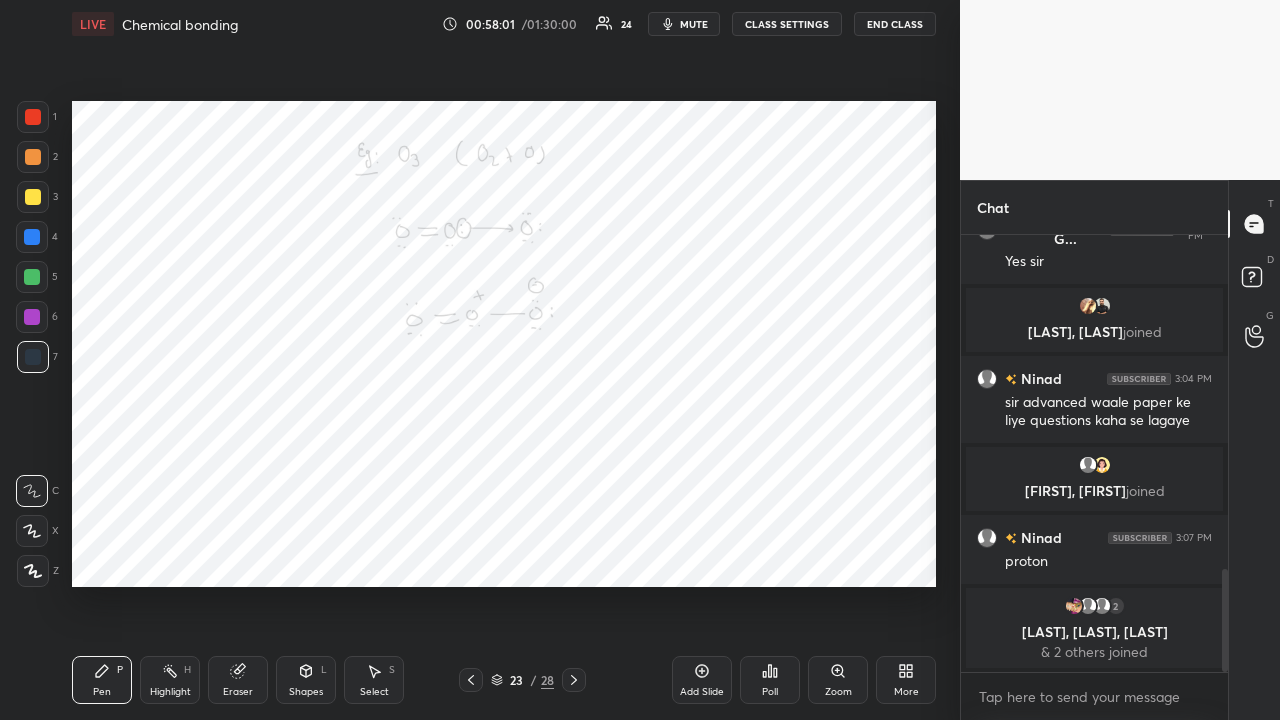 click at bounding box center [574, 680] 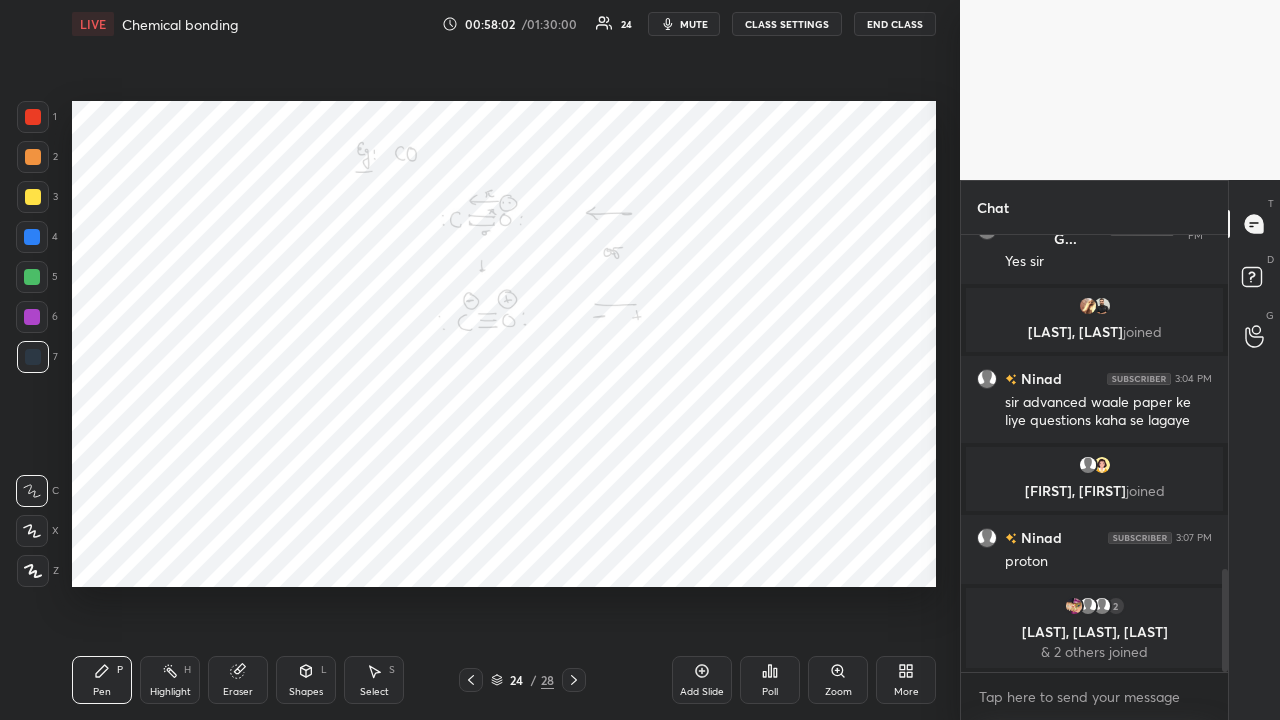 click 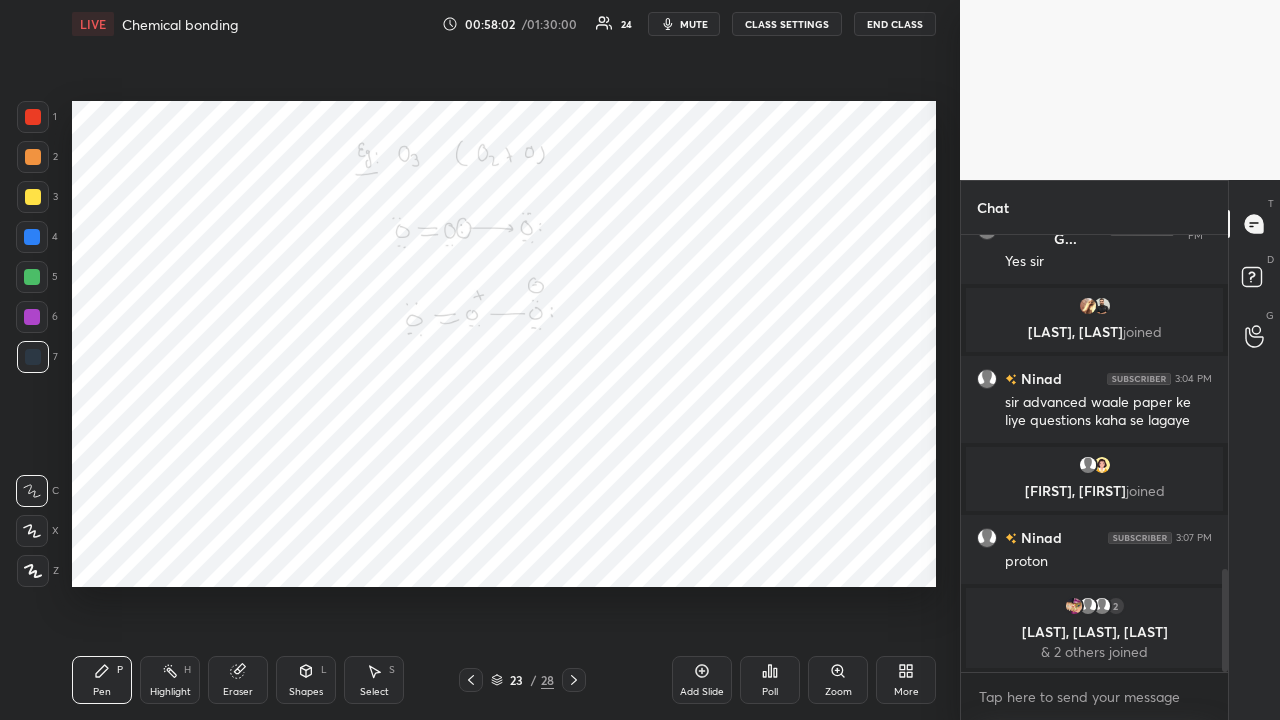 click 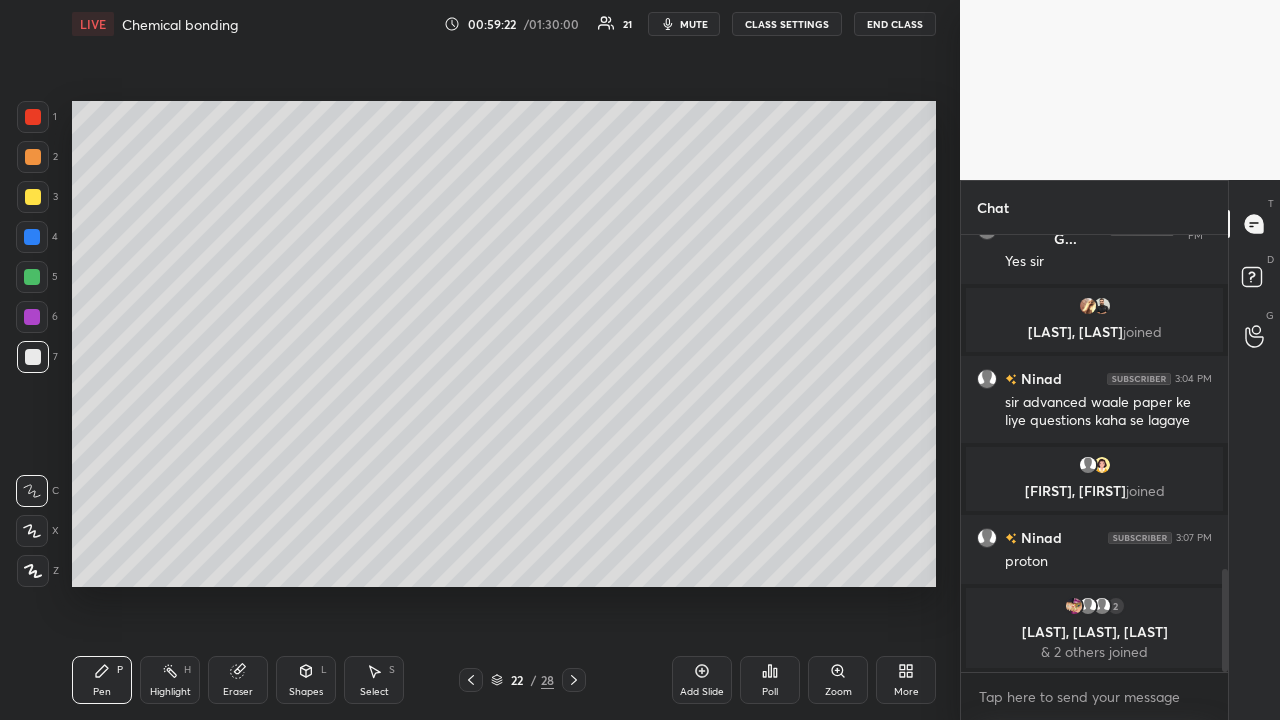 click 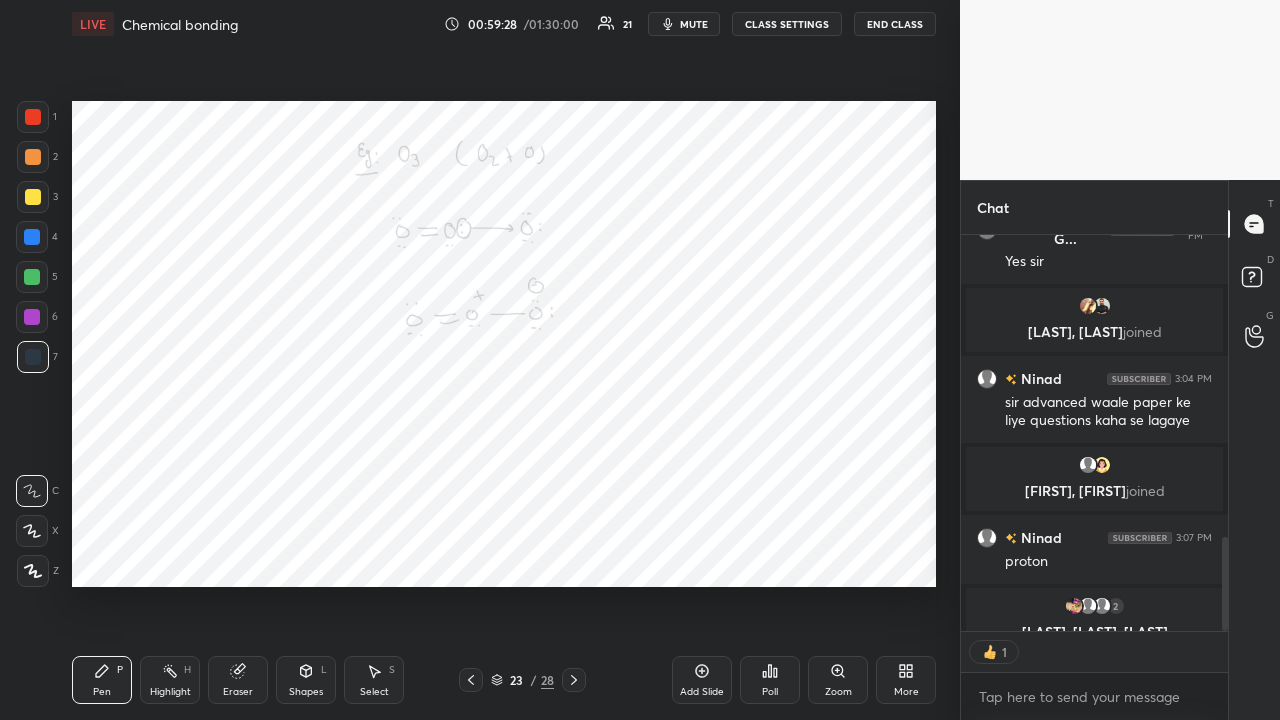 scroll, scrollTop: 390, scrollLeft: 261, axis: both 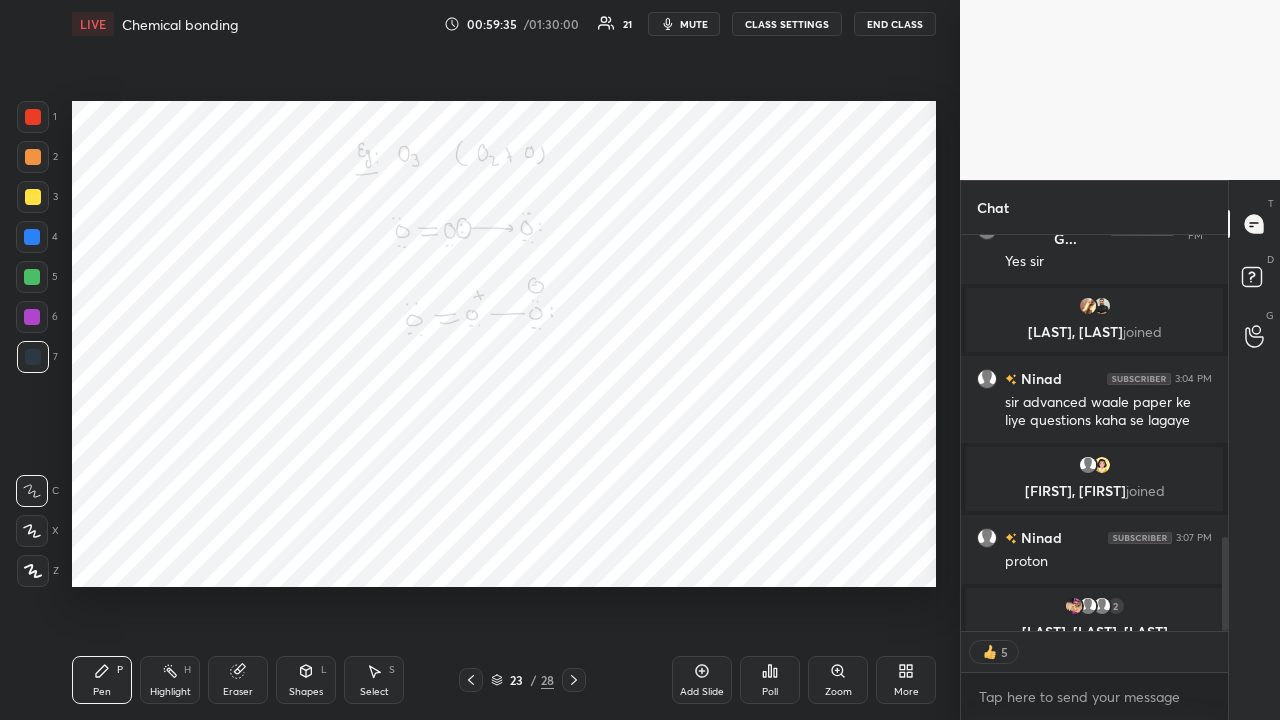 click at bounding box center [574, 680] 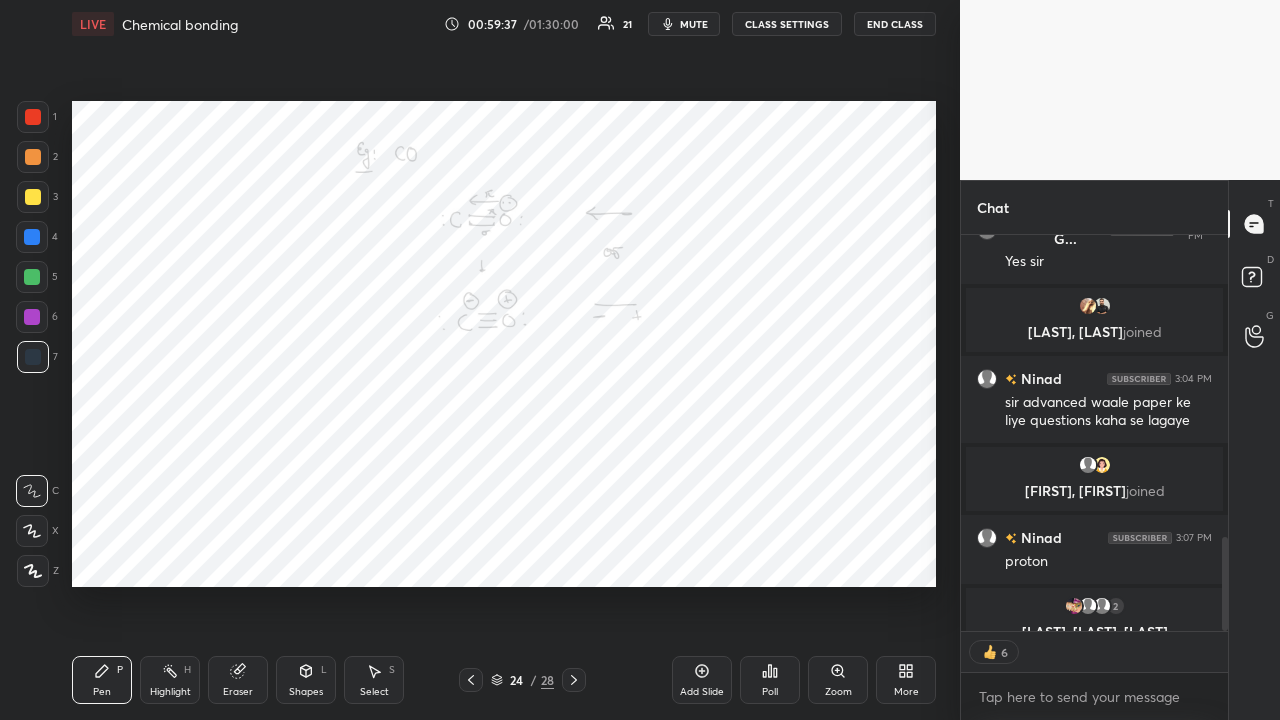 click 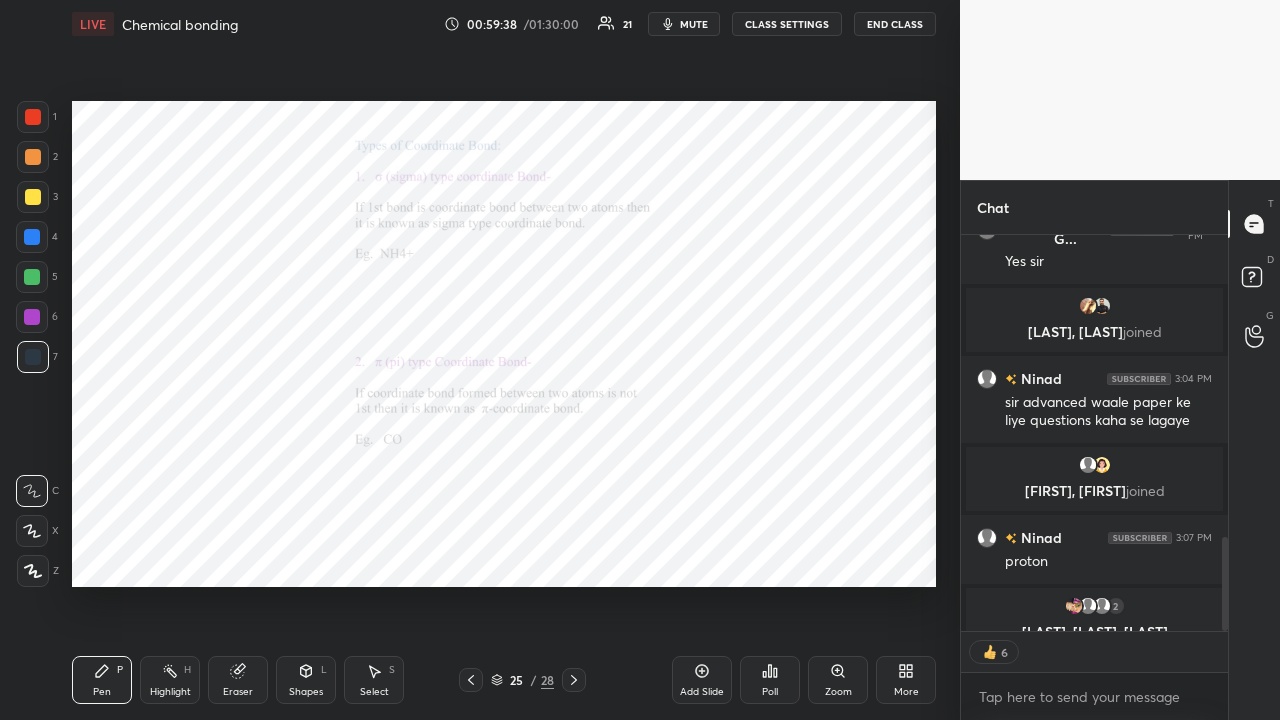 click 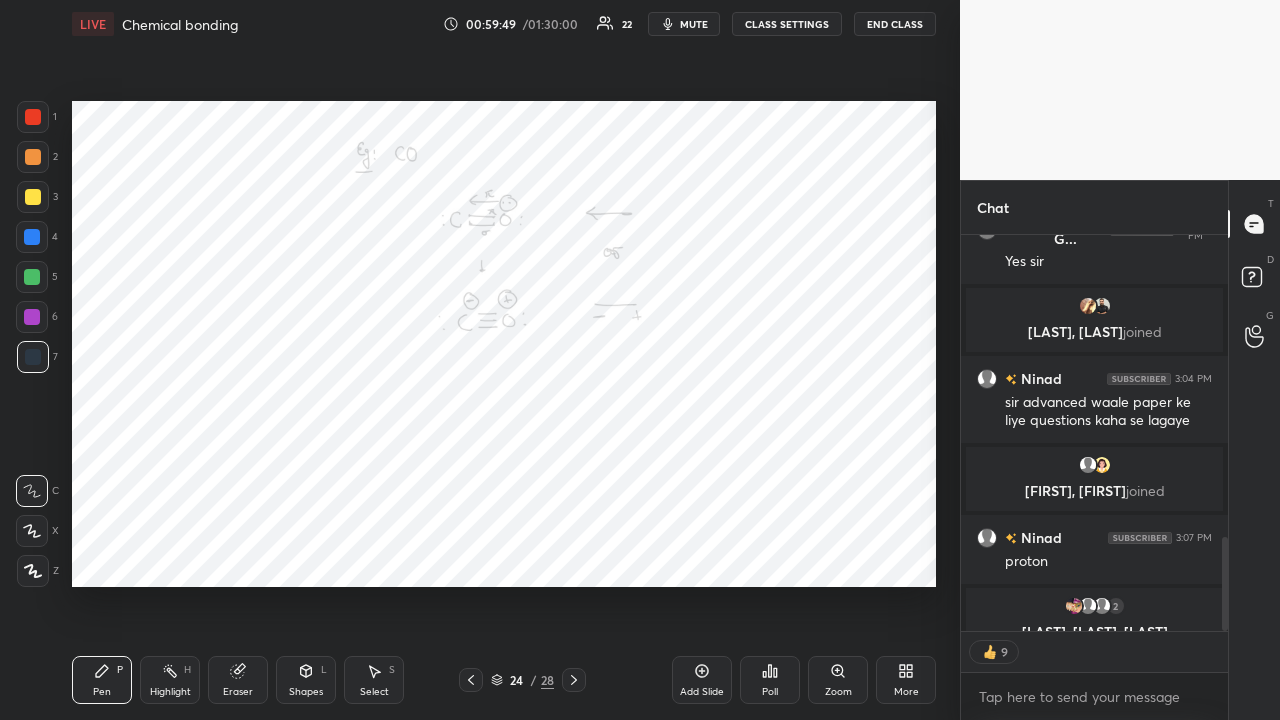 click at bounding box center (32, 317) 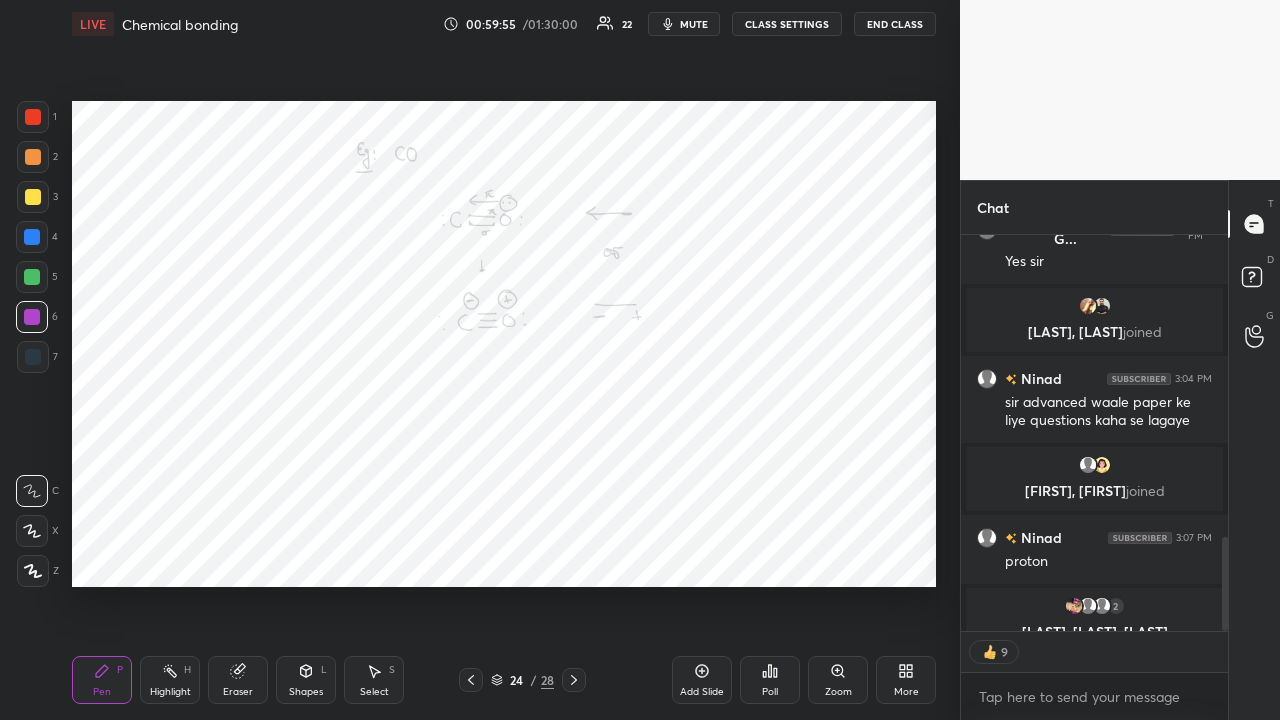 scroll, scrollTop: 7, scrollLeft: 7, axis: both 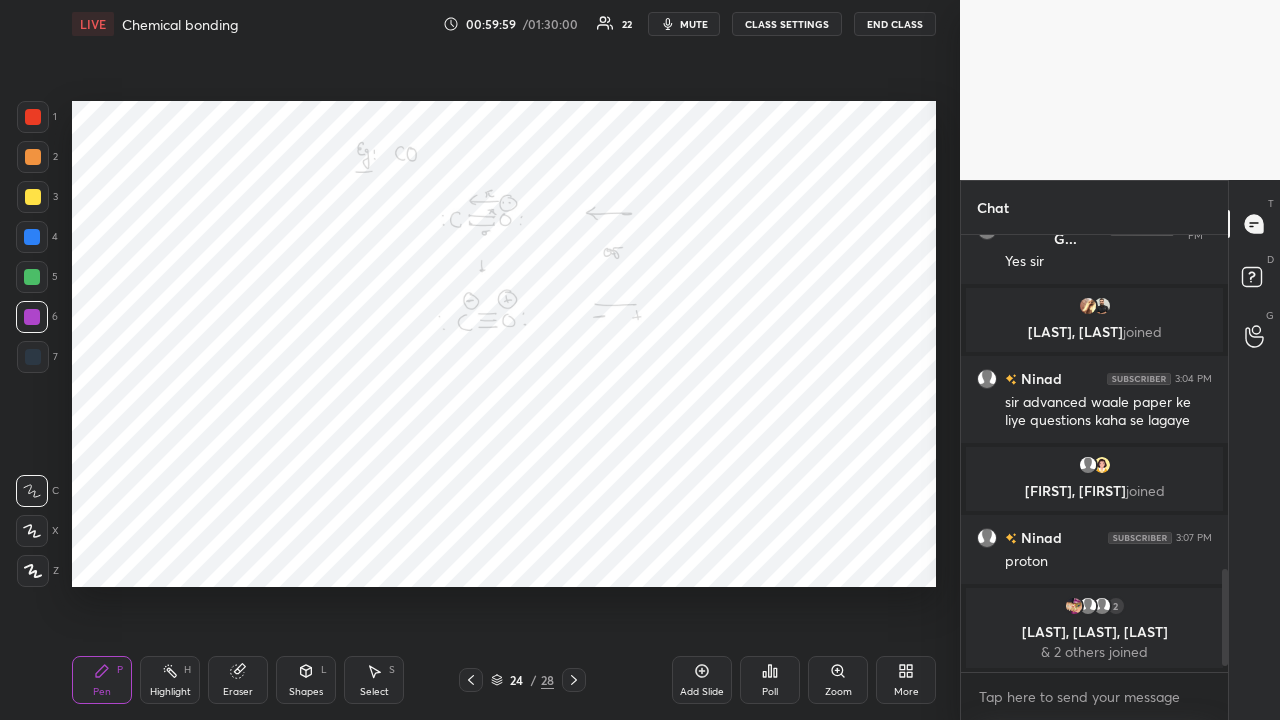 click at bounding box center [32, 277] 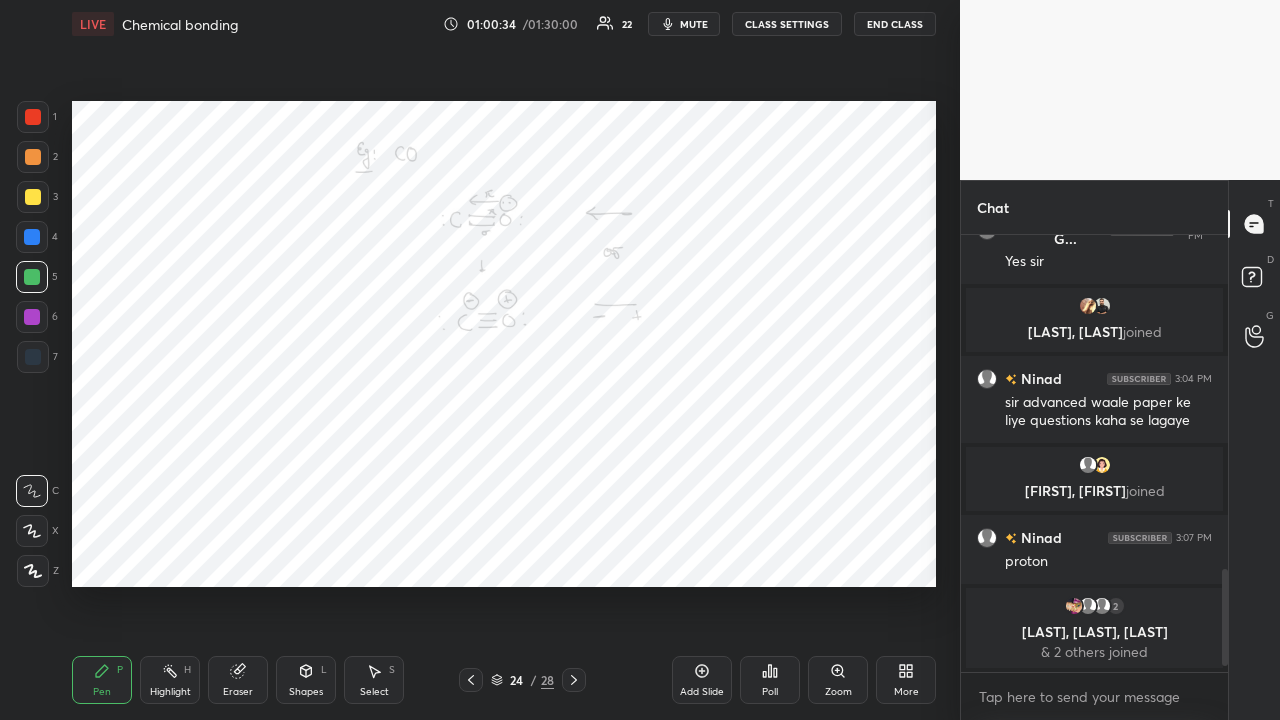 click at bounding box center (32, 317) 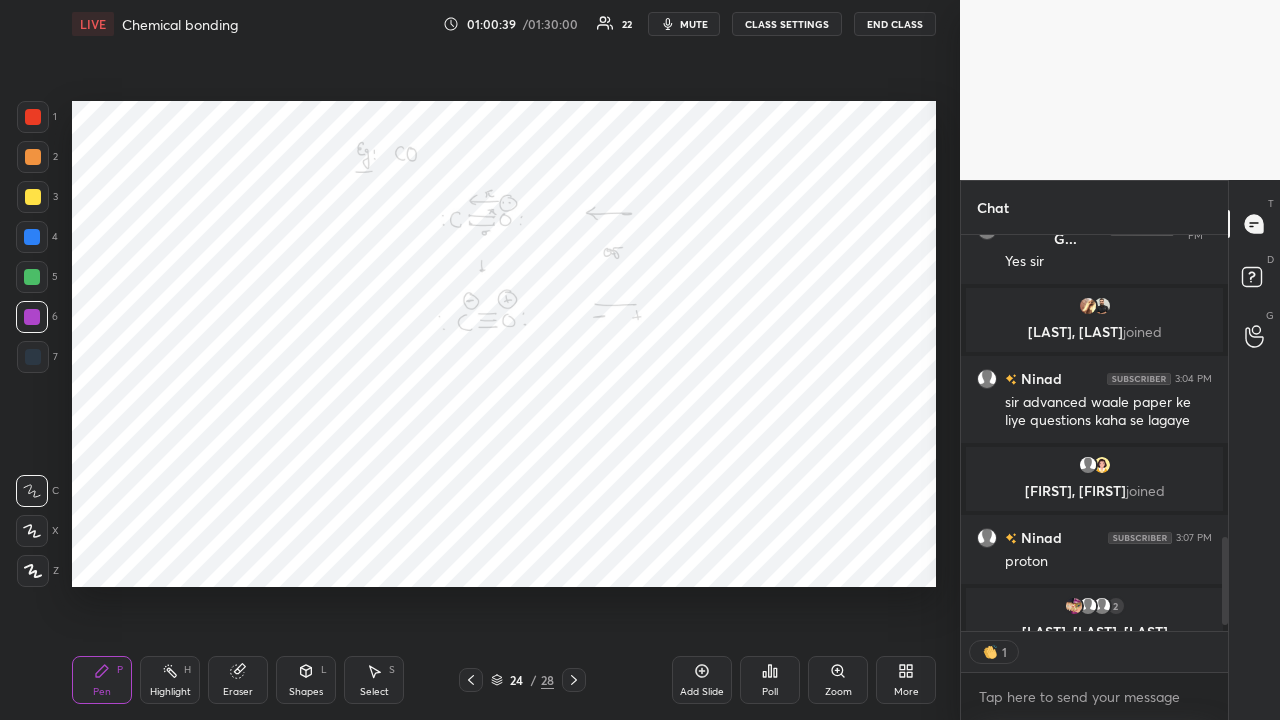 scroll, scrollTop: 390, scrollLeft: 261, axis: both 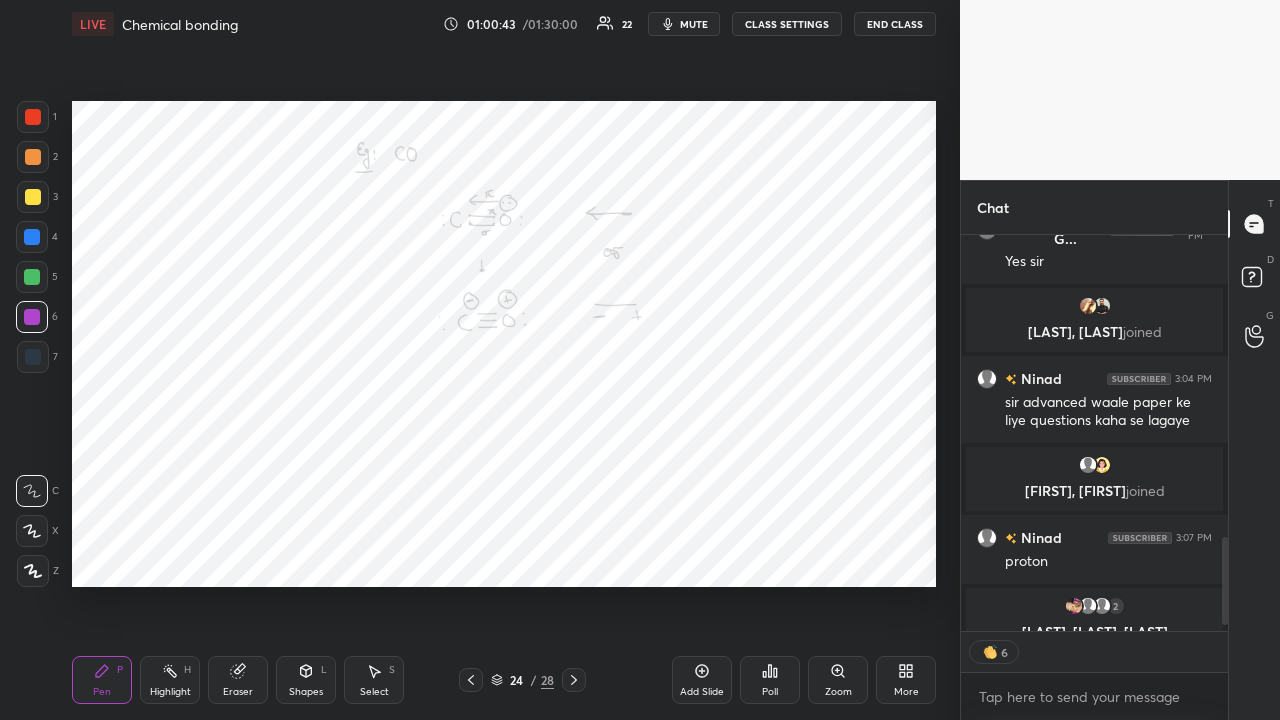 click at bounding box center (32, 237) 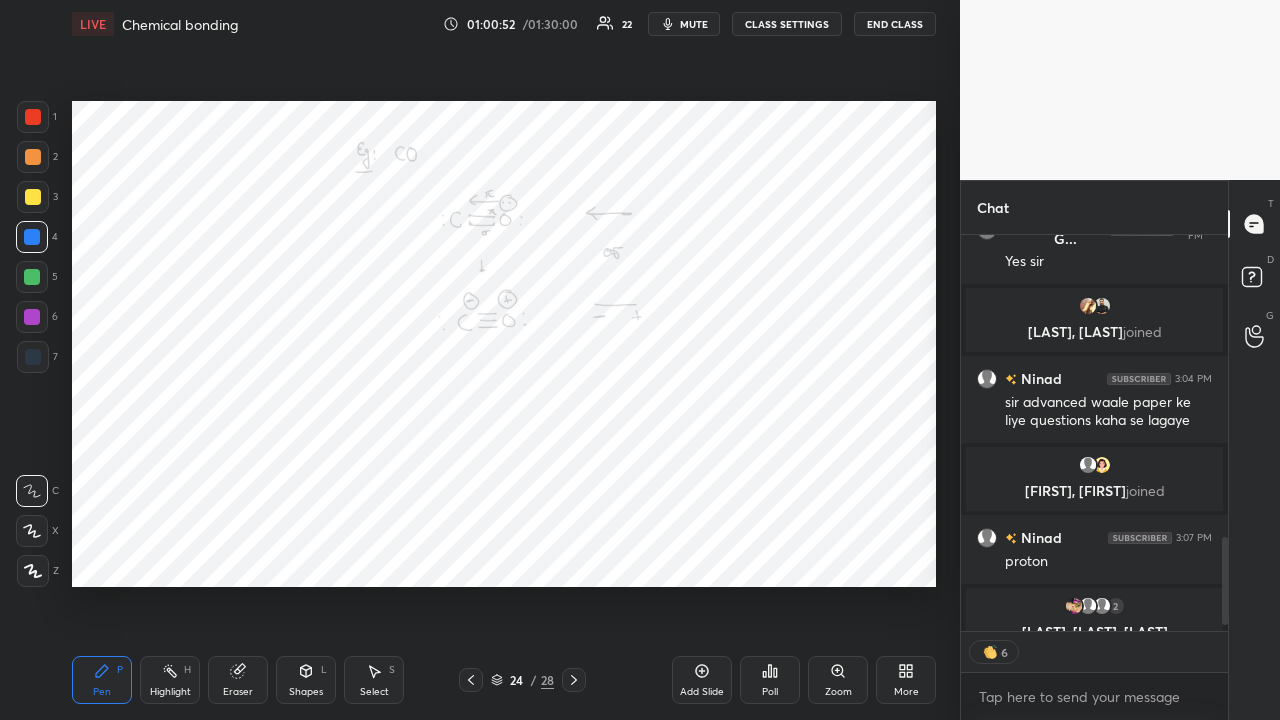 scroll, scrollTop: 7, scrollLeft: 7, axis: both 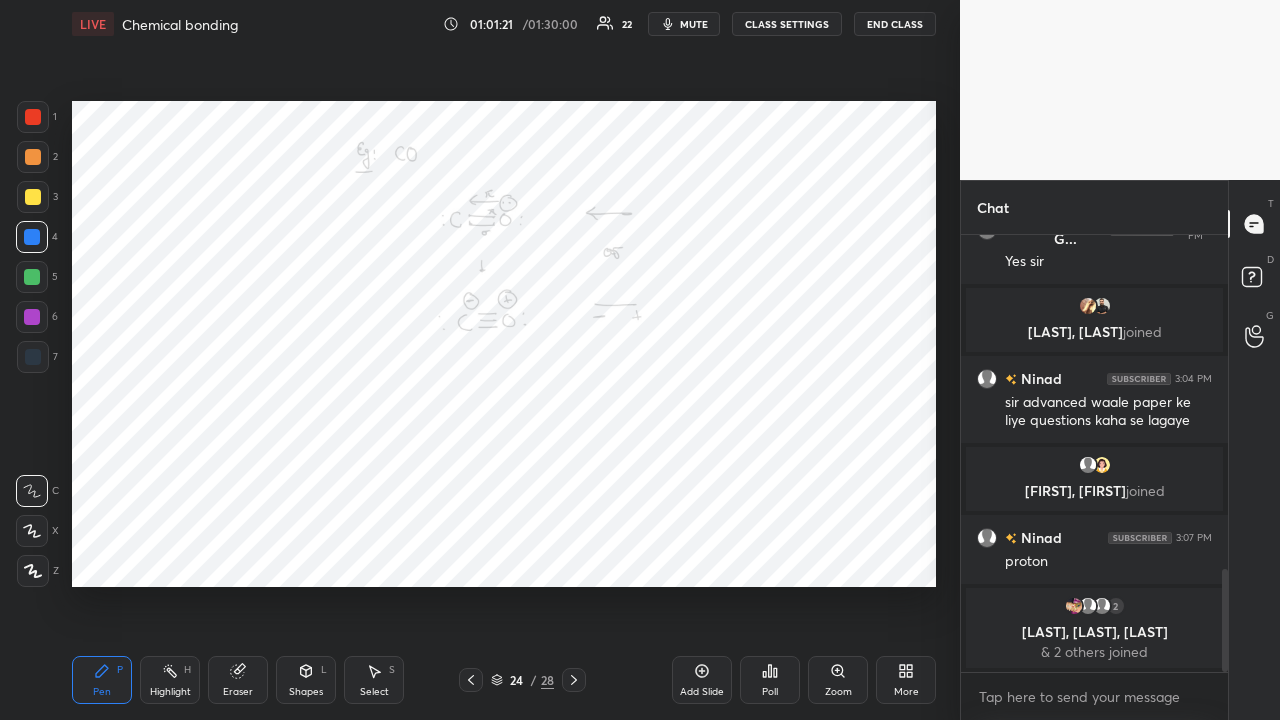 click at bounding box center [32, 317] 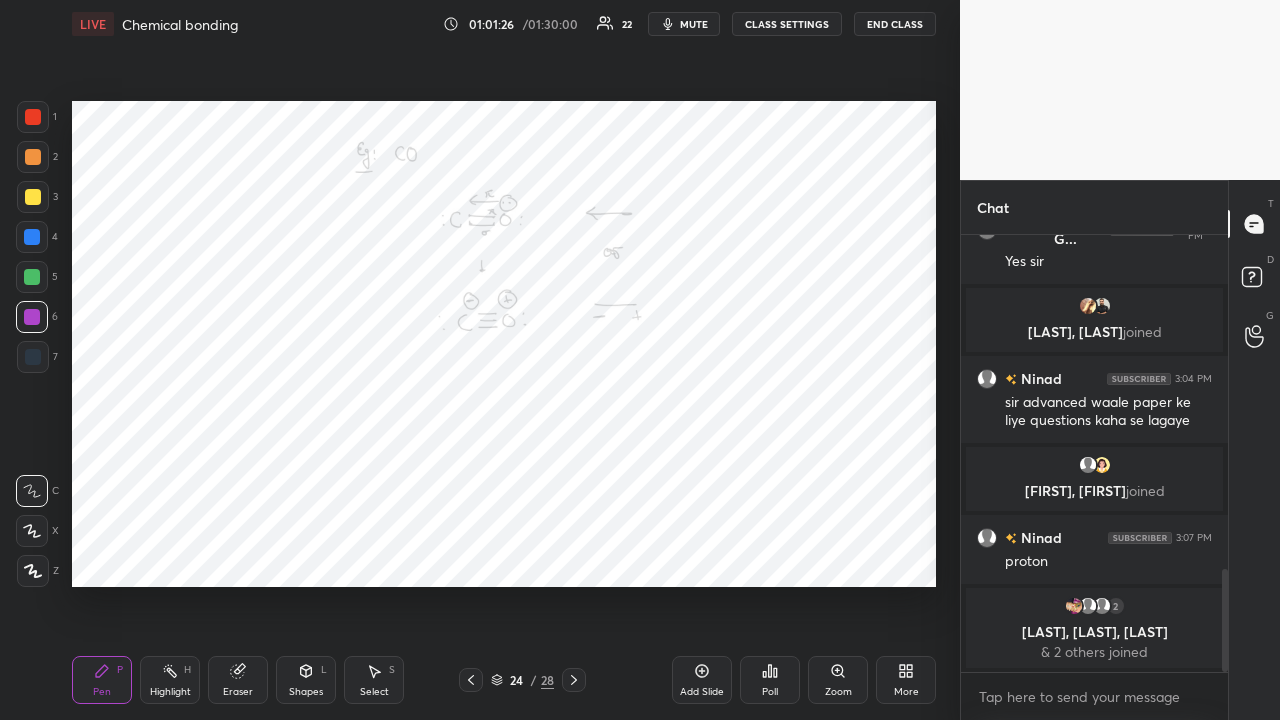 click at bounding box center (32, 237) 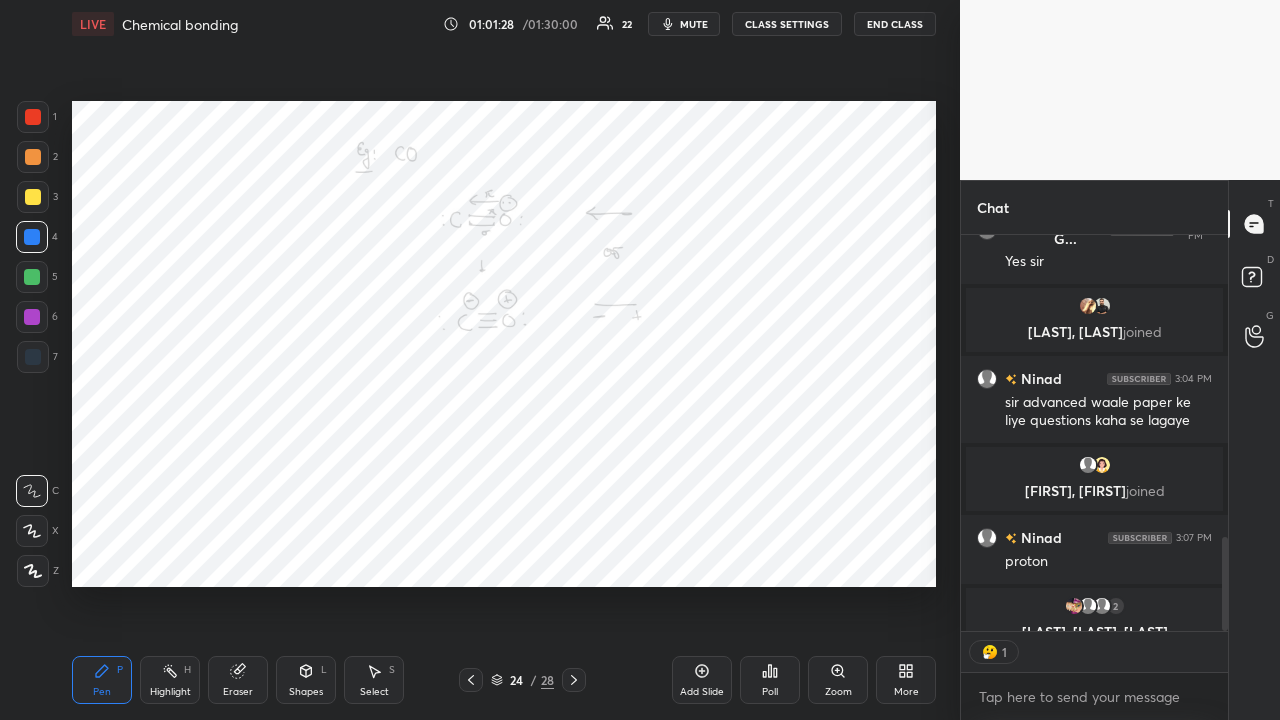 scroll, scrollTop: 390, scrollLeft: 261, axis: both 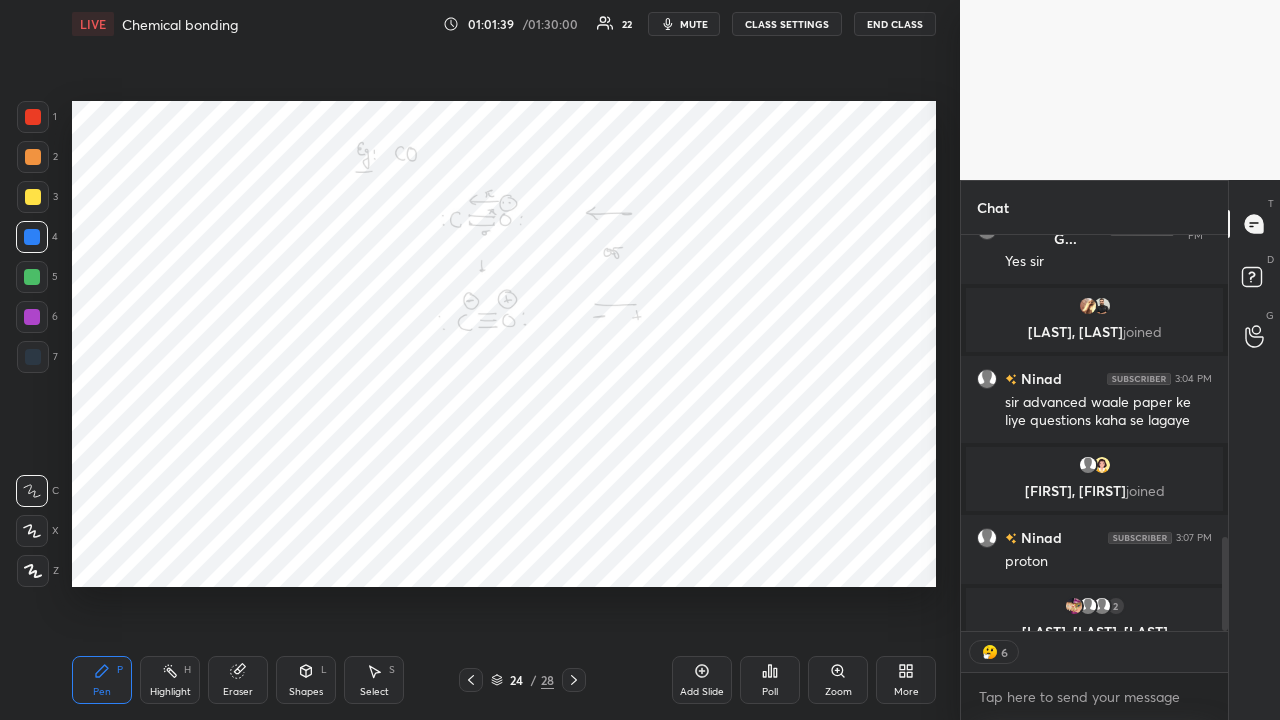 click at bounding box center (32, 317) 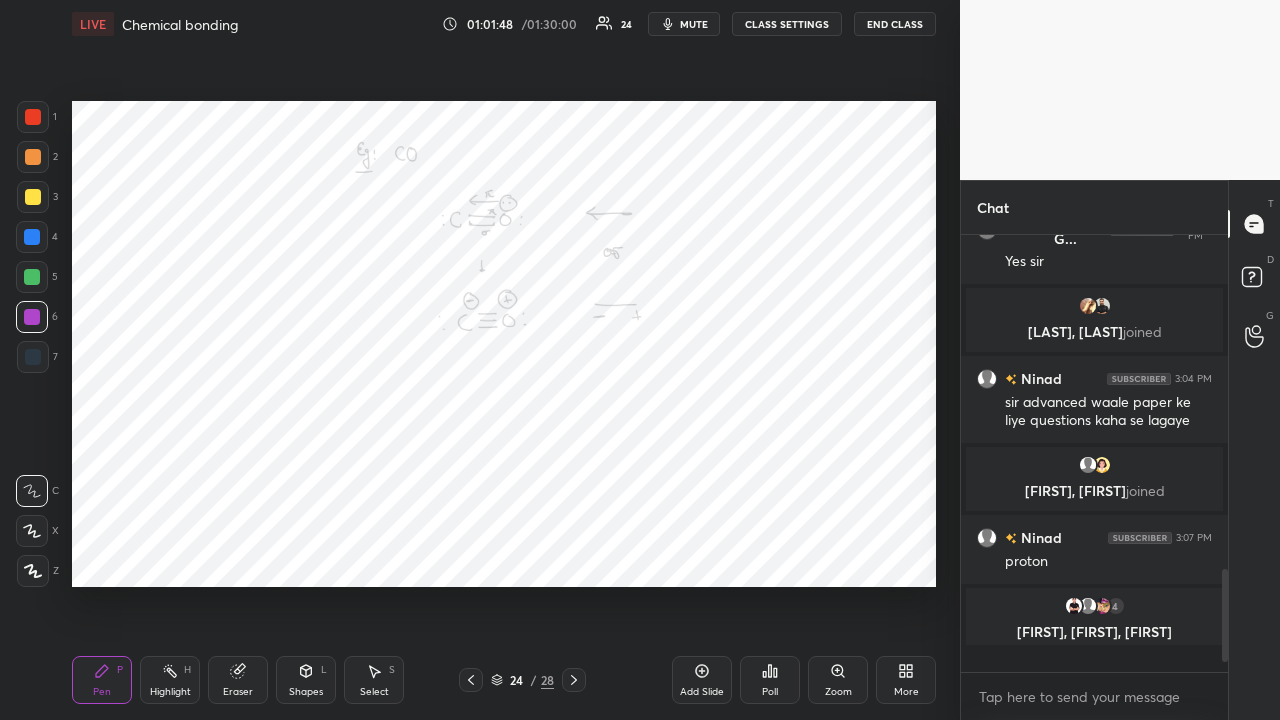 scroll, scrollTop: 7, scrollLeft: 7, axis: both 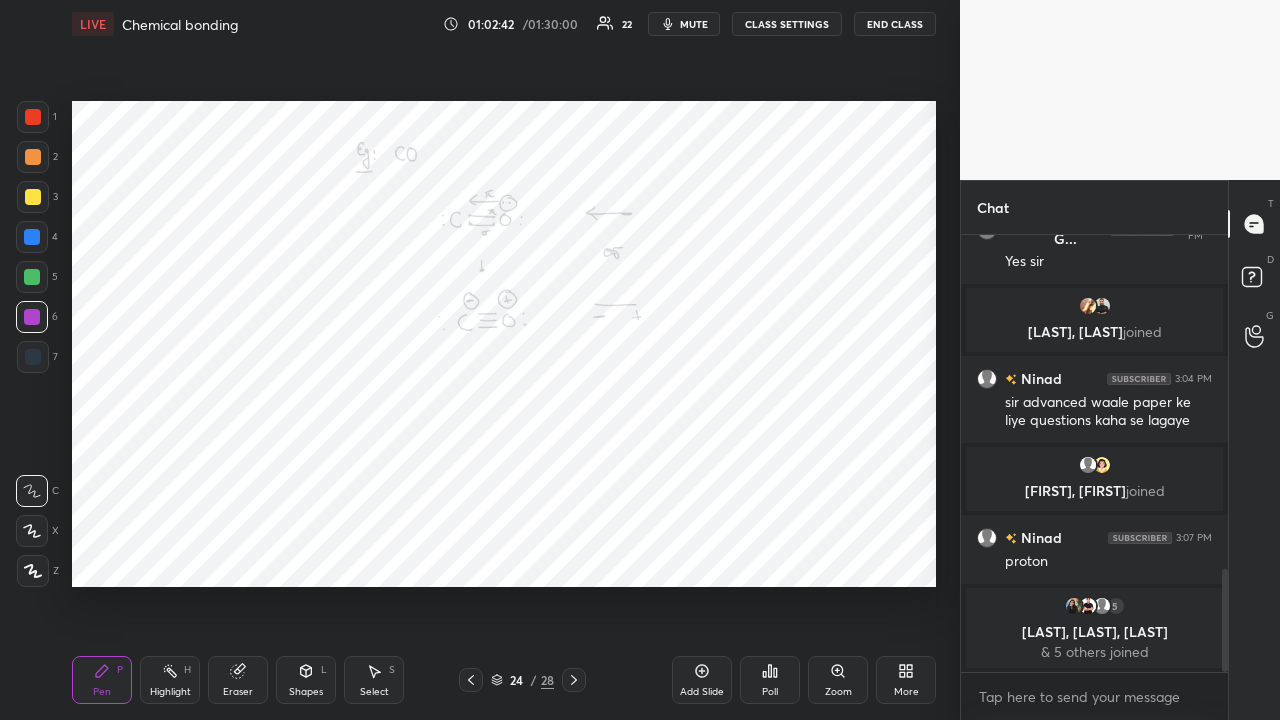 click on "Add Slide" at bounding box center [702, 680] 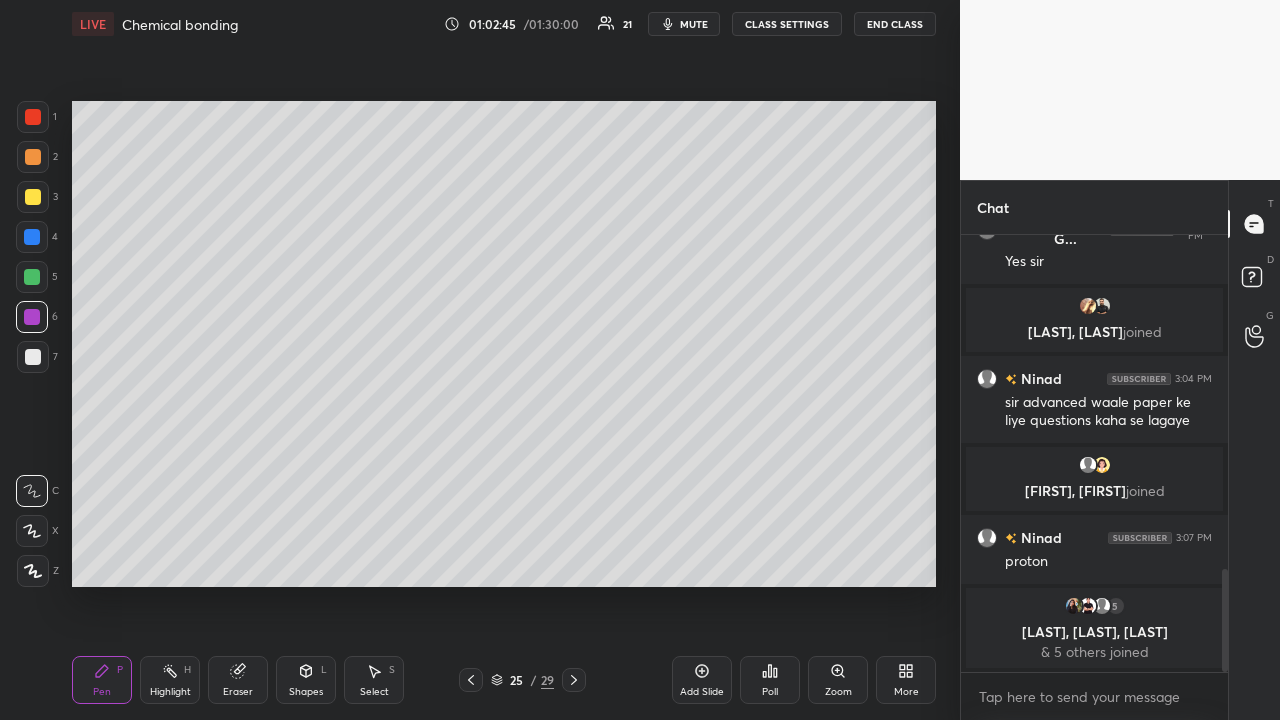 click at bounding box center [33, 357] 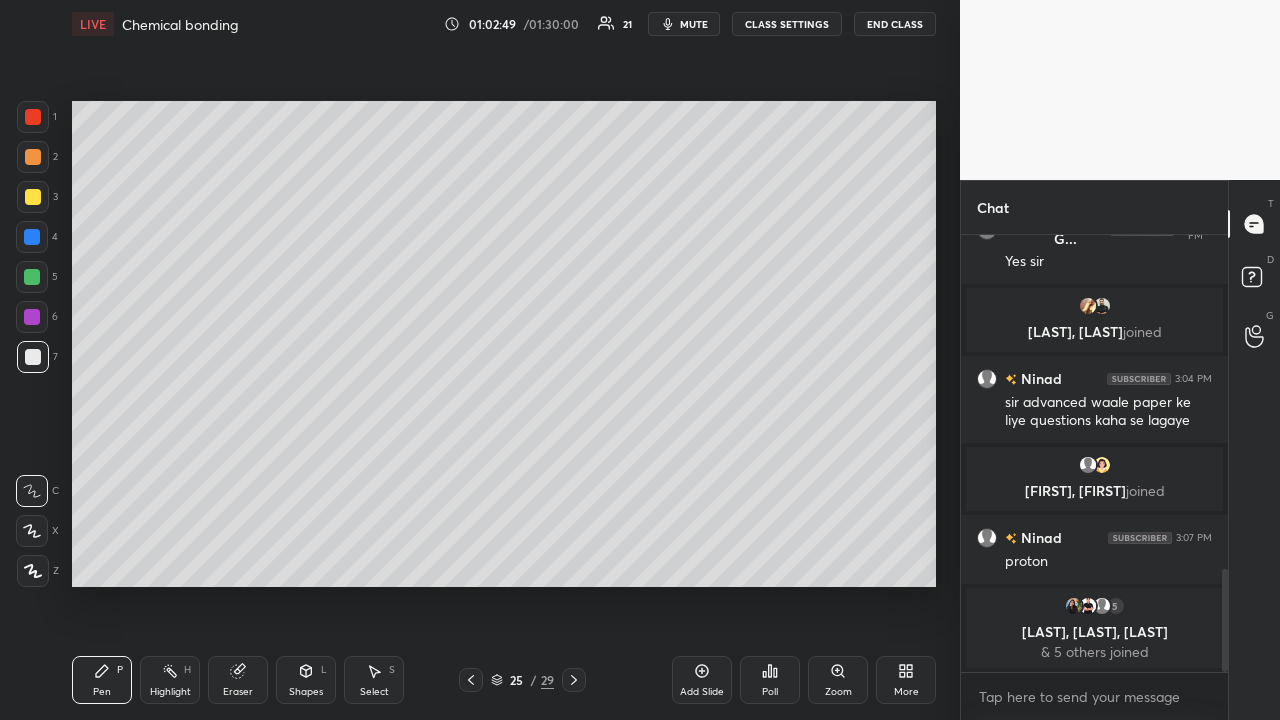 click at bounding box center (32, 317) 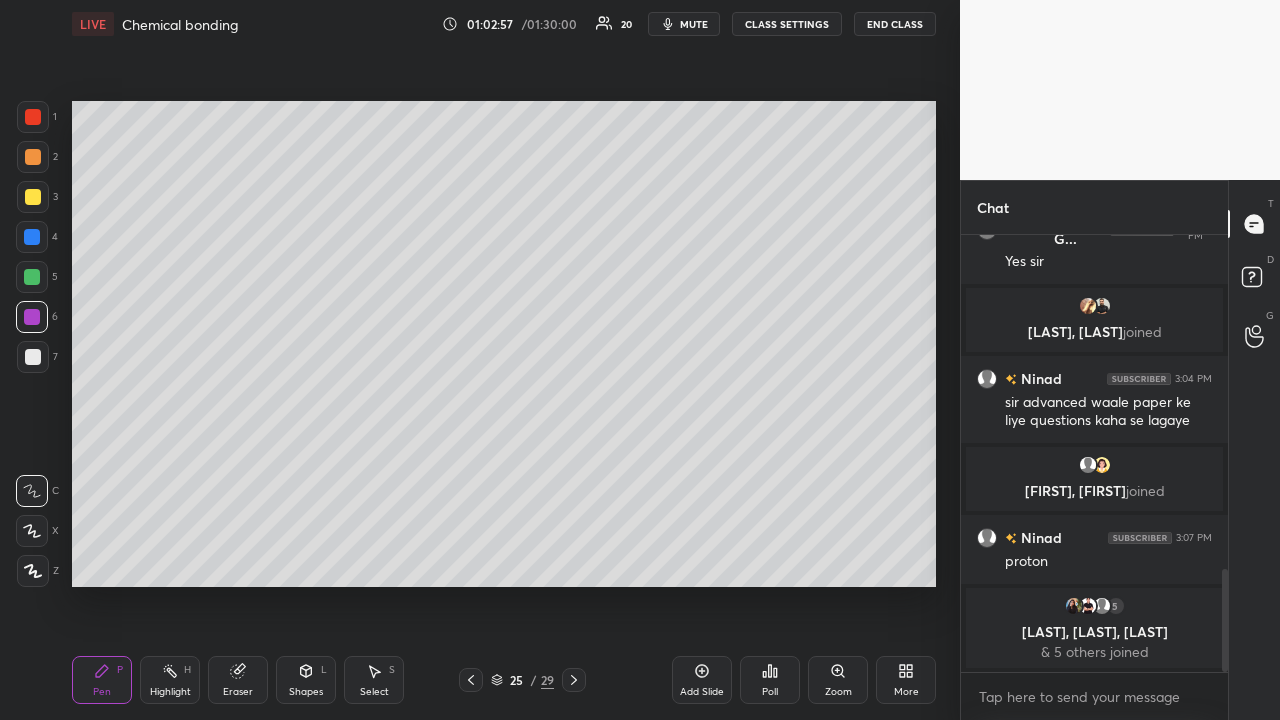 click at bounding box center [32, 277] 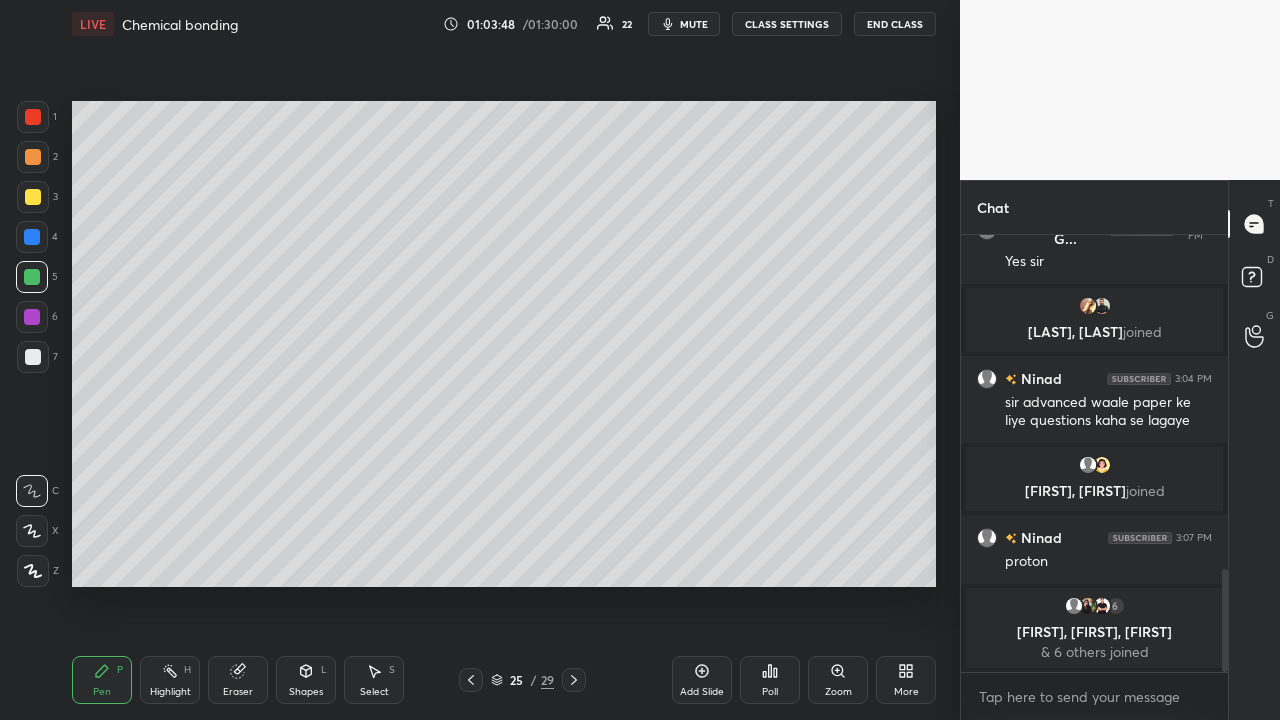 click at bounding box center (32, 317) 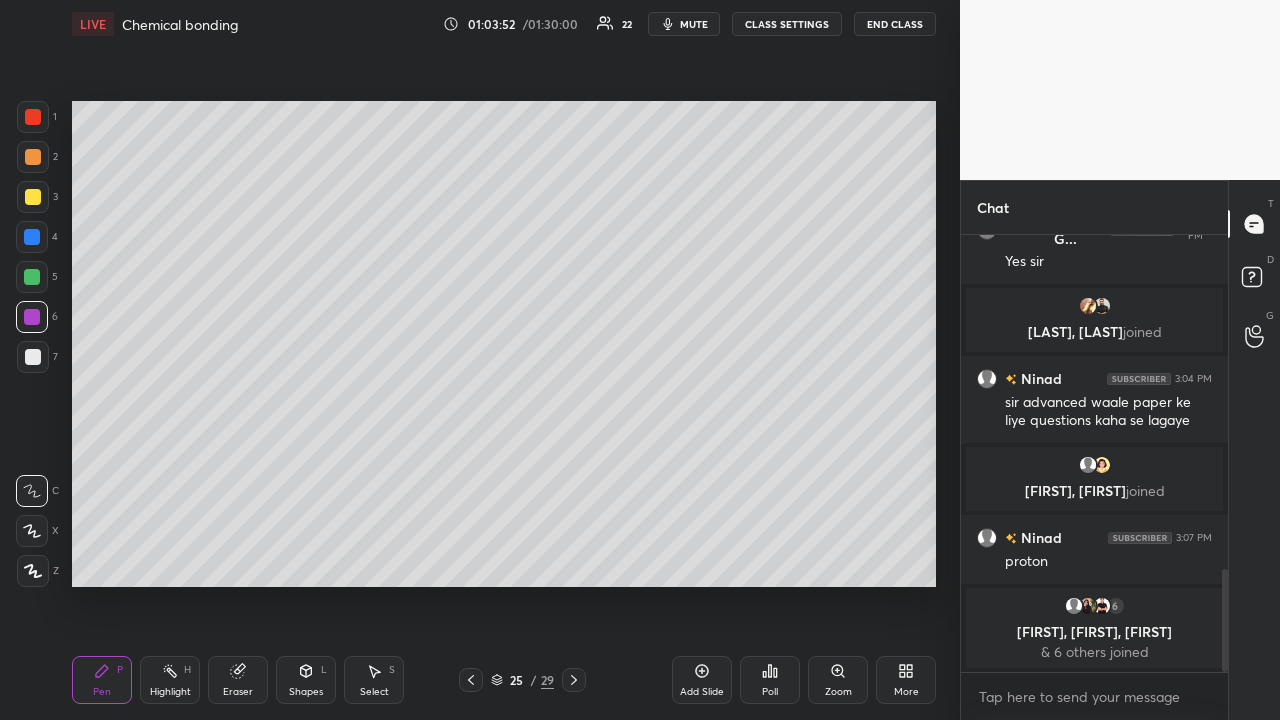 click at bounding box center [32, 237] 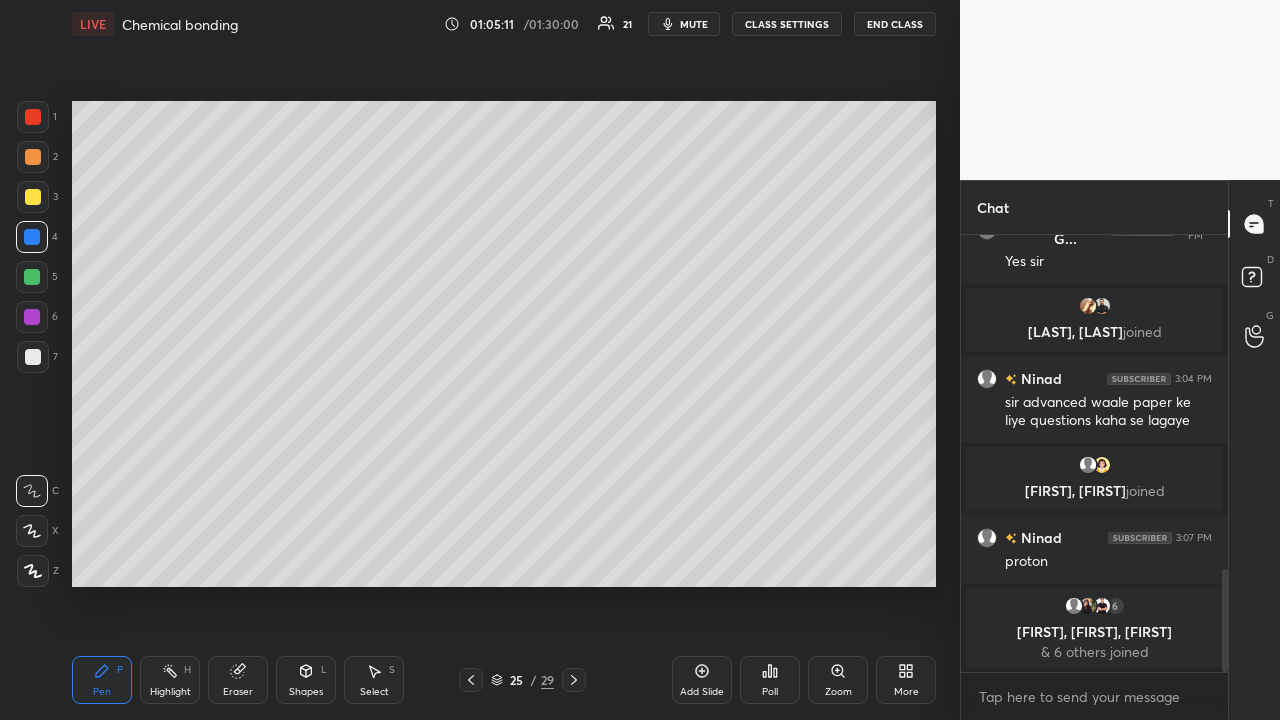 click 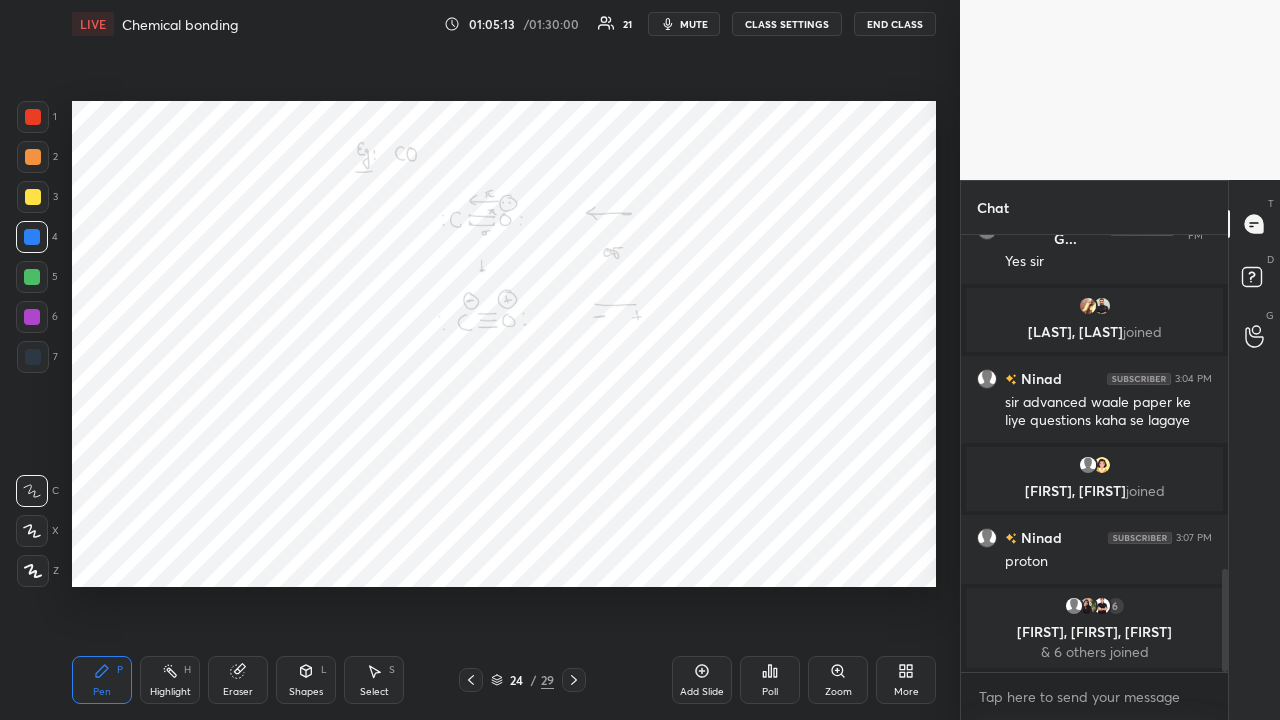 click 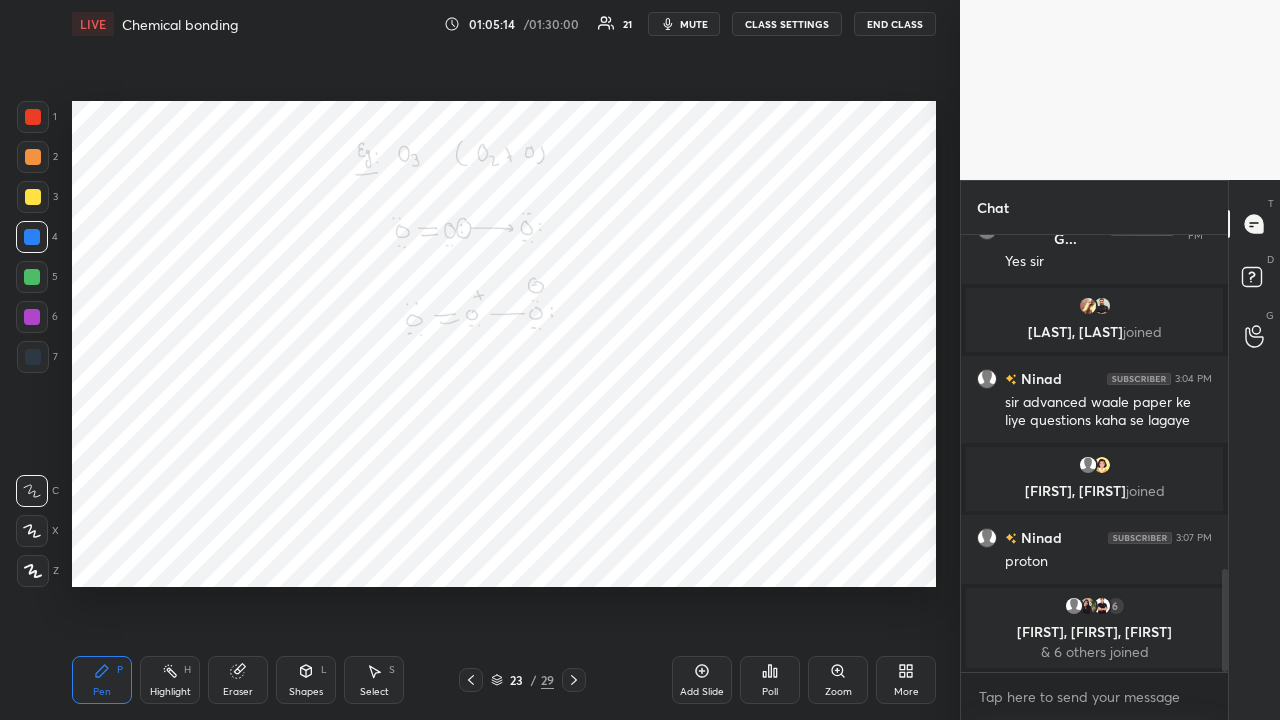 click 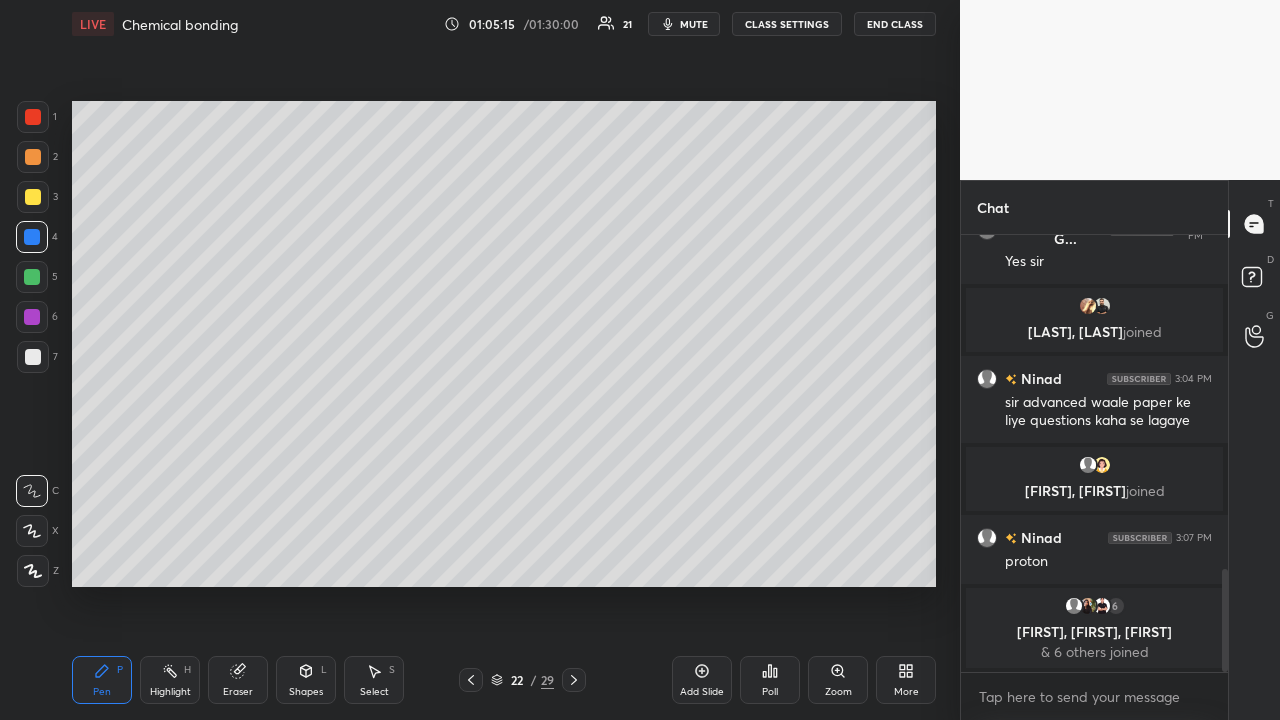 click 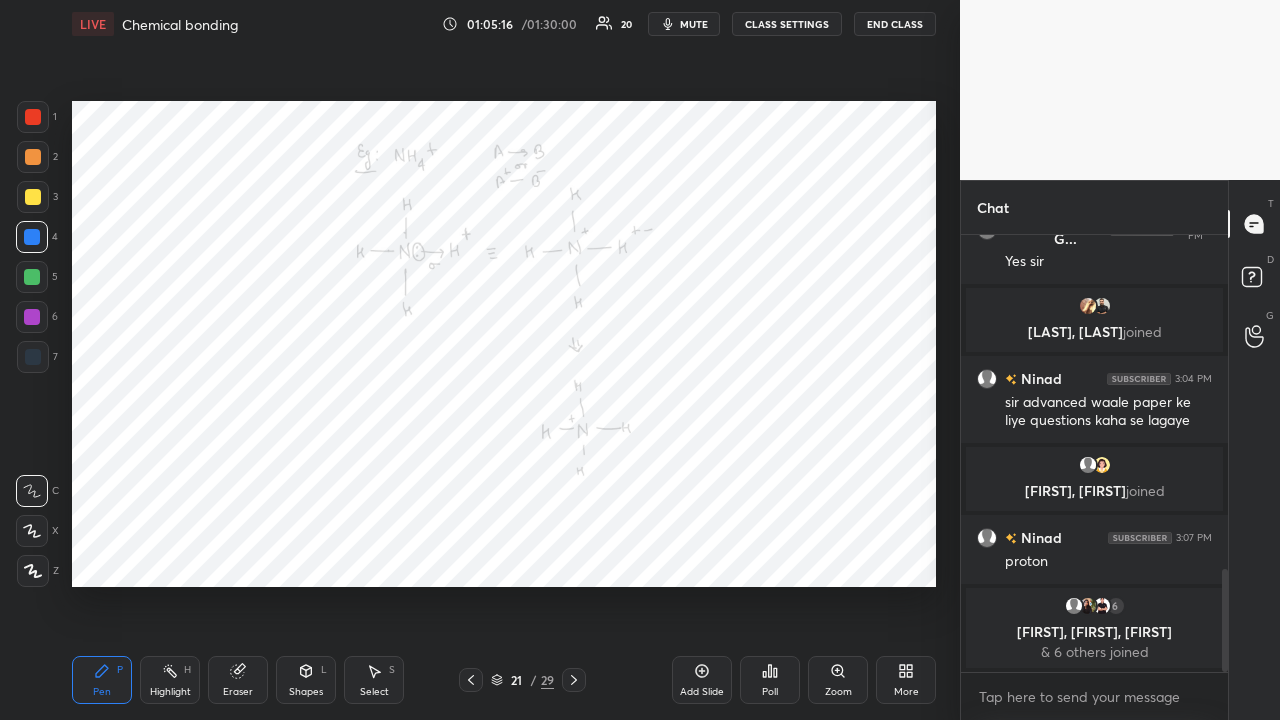 click 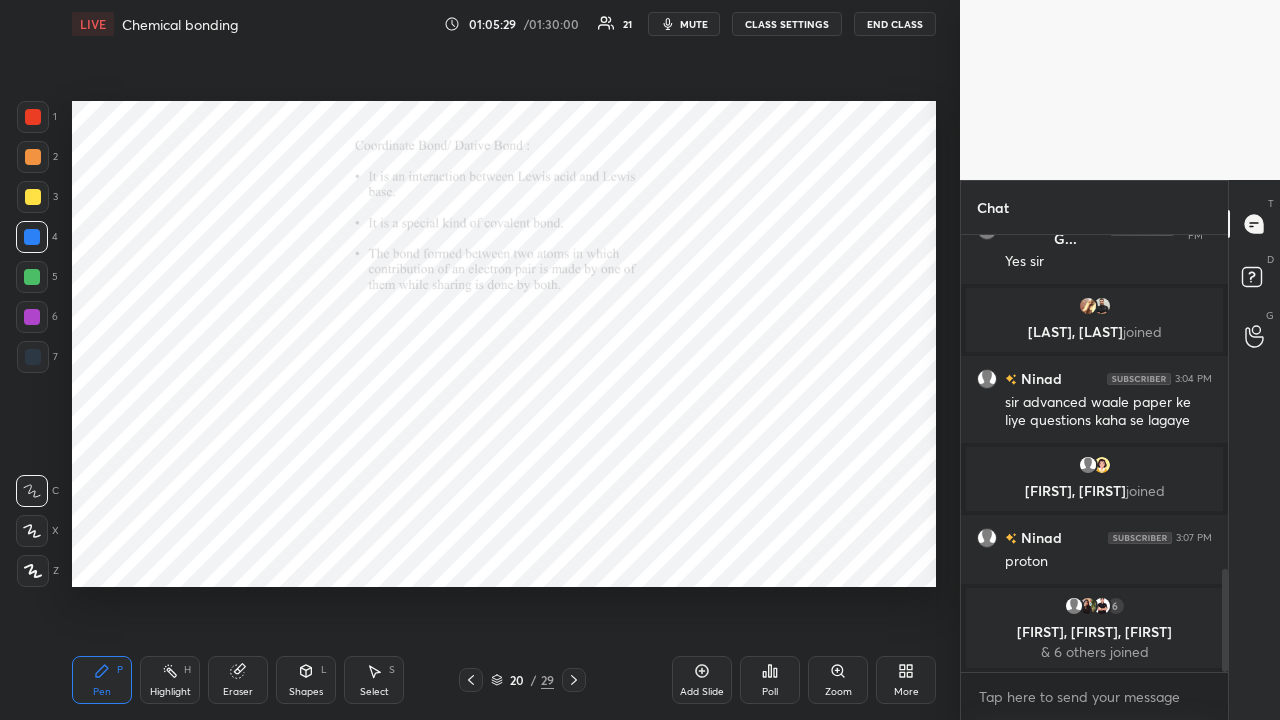 click 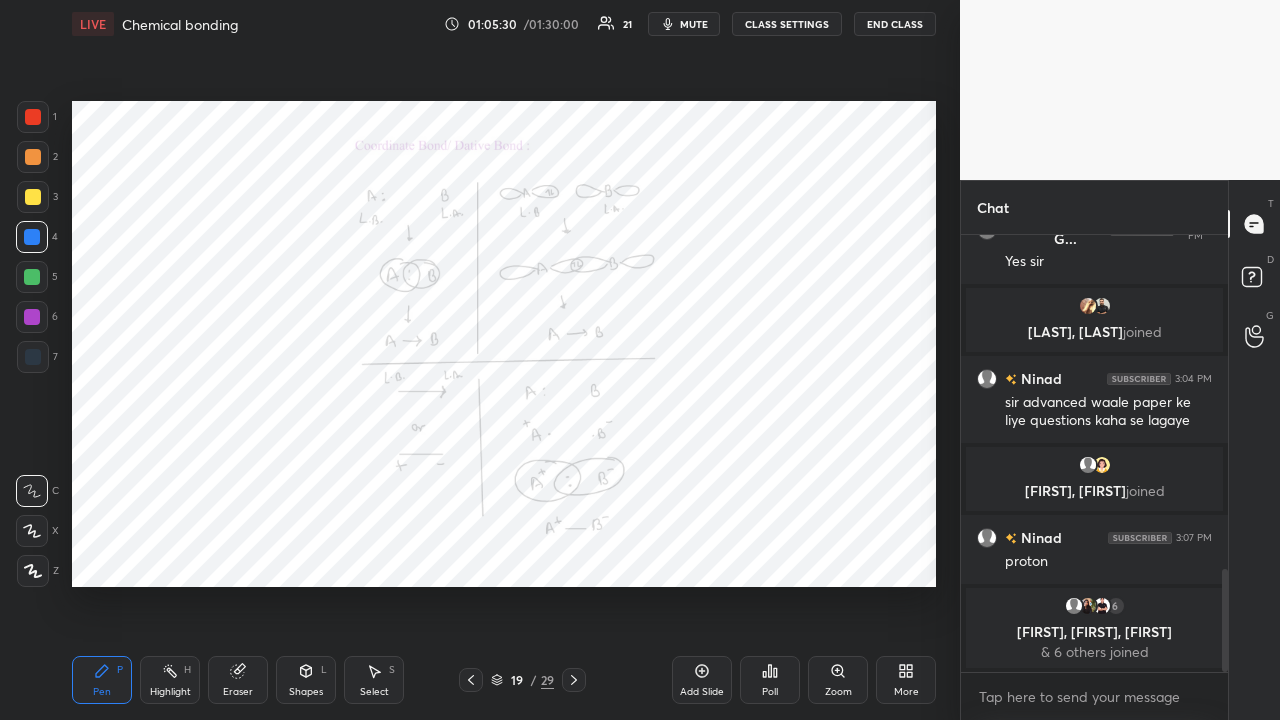 click 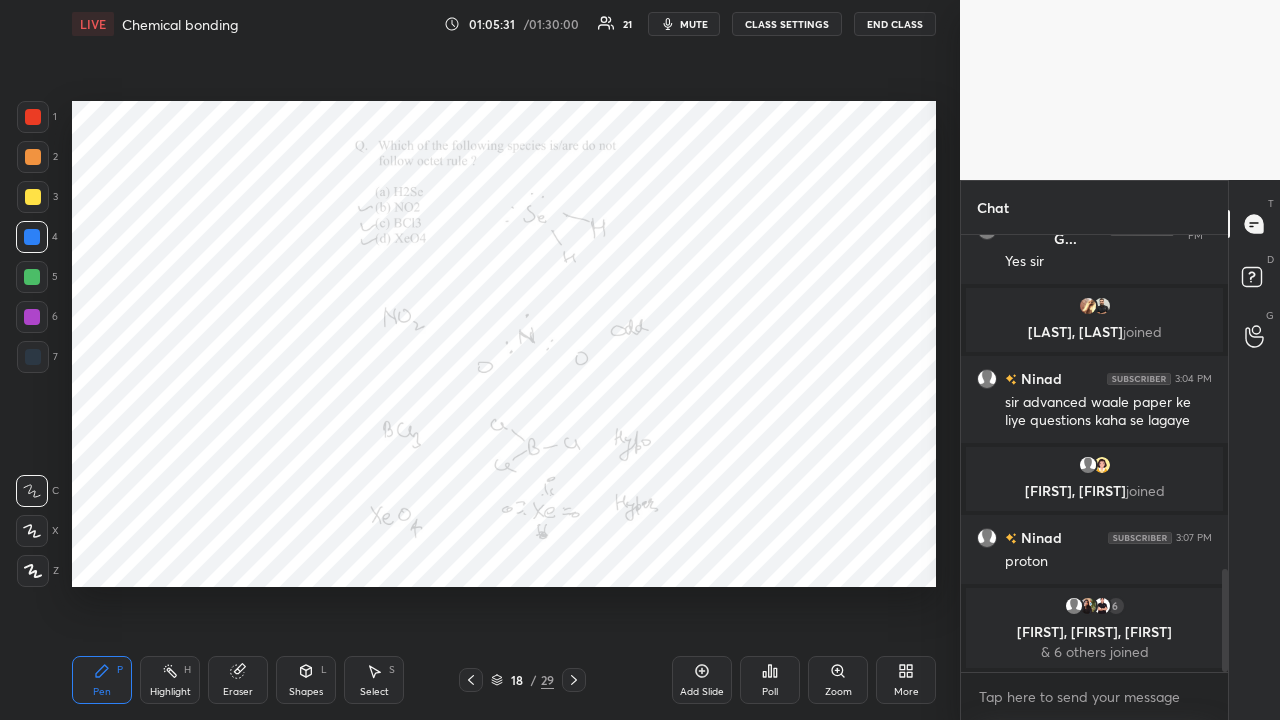 click 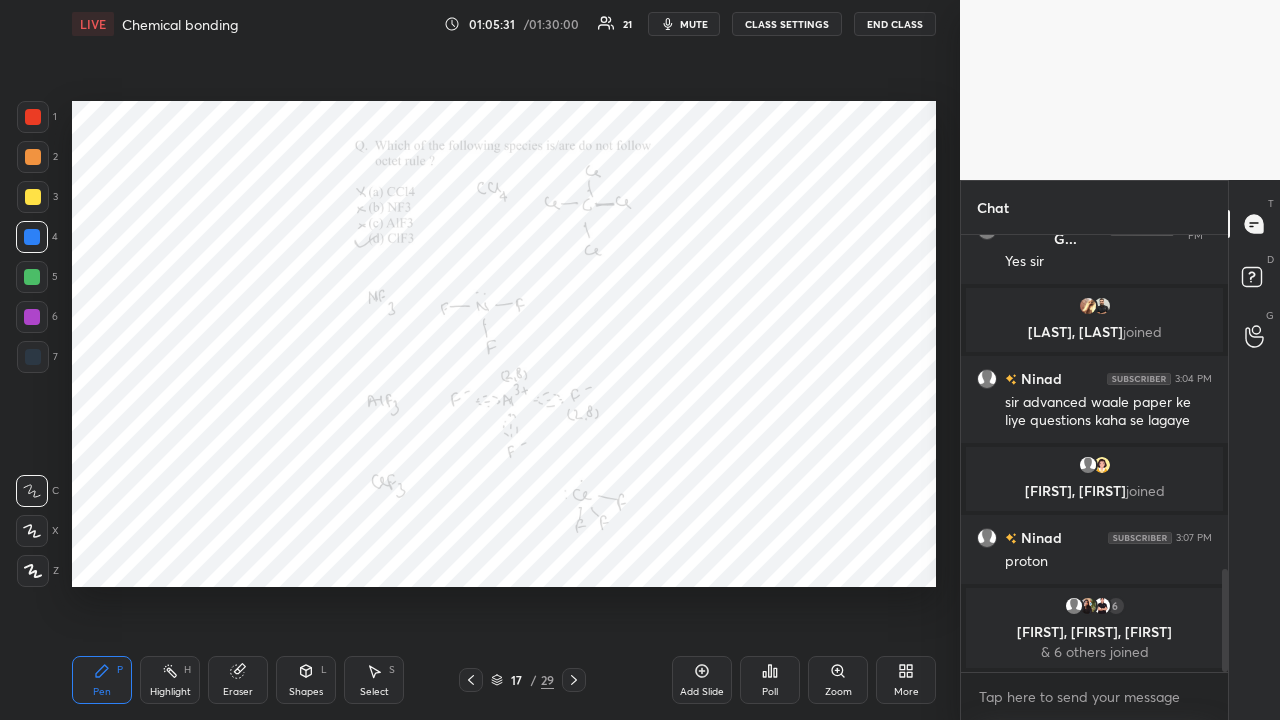 click 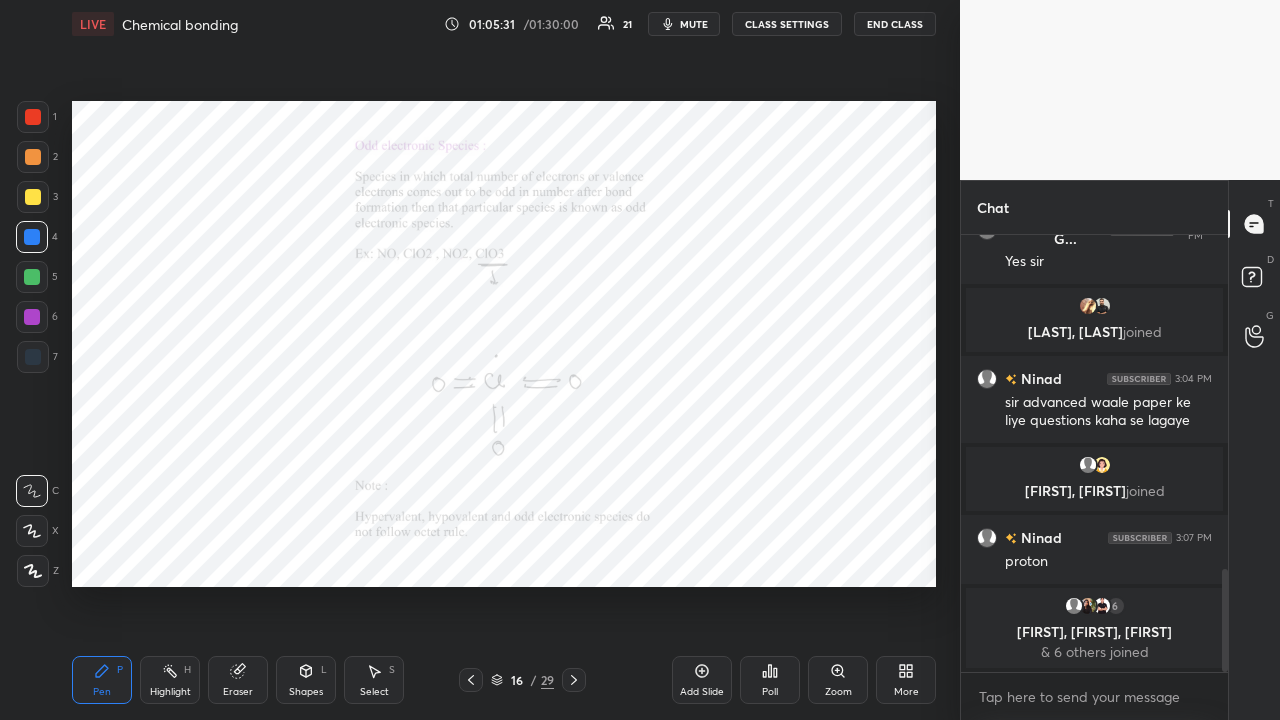 click at bounding box center (471, 680) 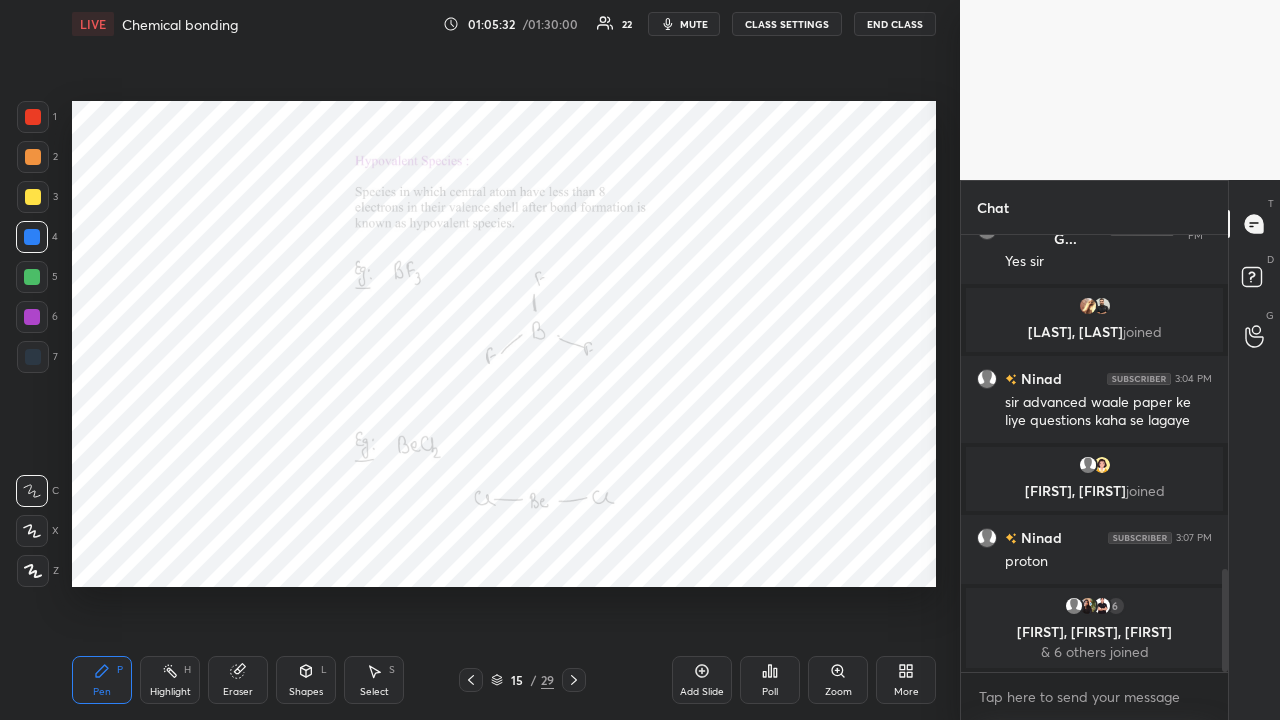 click 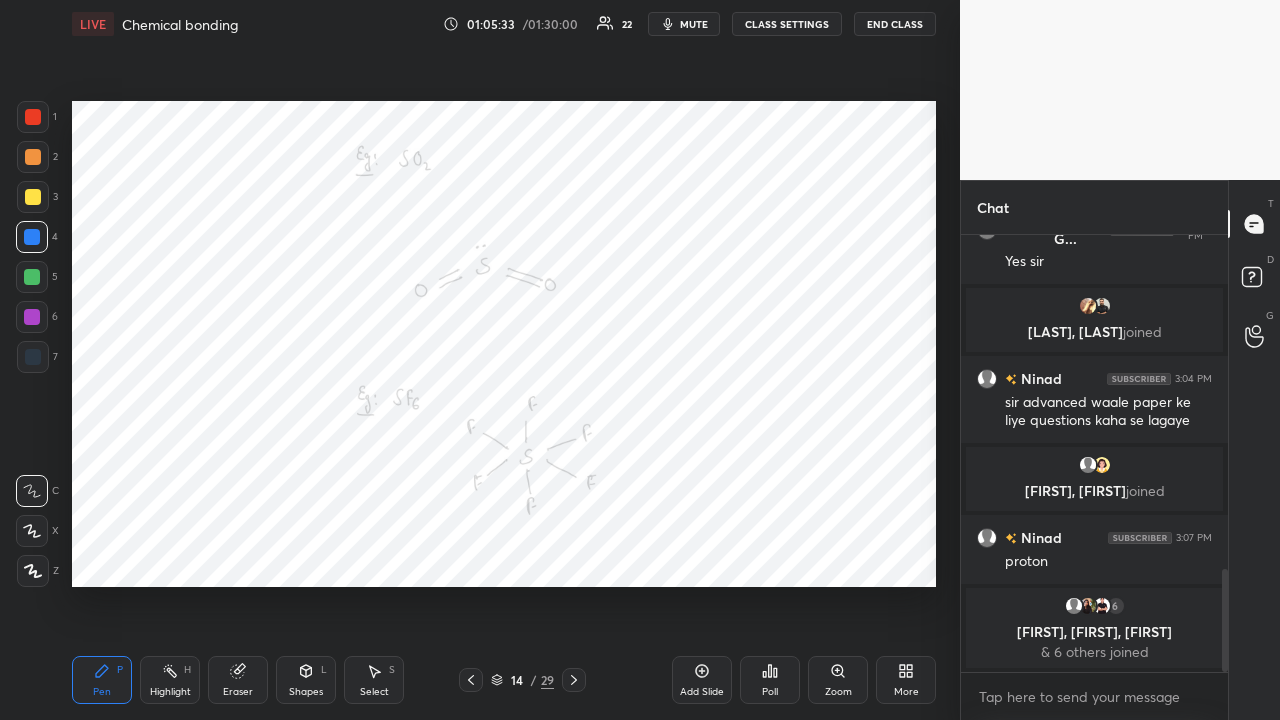 click 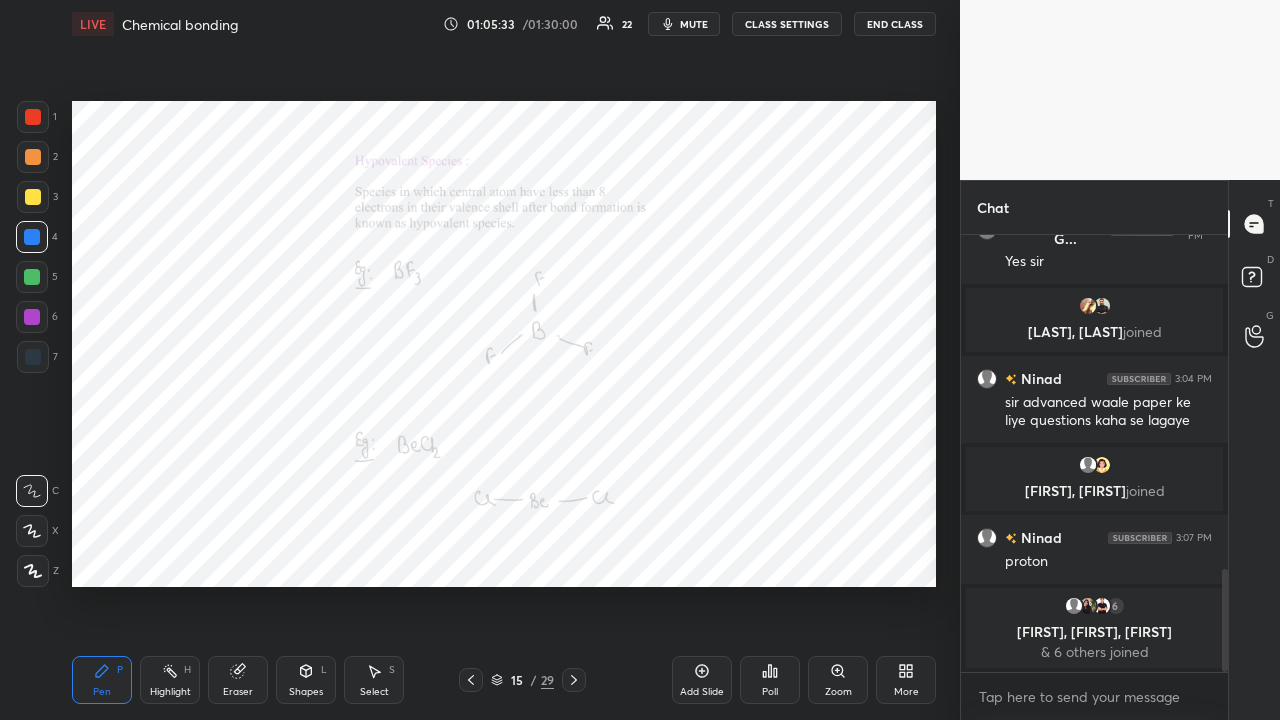 click 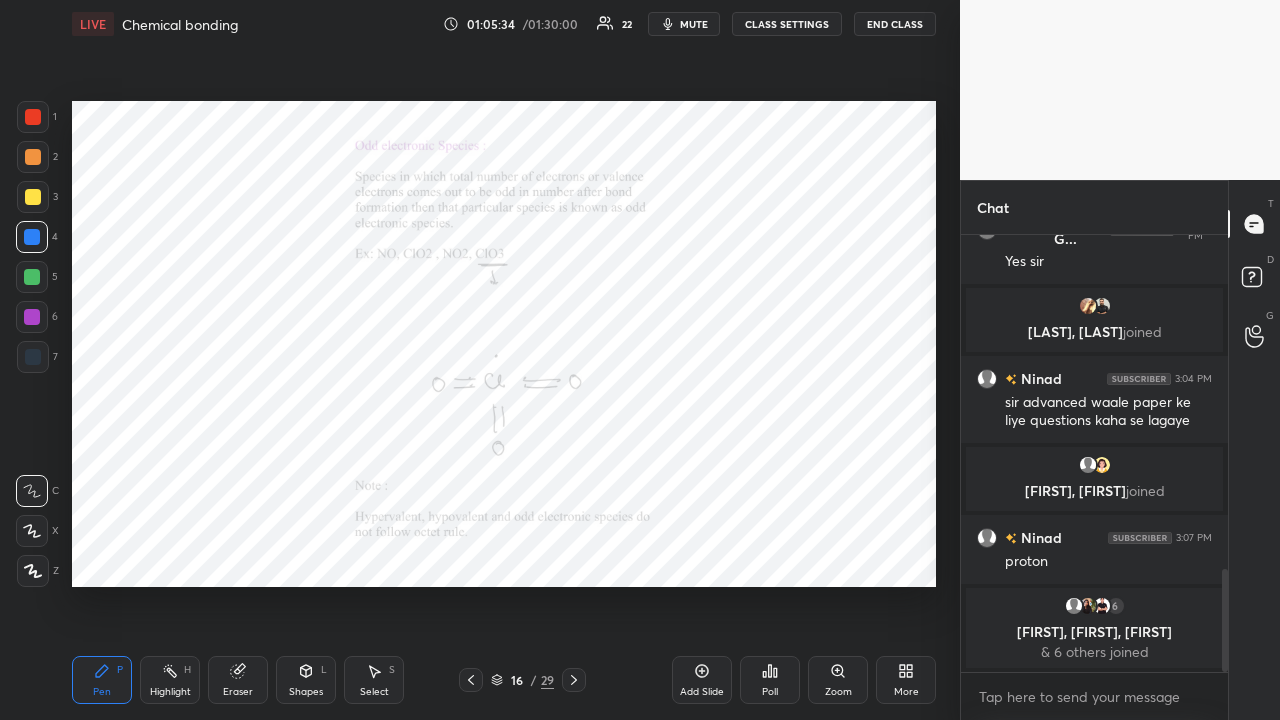 click at bounding box center (574, 680) 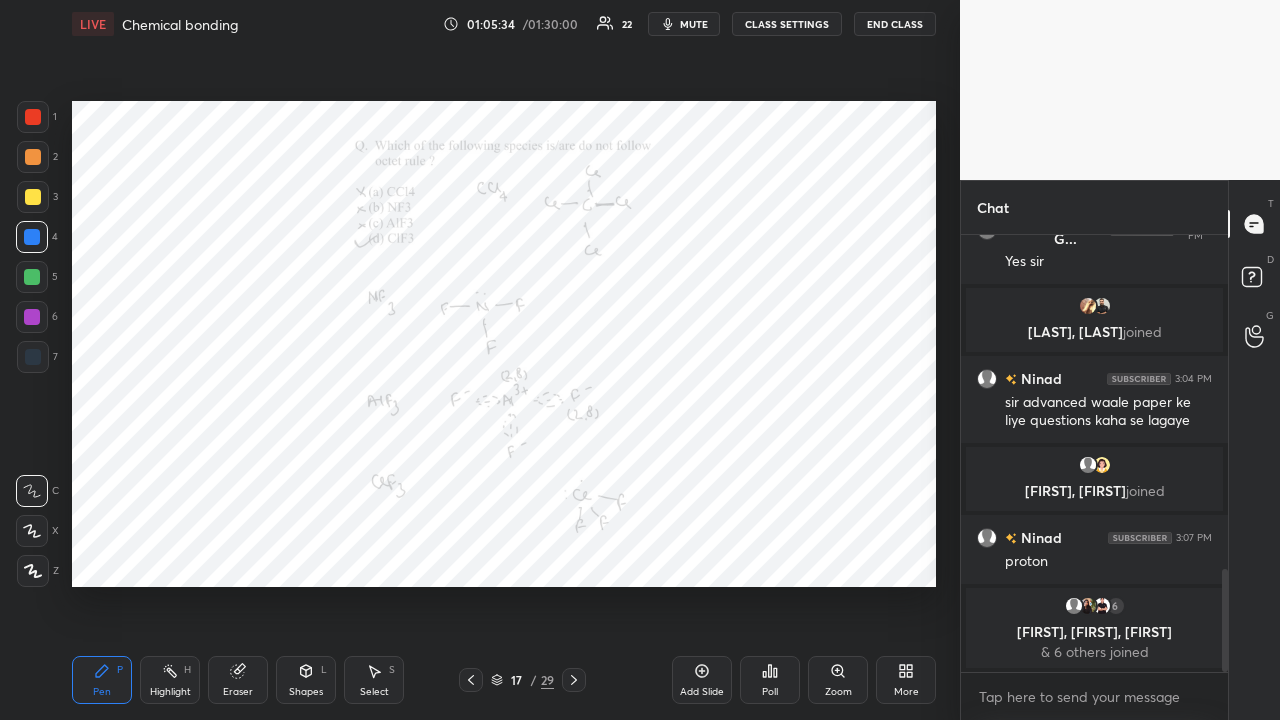 click 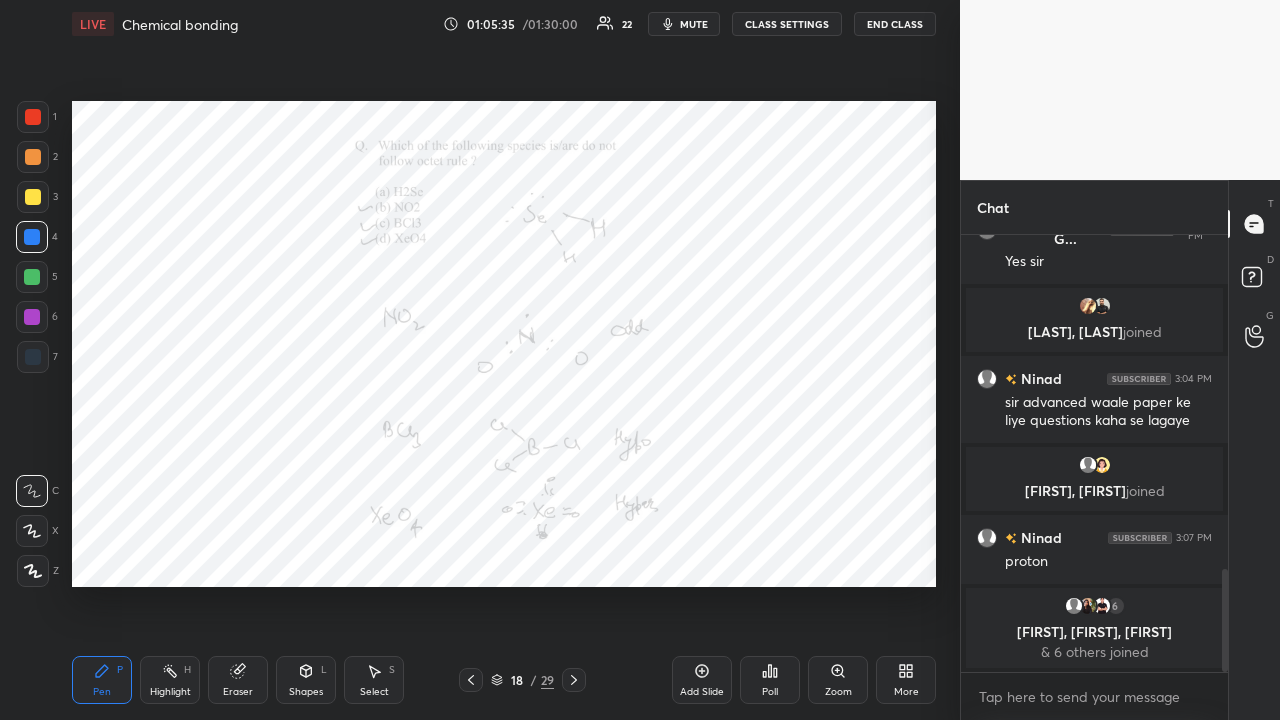 click 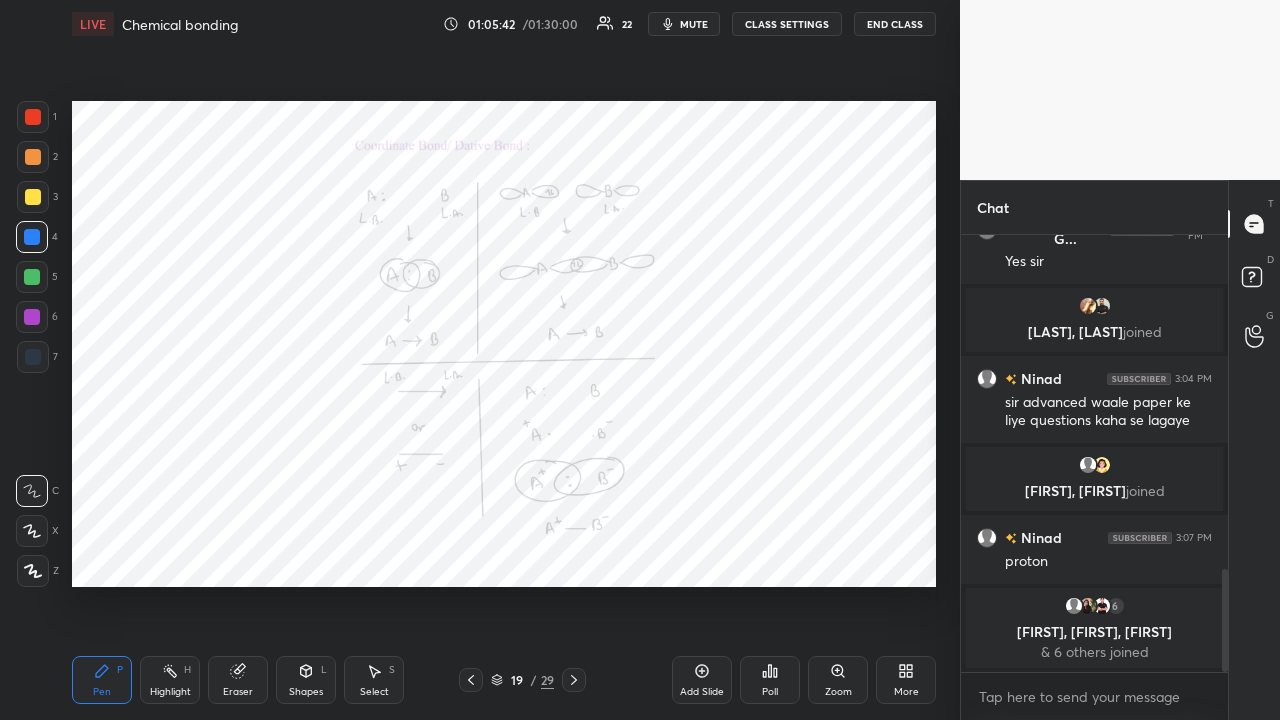 click on "Select S" at bounding box center [374, 680] 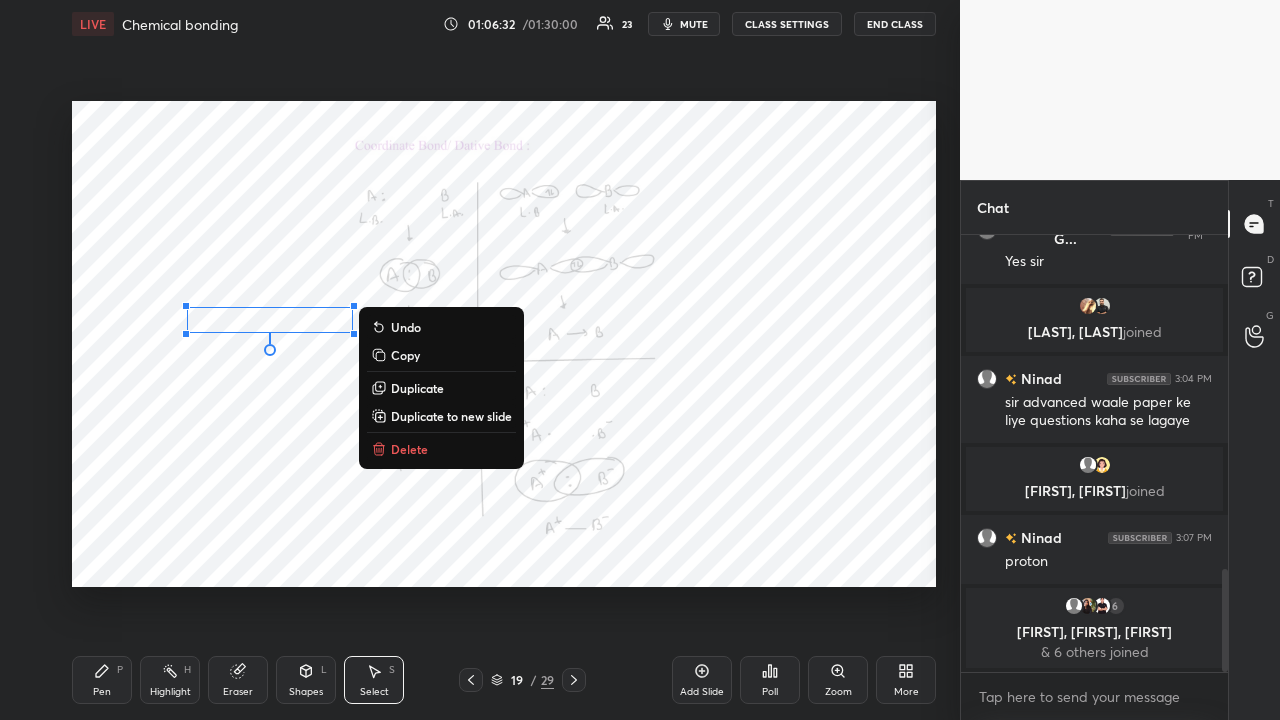scroll, scrollTop: 390, scrollLeft: 261, axis: both 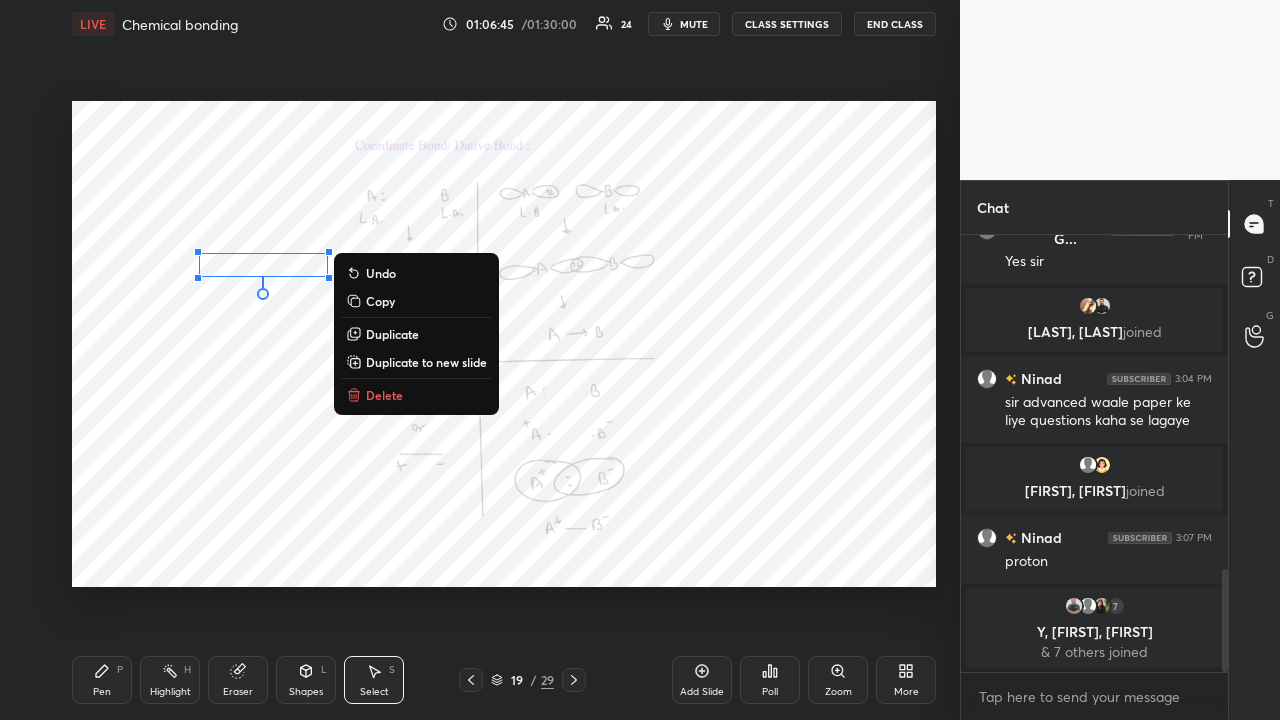 click on "Pen P" at bounding box center (102, 680) 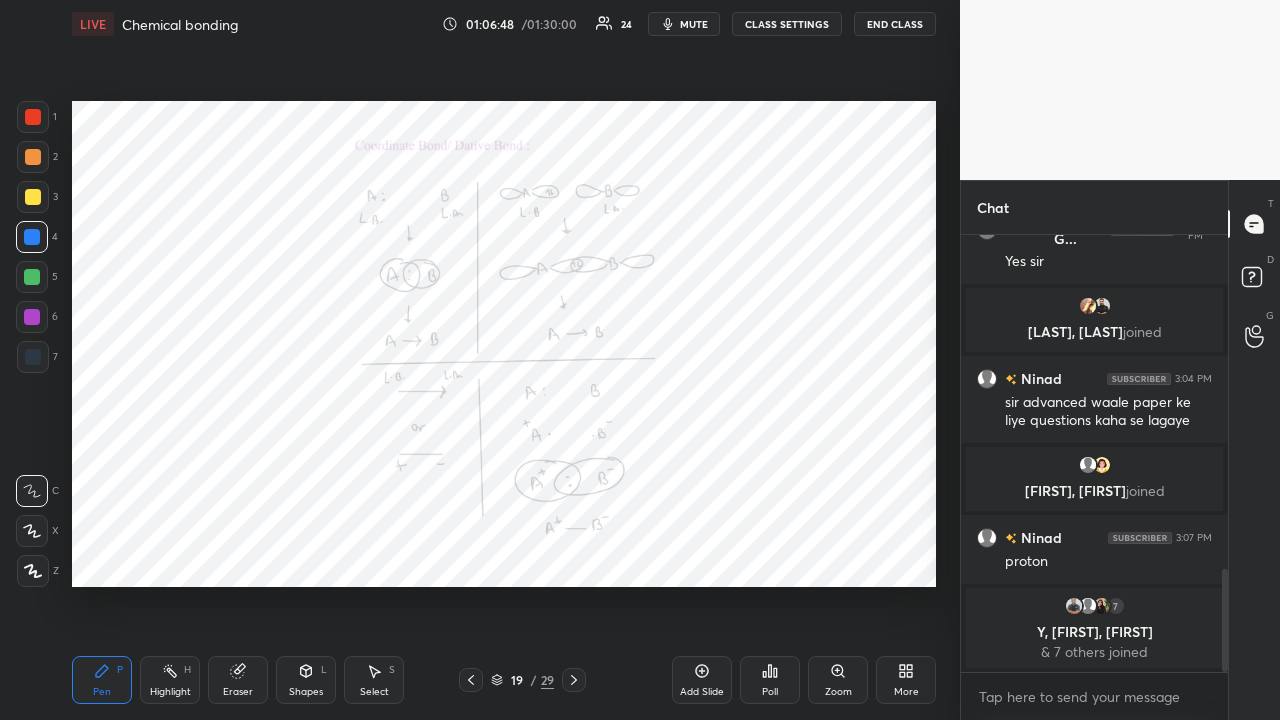 click 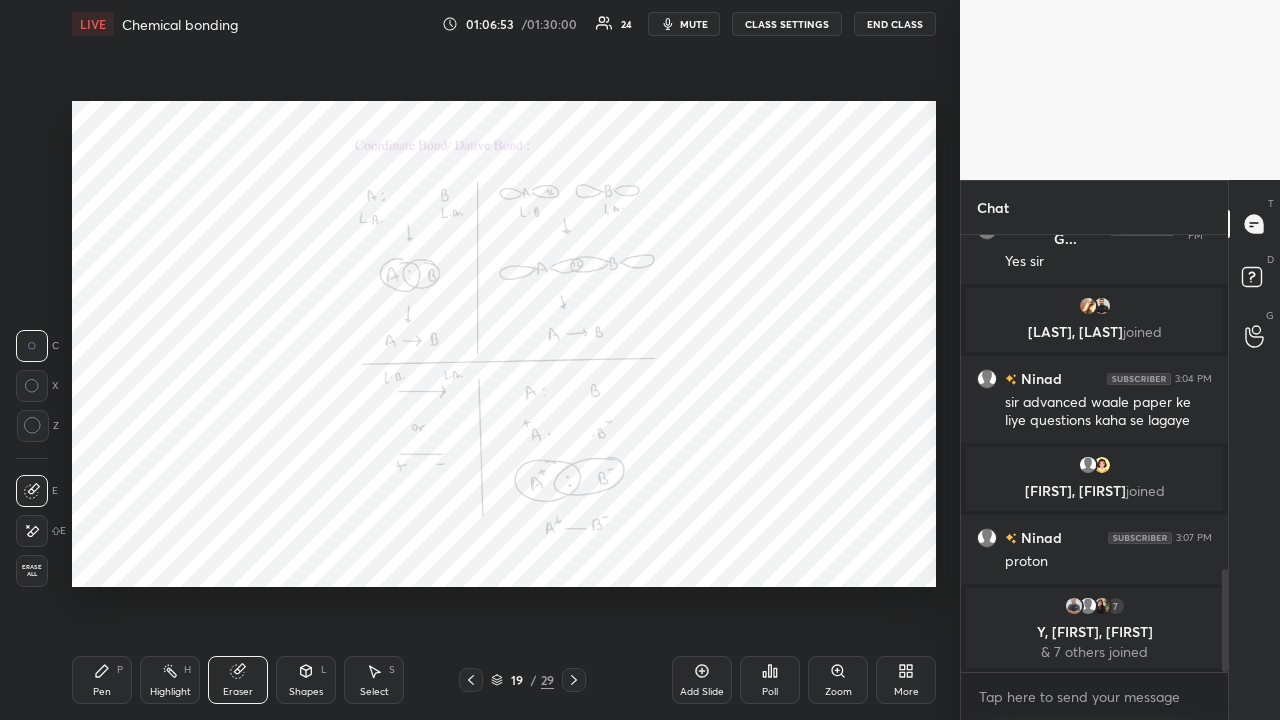 click 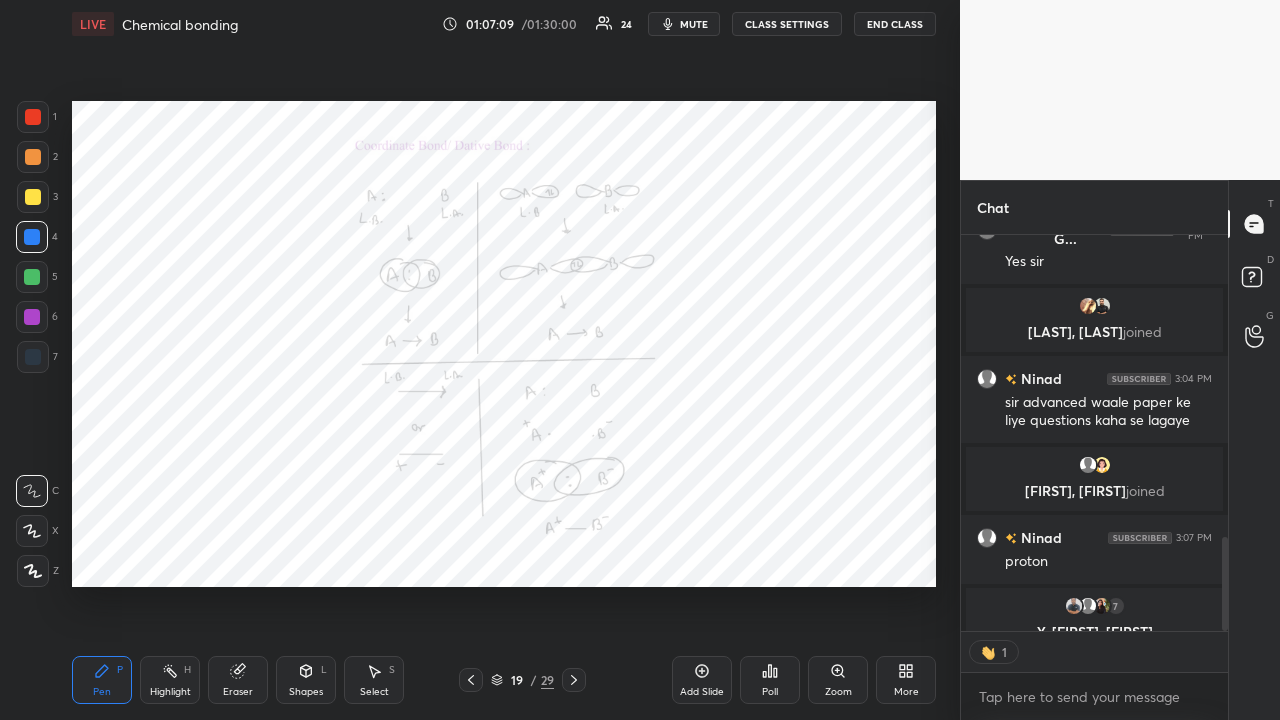 scroll, scrollTop: 390, scrollLeft: 261, axis: both 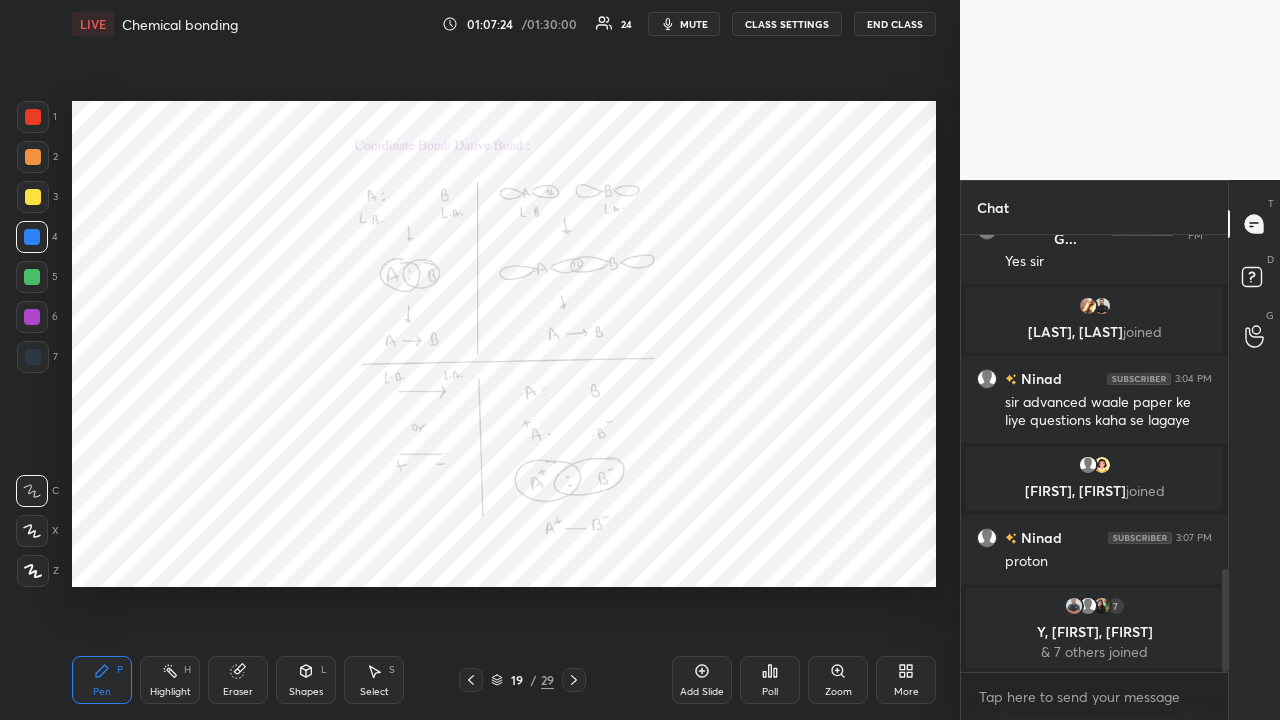 click on "Select S" at bounding box center [374, 680] 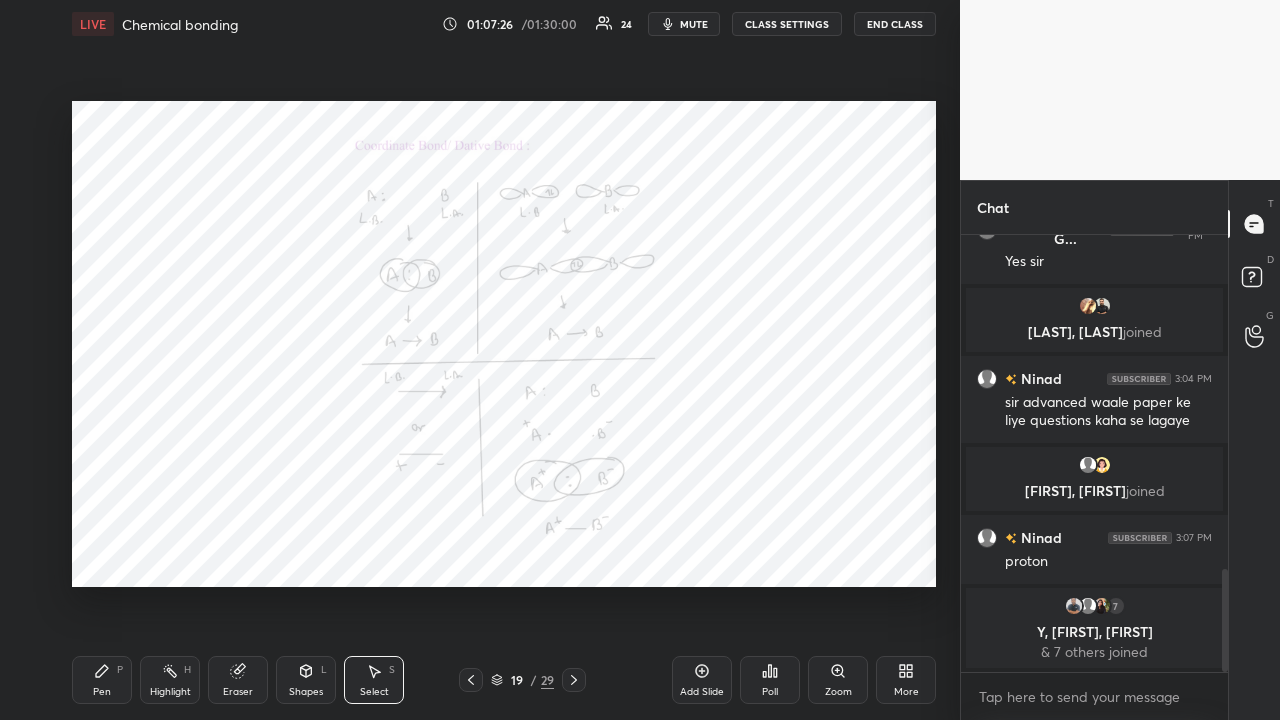 scroll, scrollTop: 390, scrollLeft: 261, axis: both 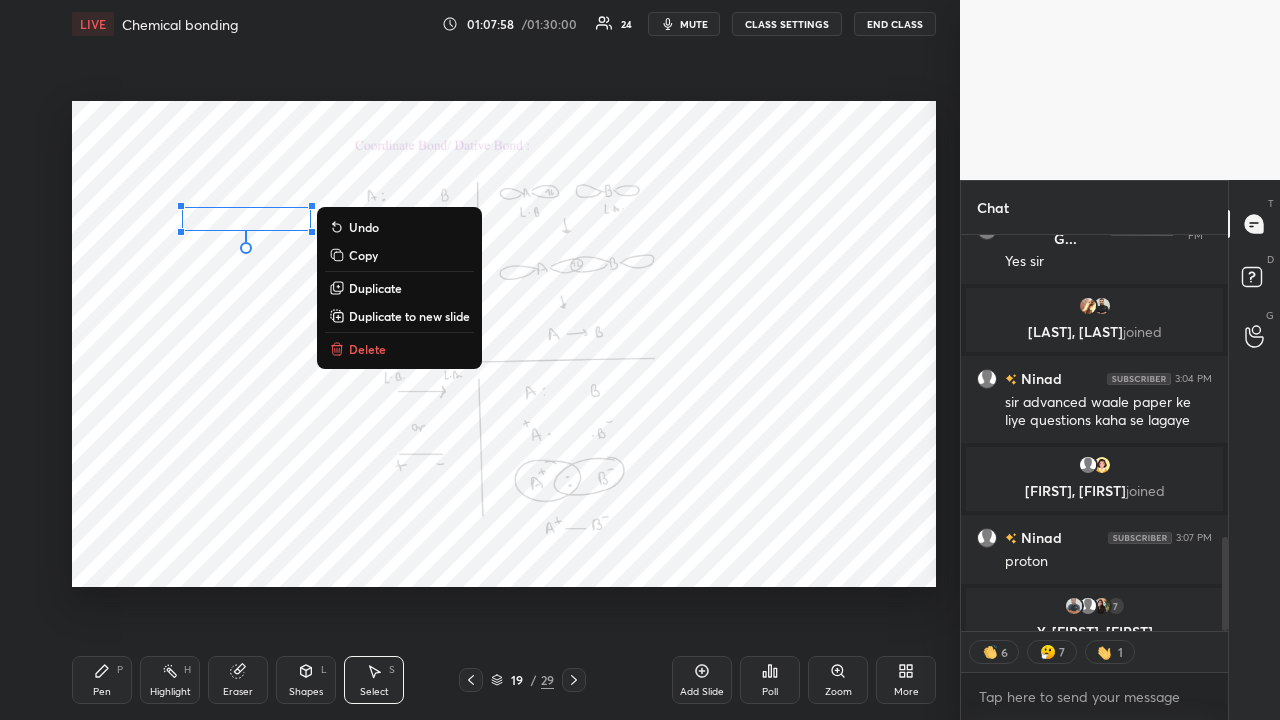 click on "0 ° Undo Copy Duplicate Duplicate to new slide Delete" at bounding box center (504, 344) 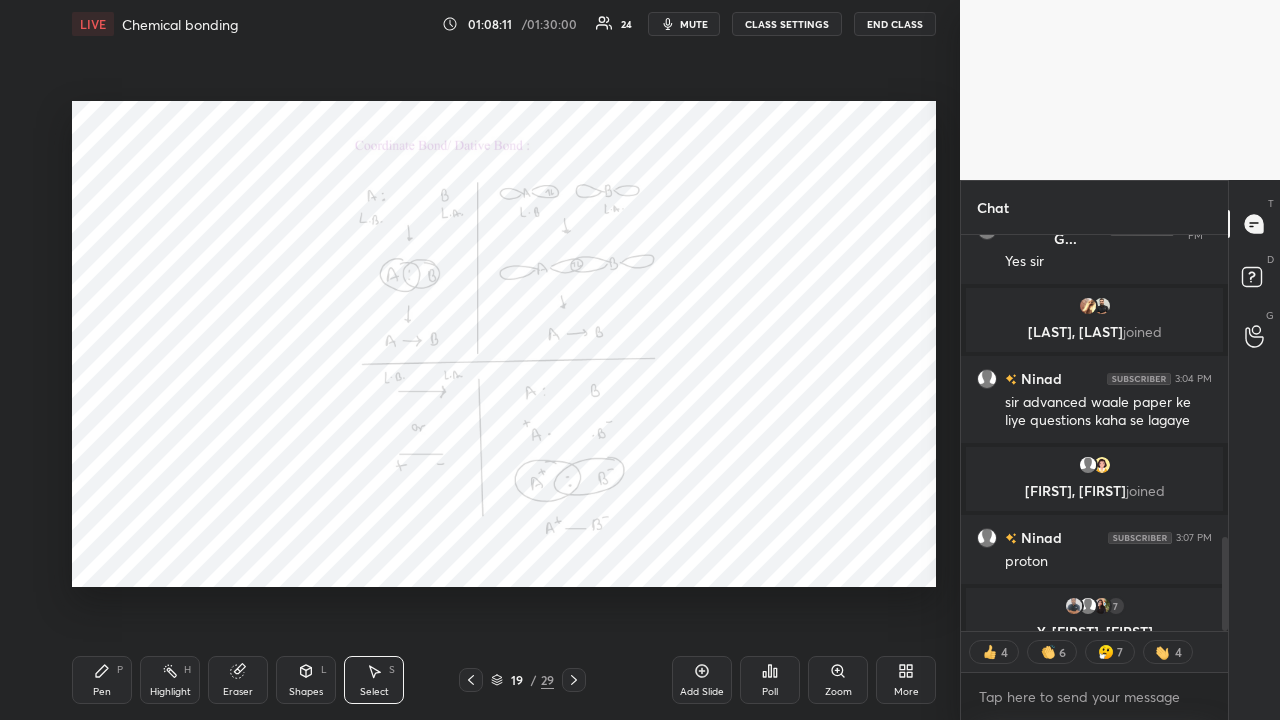 click on "0 ° Undo Copy Duplicate Duplicate to new slide Delete" at bounding box center (504, 344) 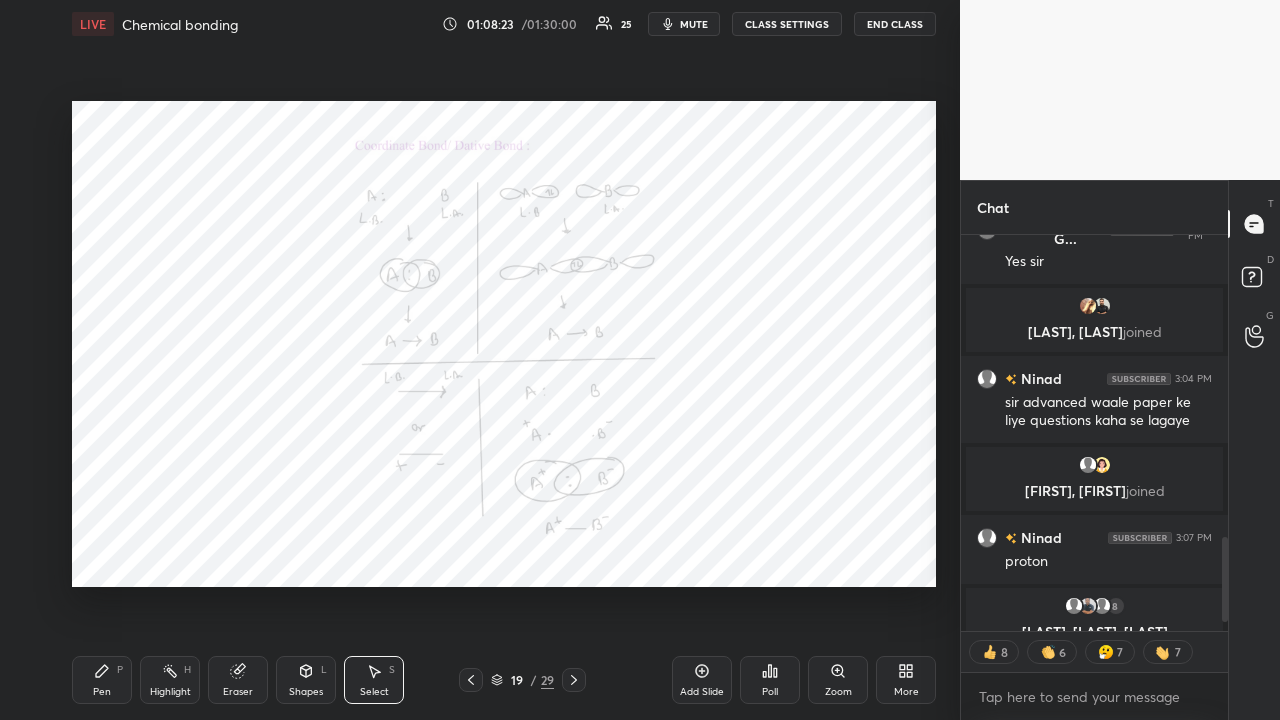 click 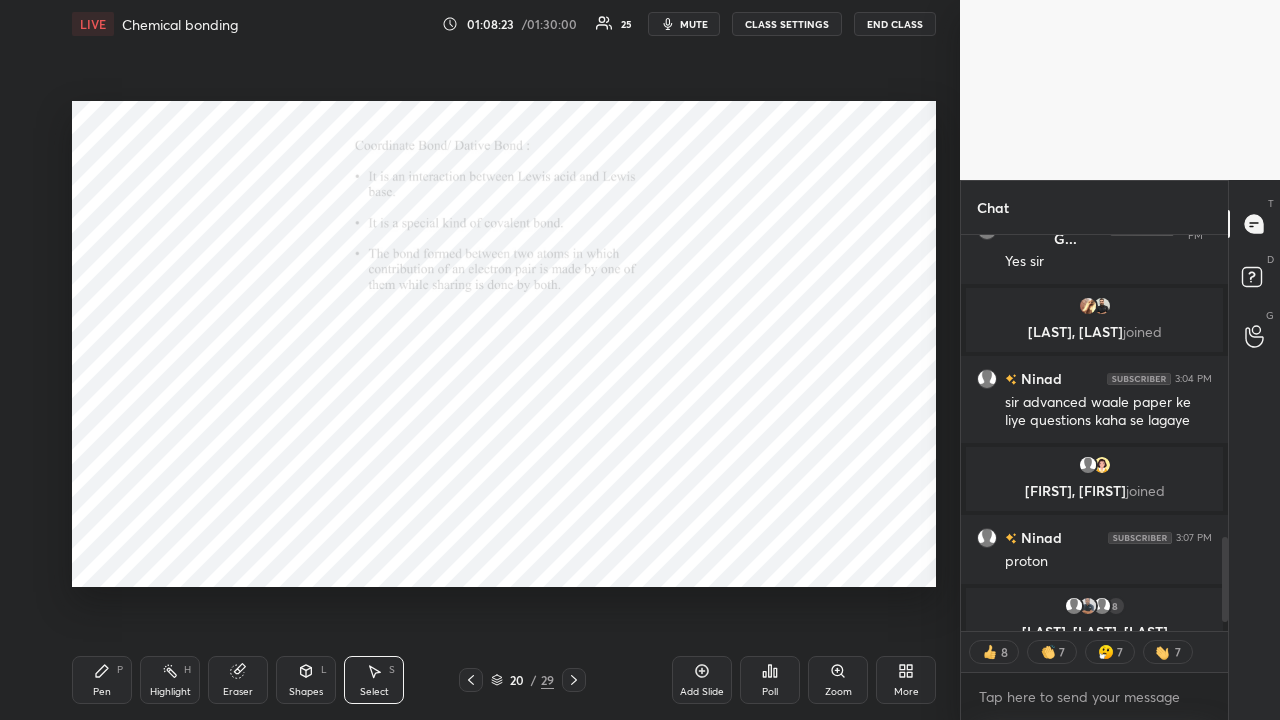 click 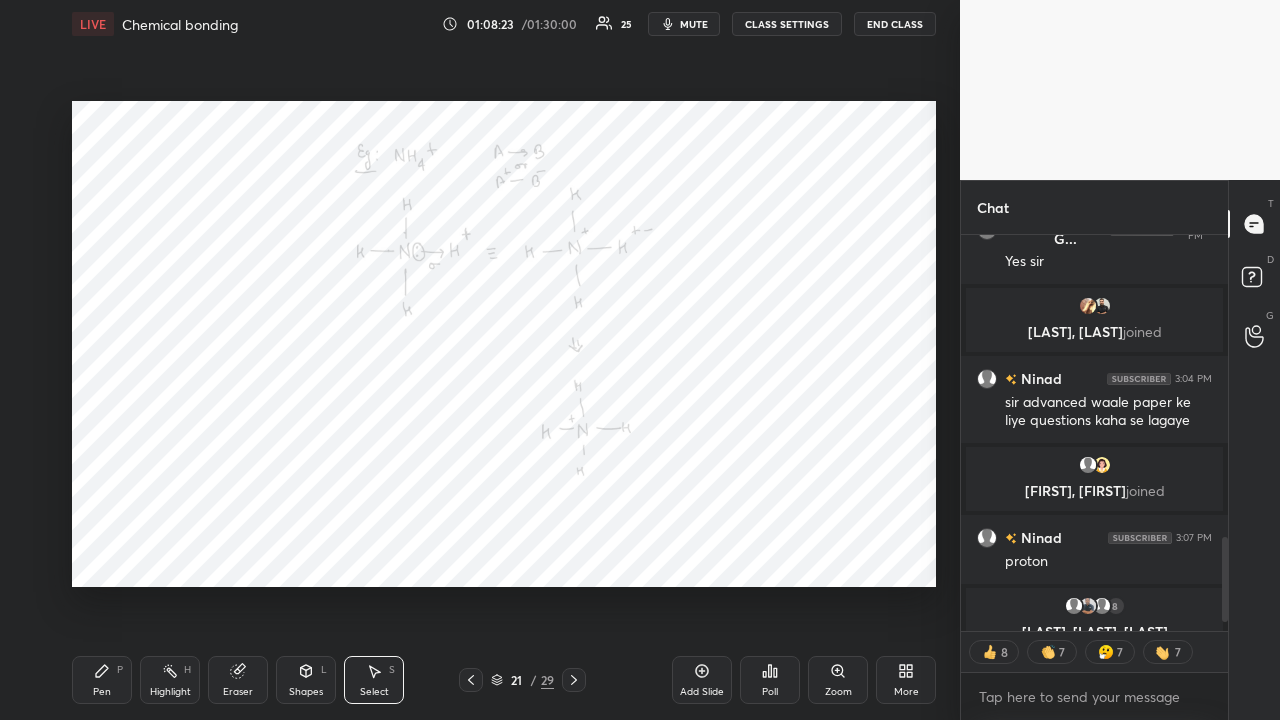 click 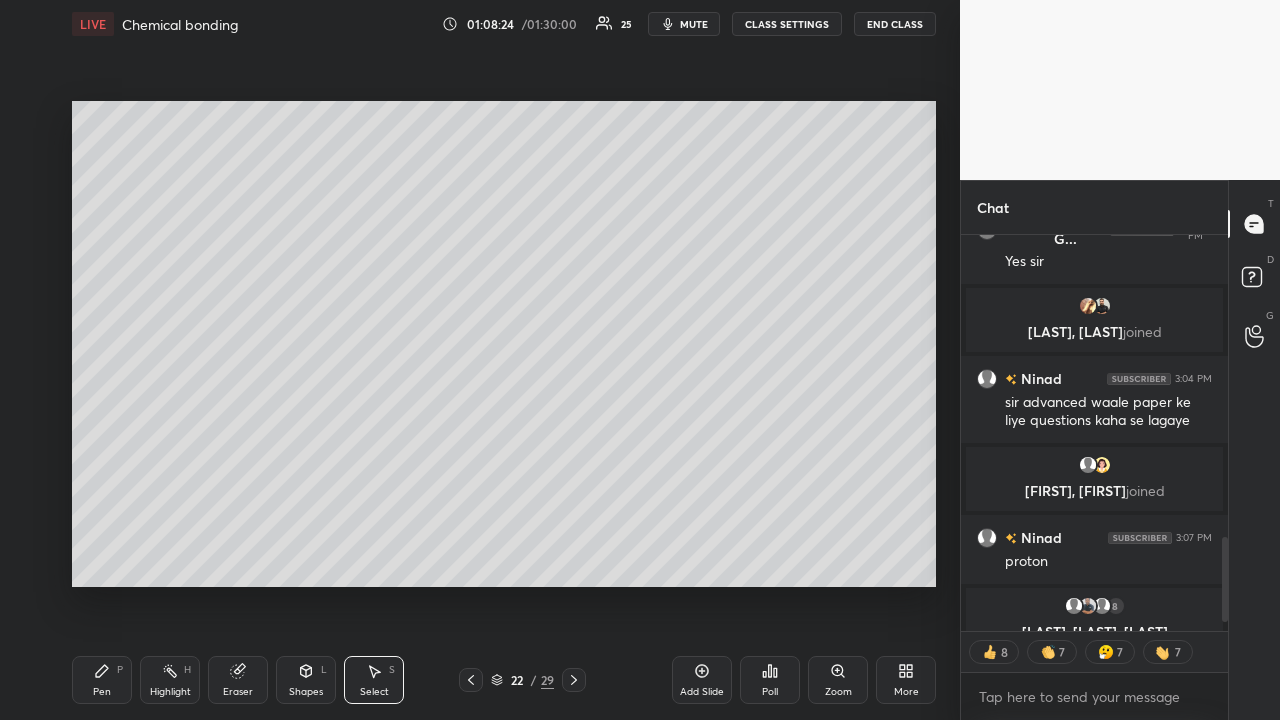 click 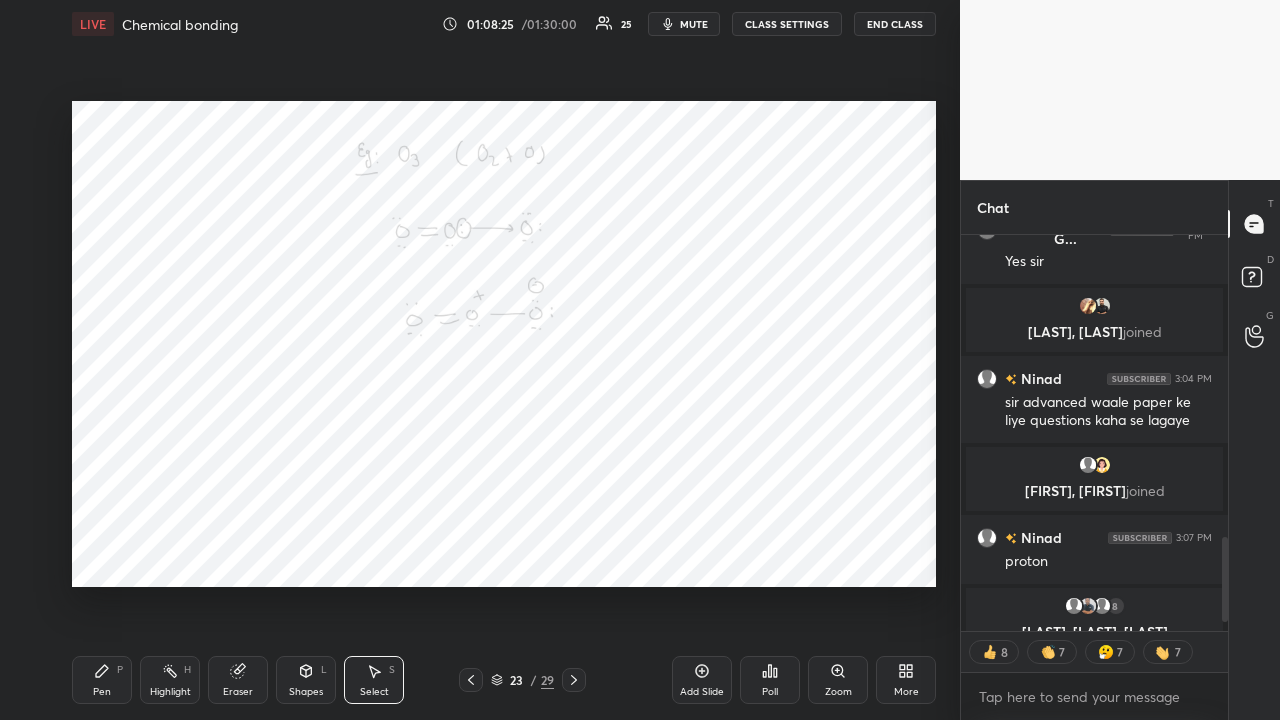 click at bounding box center [574, 680] 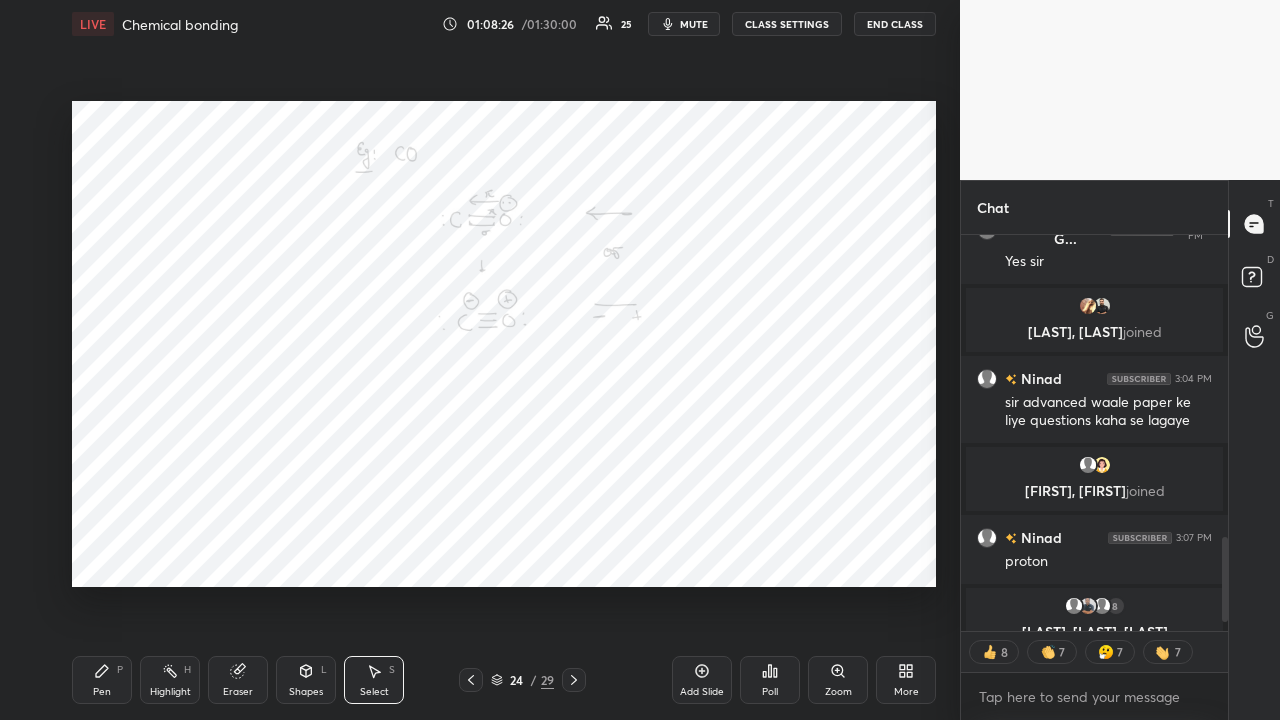 click at bounding box center [574, 680] 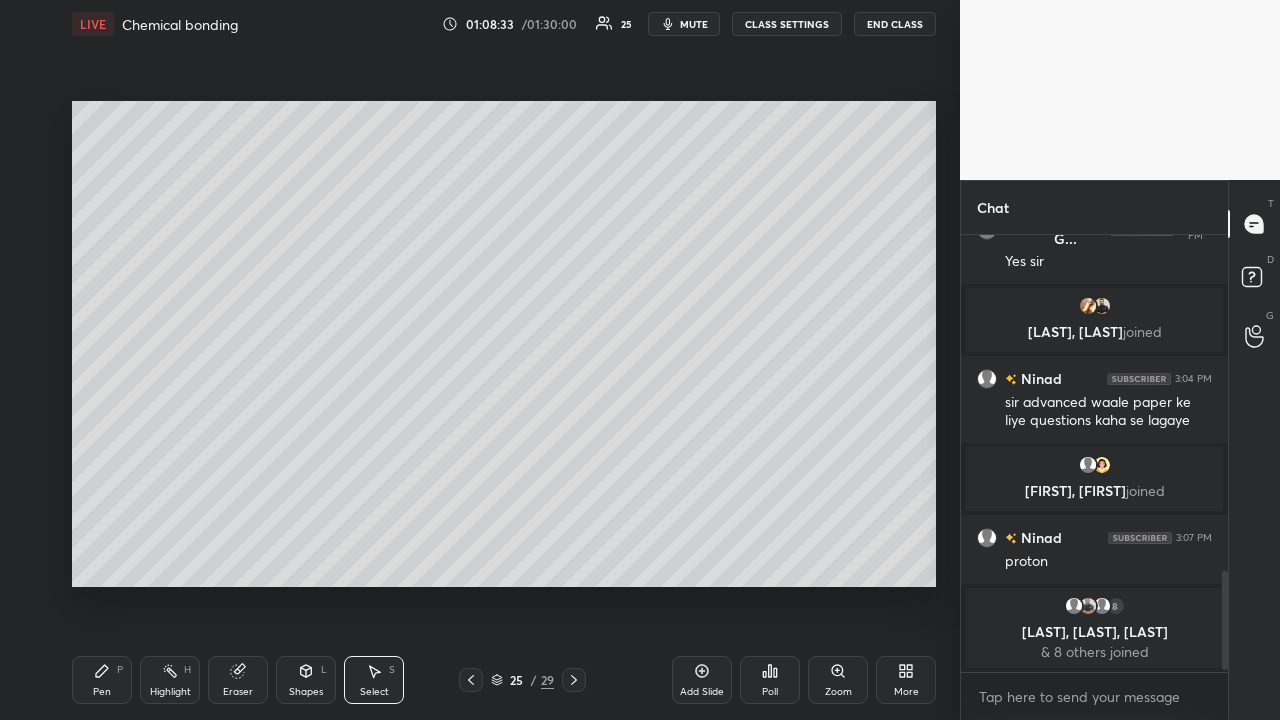 scroll, scrollTop: 7, scrollLeft: 7, axis: both 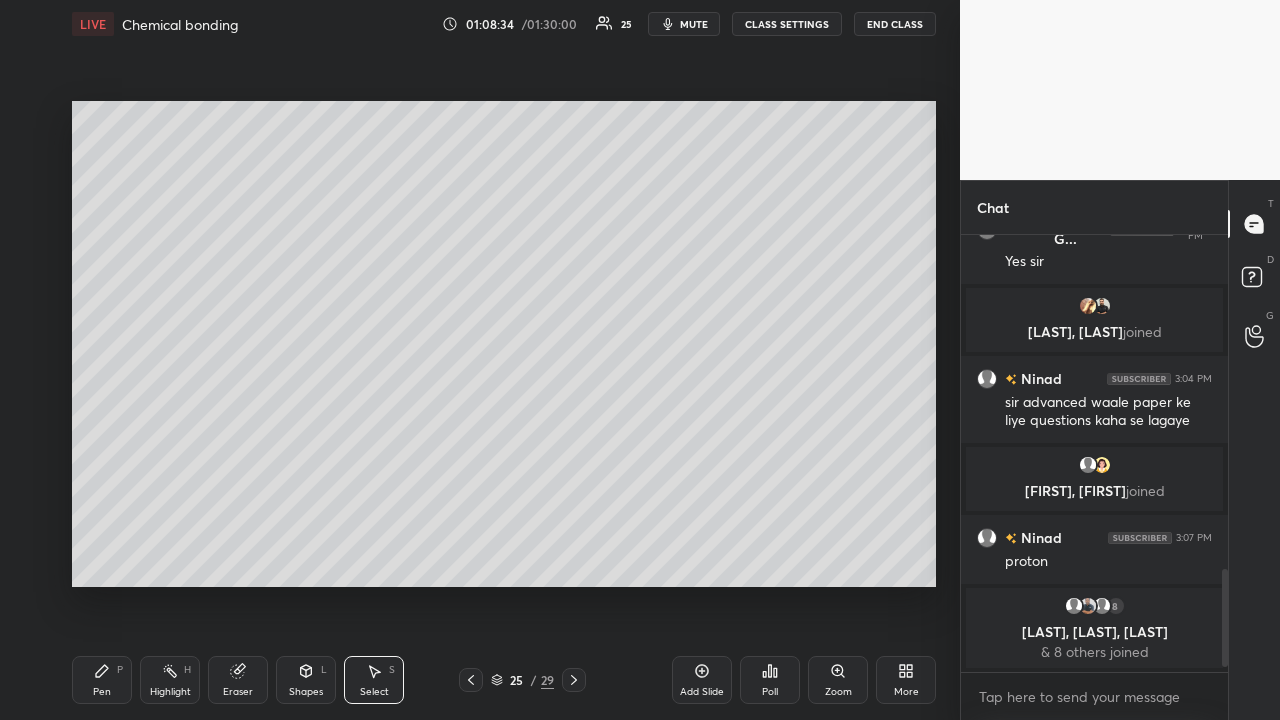 click 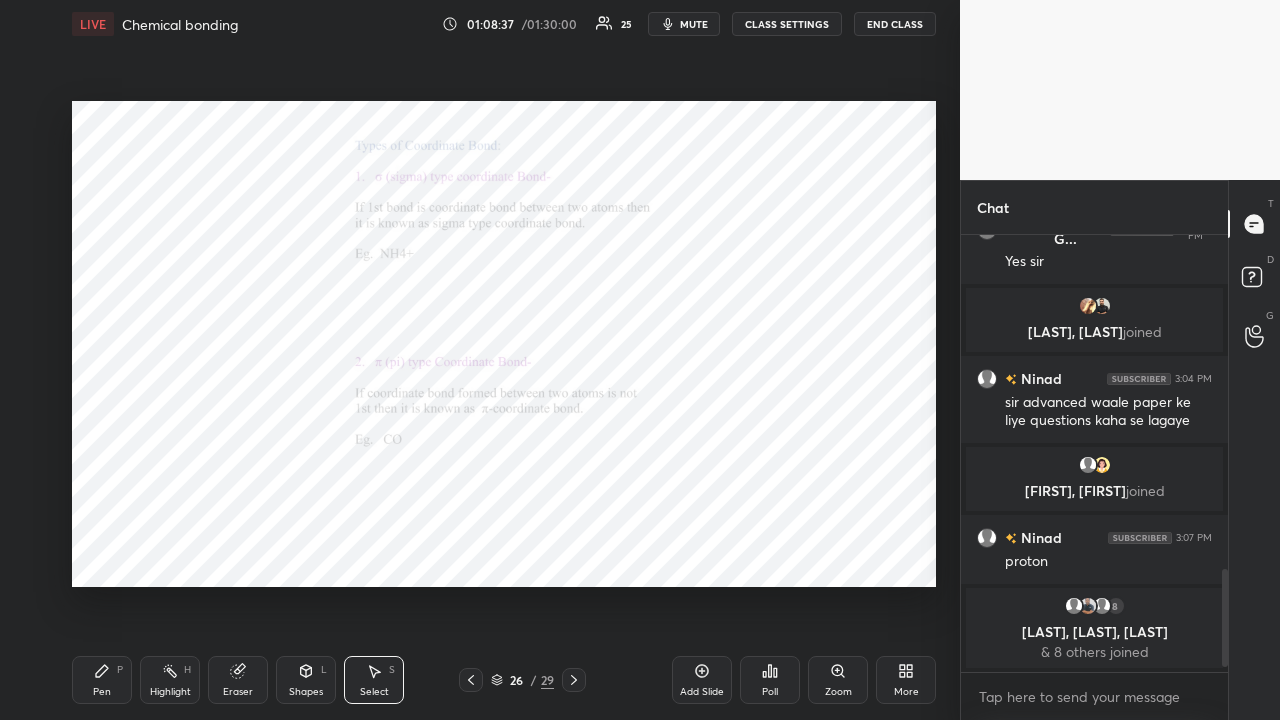scroll, scrollTop: 390, scrollLeft: 261, axis: both 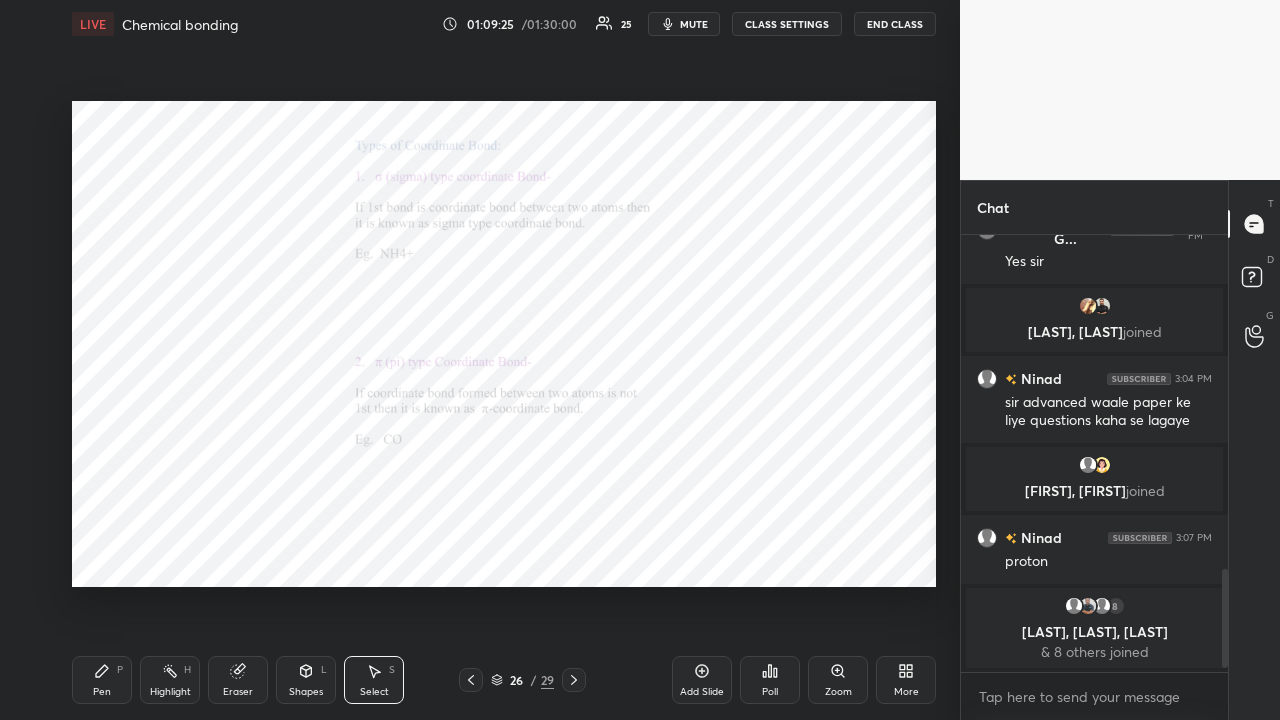 click on "Pen P" at bounding box center [102, 680] 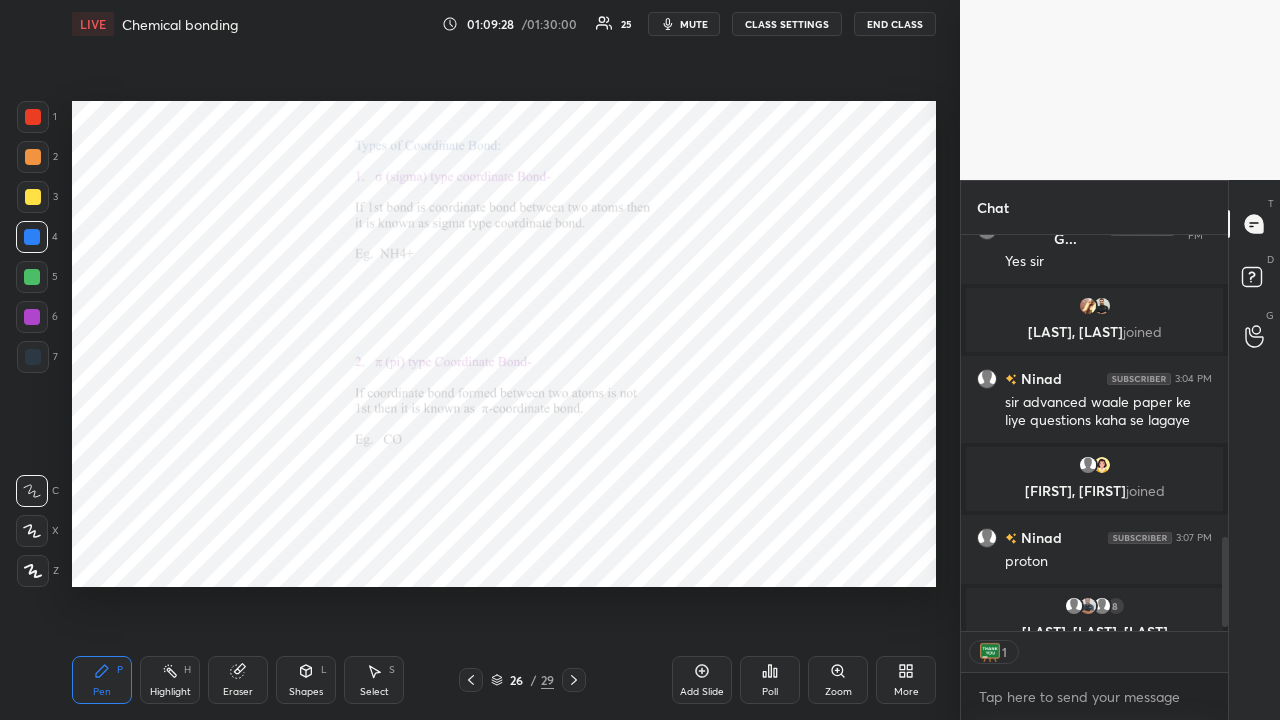 scroll, scrollTop: 390, scrollLeft: 261, axis: both 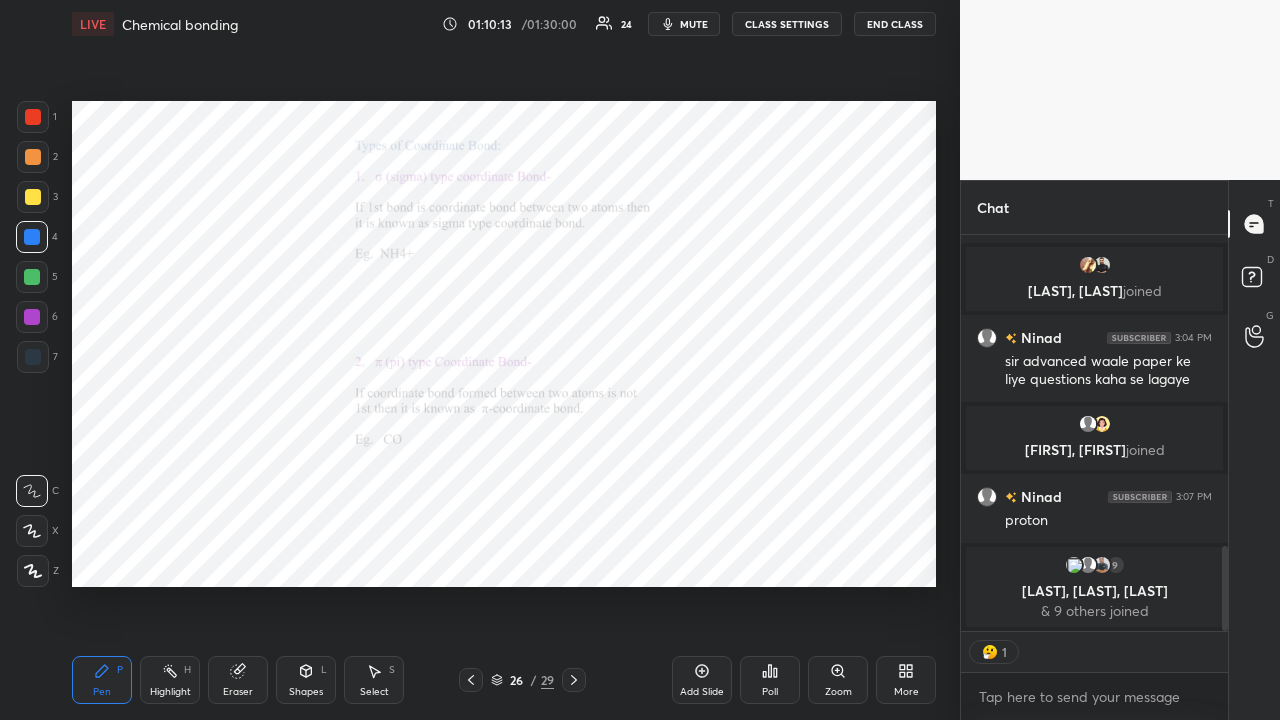 click at bounding box center [990, 652] 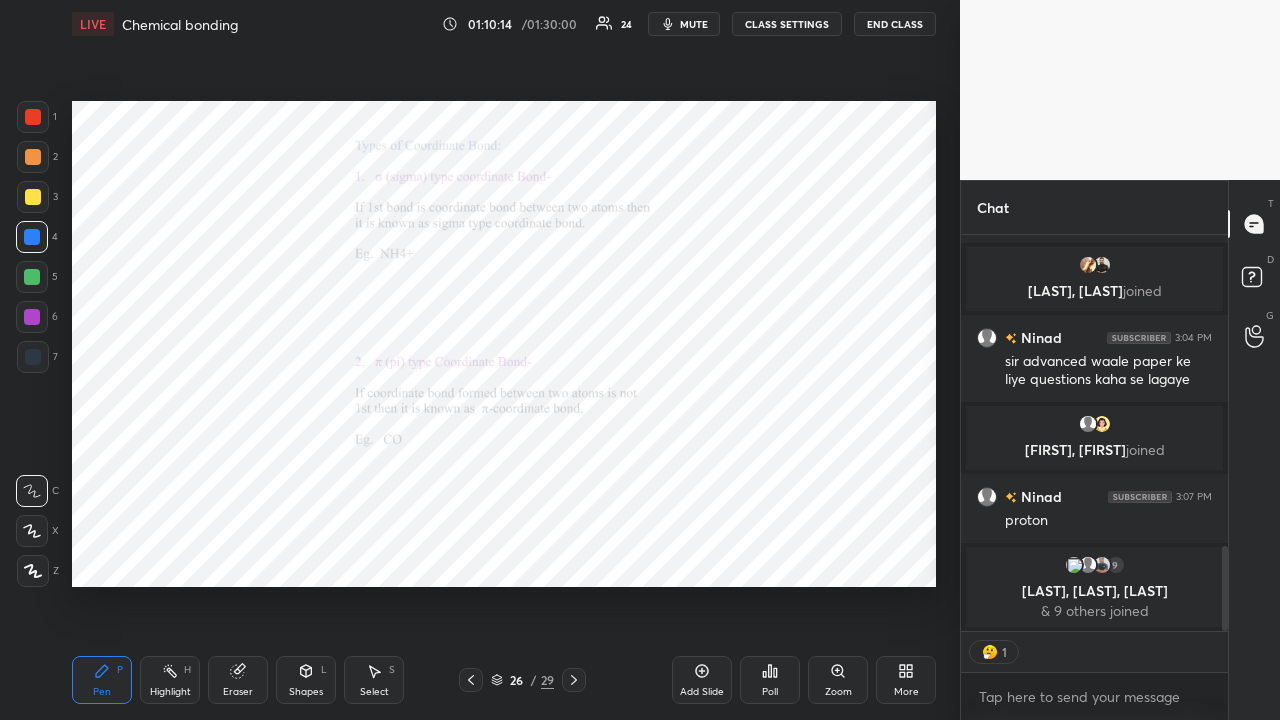 scroll, scrollTop: 7, scrollLeft: 7, axis: both 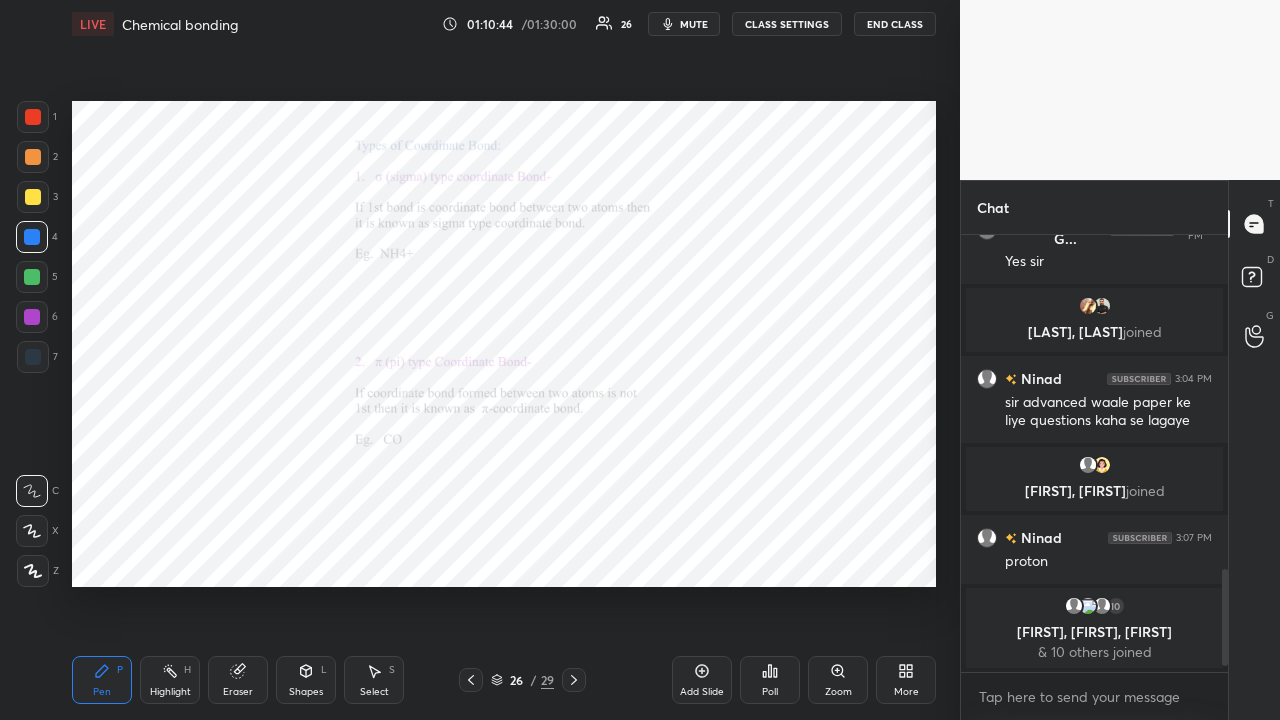click 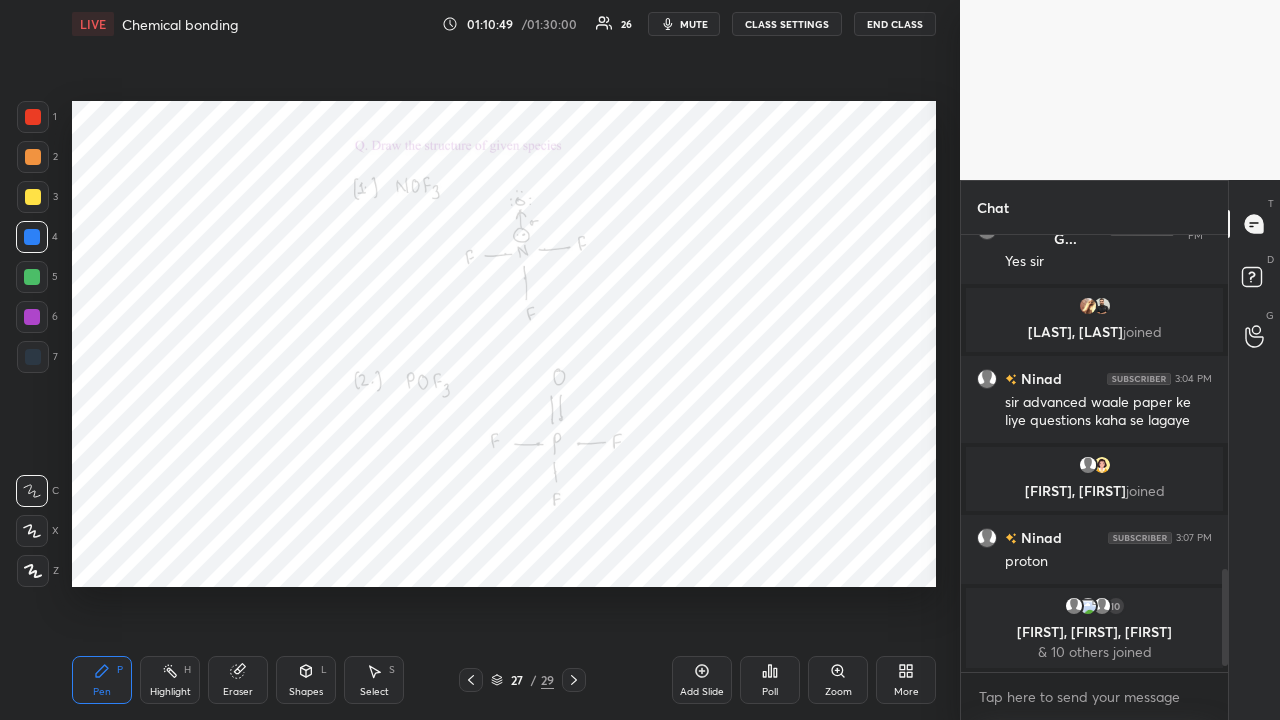 click at bounding box center (33, 357) 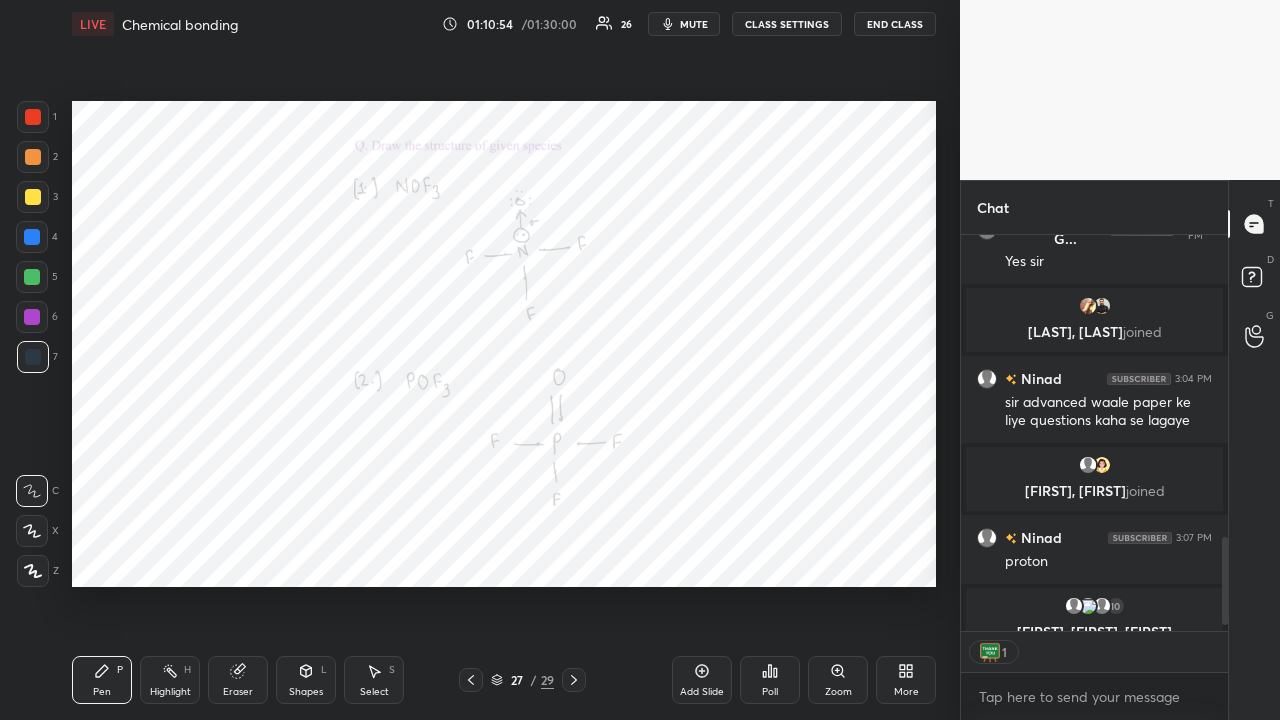 scroll, scrollTop: 390, scrollLeft: 261, axis: both 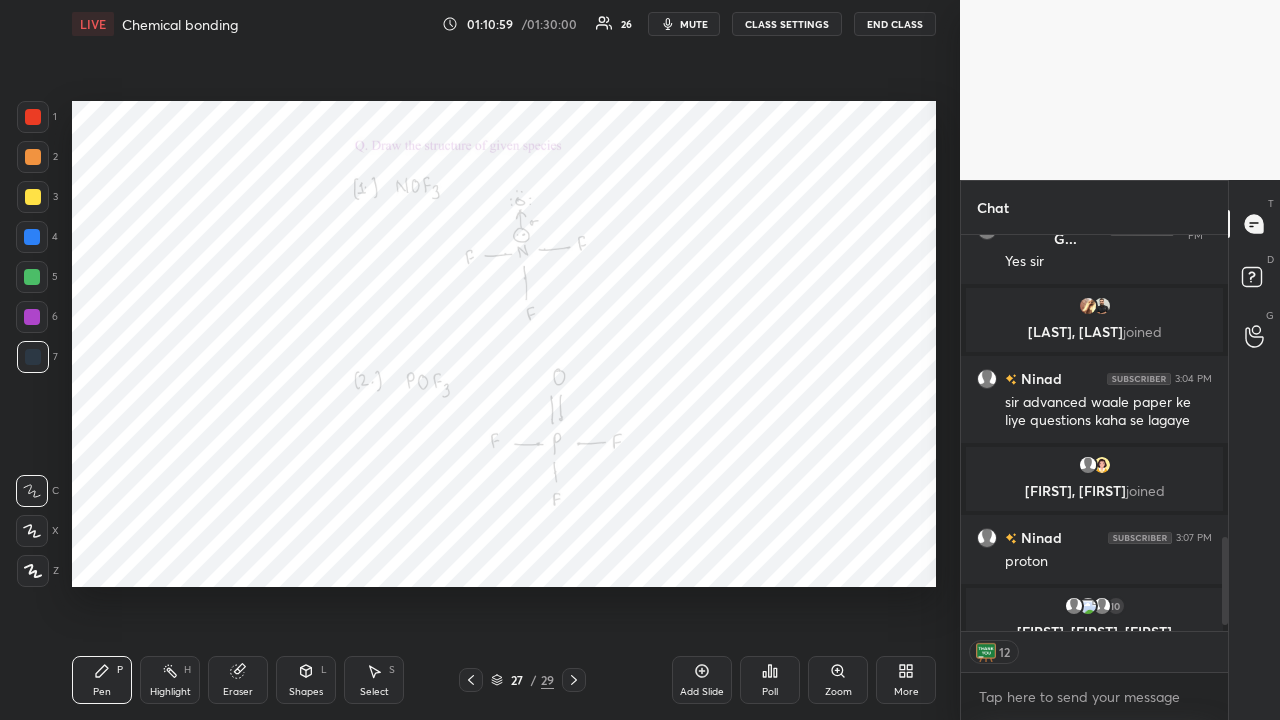 click 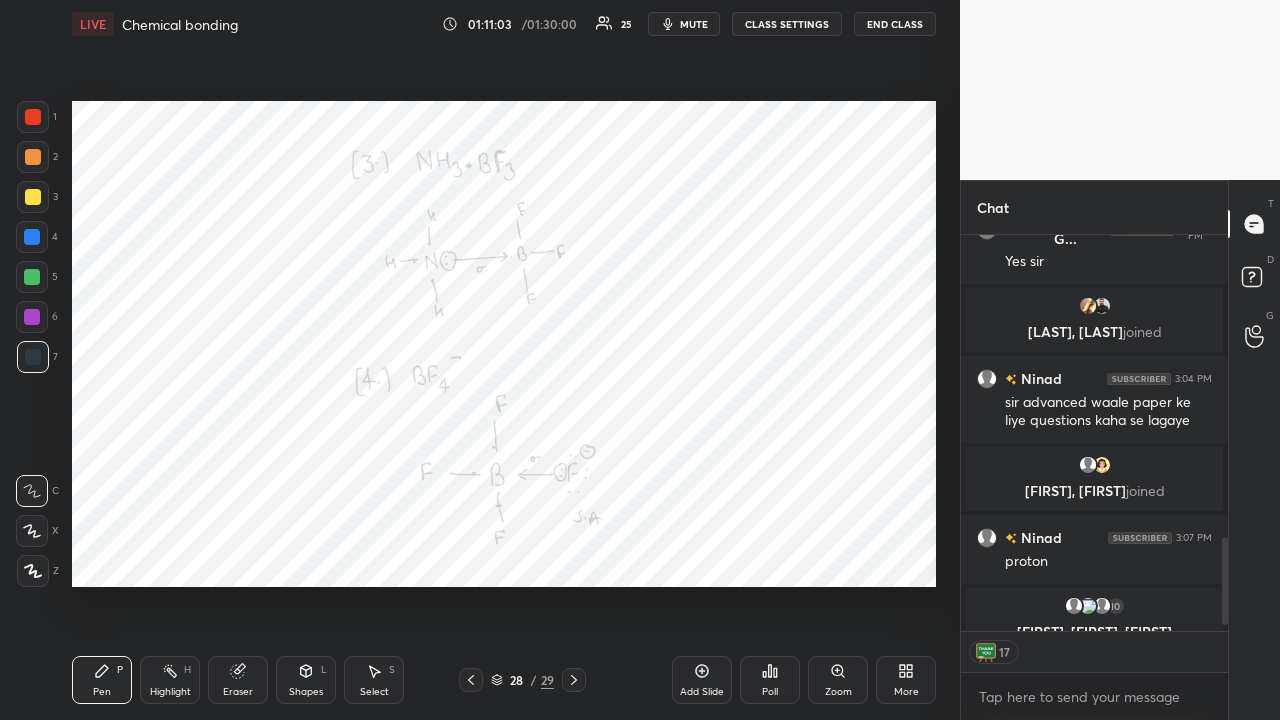 click at bounding box center (33, 117) 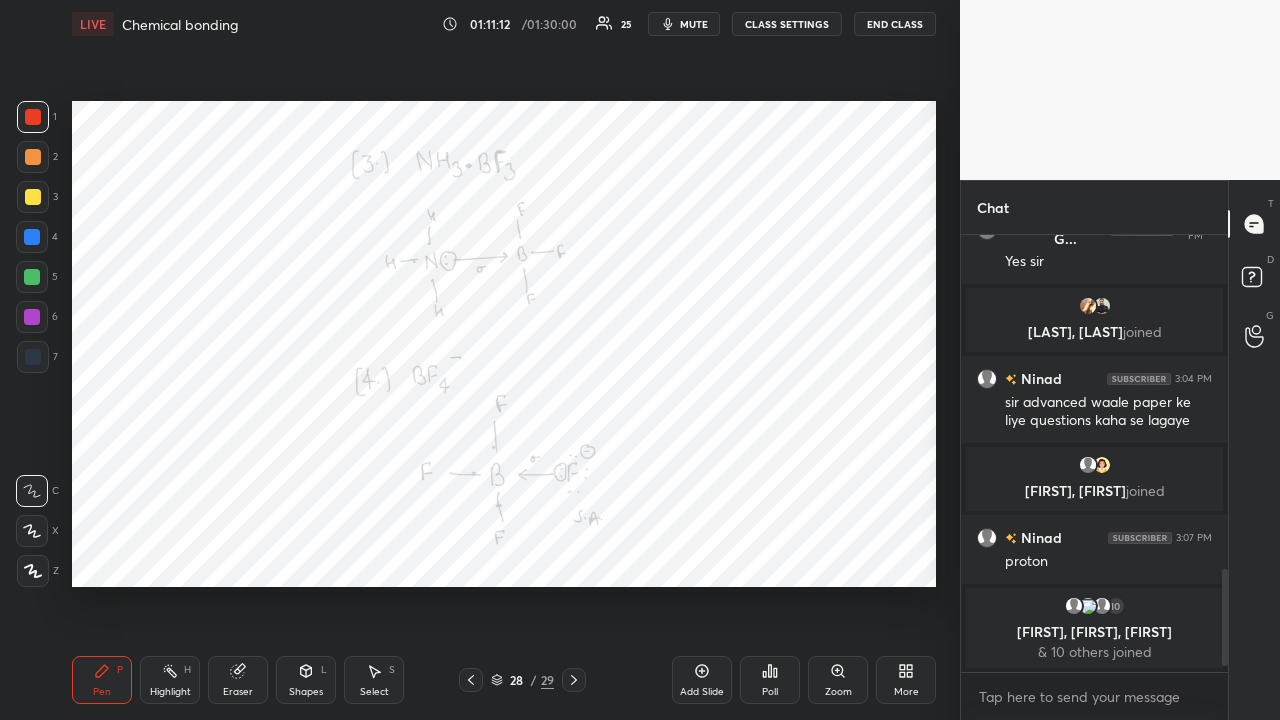 scroll, scrollTop: 7, scrollLeft: 7, axis: both 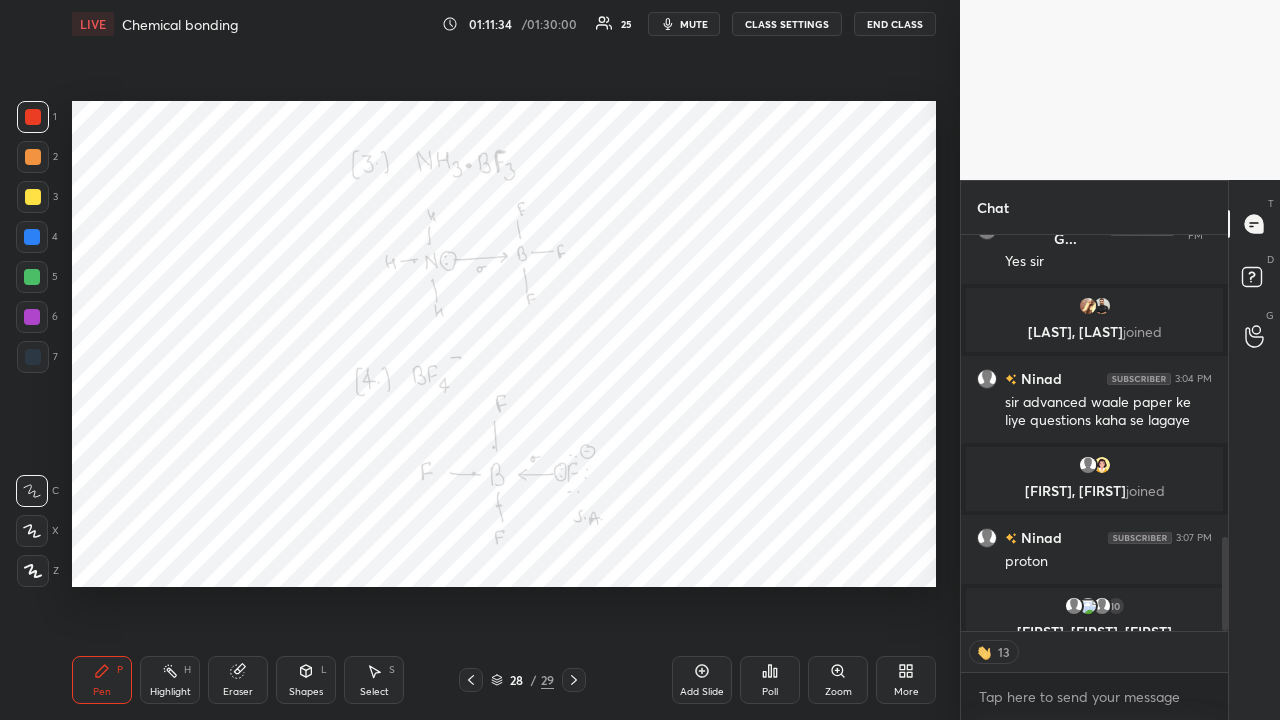 click at bounding box center (32, 317) 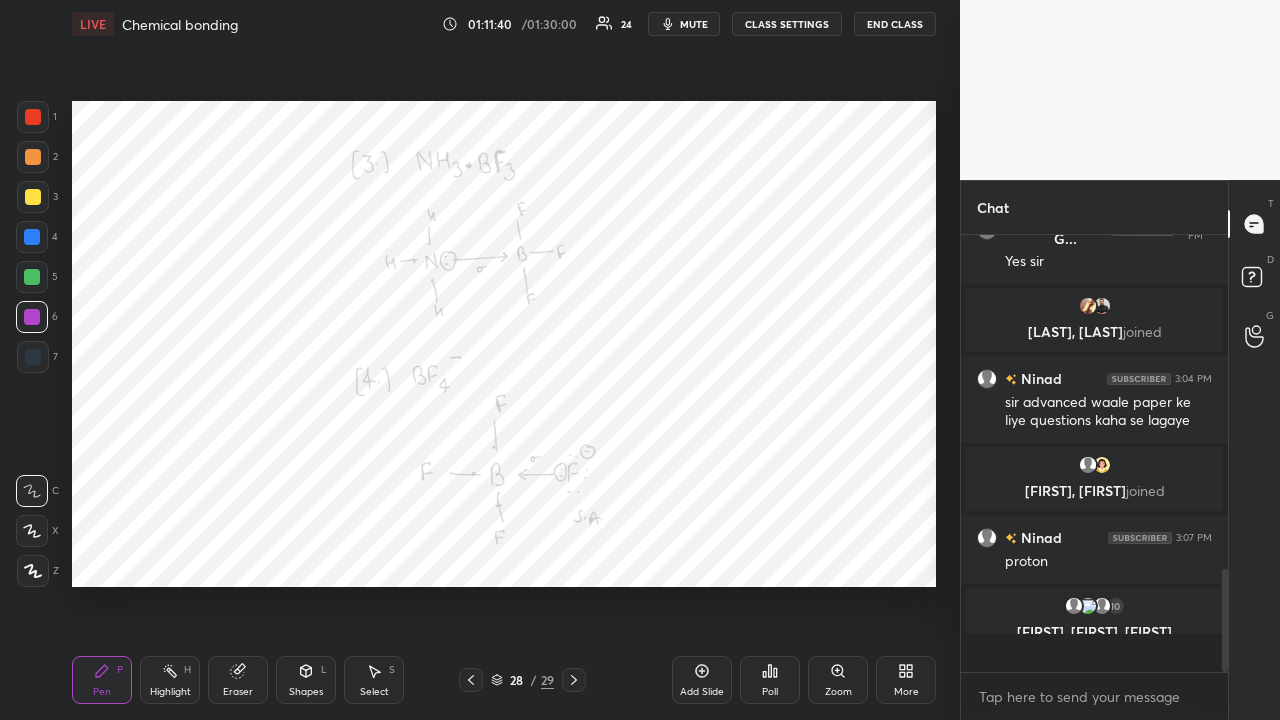 scroll, scrollTop: 7, scrollLeft: 7, axis: both 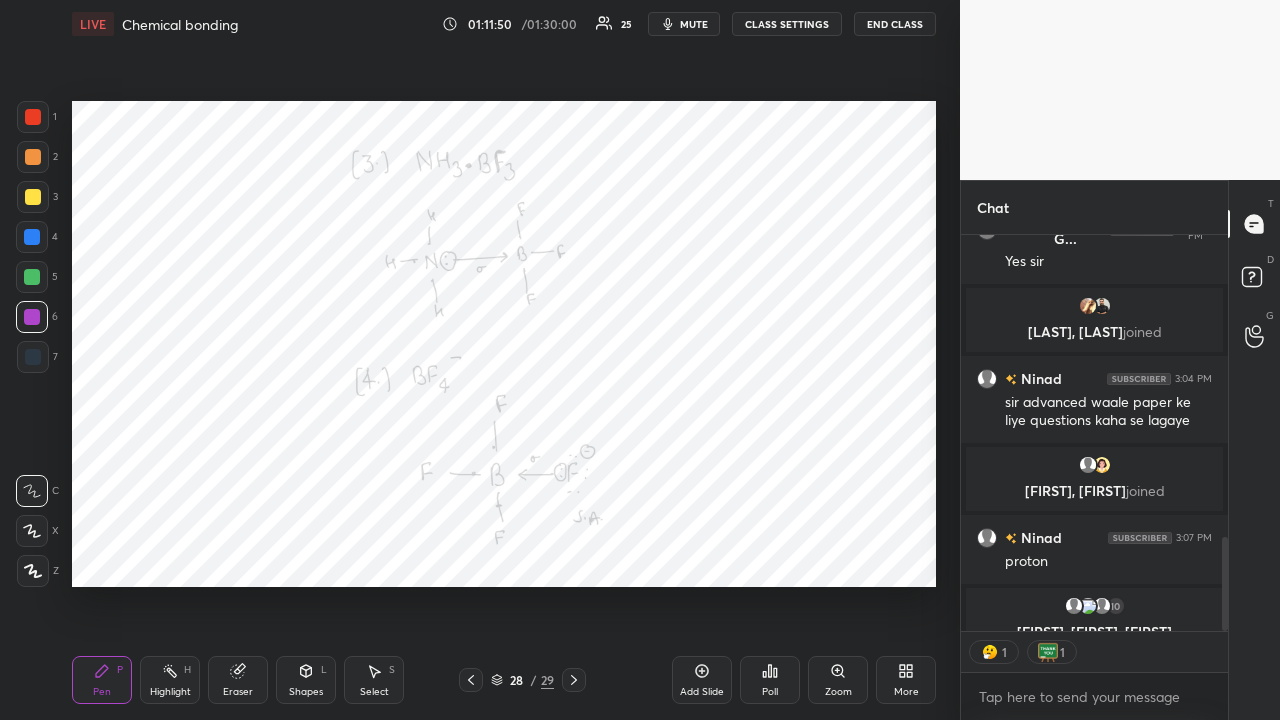 click 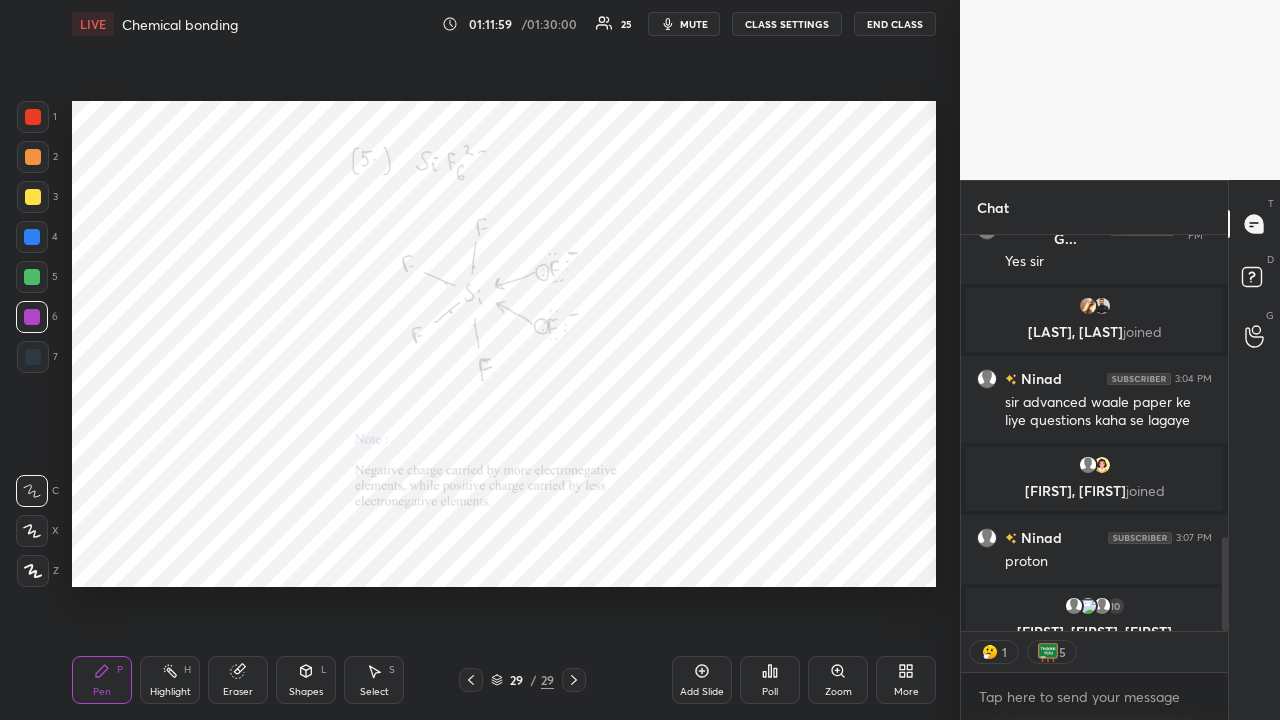 click 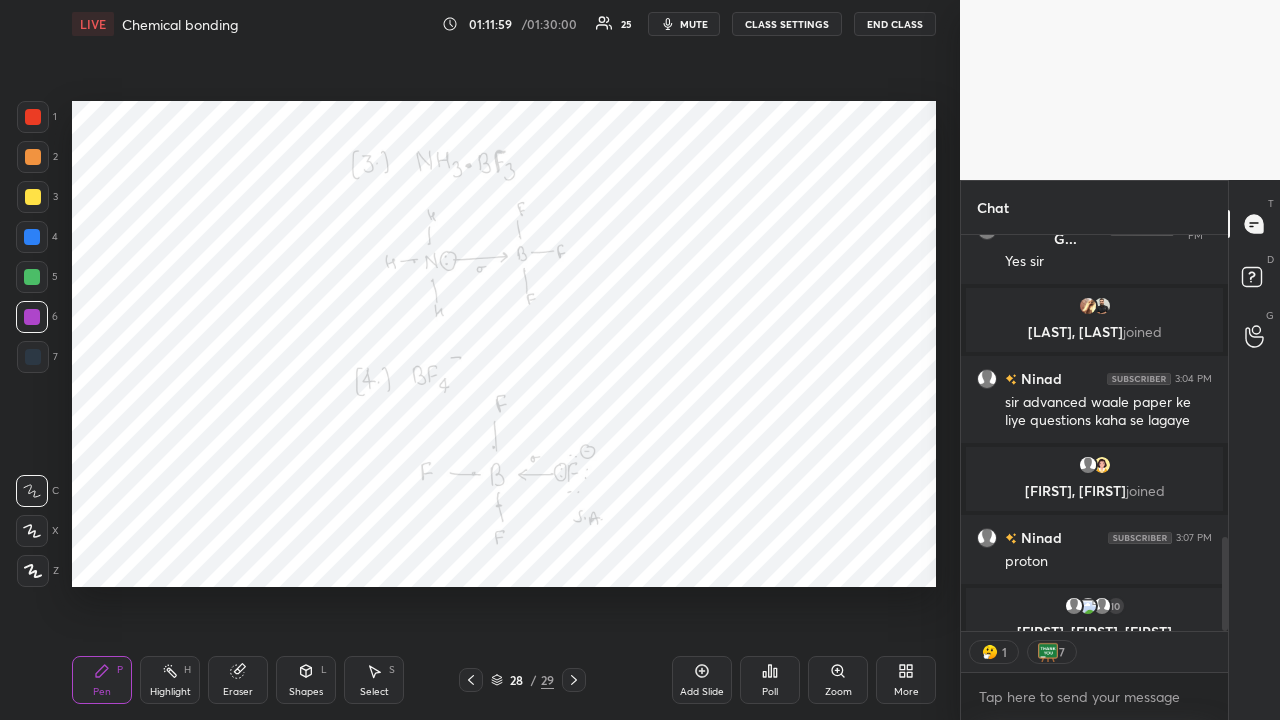 click 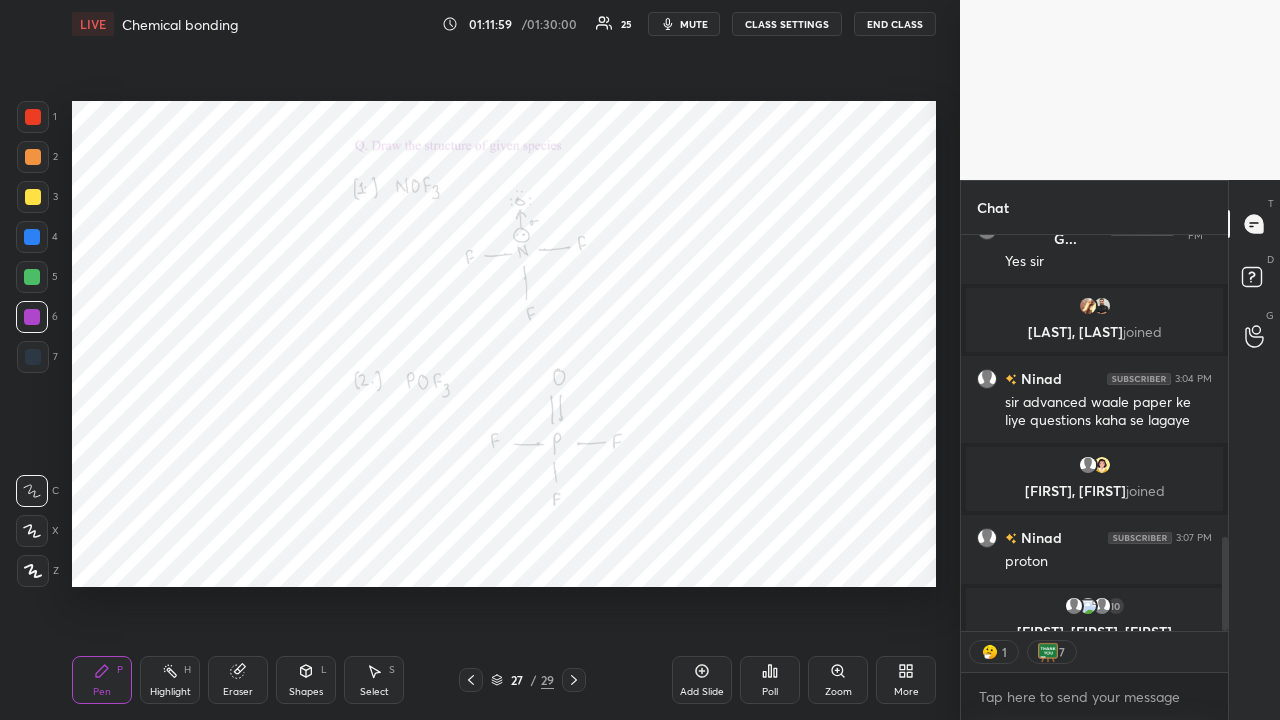 click 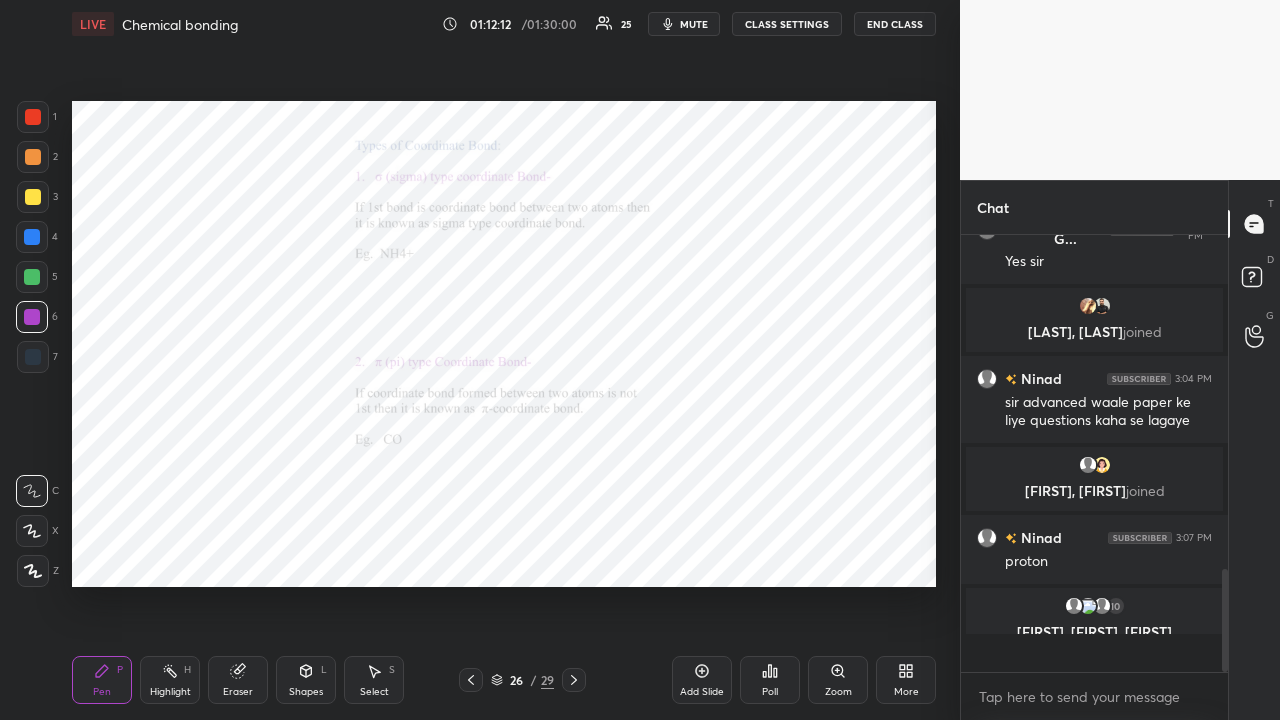 scroll, scrollTop: 7, scrollLeft: 7, axis: both 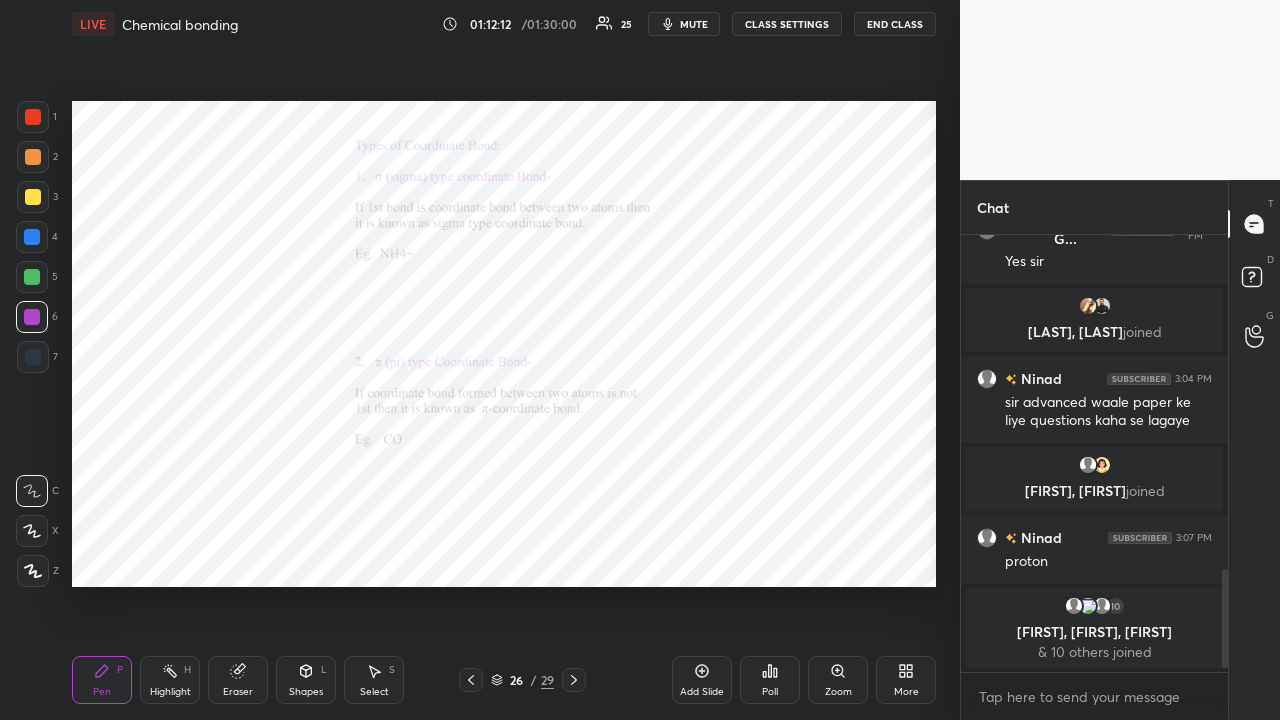 click 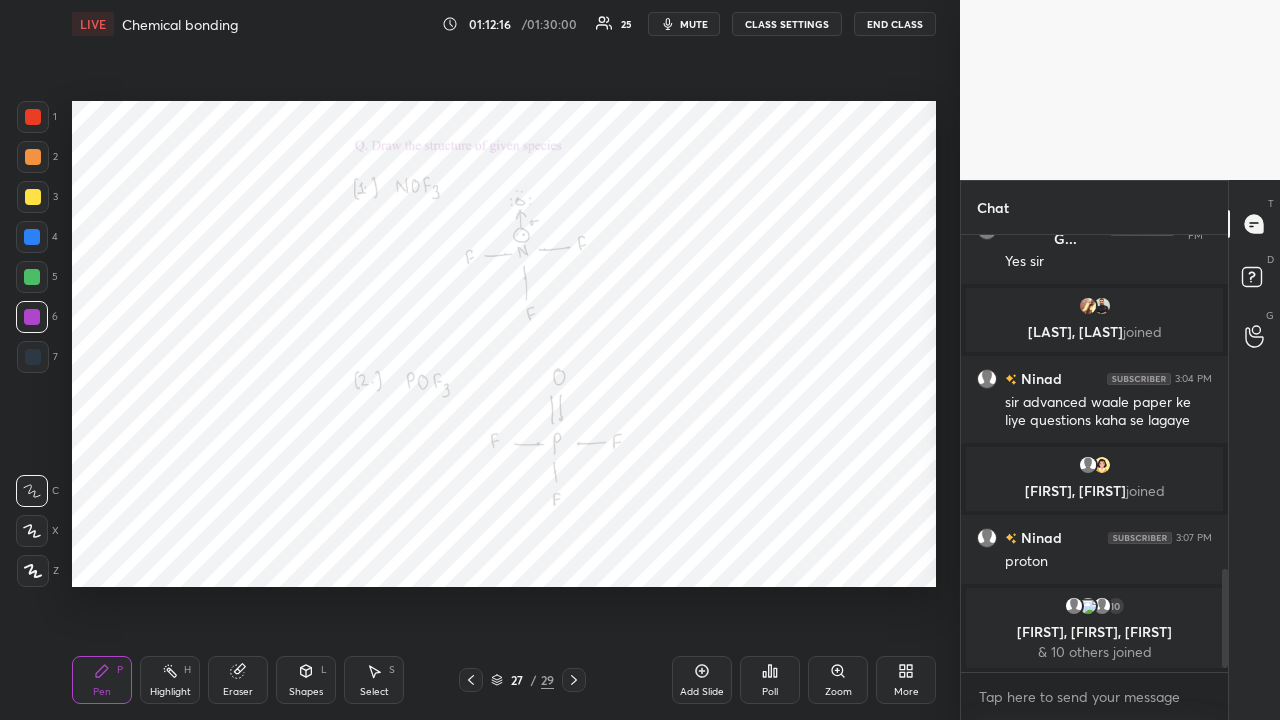 click at bounding box center (574, 680) 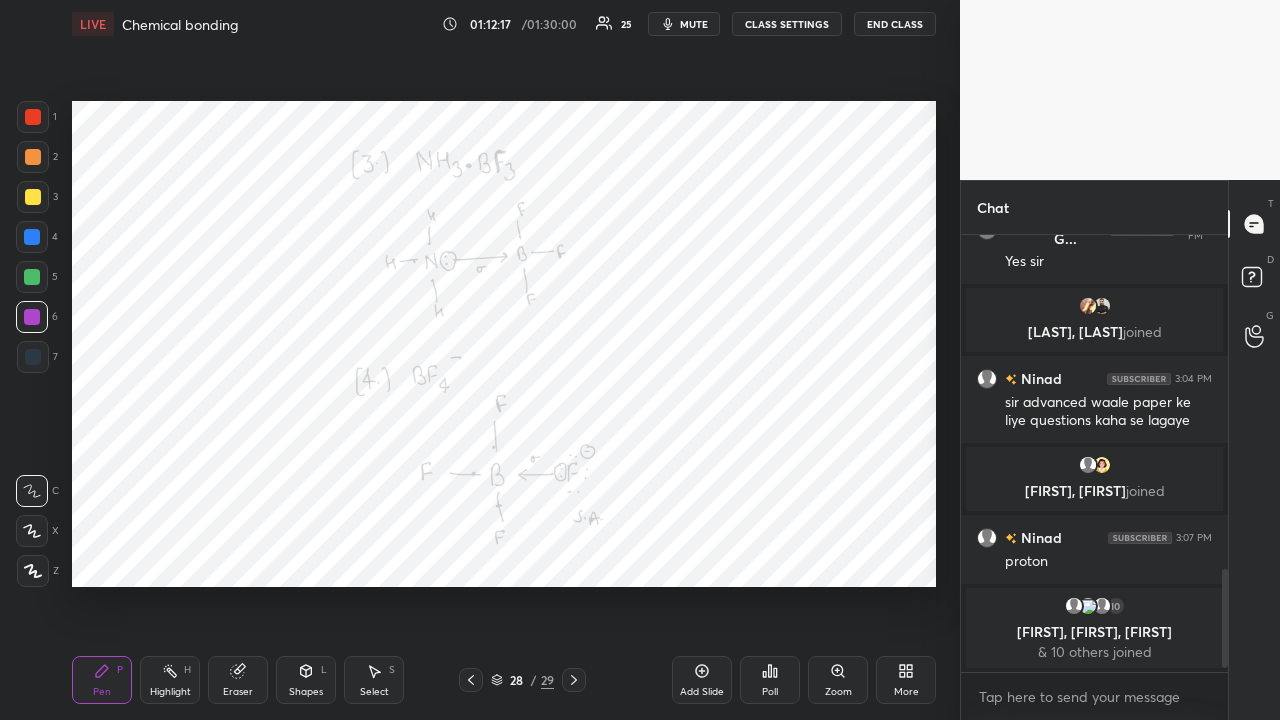 click at bounding box center [574, 680] 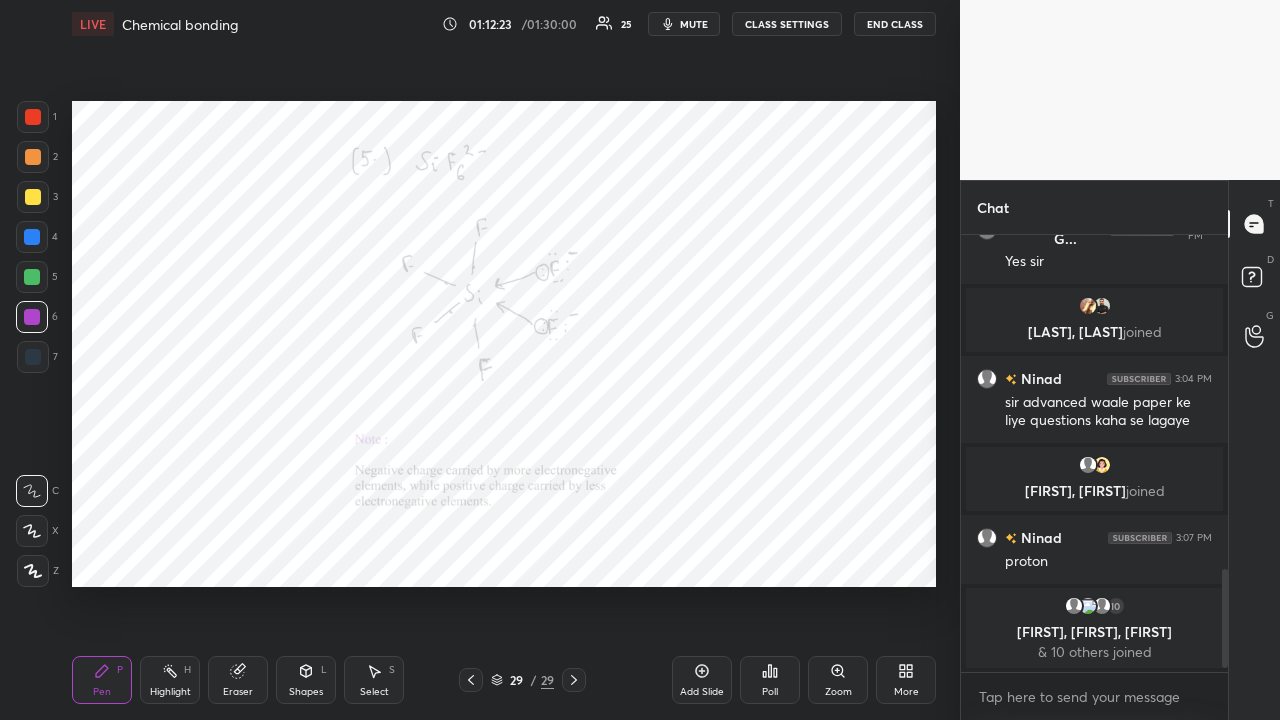 scroll, scrollTop: 1463, scrollLeft: 0, axis: vertical 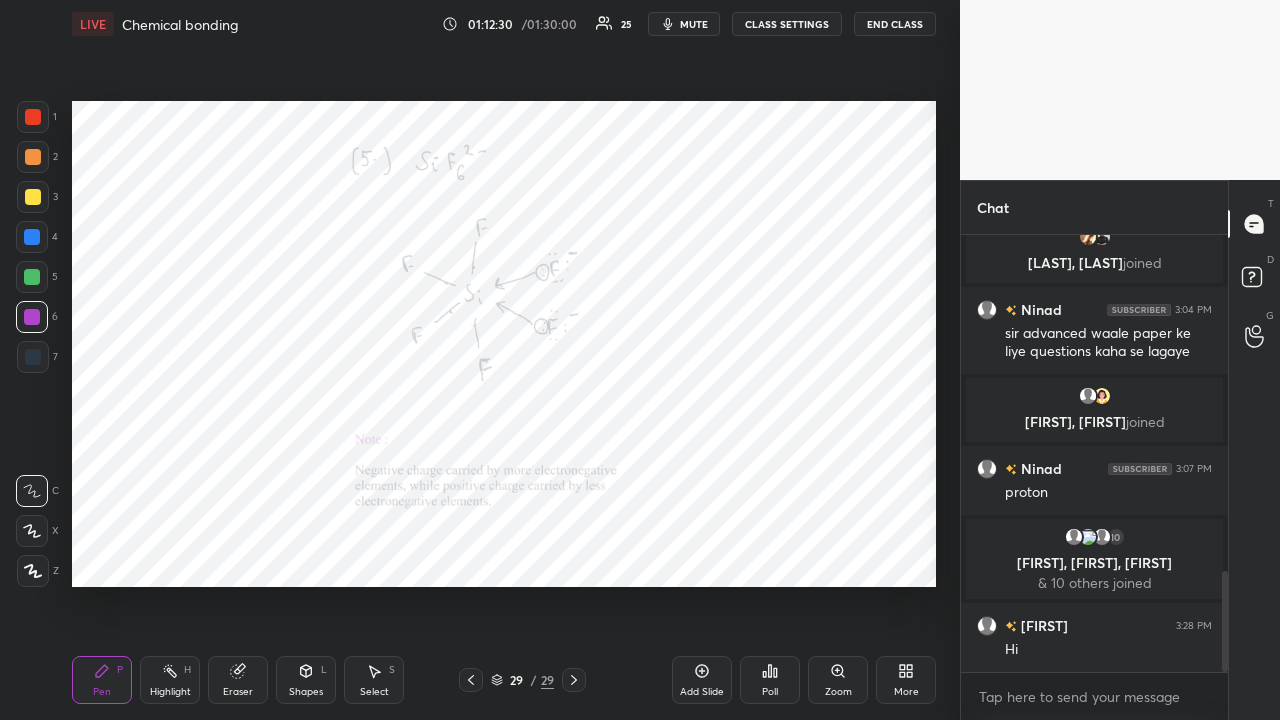 click 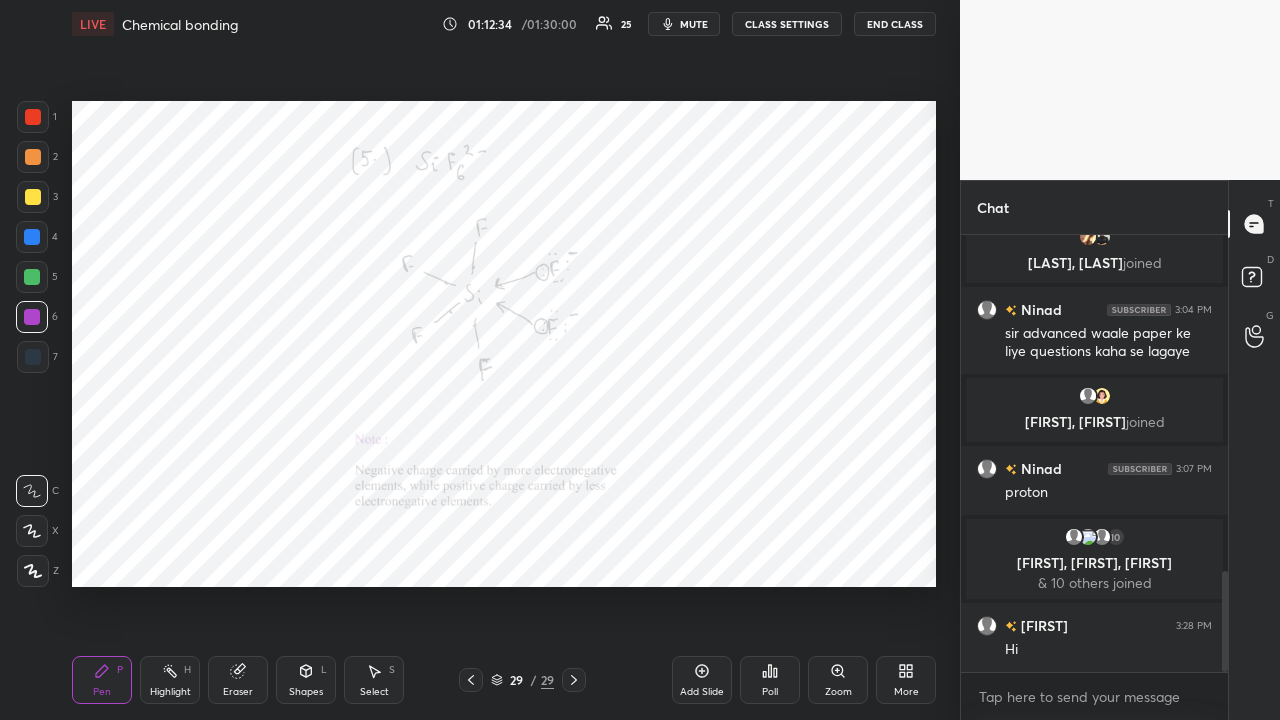 click 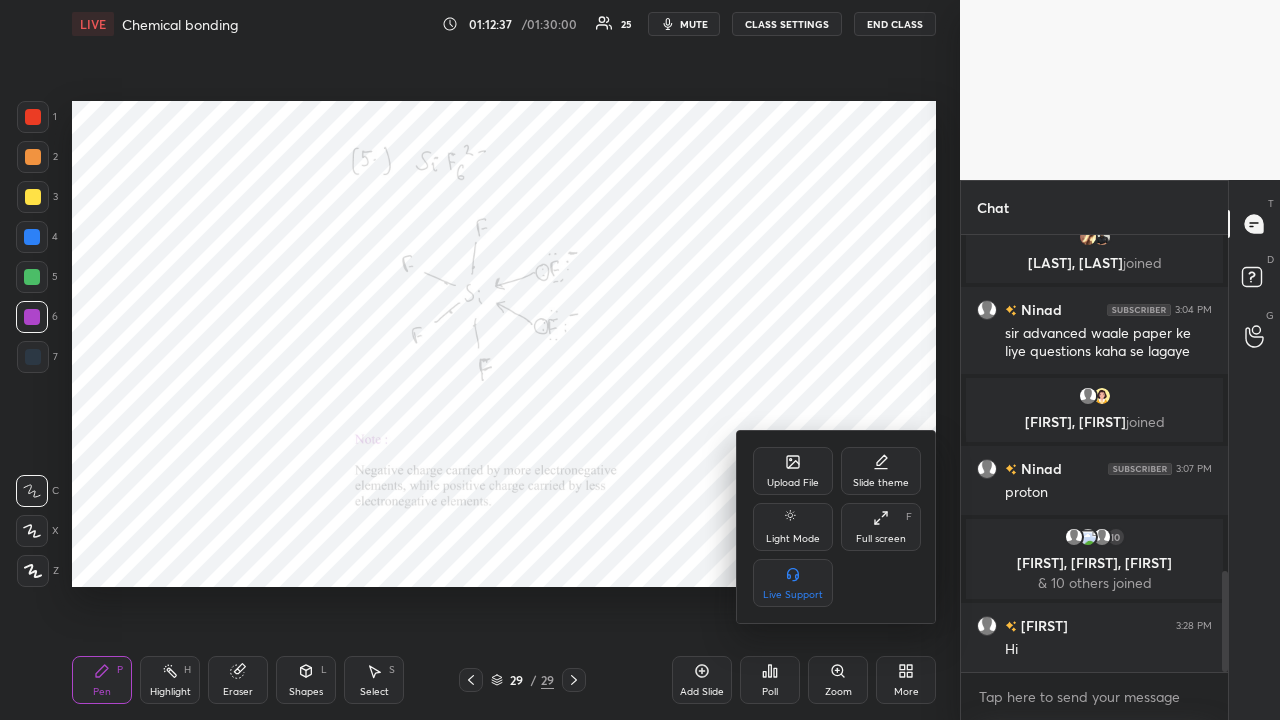 click on "Upload File" at bounding box center (793, 471) 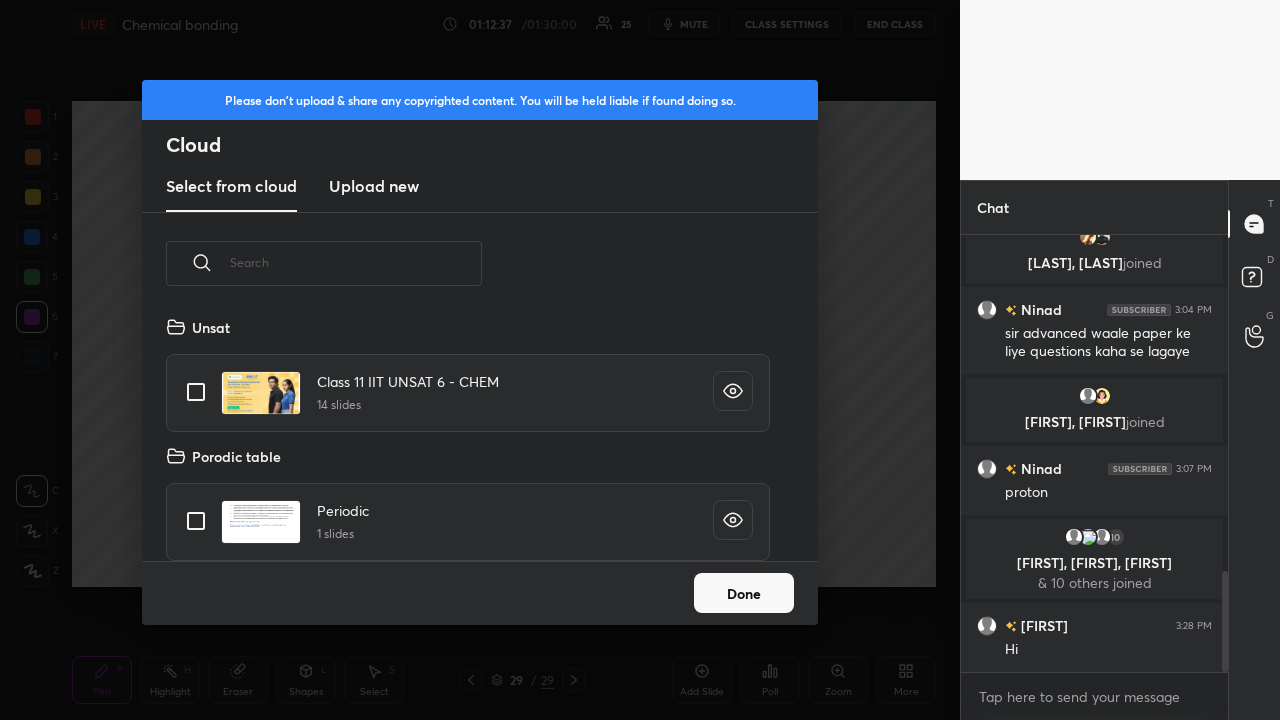 scroll, scrollTop: 7, scrollLeft: 11, axis: both 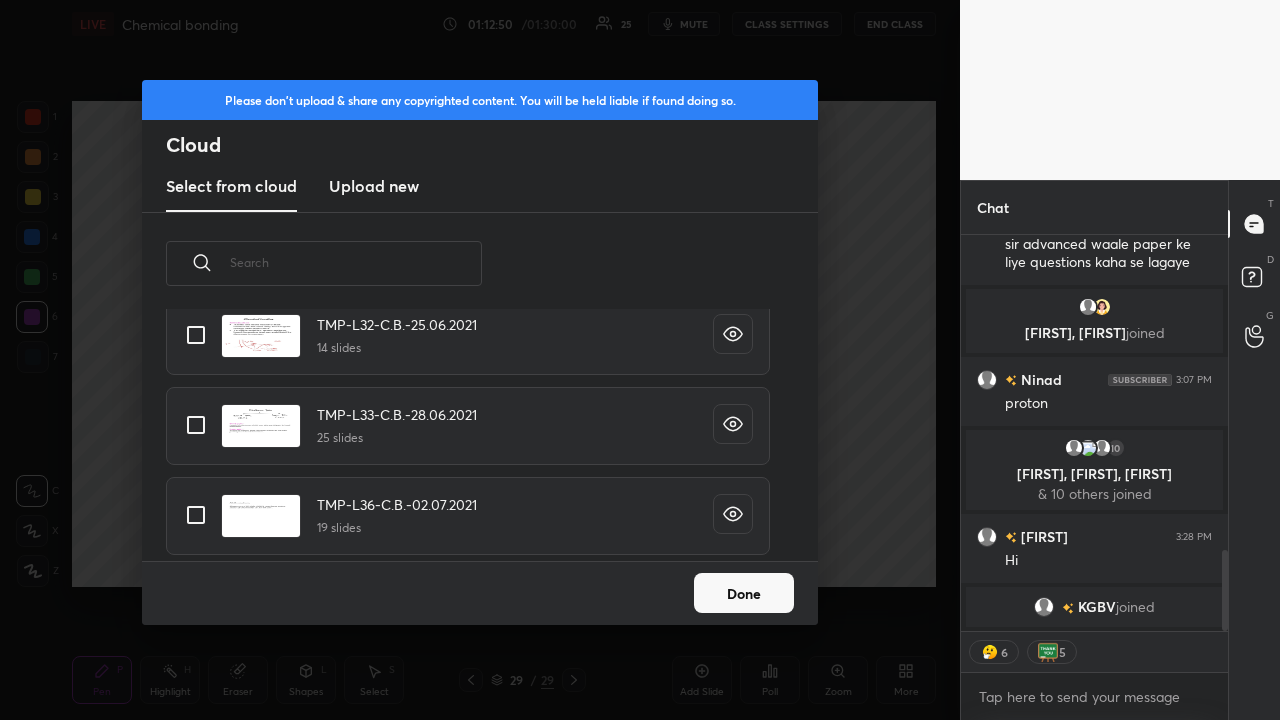 type on "x" 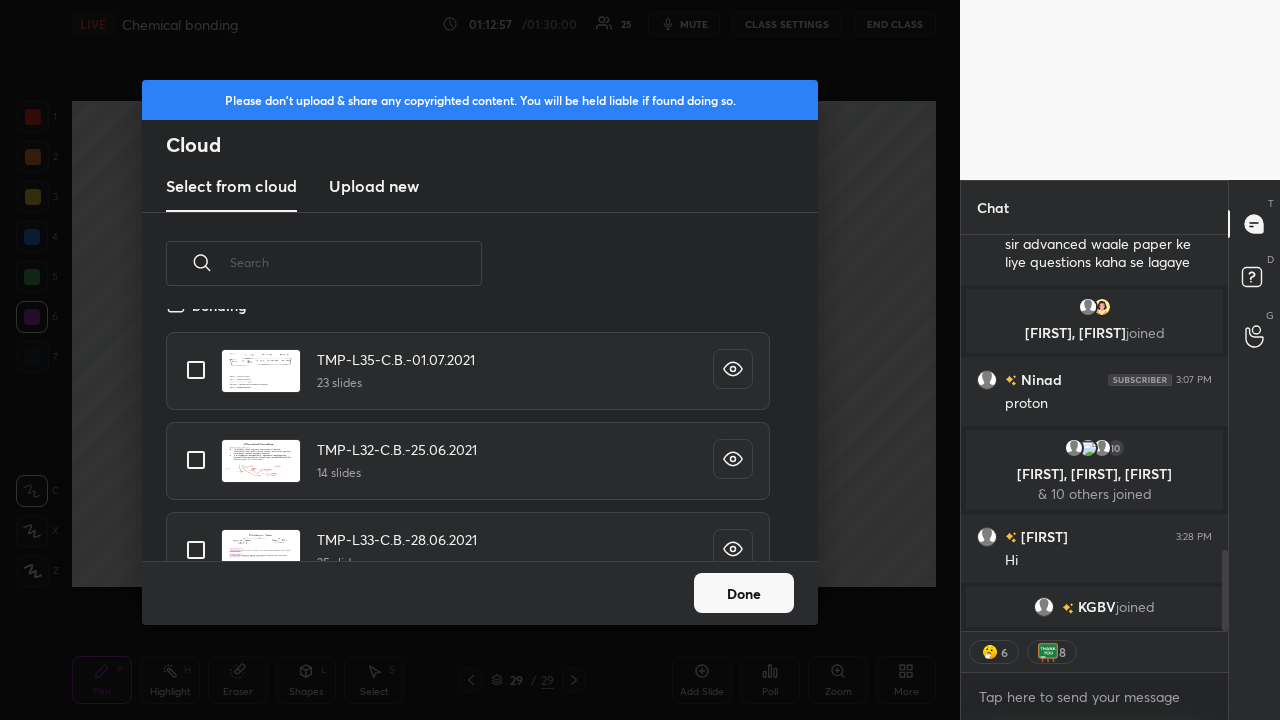 scroll, scrollTop: 2977, scrollLeft: 0, axis: vertical 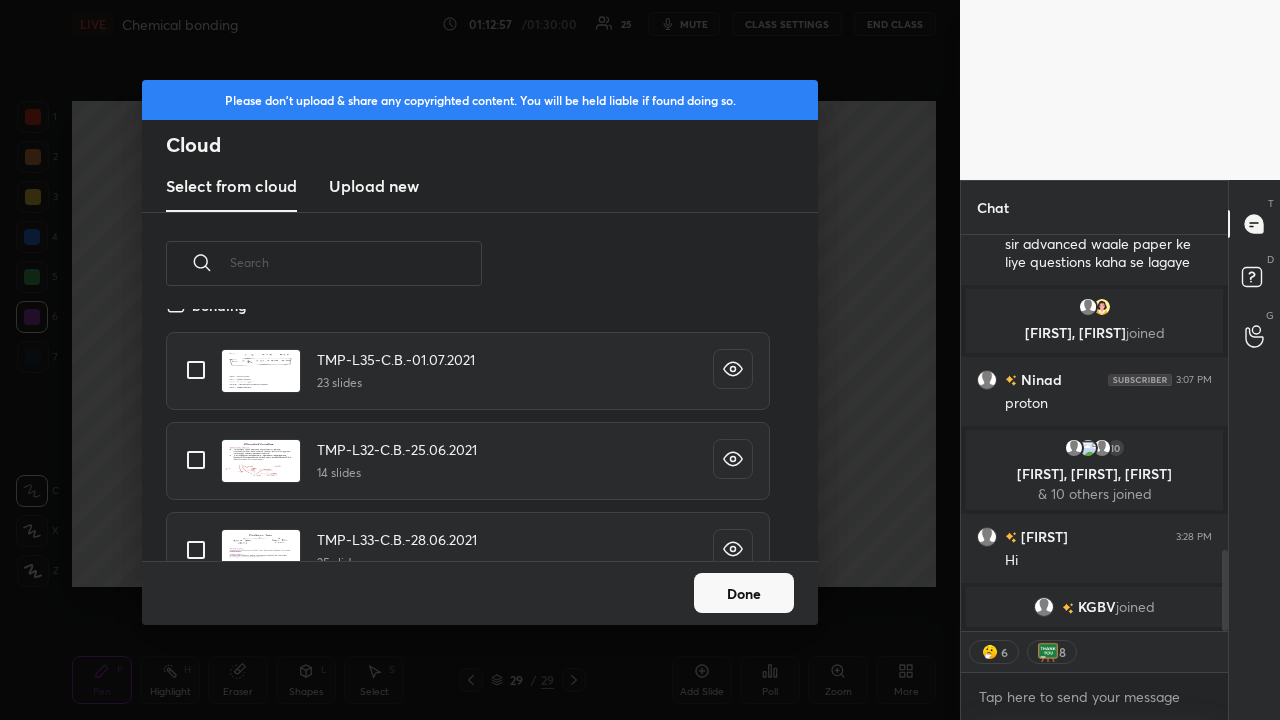 click at bounding box center (196, 370) 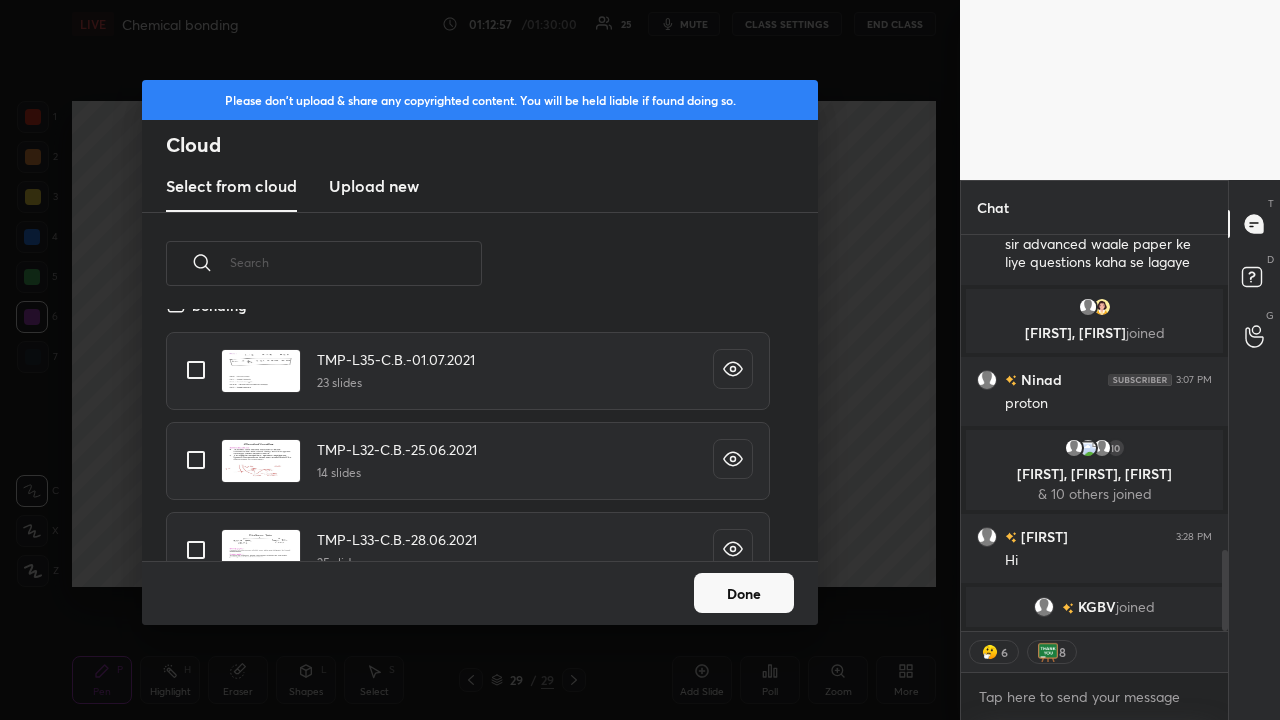 checkbox on "true" 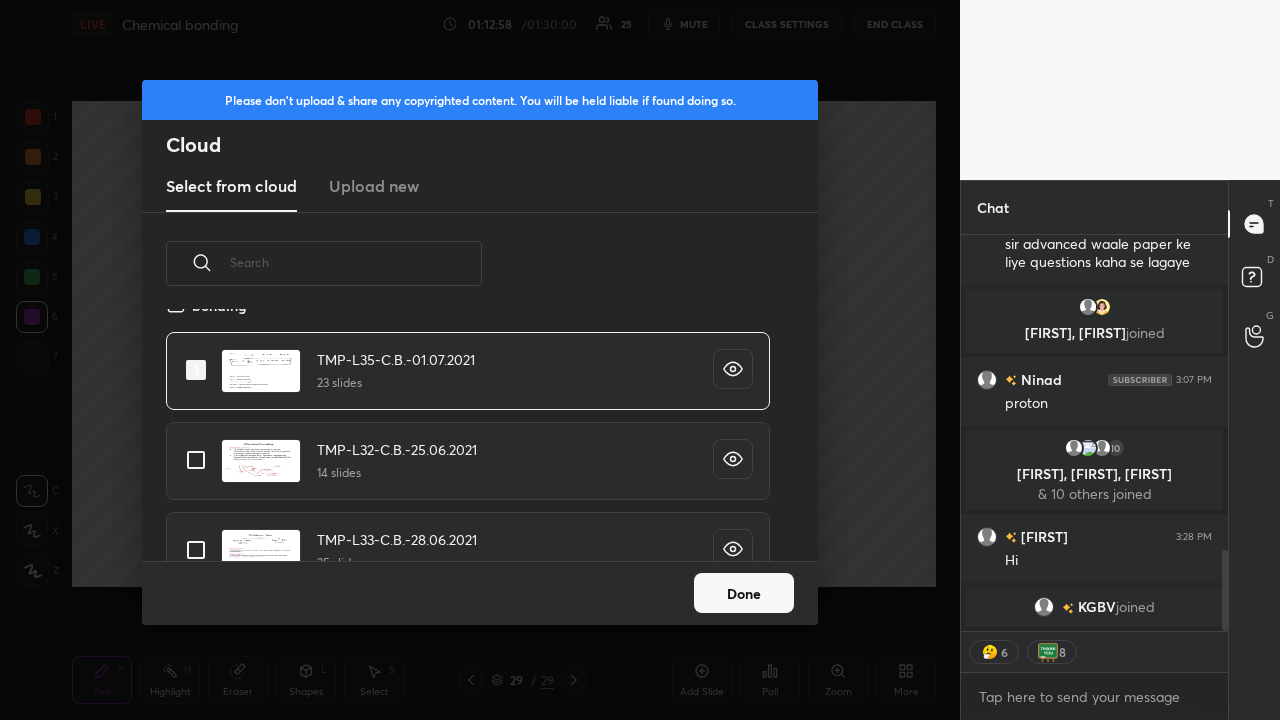 click on "Done" at bounding box center (744, 593) 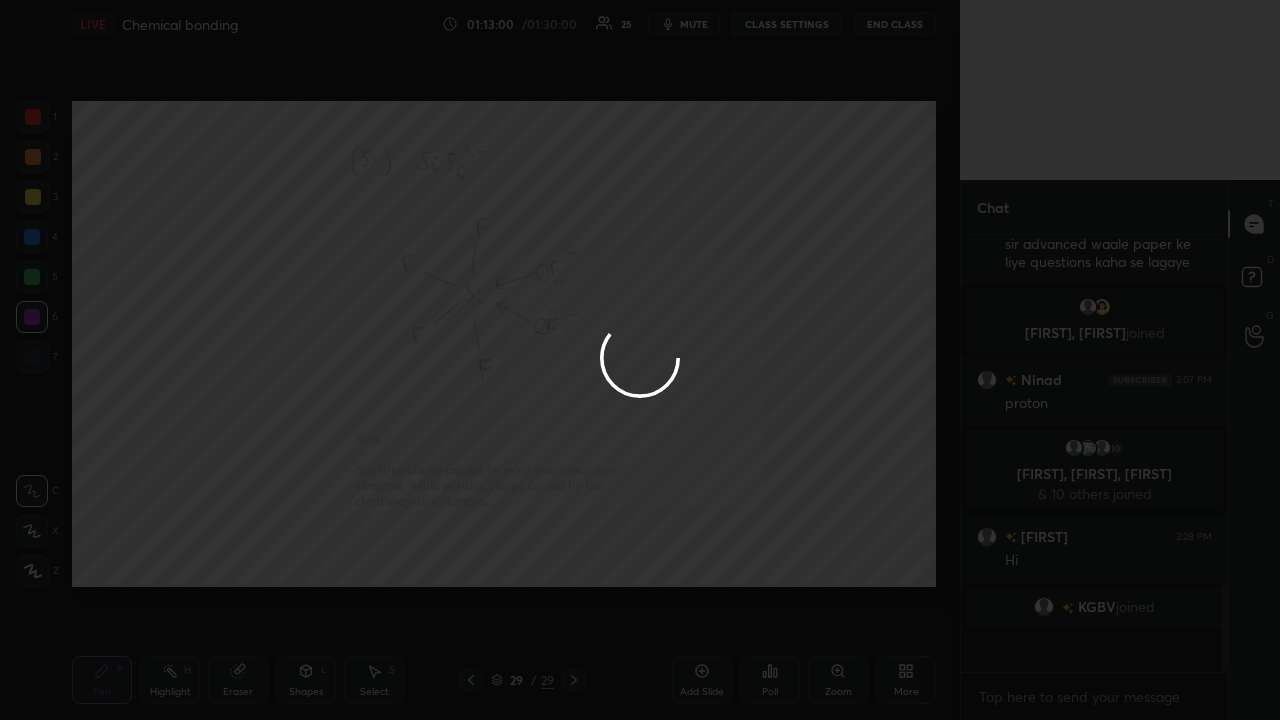 scroll, scrollTop: 7, scrollLeft: 7, axis: both 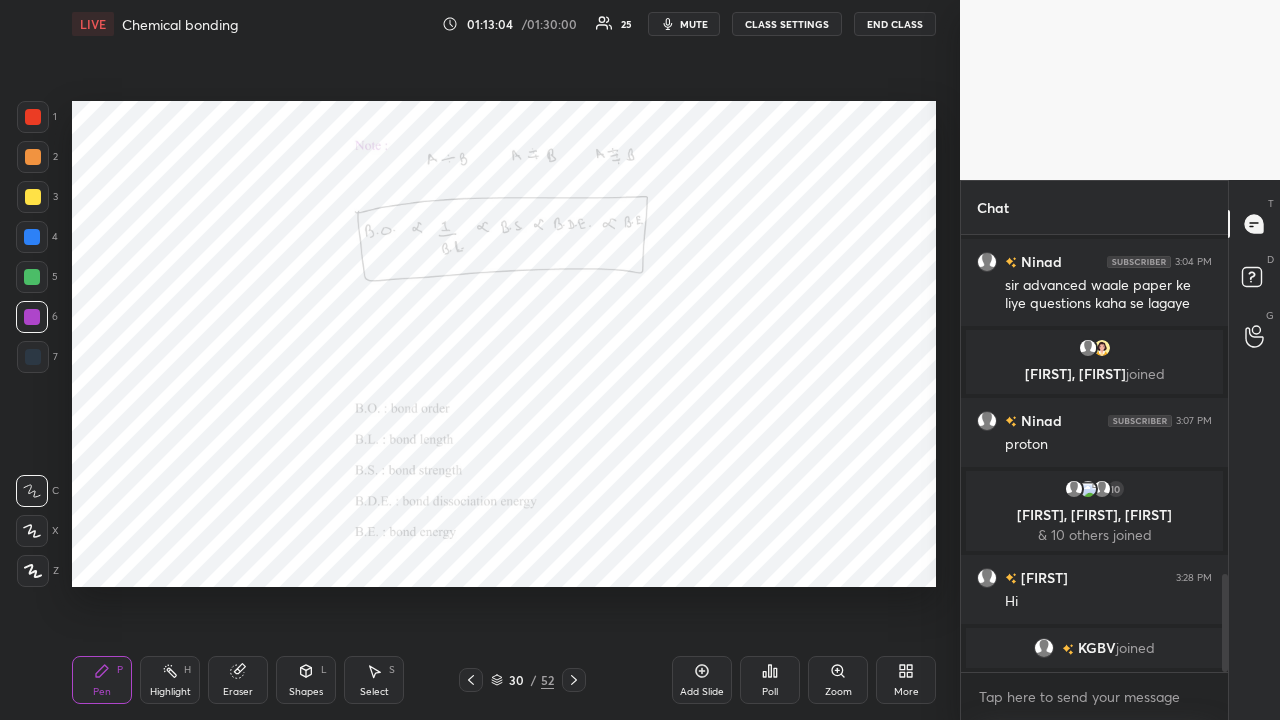 click 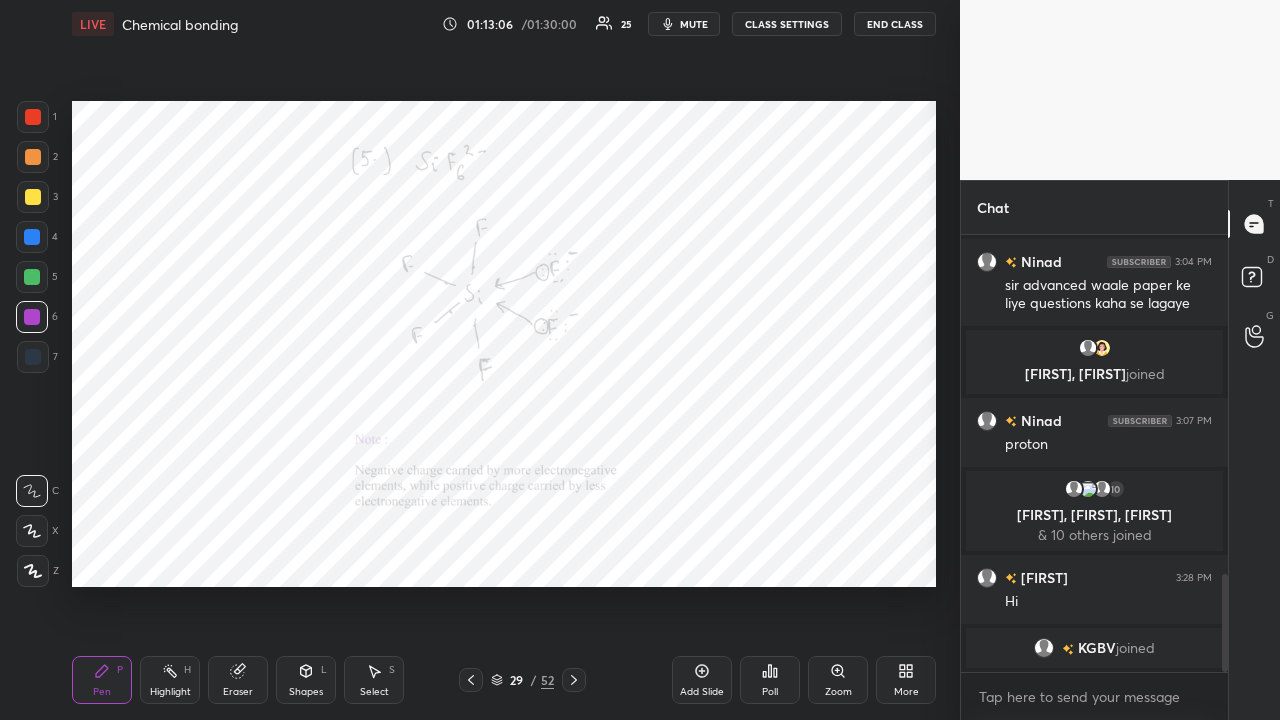 click 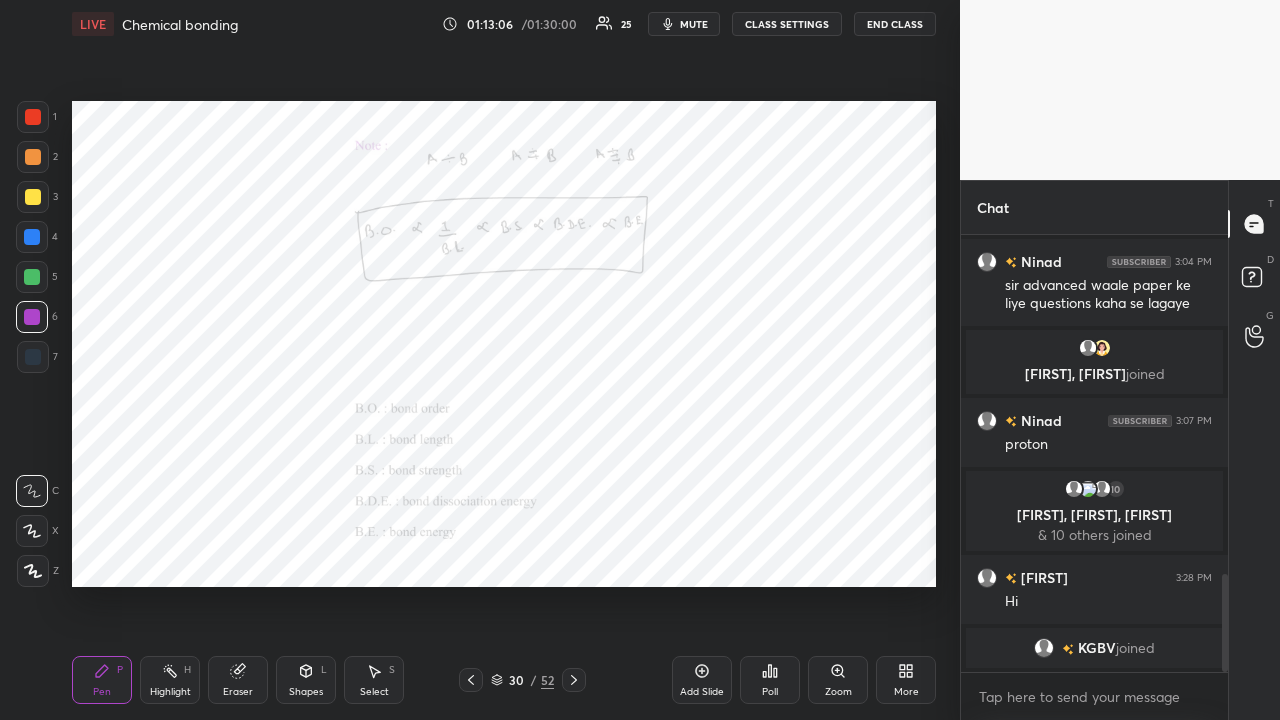 click 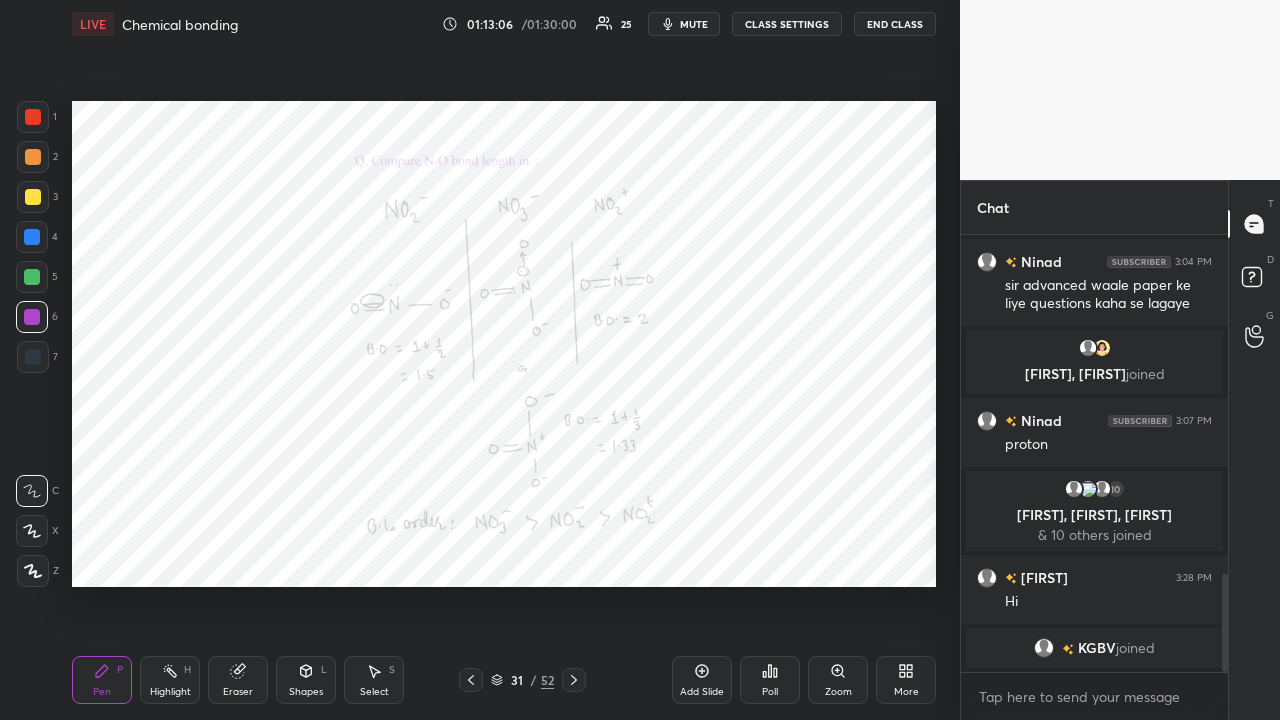 click 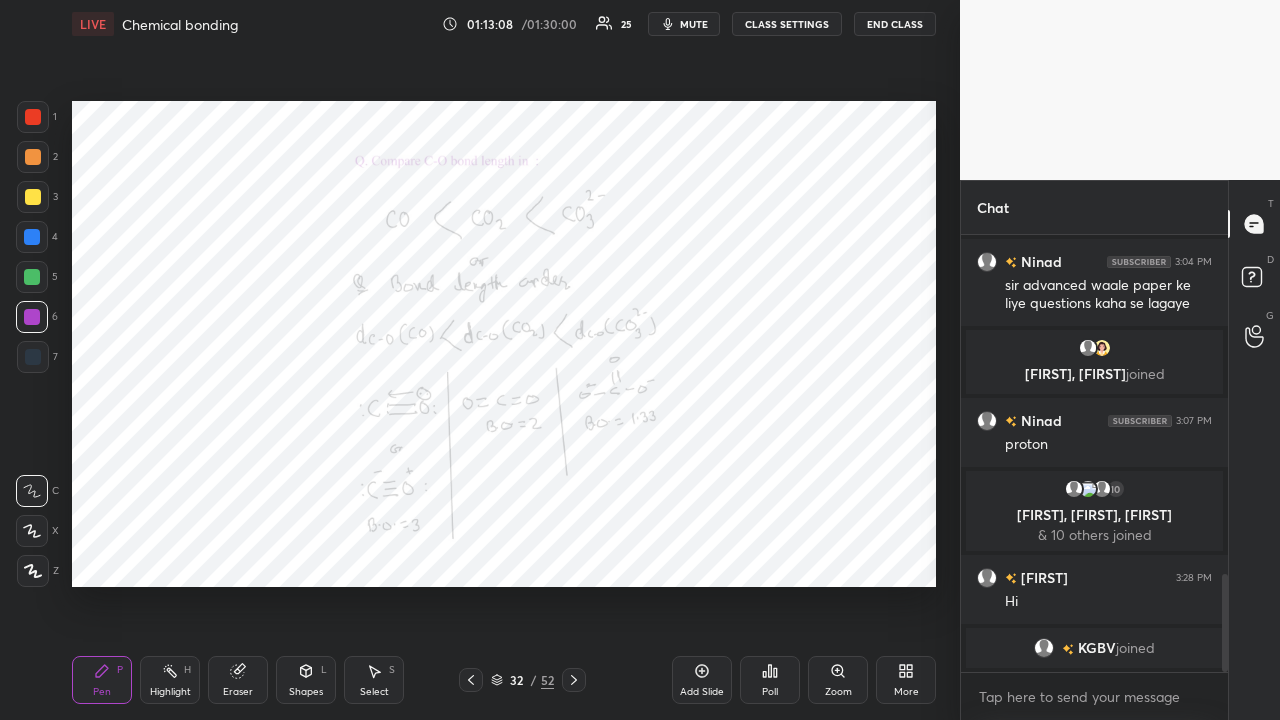 click 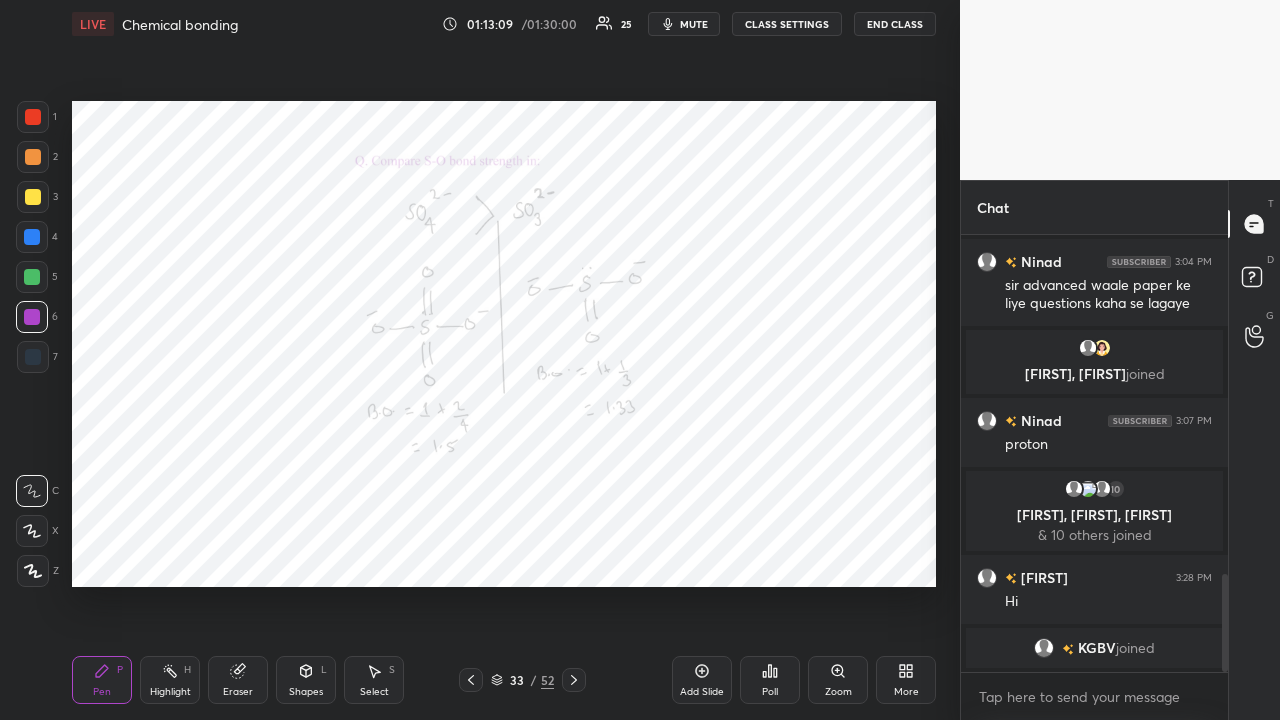 click 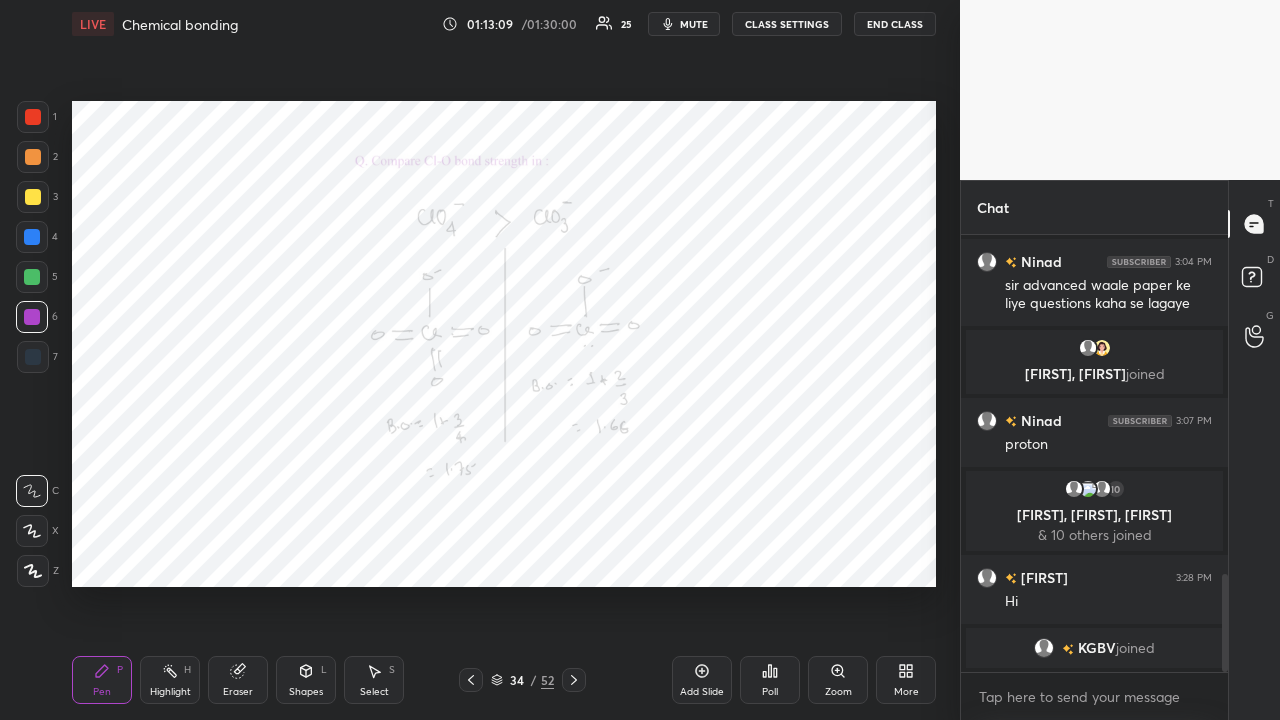 click 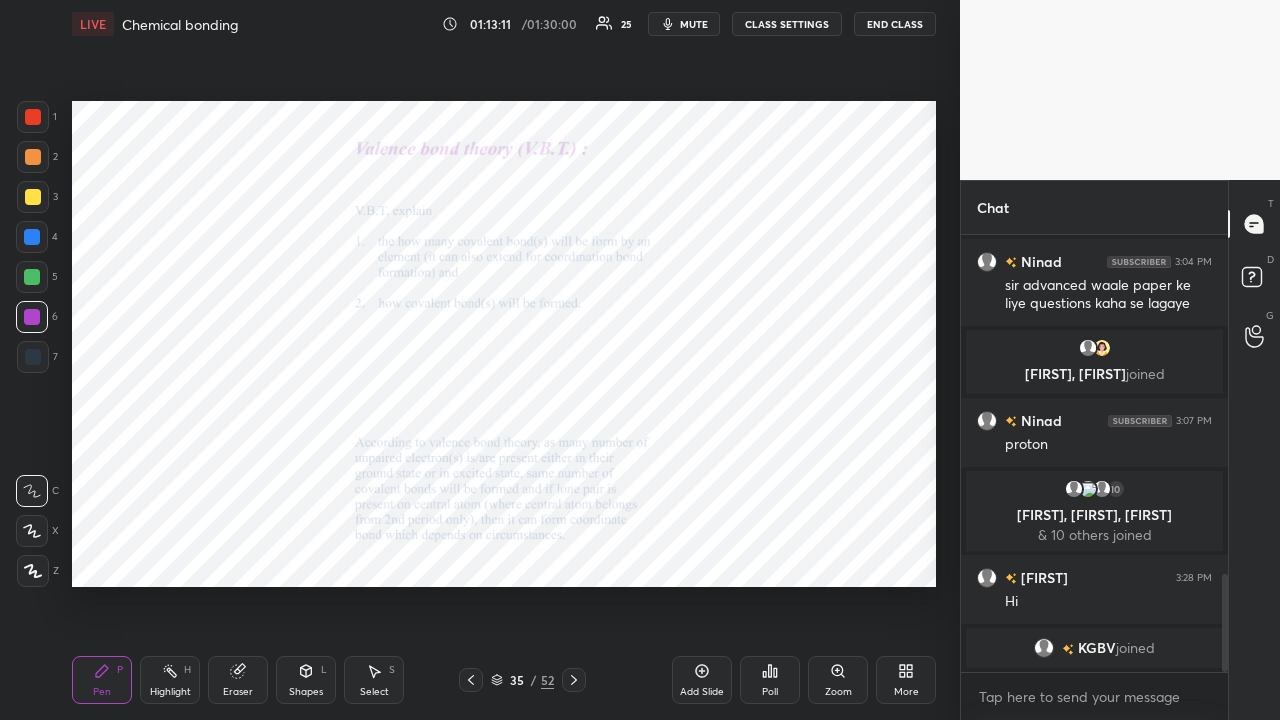 click 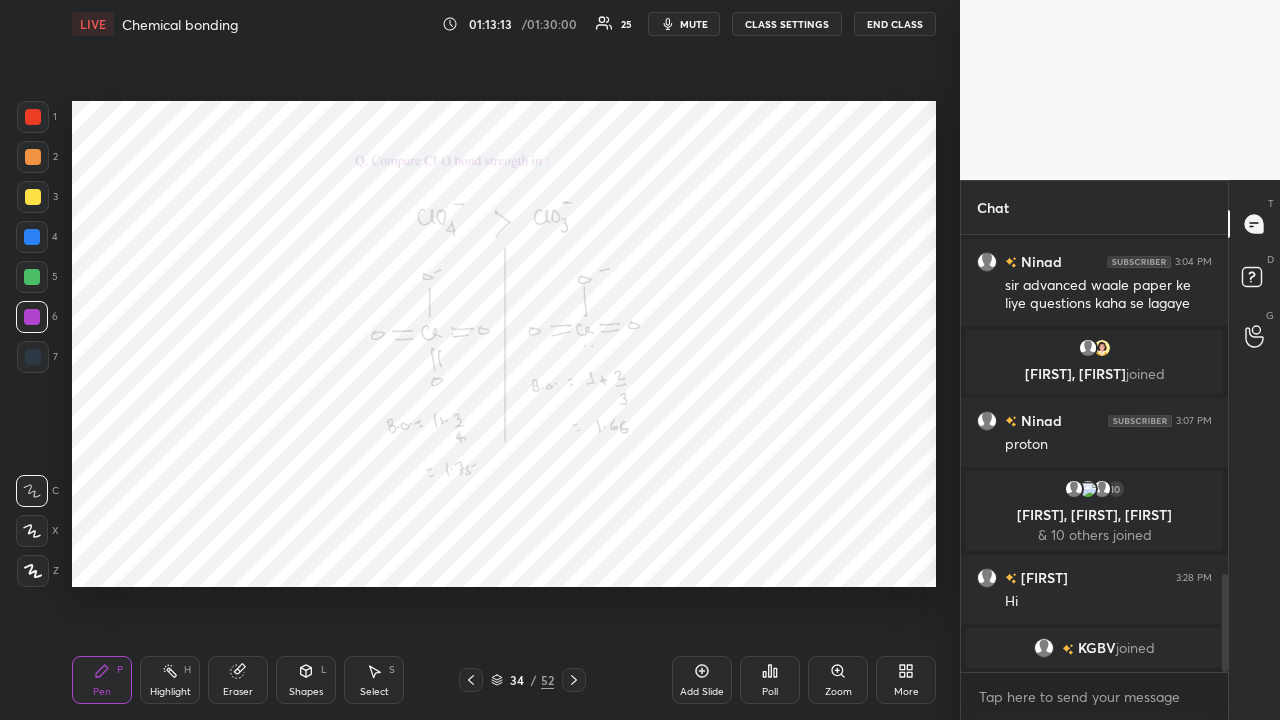 click 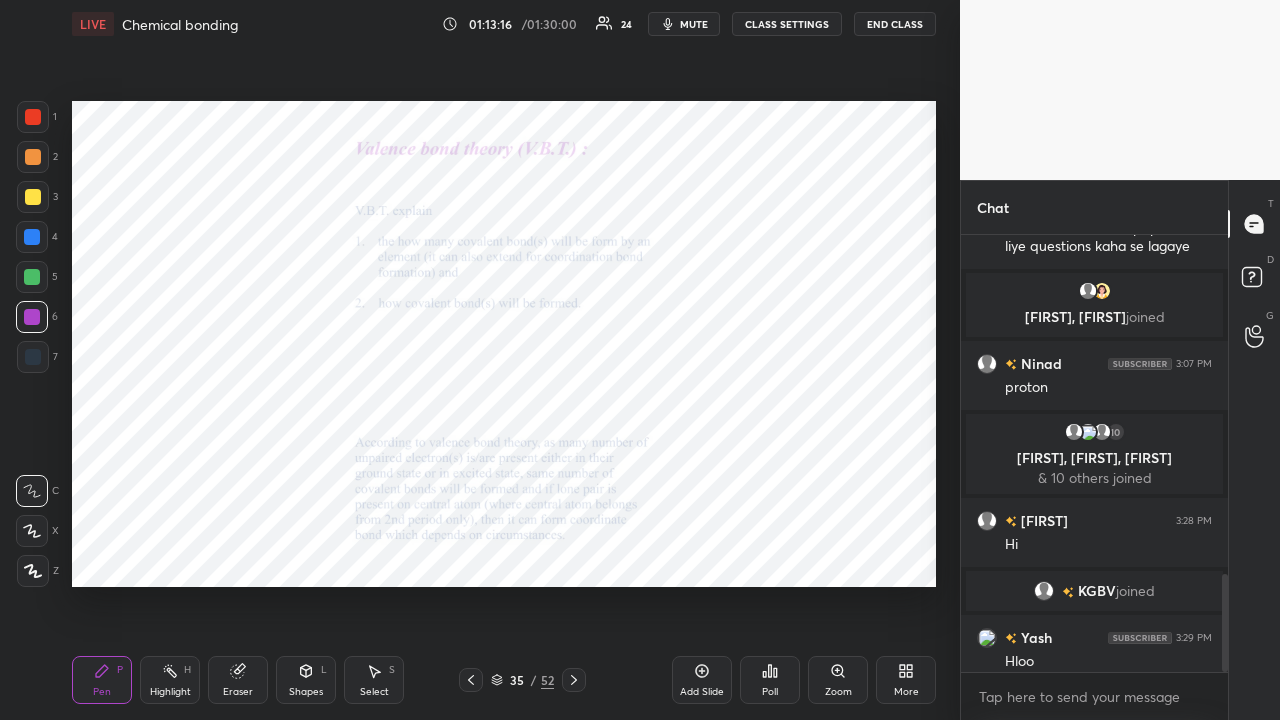 scroll, scrollTop: 1523, scrollLeft: 0, axis: vertical 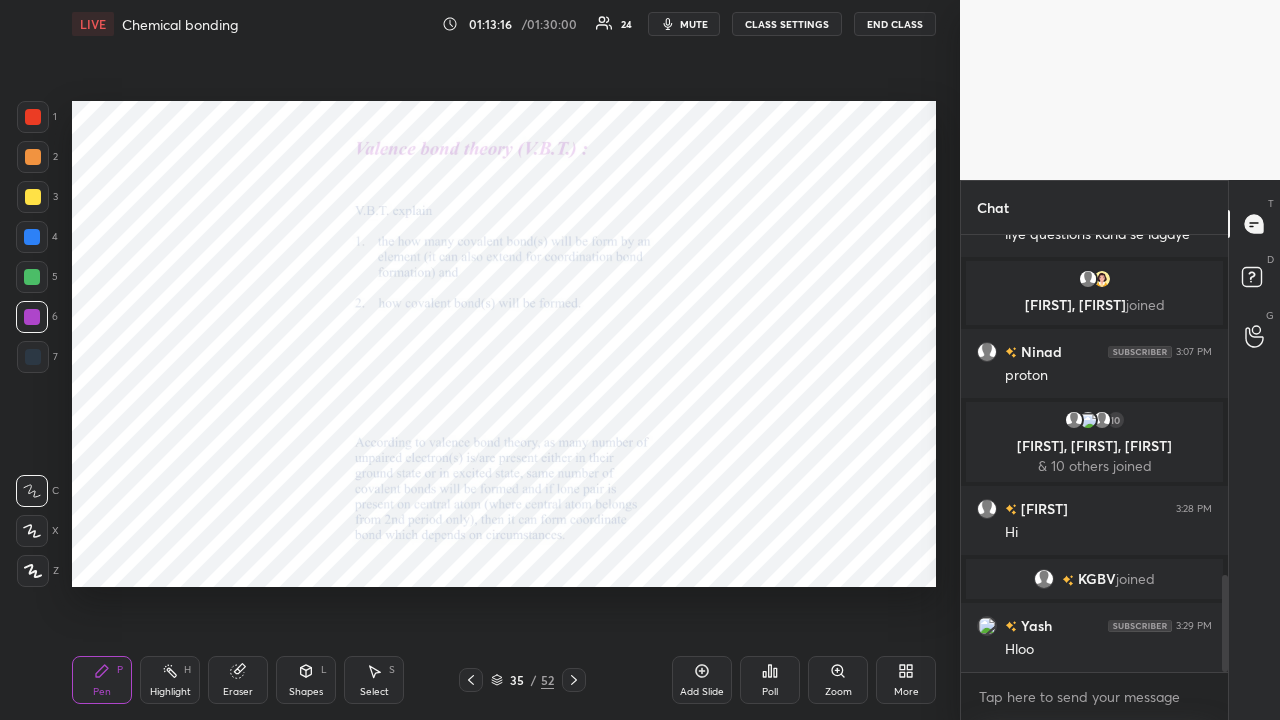 click at bounding box center [33, 117] 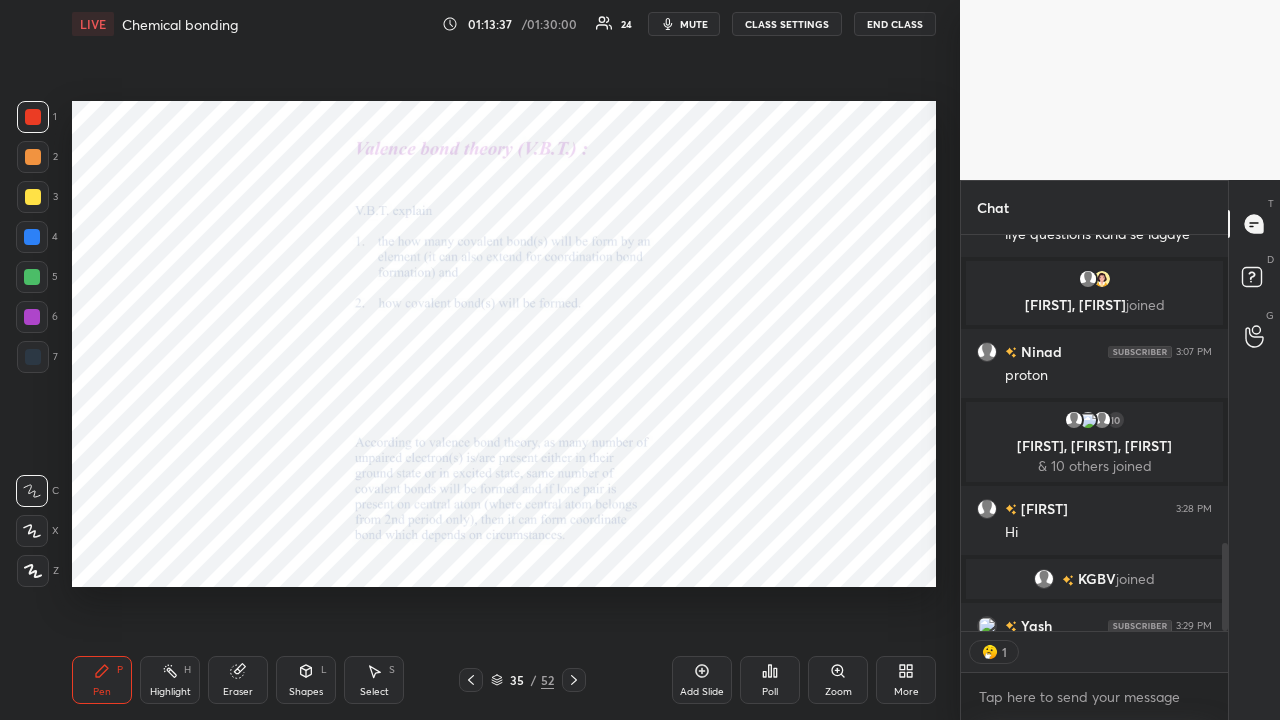 scroll, scrollTop: 390, scrollLeft: 261, axis: both 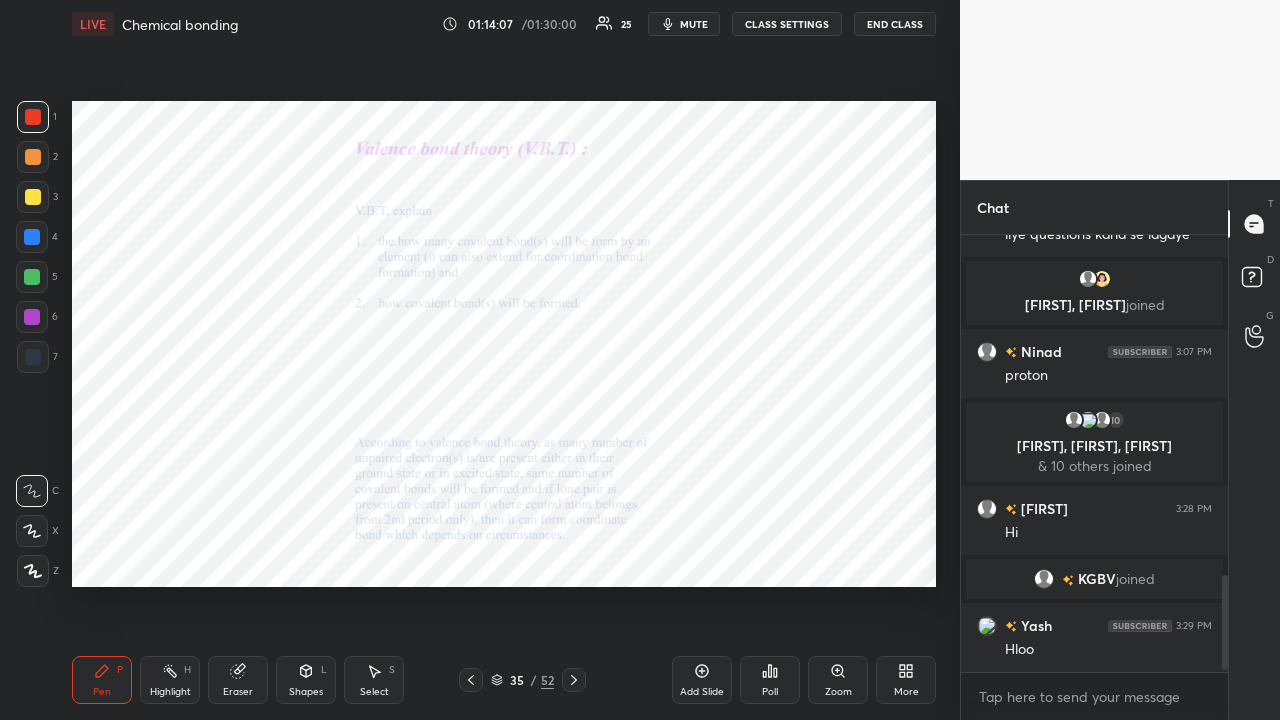 click at bounding box center (32, 237) 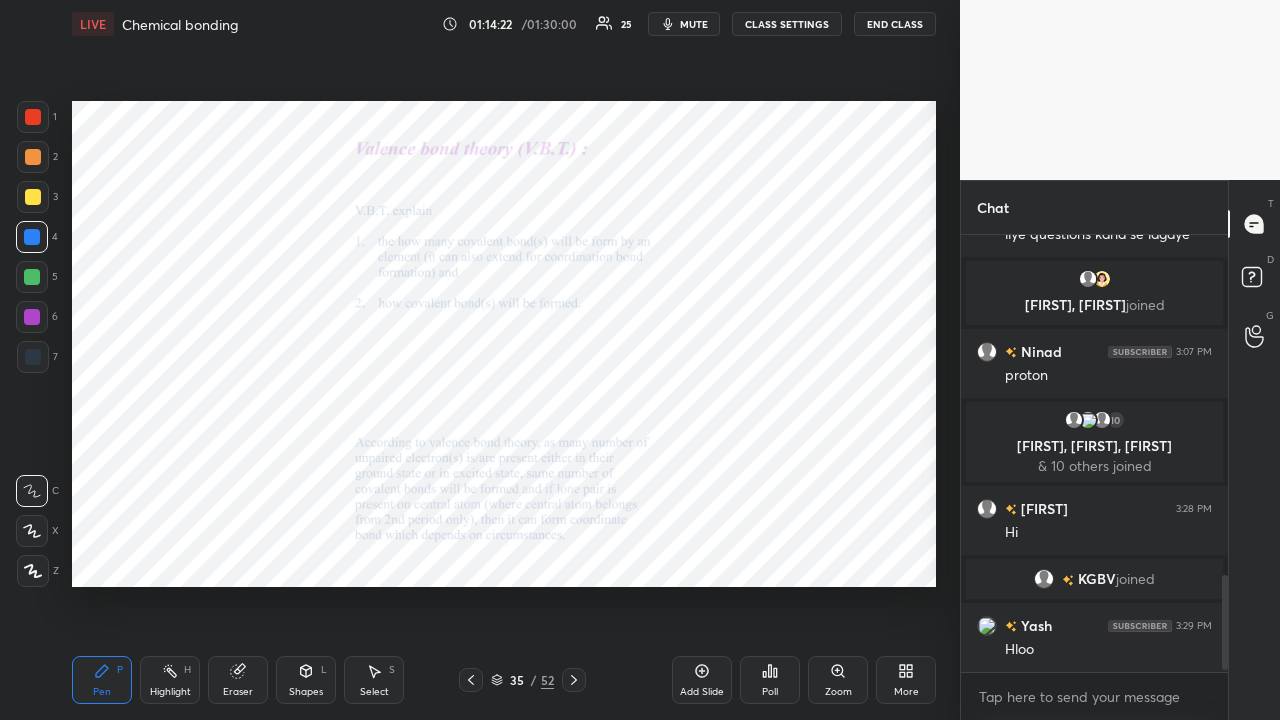 click 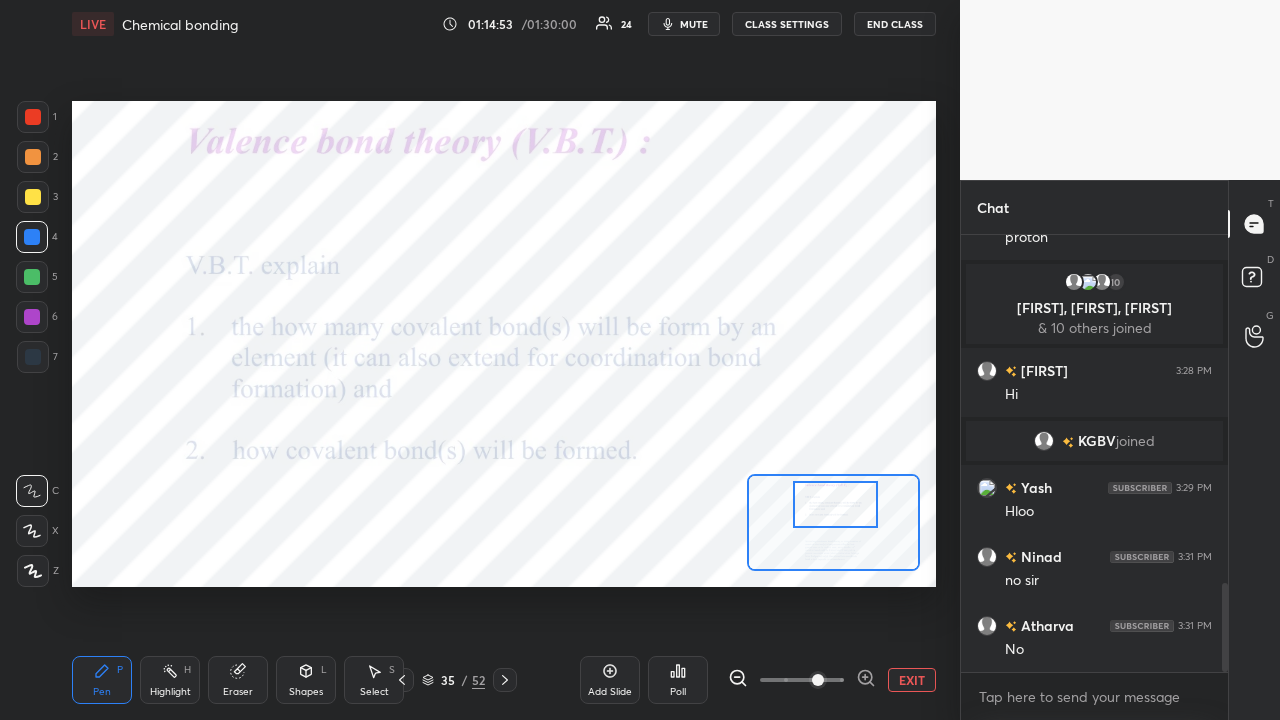 scroll, scrollTop: 1709, scrollLeft: 0, axis: vertical 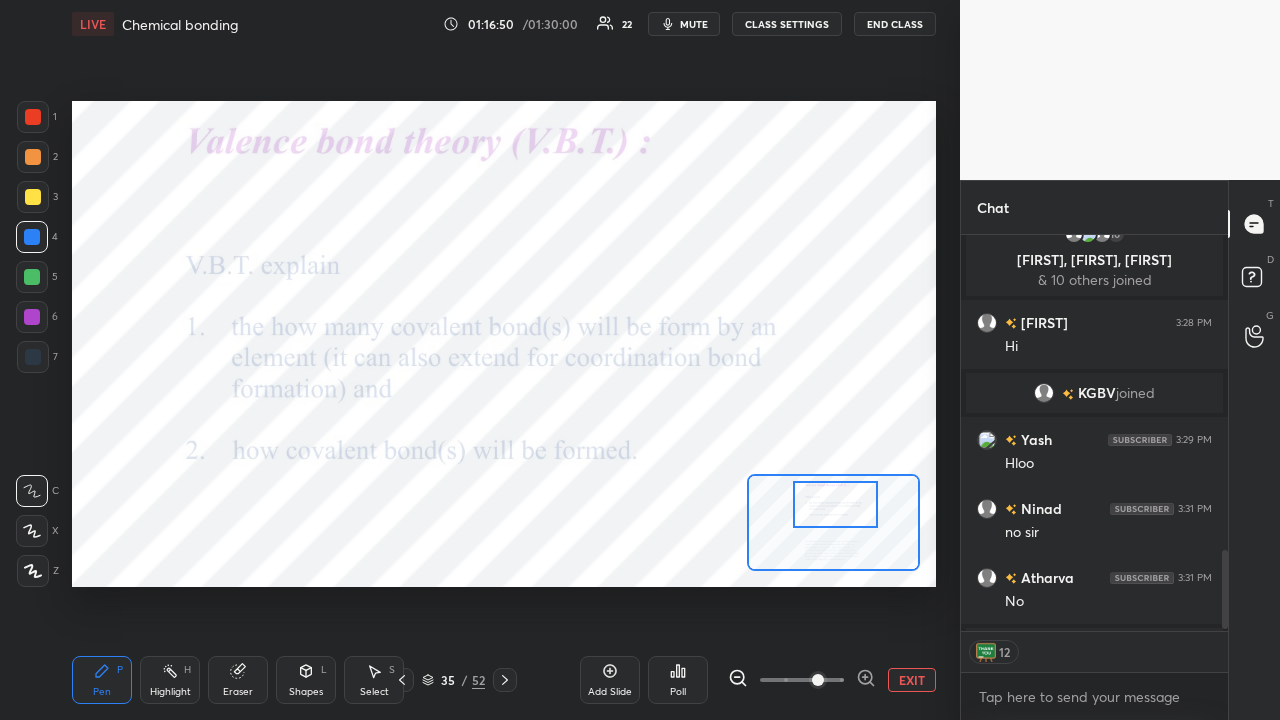 click 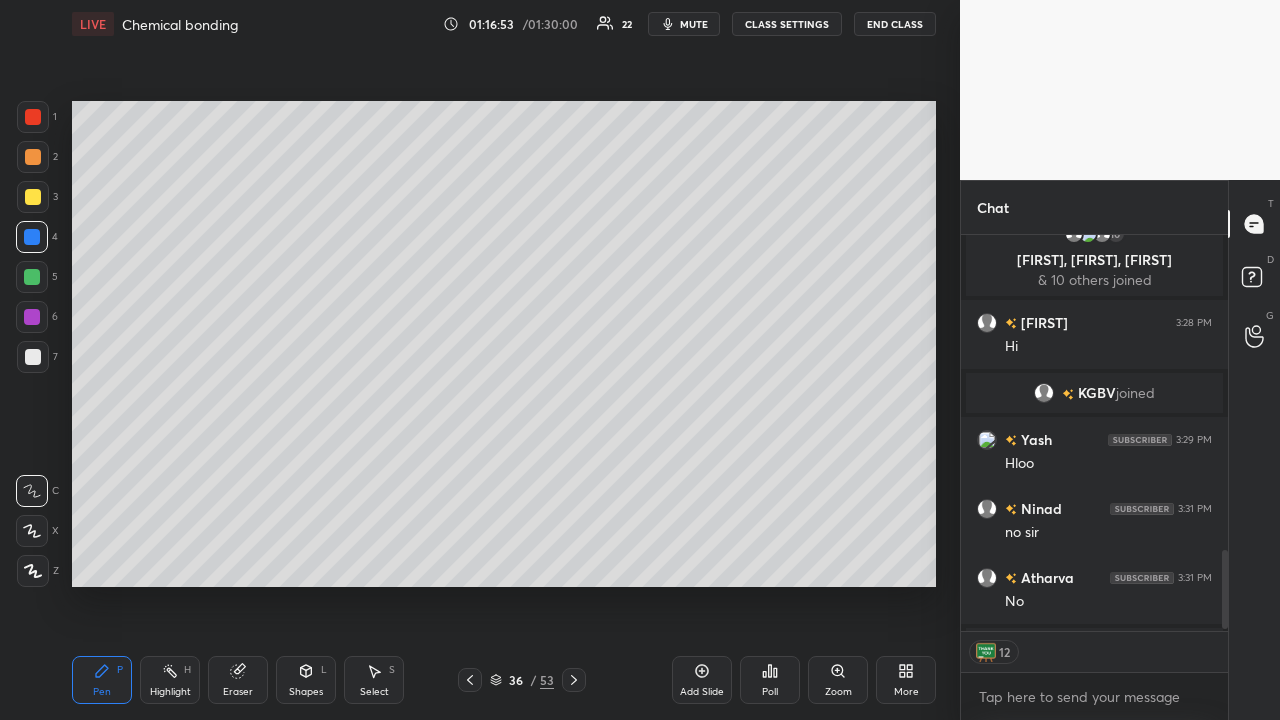 click at bounding box center (33, 157) 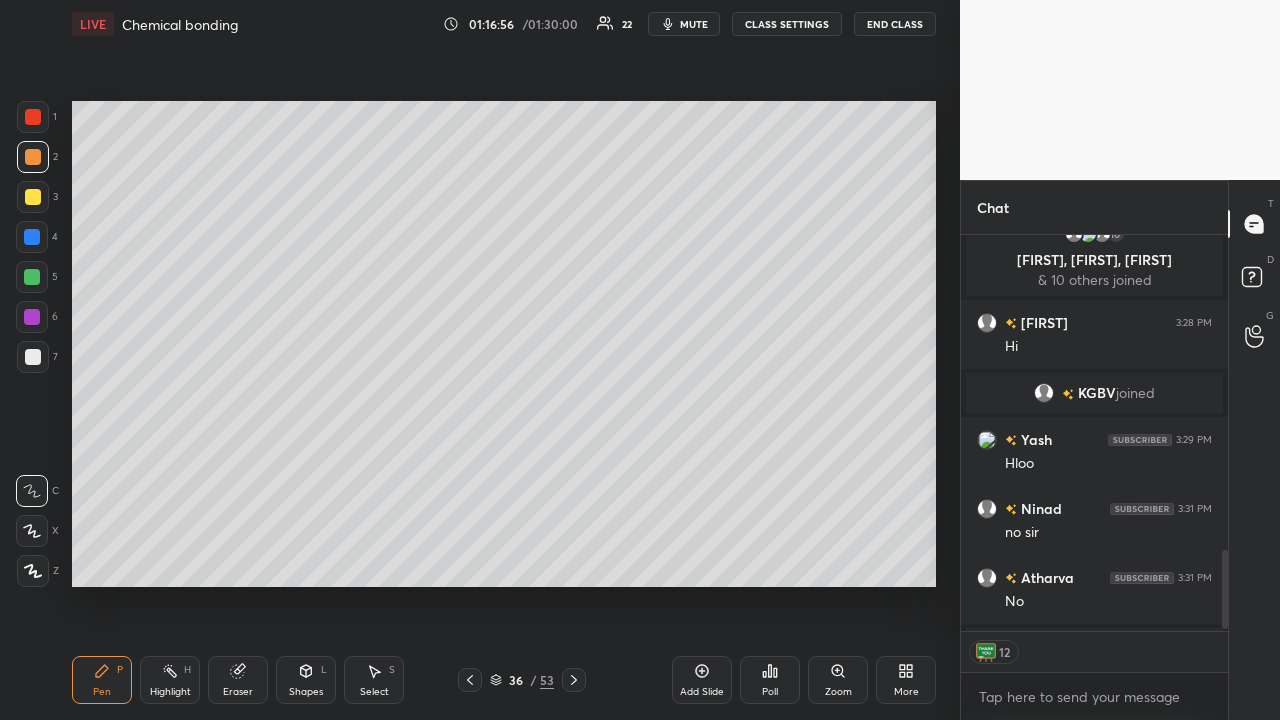 scroll, scrollTop: 7, scrollLeft: 7, axis: both 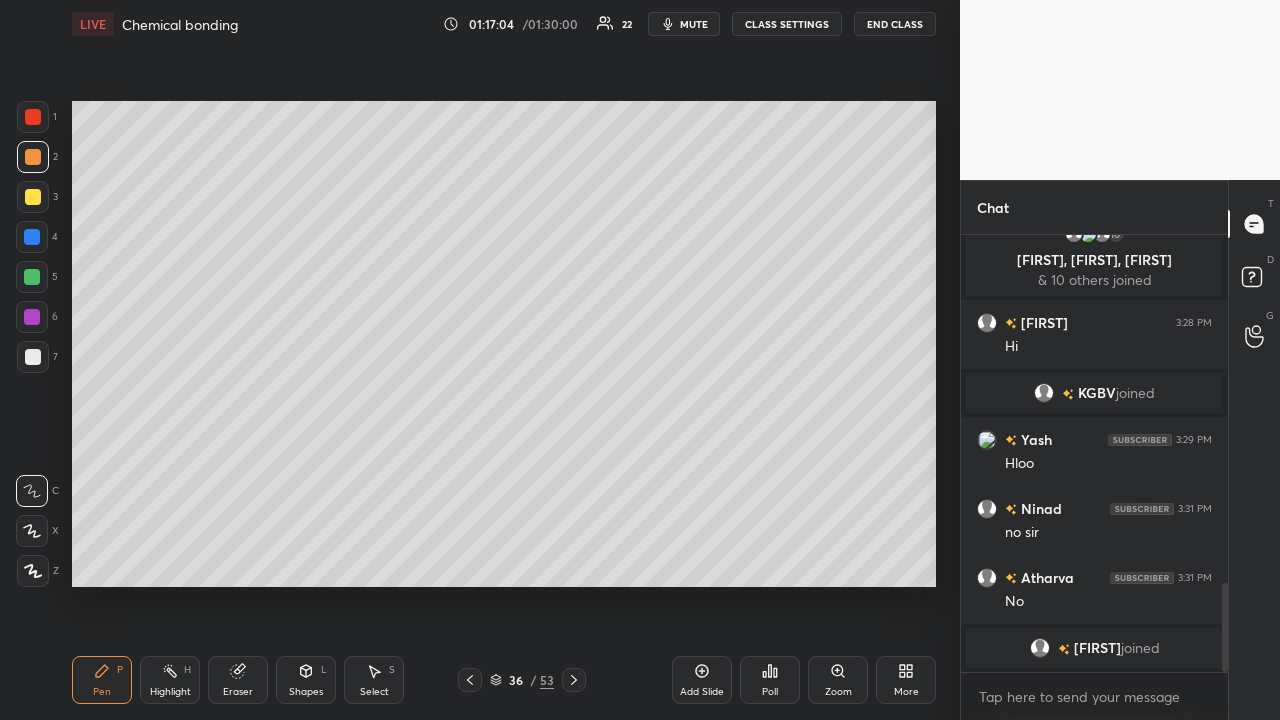 click at bounding box center (32, 237) 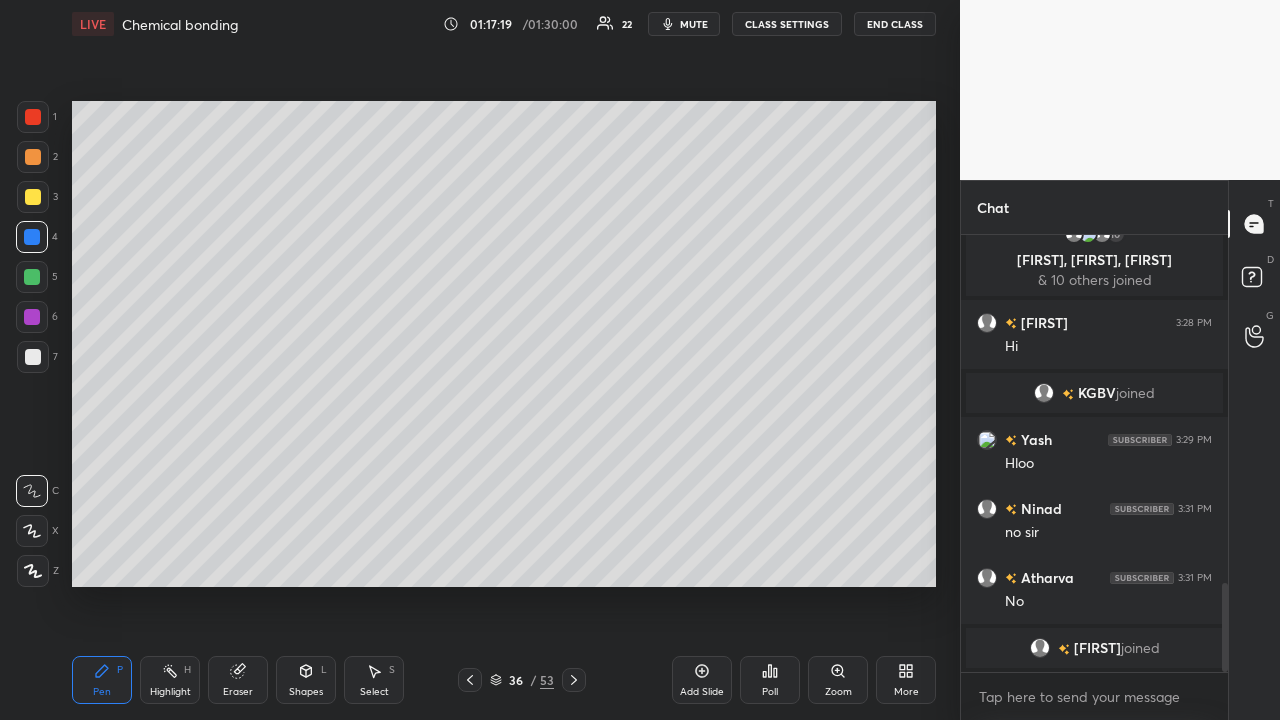 click at bounding box center (33, 117) 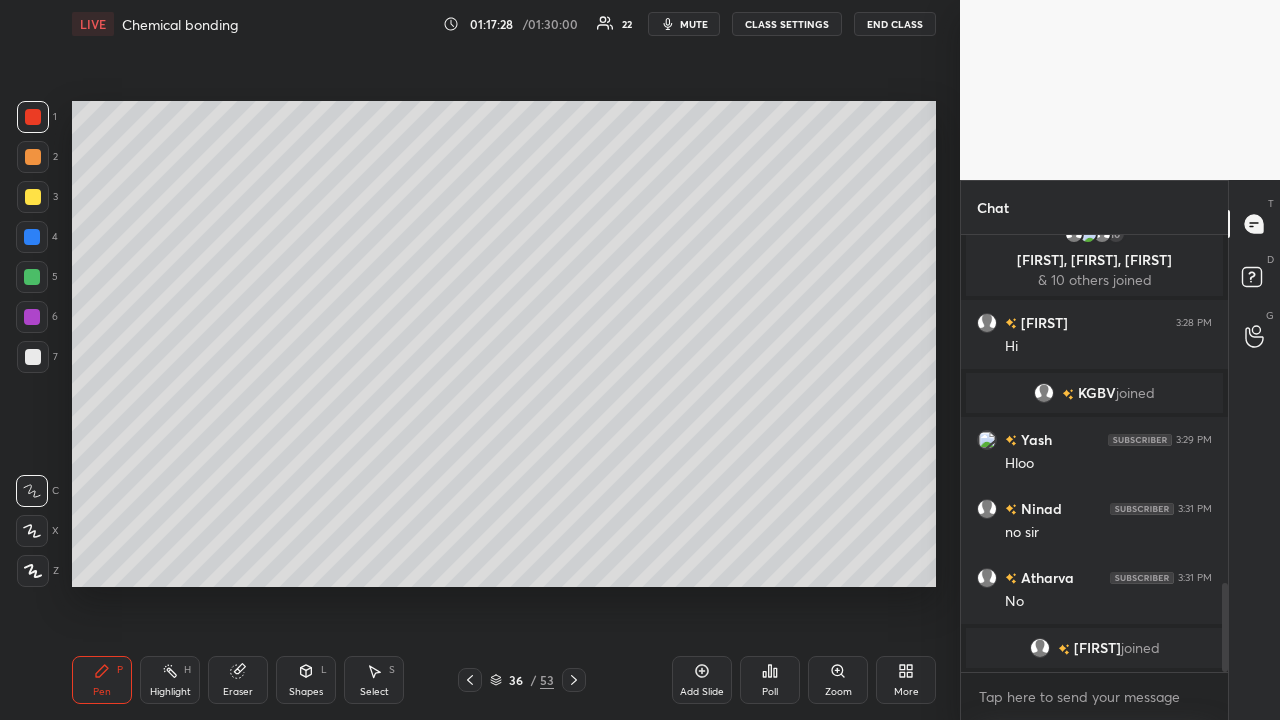 click at bounding box center (32, 317) 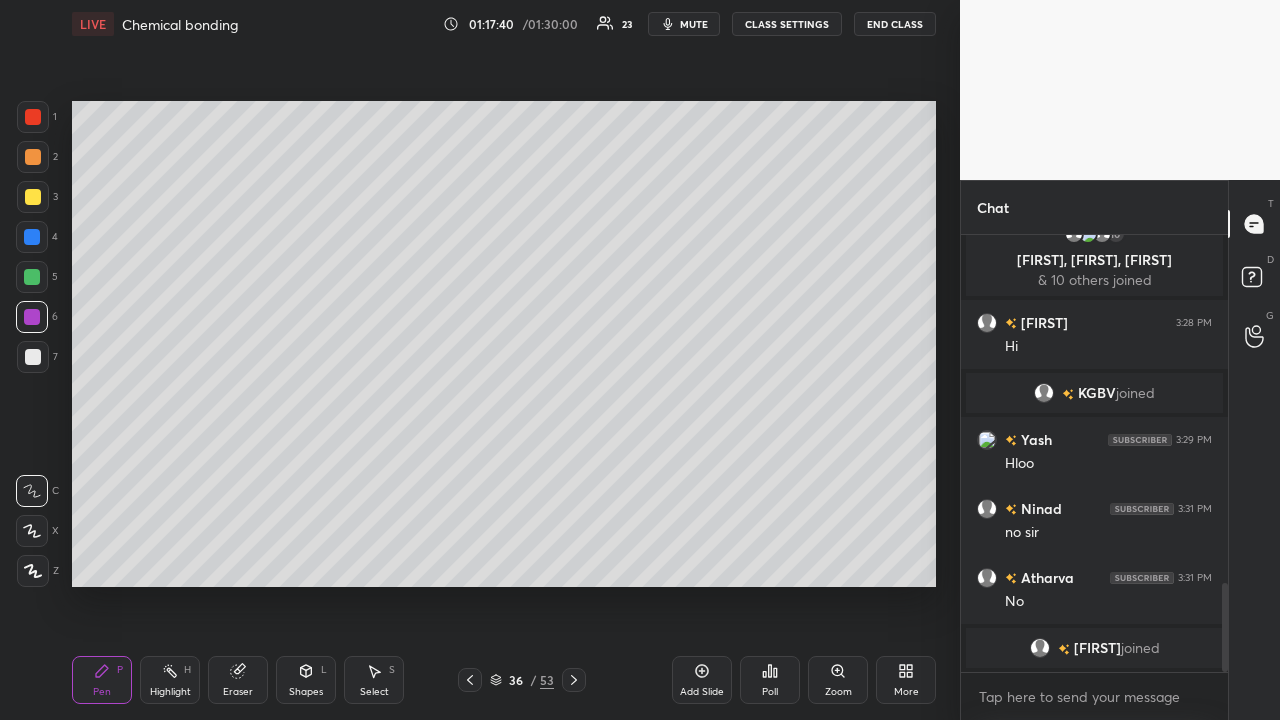 click at bounding box center (32, 277) 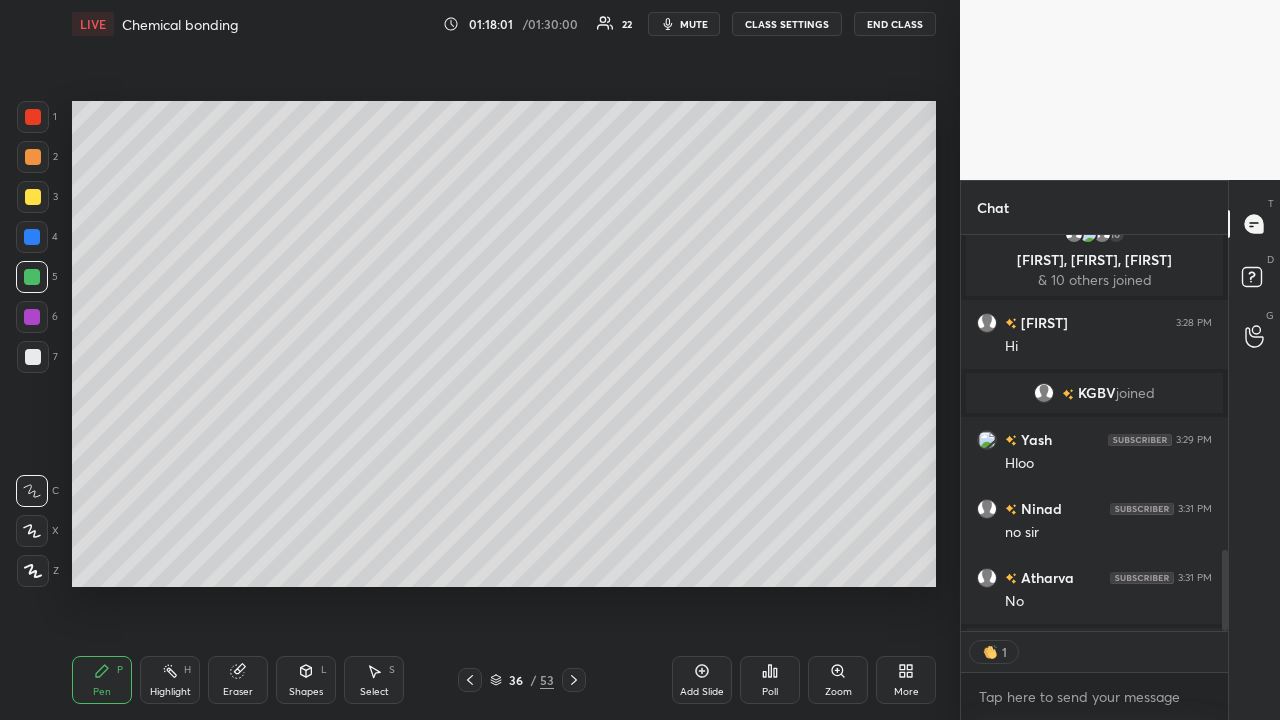 scroll, scrollTop: 390, scrollLeft: 261, axis: both 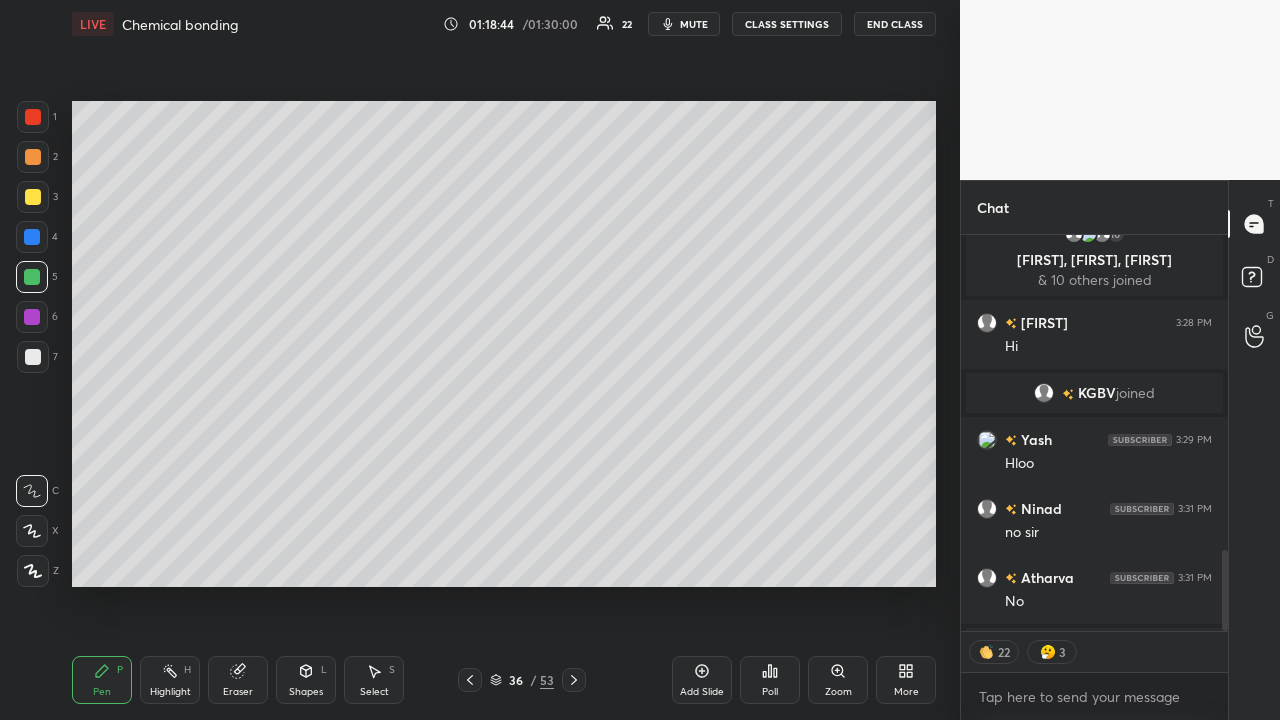 click 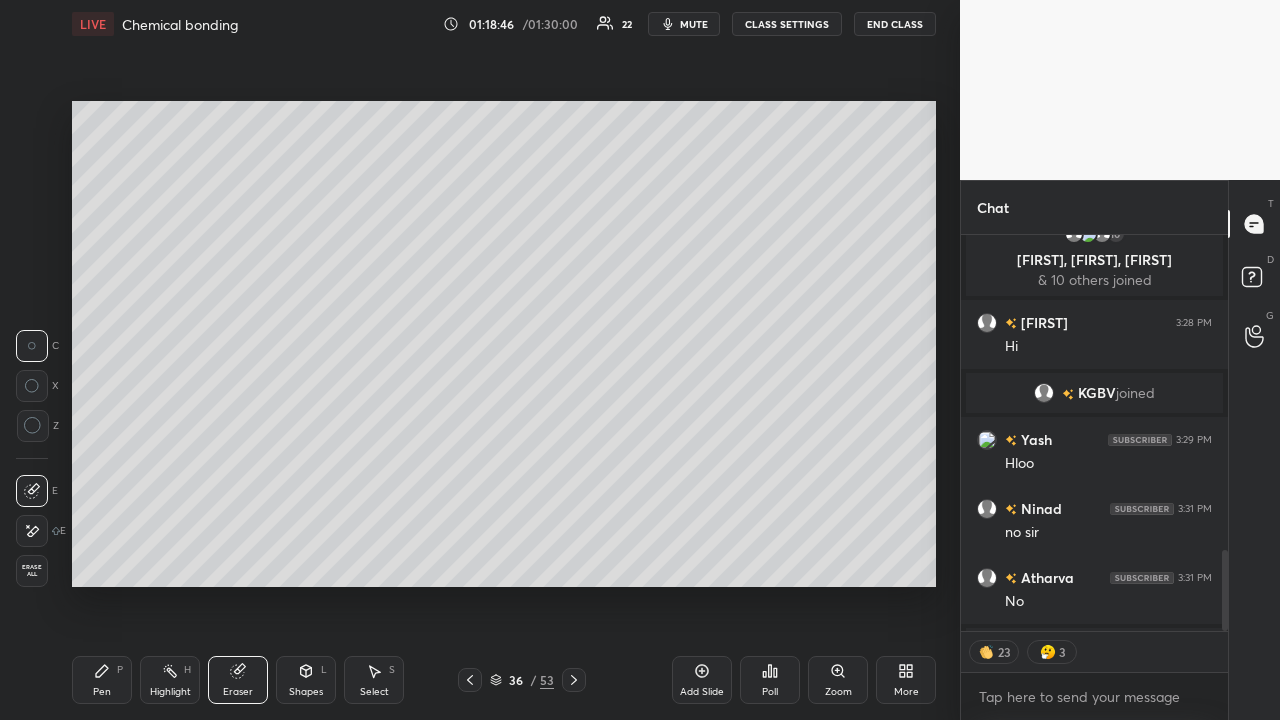 click on "Pen P" at bounding box center (102, 680) 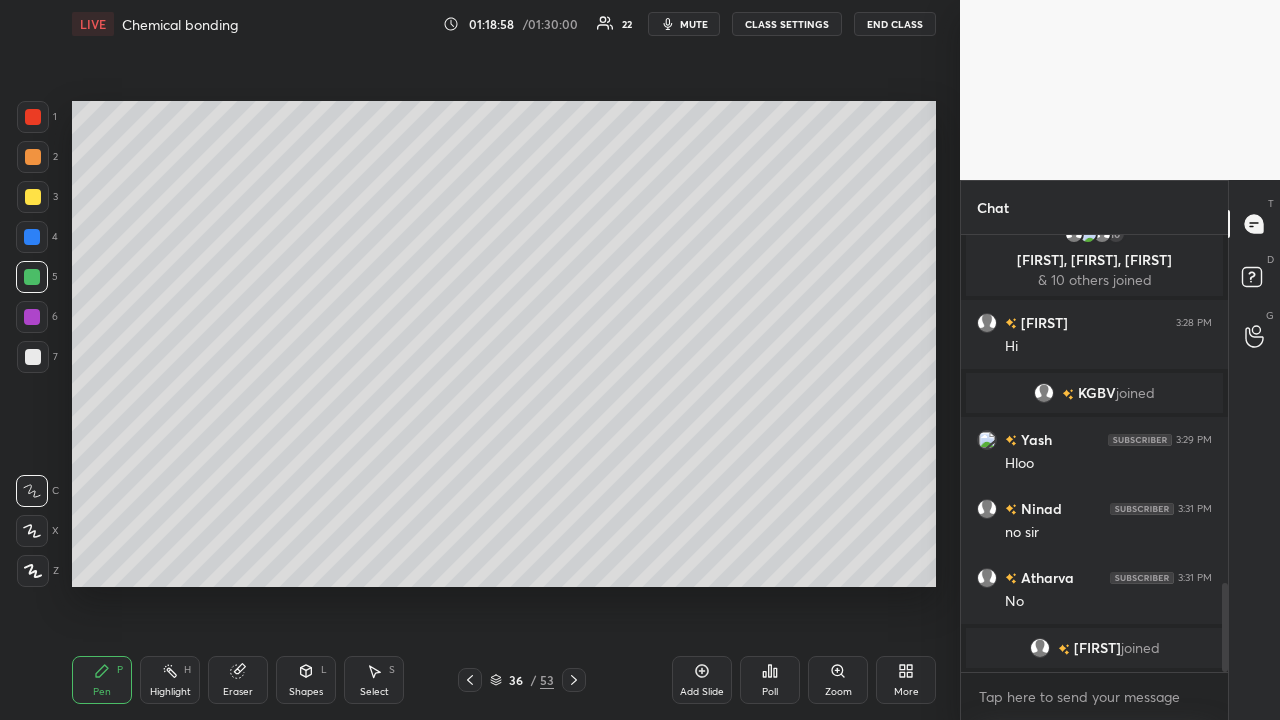 scroll, scrollTop: 7, scrollLeft: 7, axis: both 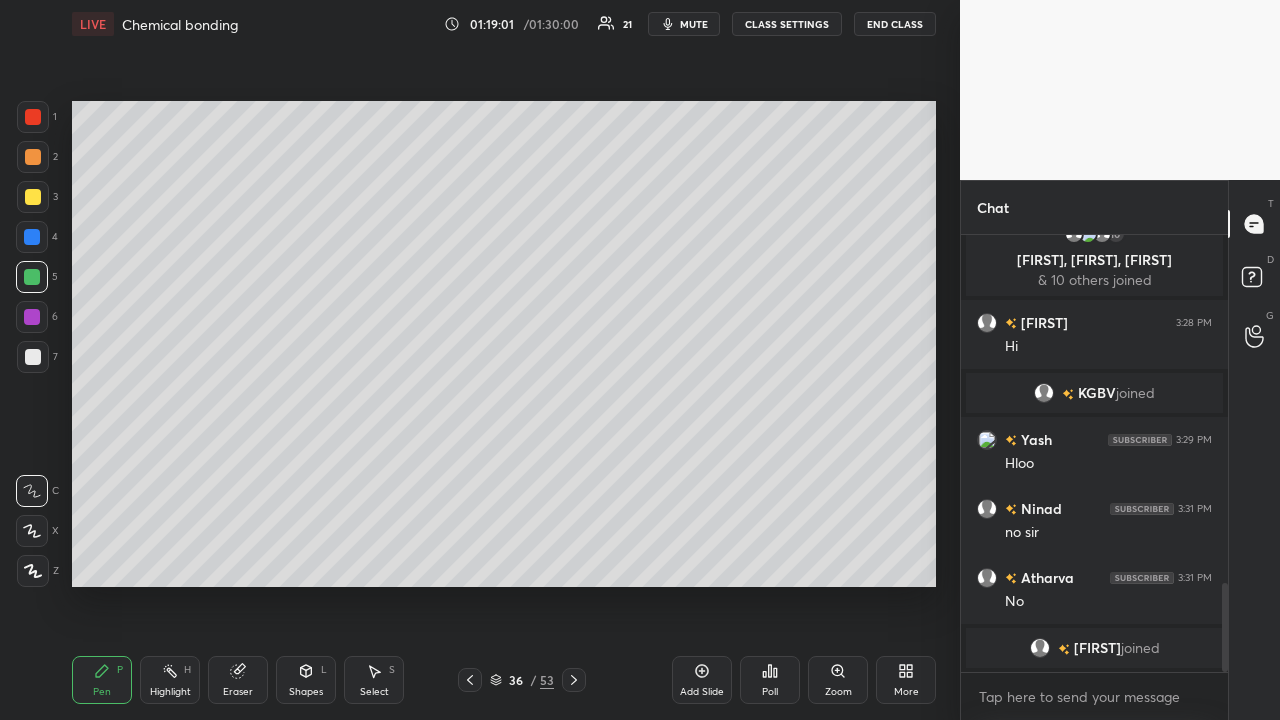 click at bounding box center (32, 237) 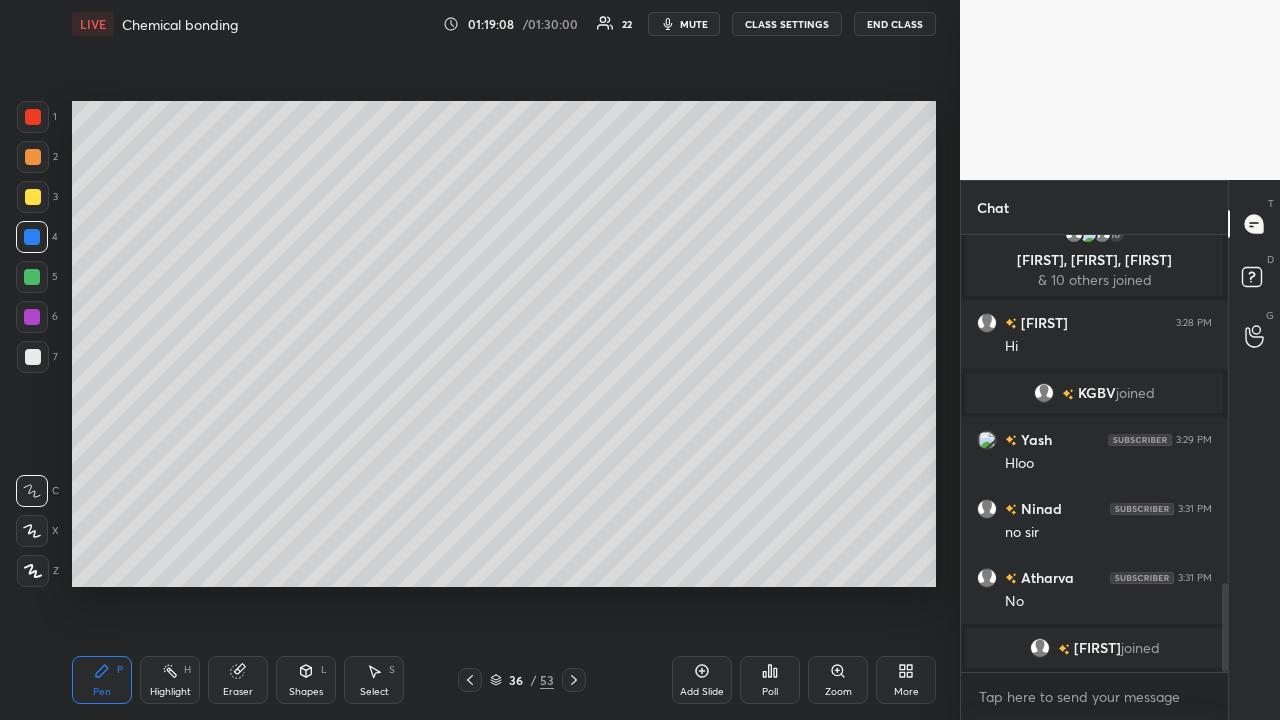scroll, scrollTop: 1733, scrollLeft: 0, axis: vertical 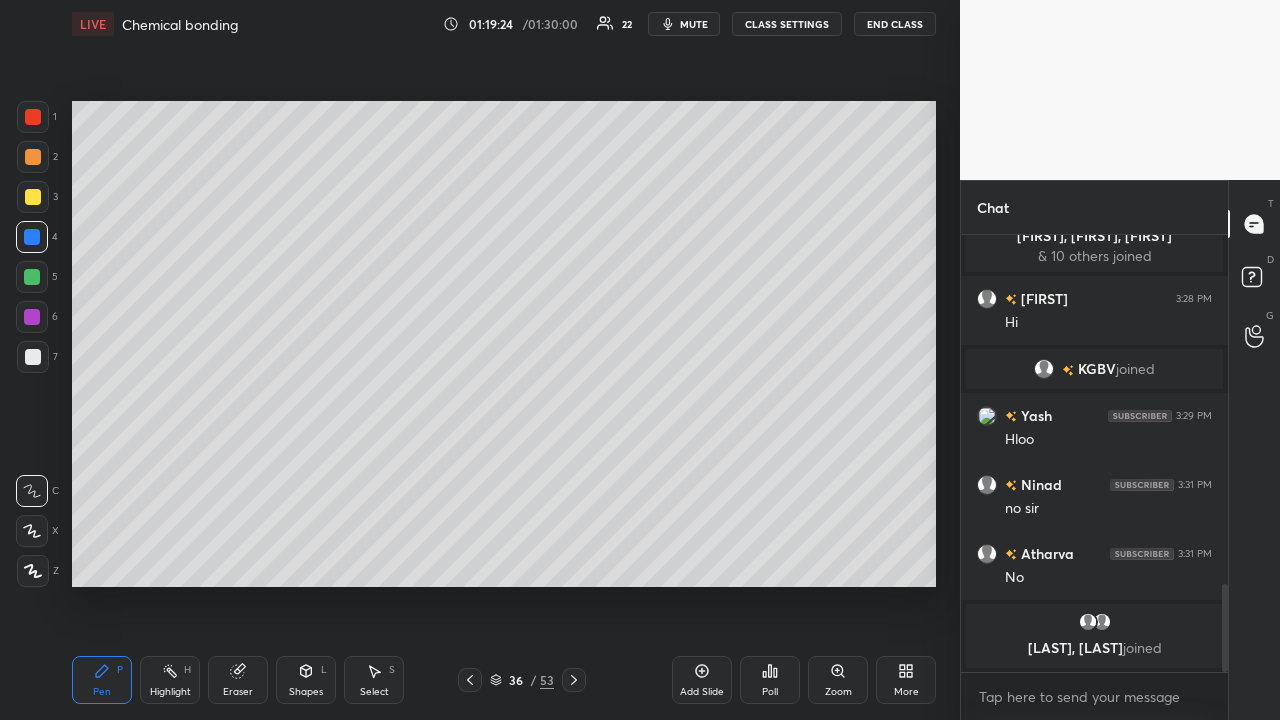 click at bounding box center [32, 317] 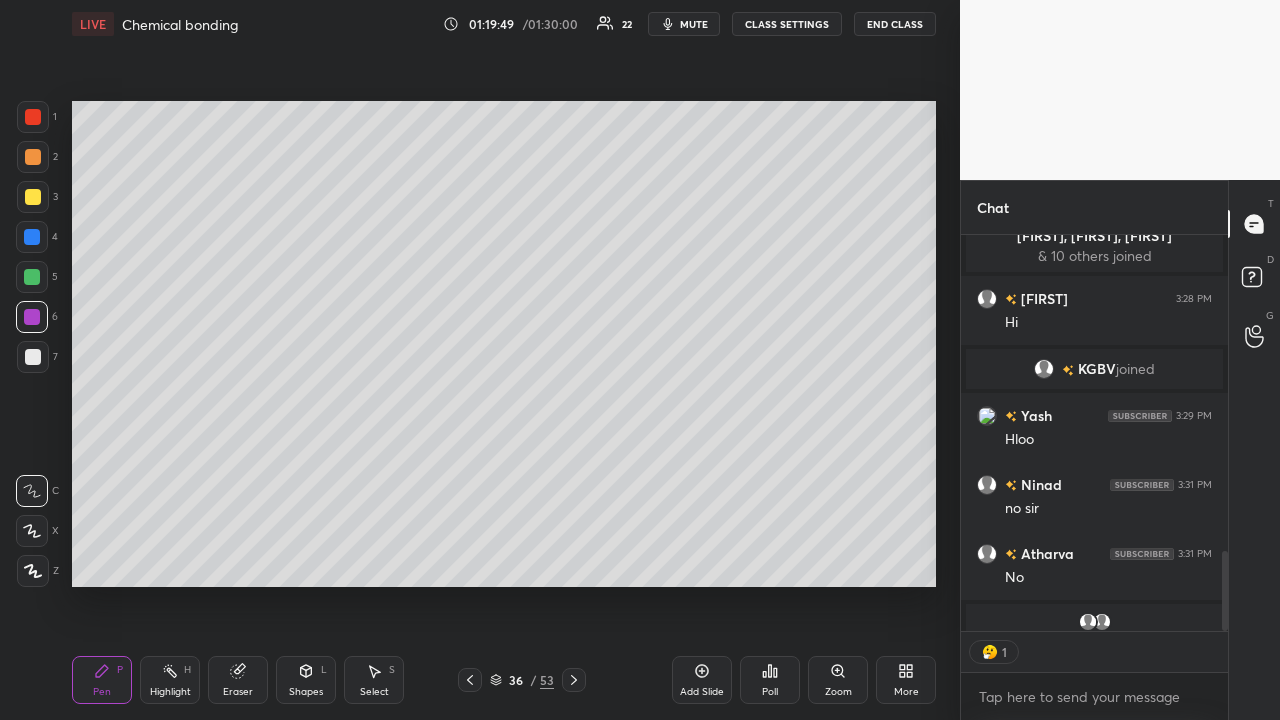 scroll, scrollTop: 390, scrollLeft: 261, axis: both 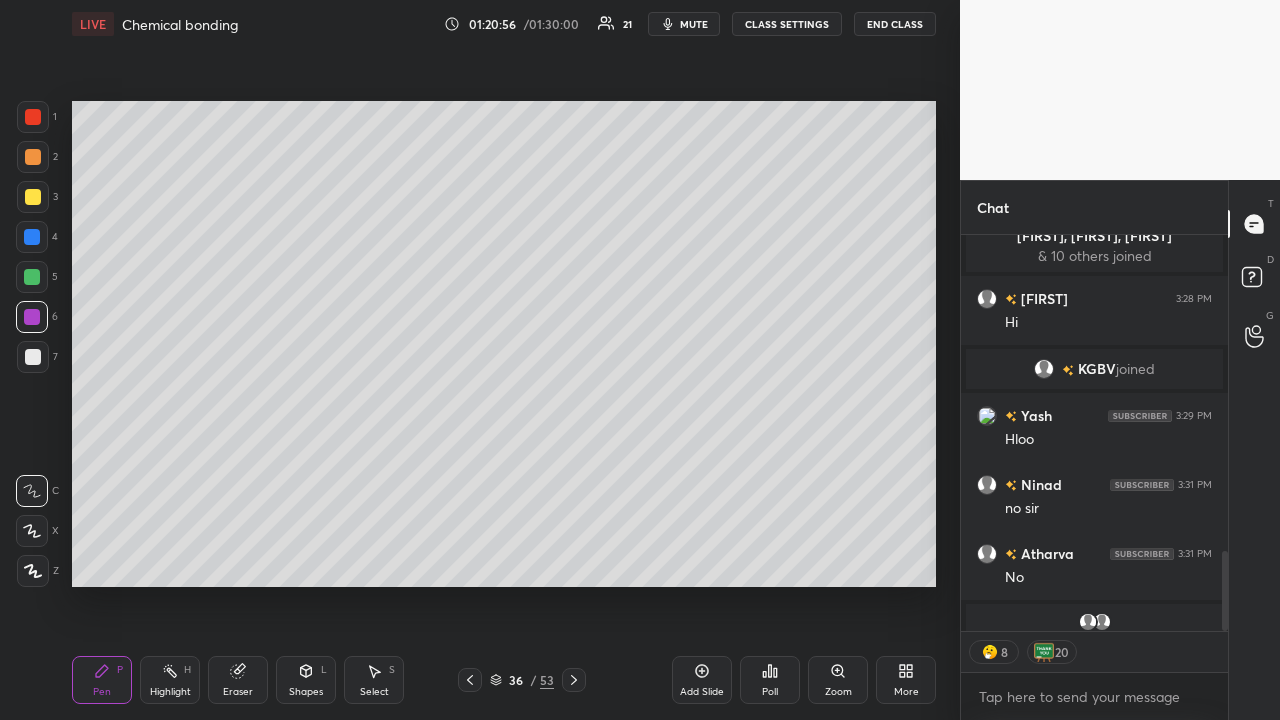 click 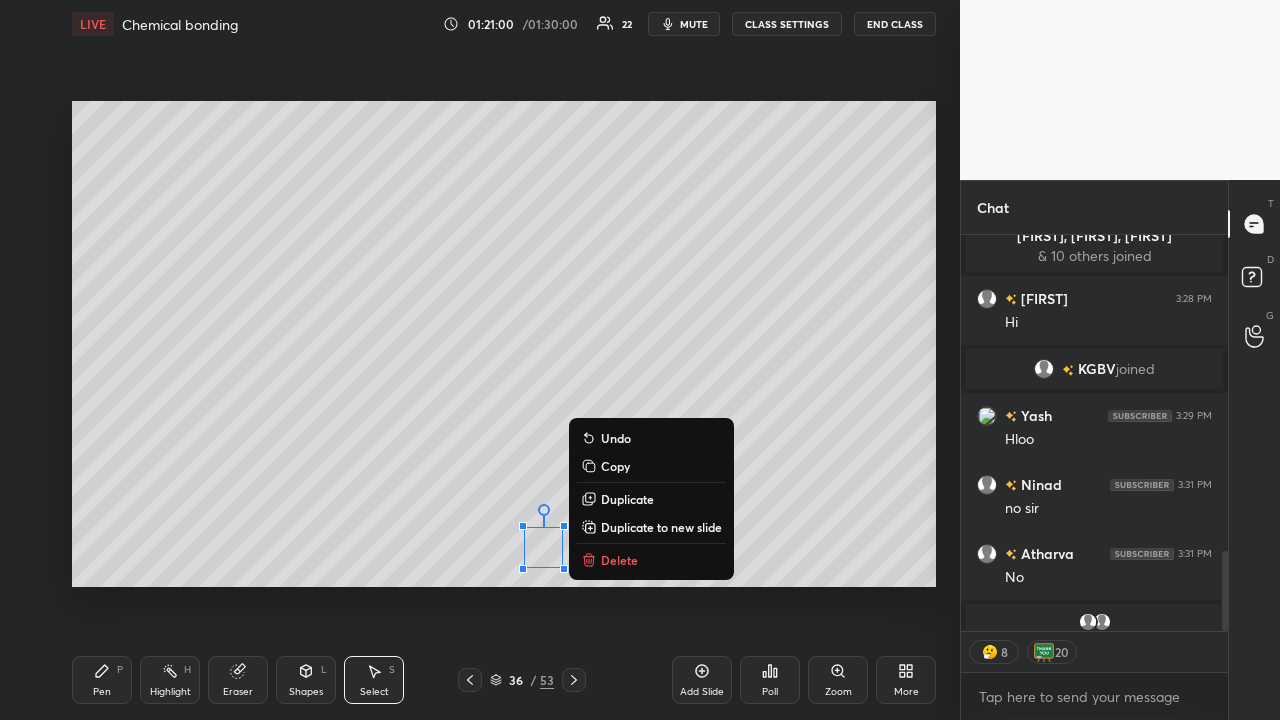 click on "Pen" at bounding box center (102, 692) 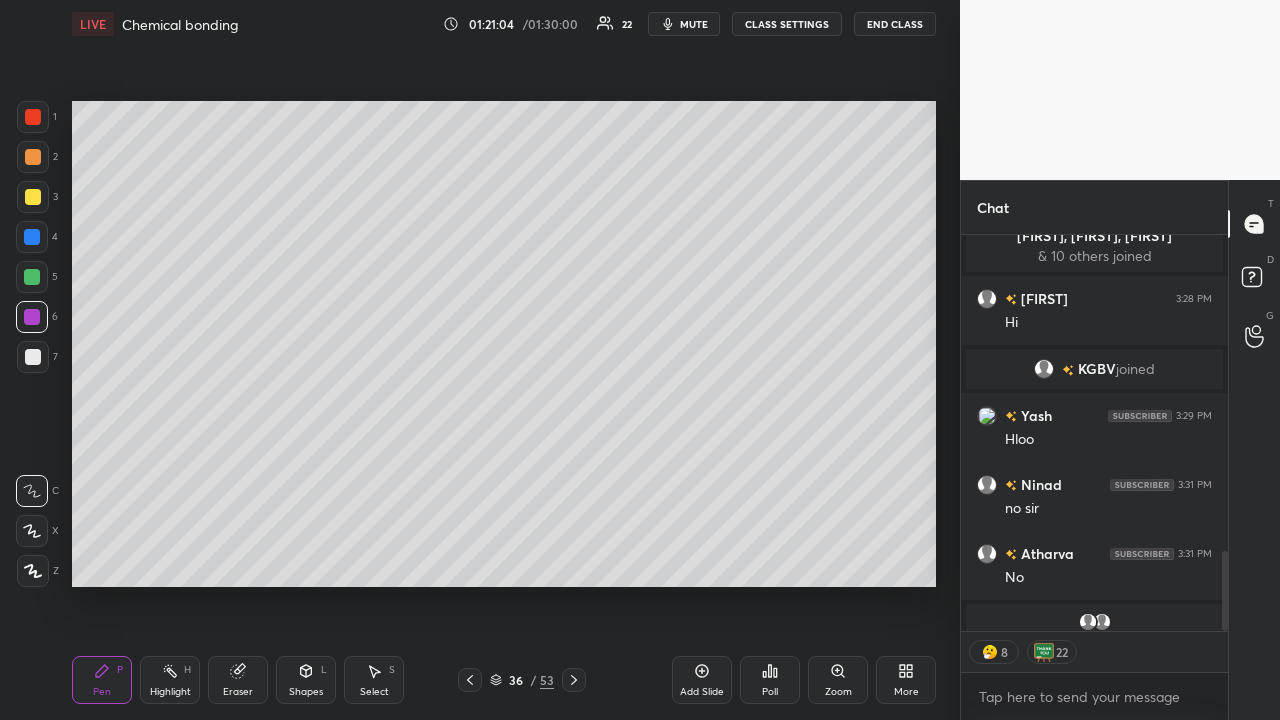 click 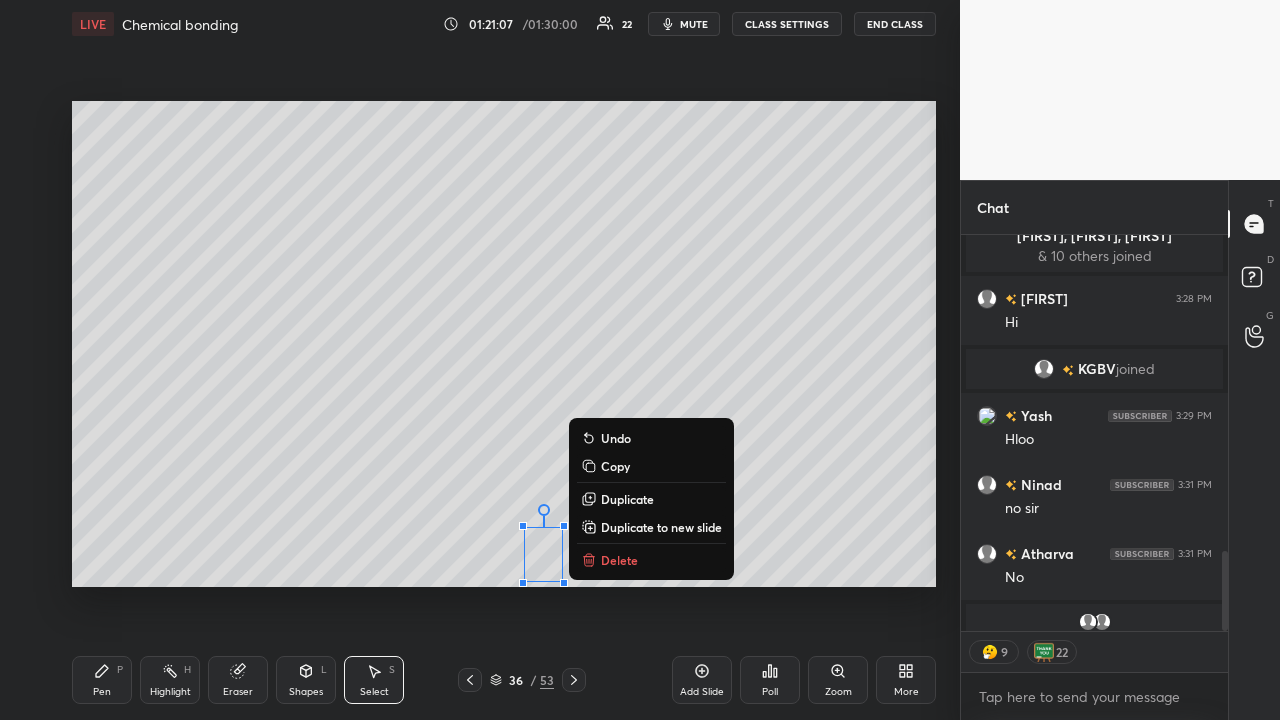 click 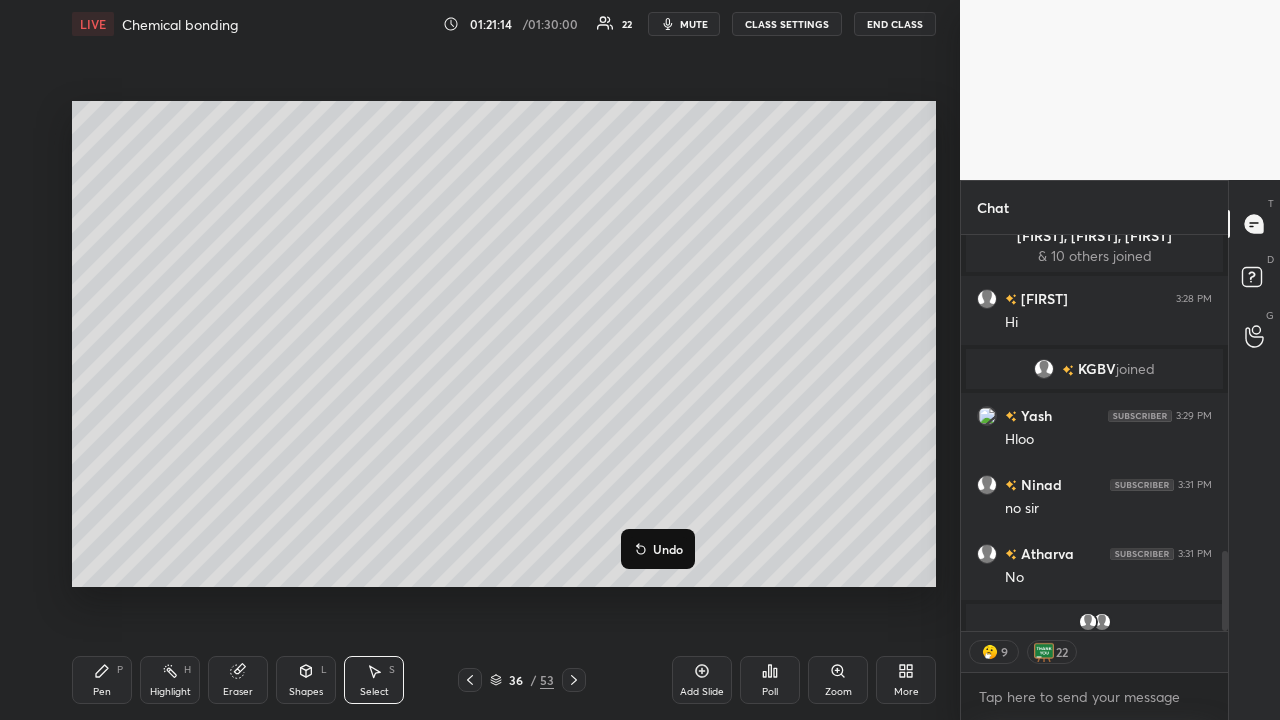 click on "0 ° Undo Copy Duplicate Duplicate to new slide Delete" at bounding box center [504, 344] 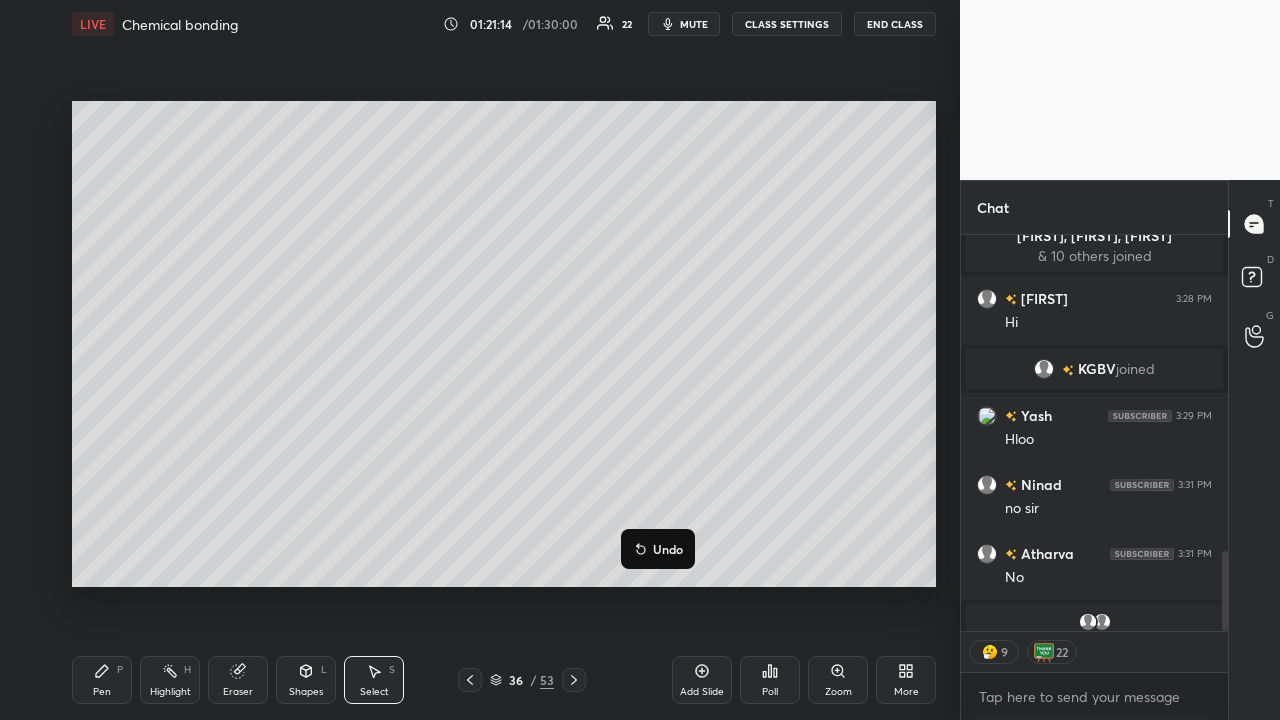 scroll, scrollTop: 7, scrollLeft: 7, axis: both 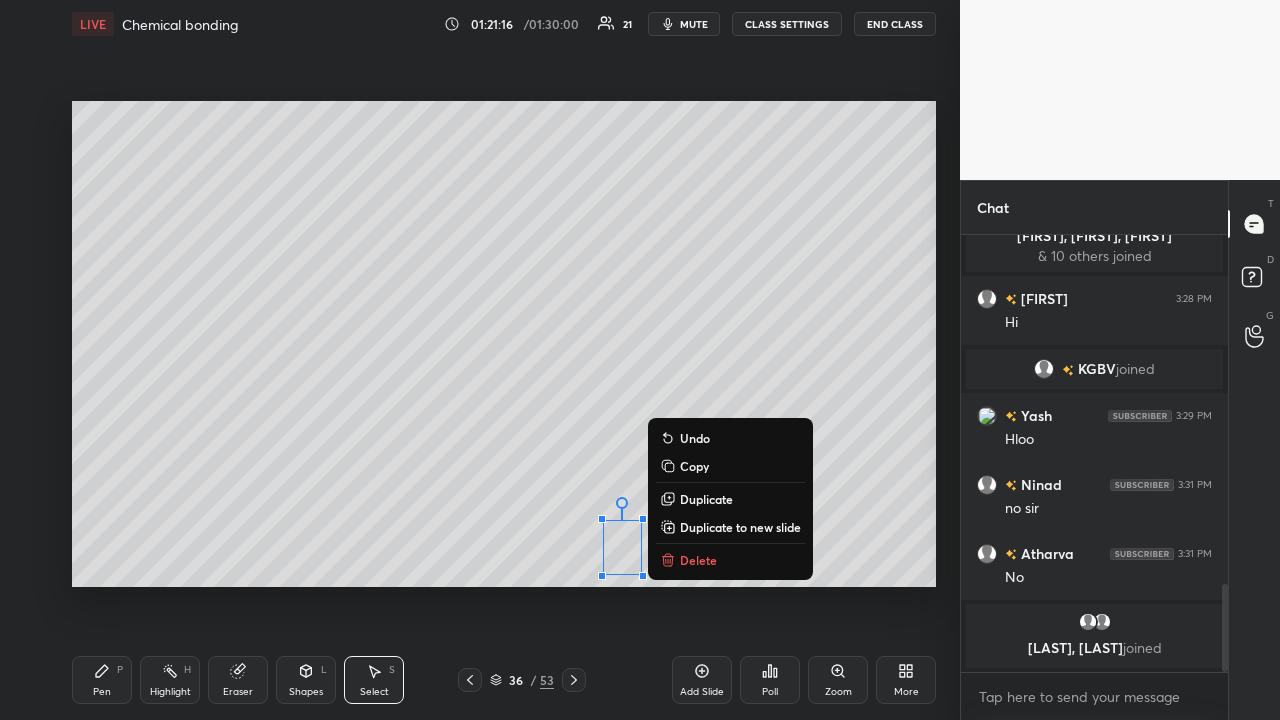 click 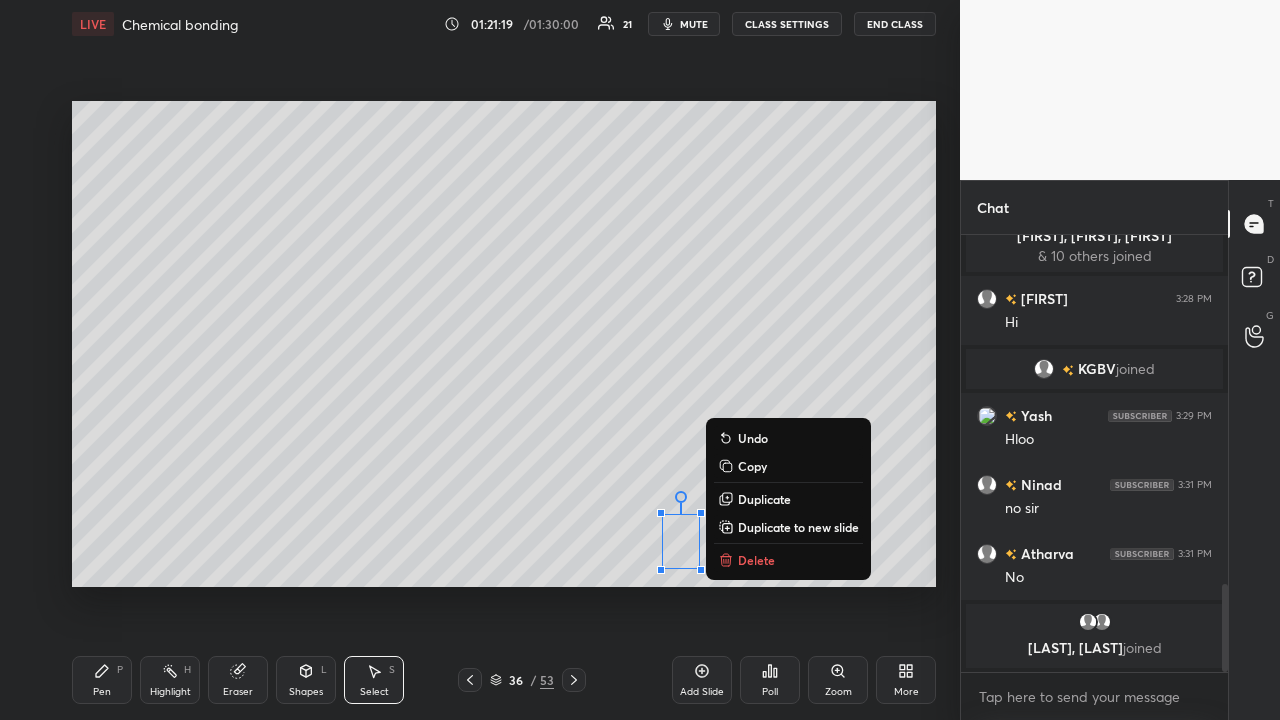 click 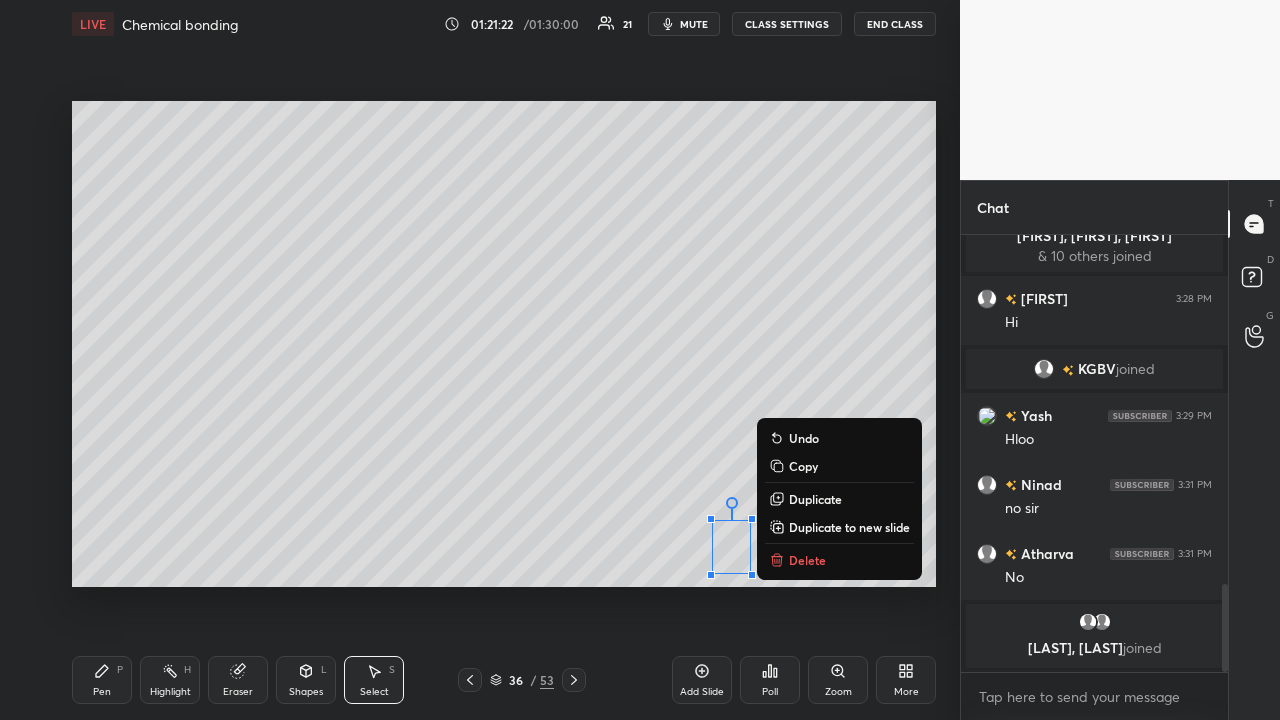 click on "0 ° Undo Copy Duplicate Duplicate to new slide Delete" at bounding box center (504, 344) 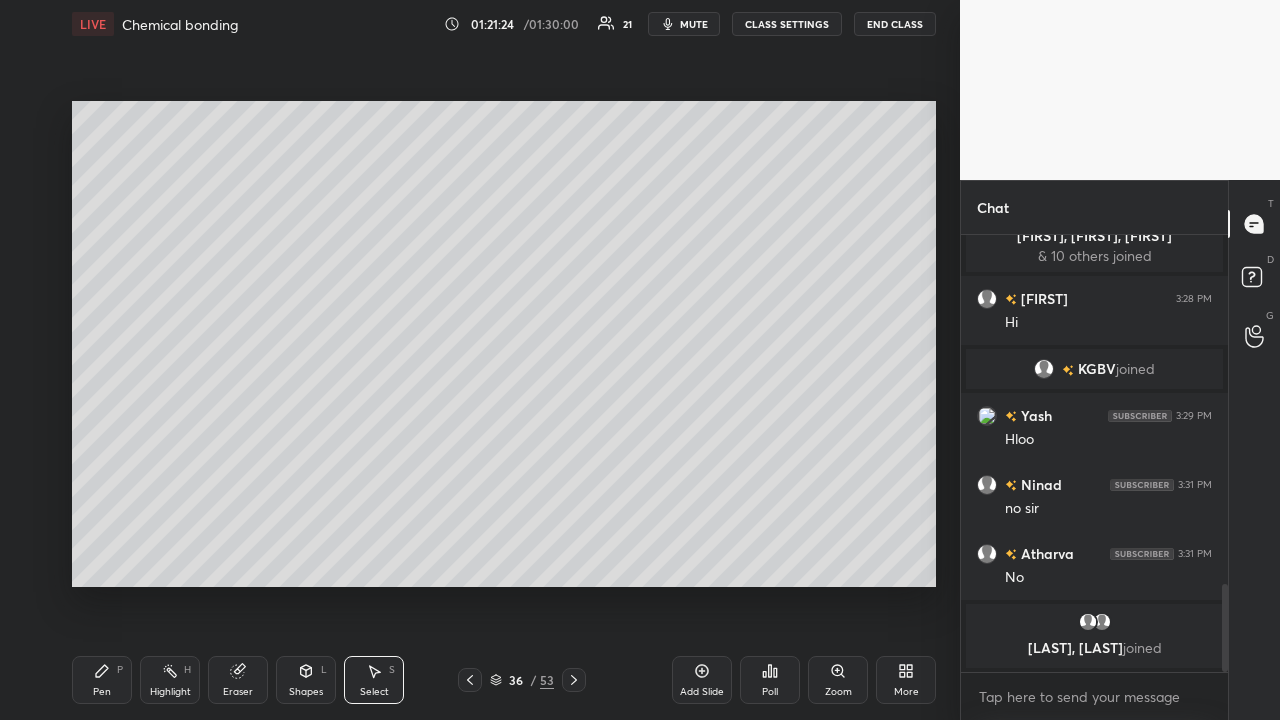 click on "Pen P" at bounding box center (102, 680) 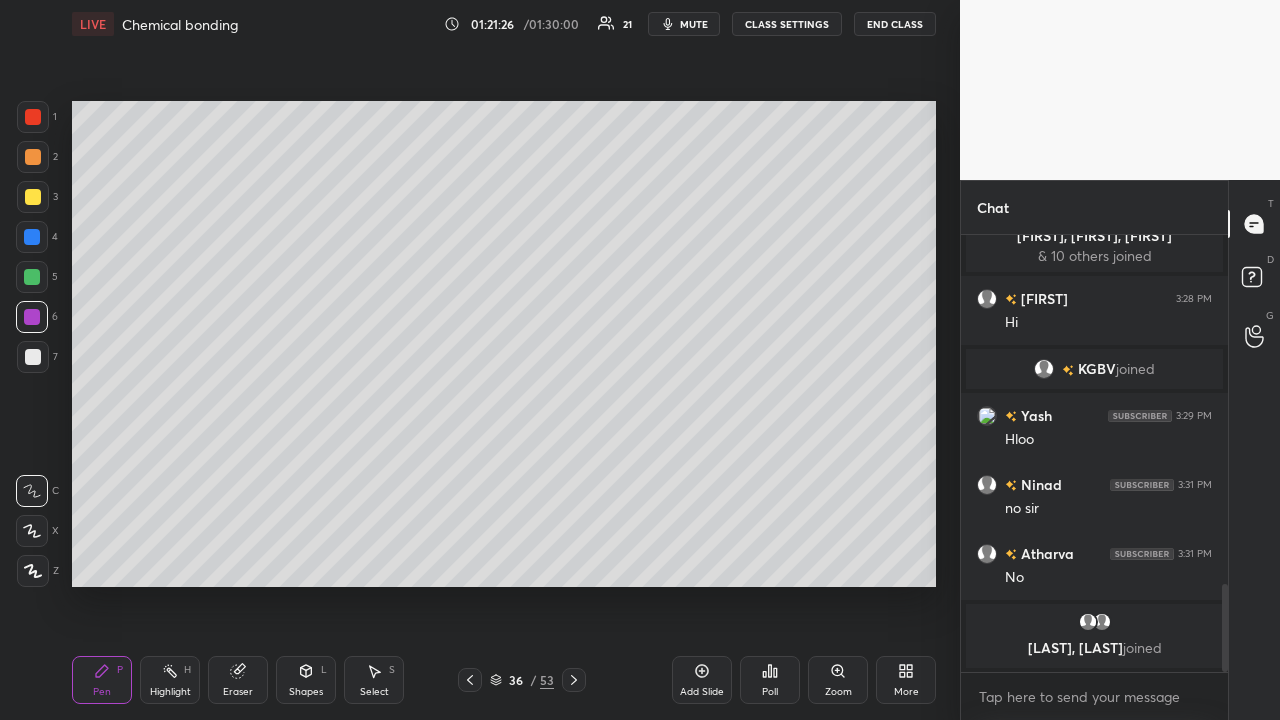click at bounding box center (32, 277) 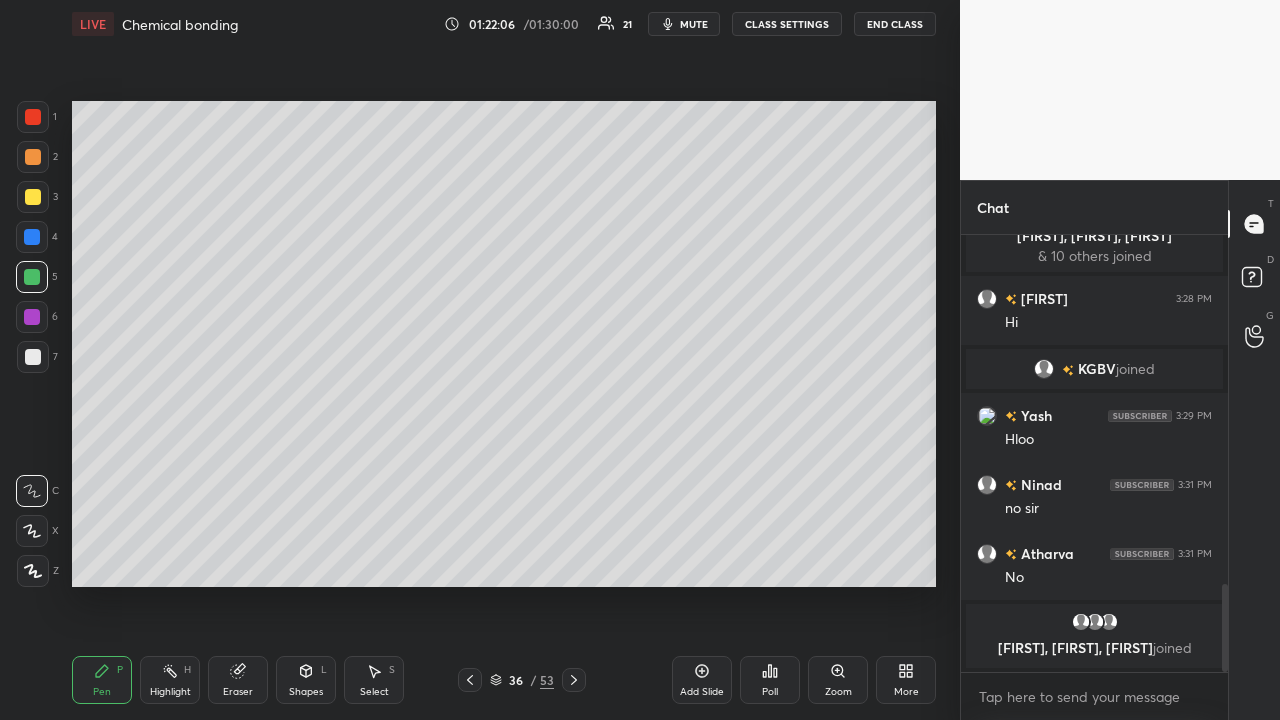 click 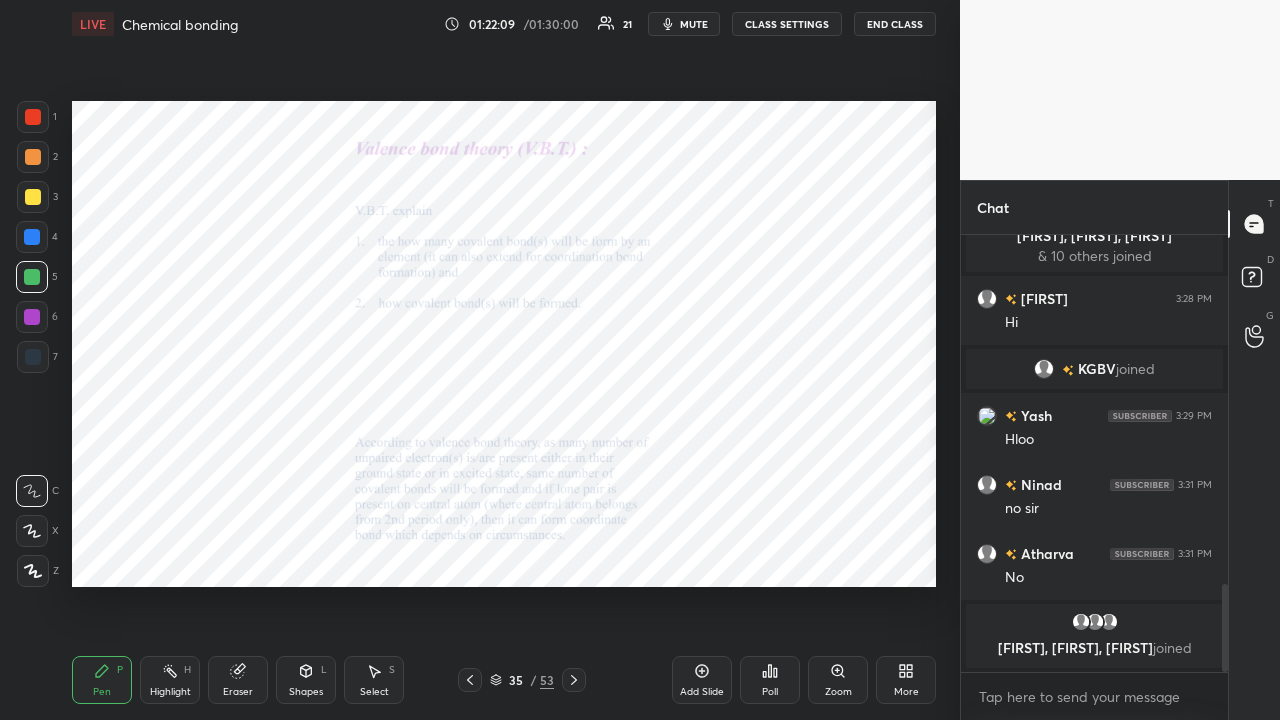 click at bounding box center (33, 117) 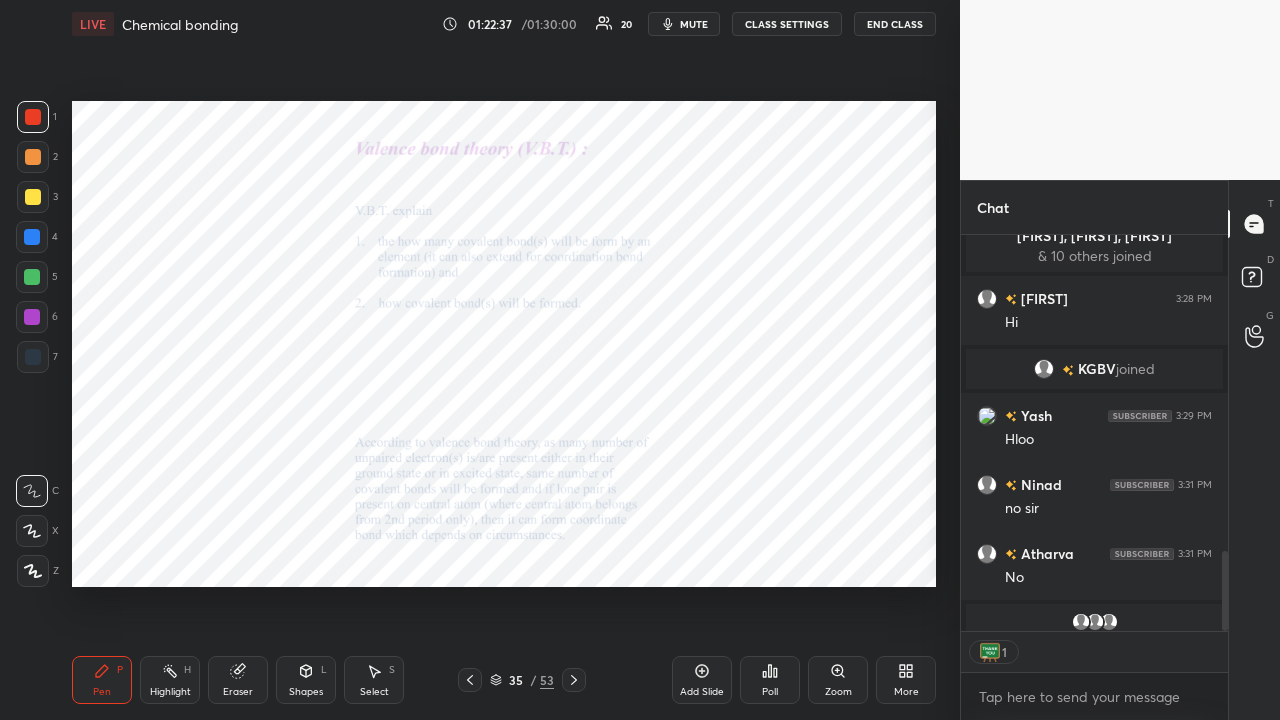 scroll, scrollTop: 390, scrollLeft: 261, axis: both 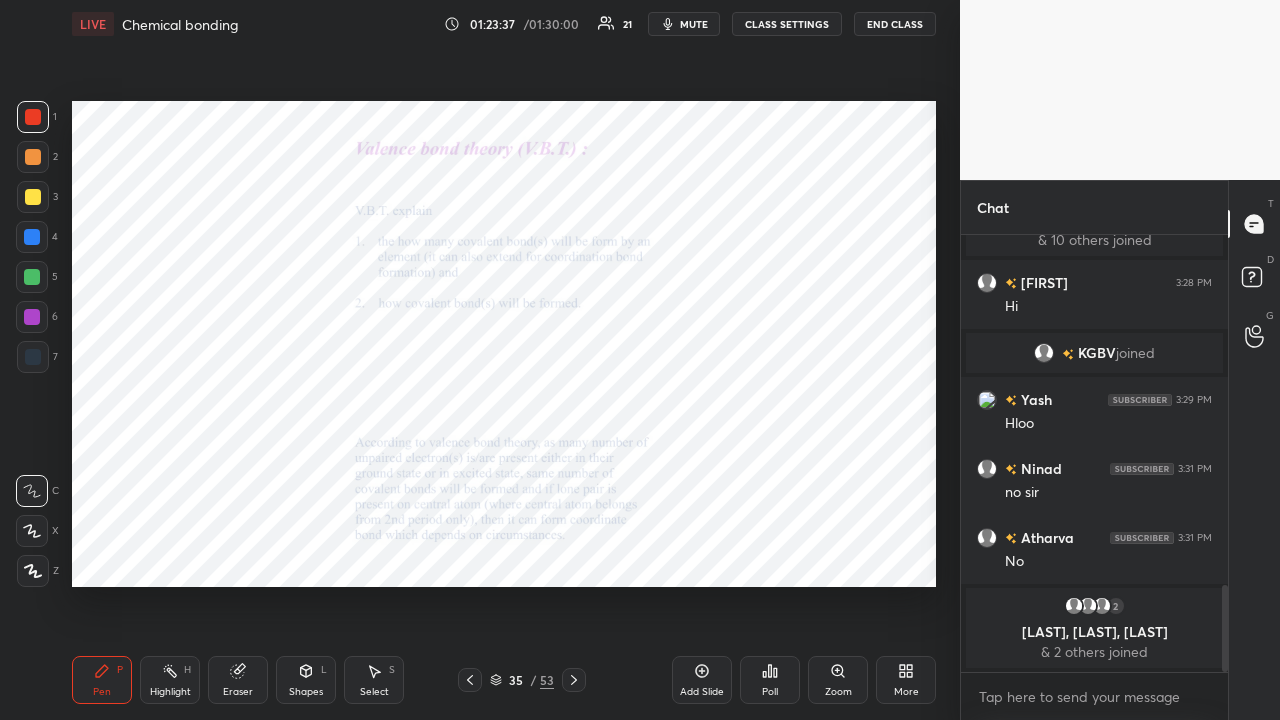 click 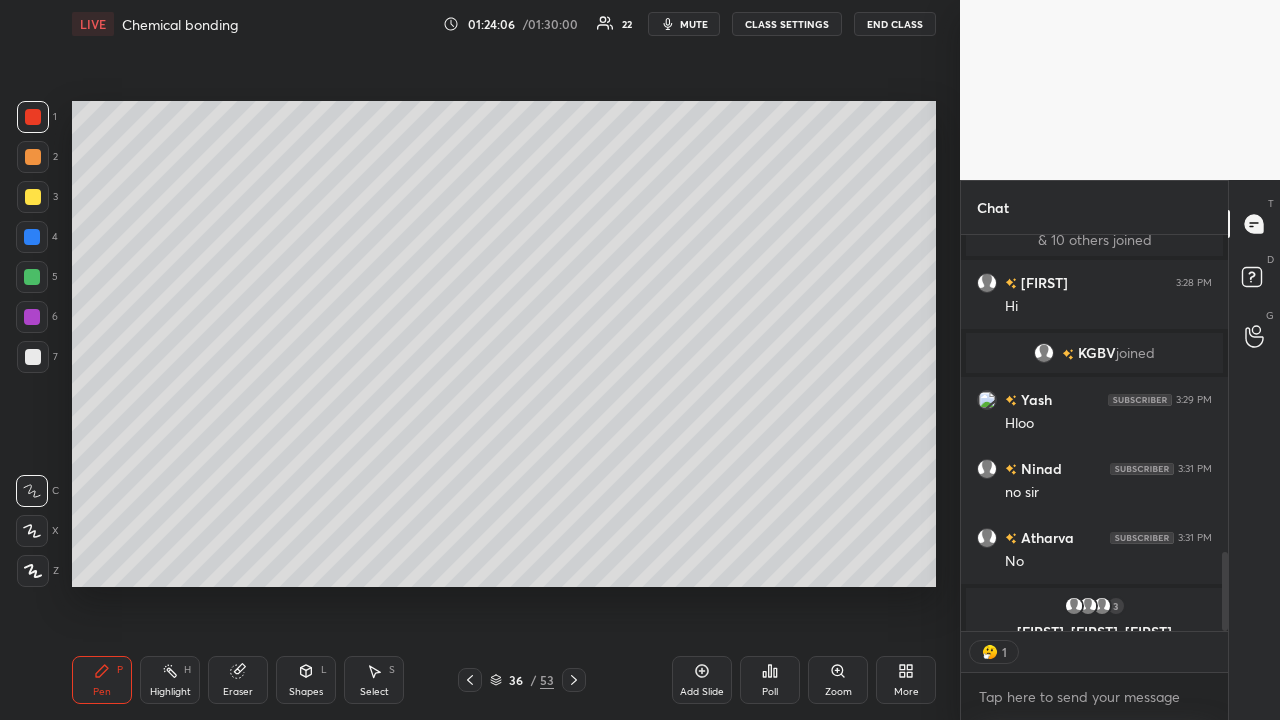 scroll, scrollTop: 390, scrollLeft: 261, axis: both 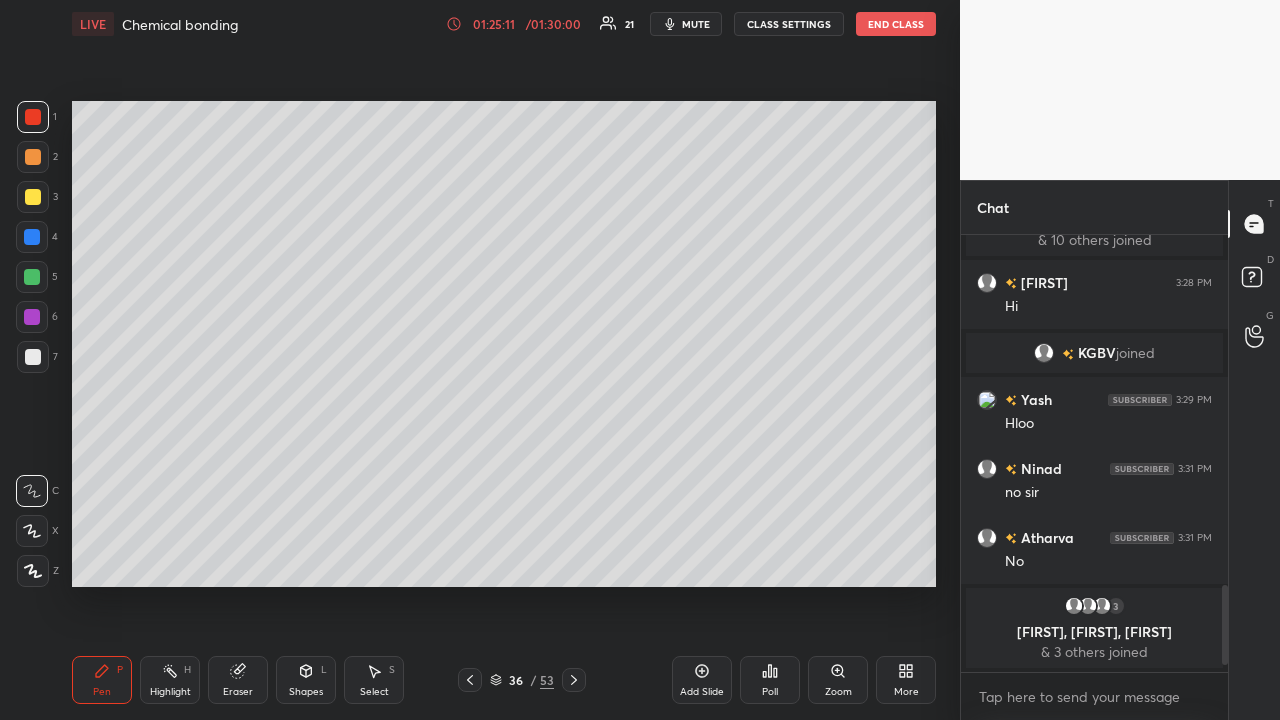 click at bounding box center (470, 680) 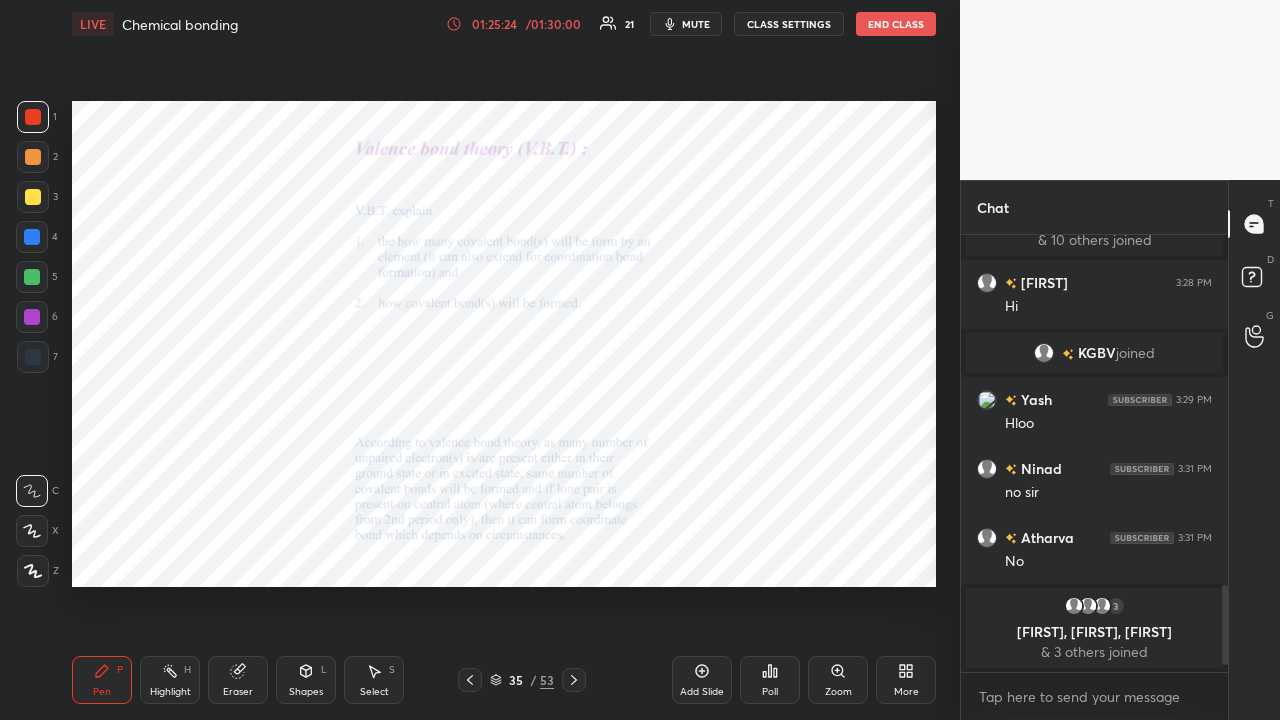 click 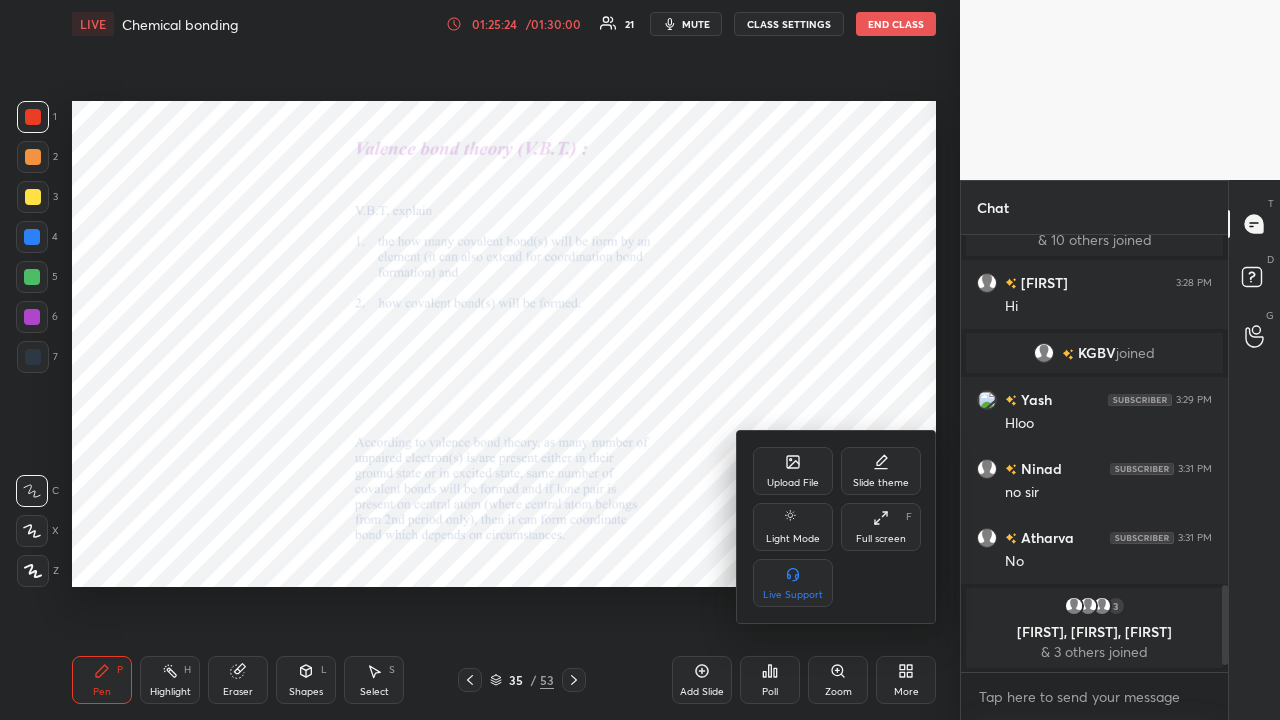 click at bounding box center [640, 360] 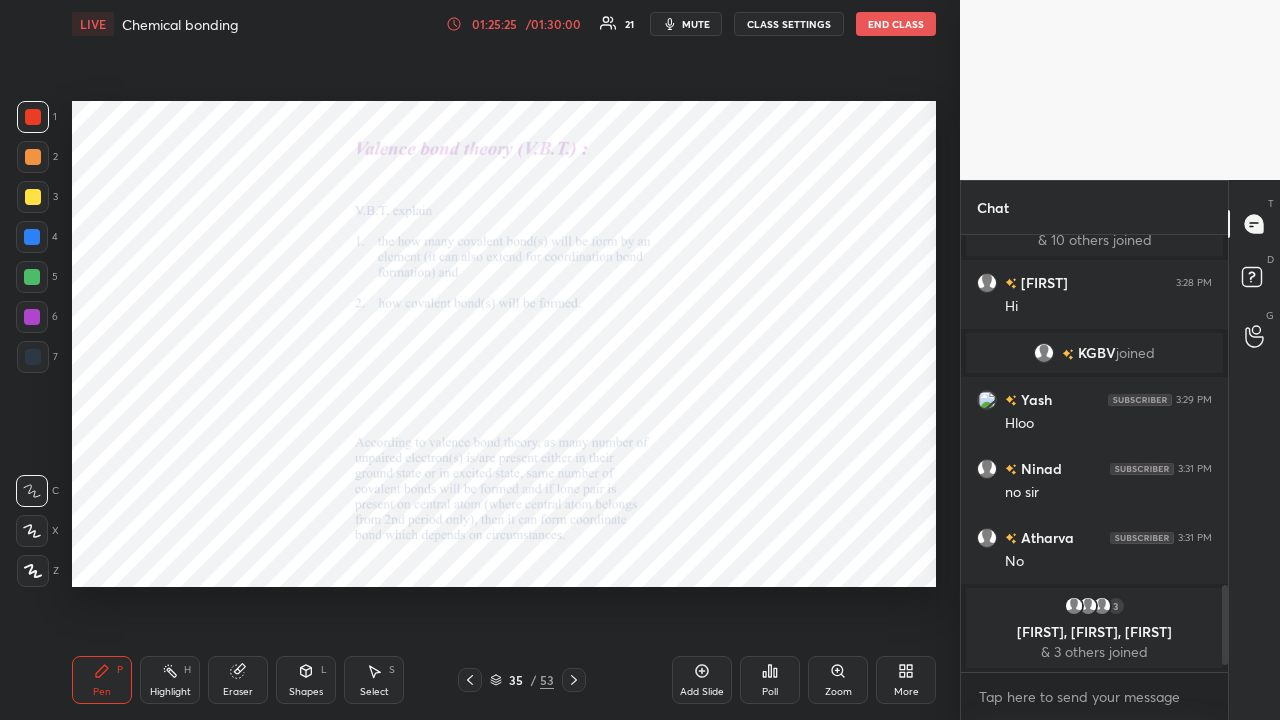 click 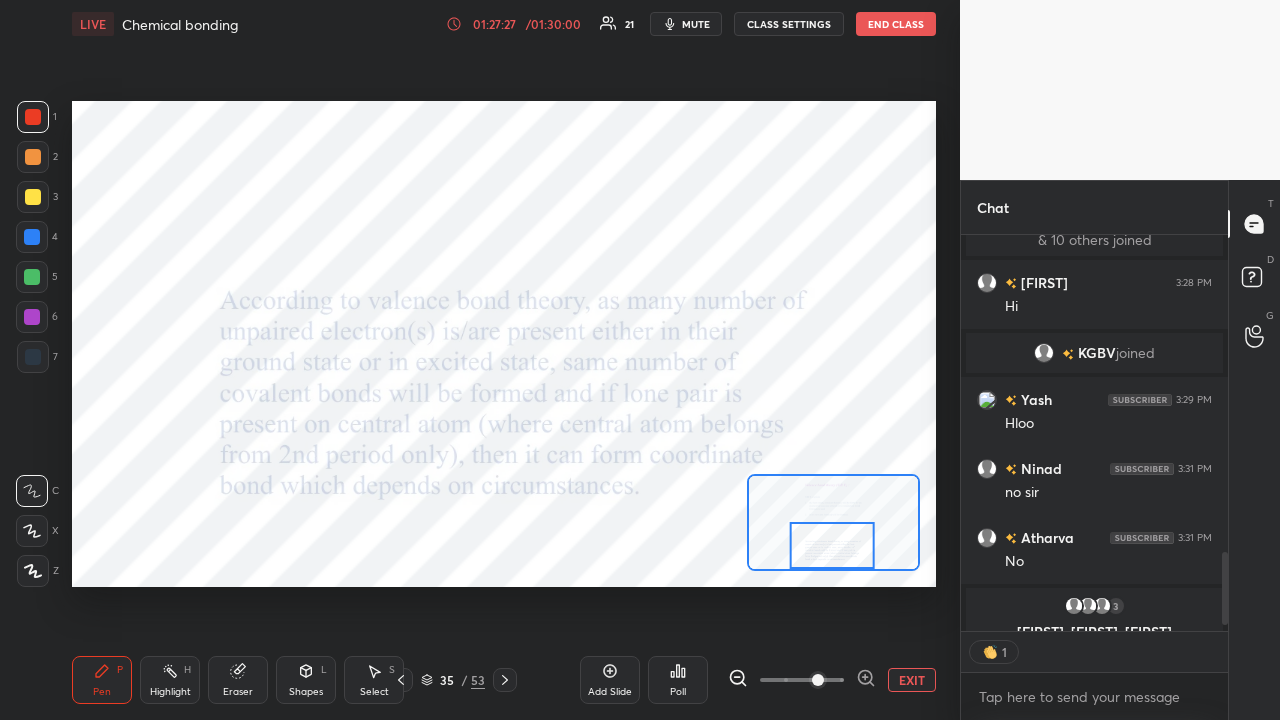 scroll, scrollTop: 390, scrollLeft: 261, axis: both 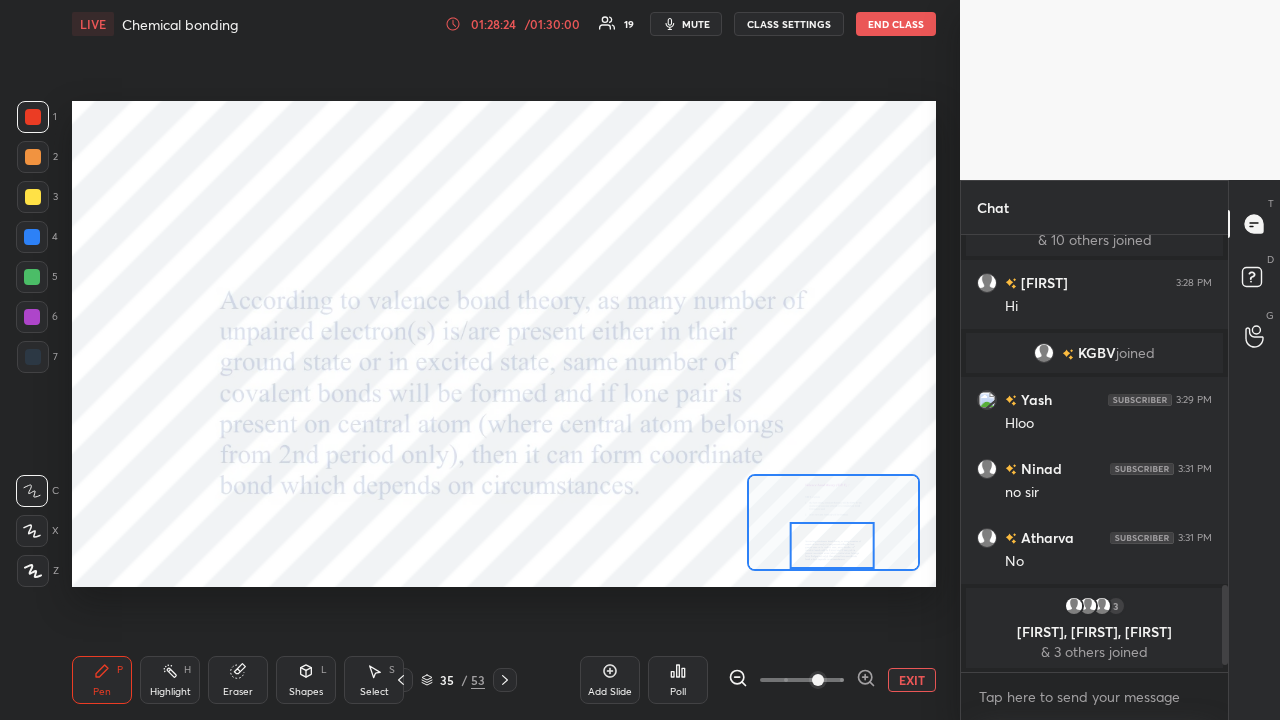 click 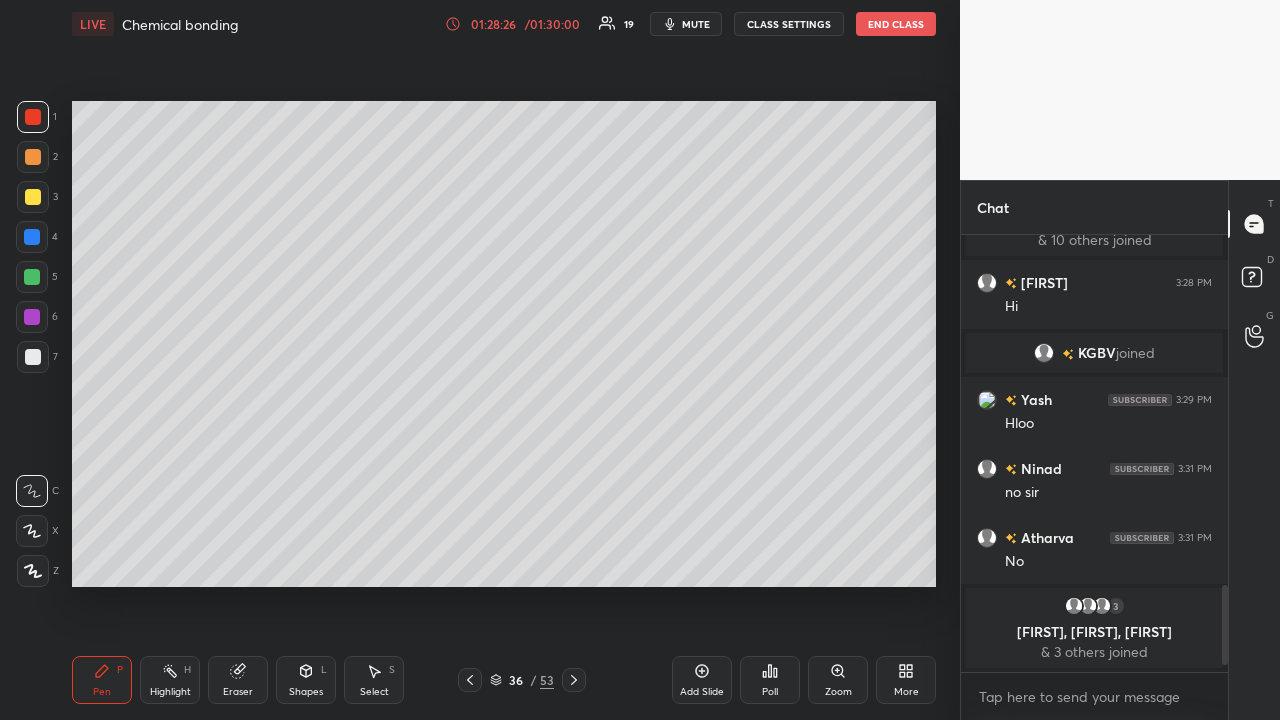 click at bounding box center (574, 680) 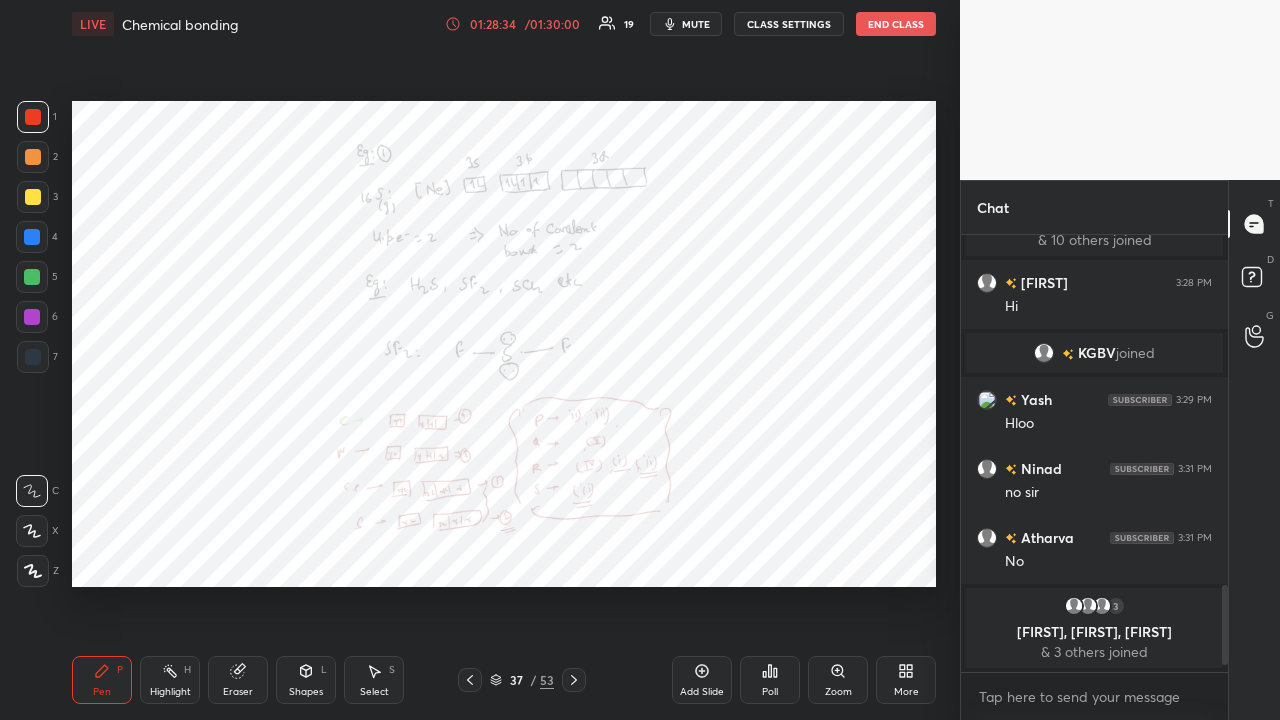 click 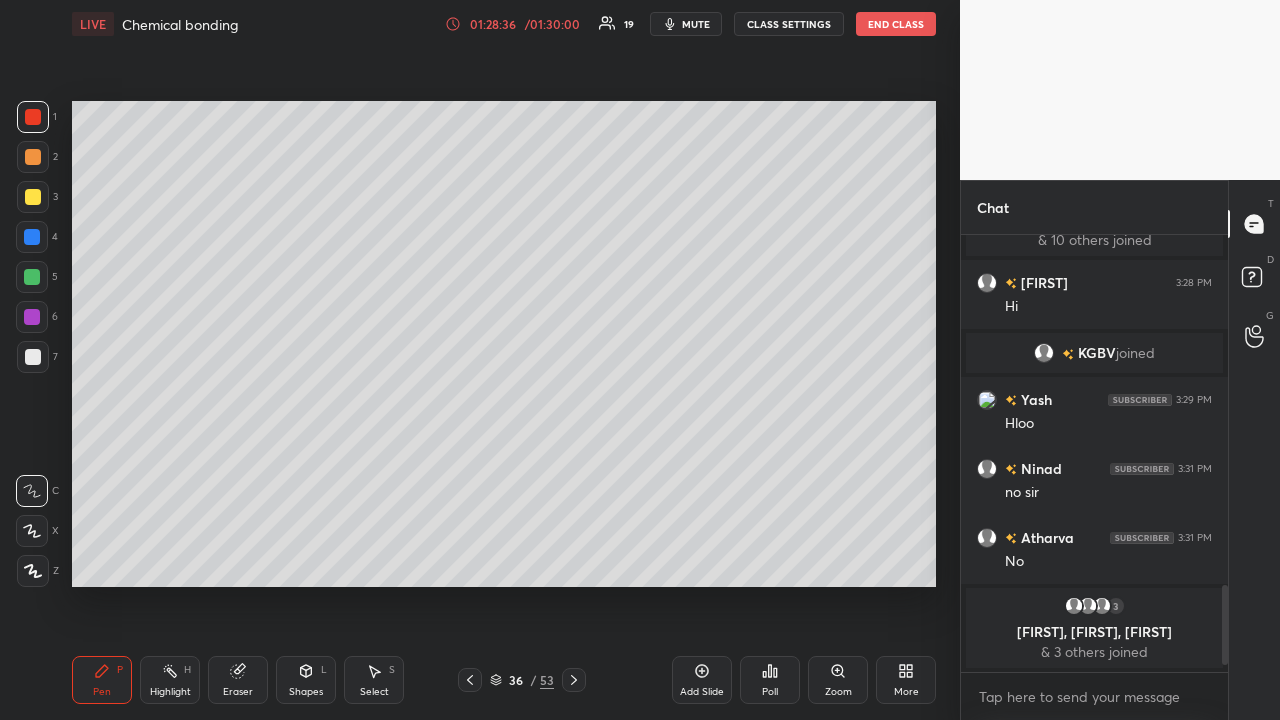 click 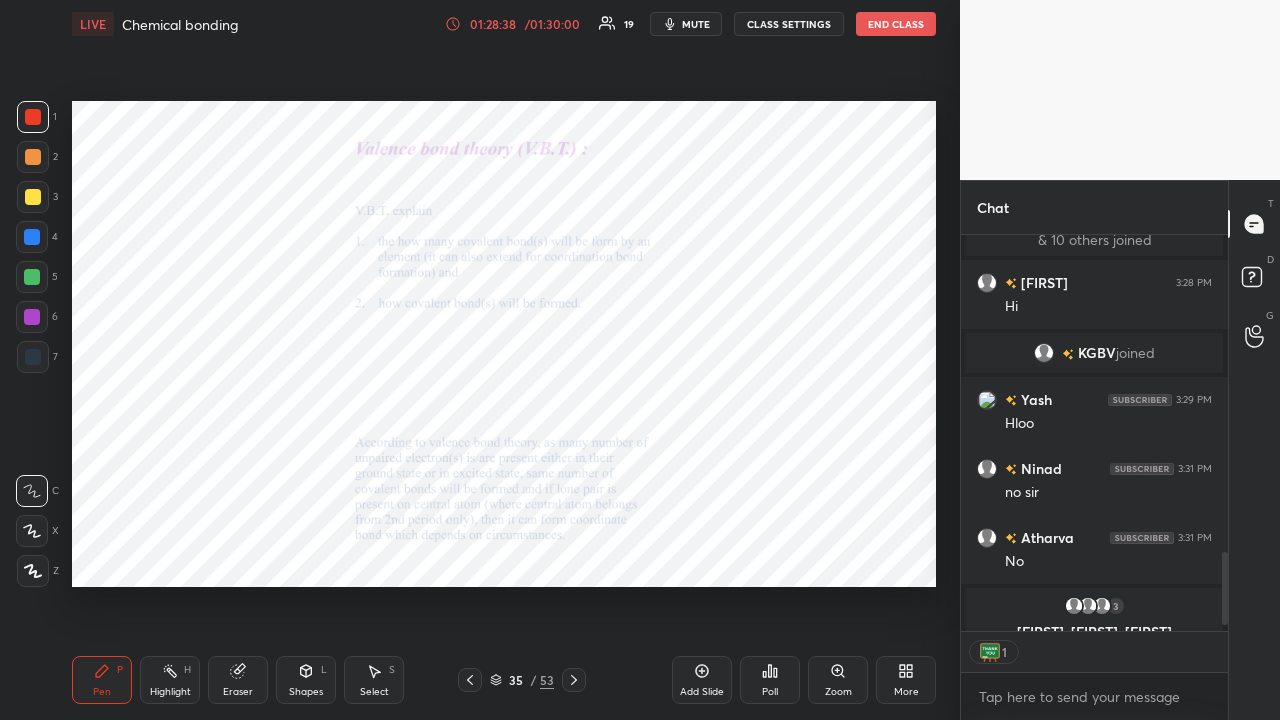 scroll, scrollTop: 390, scrollLeft: 261, axis: both 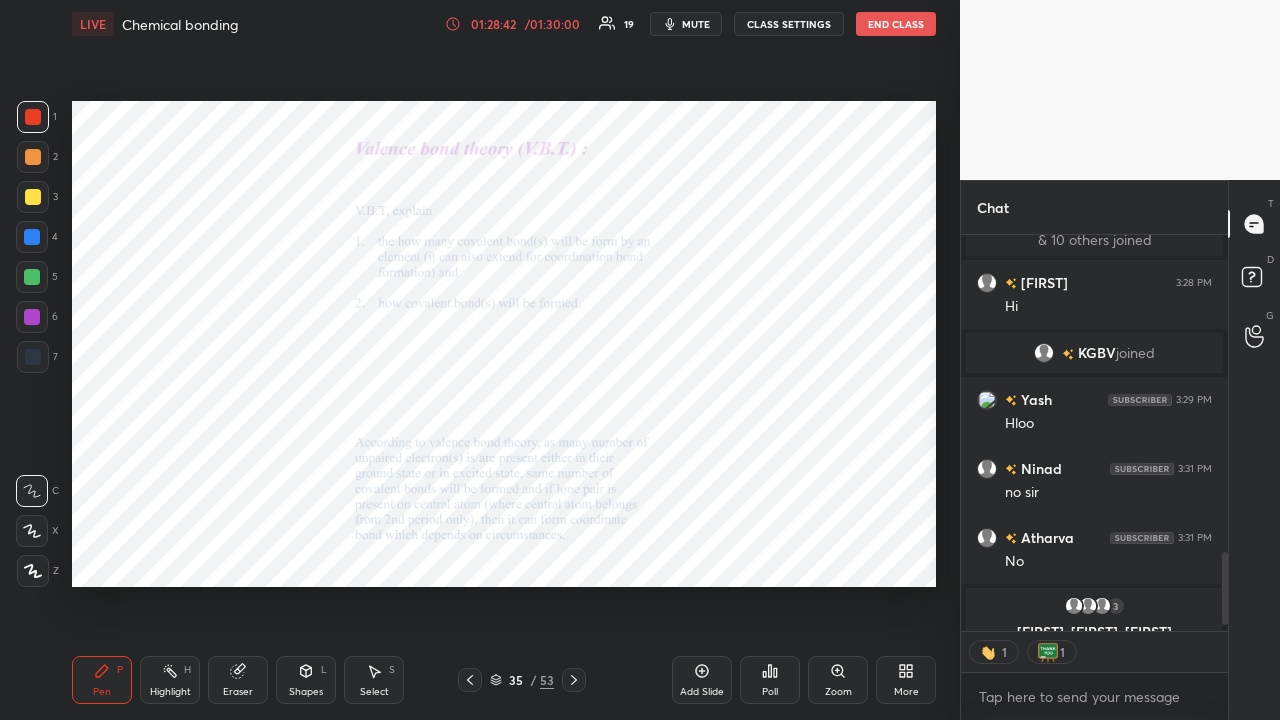 click at bounding box center [1048, 652] 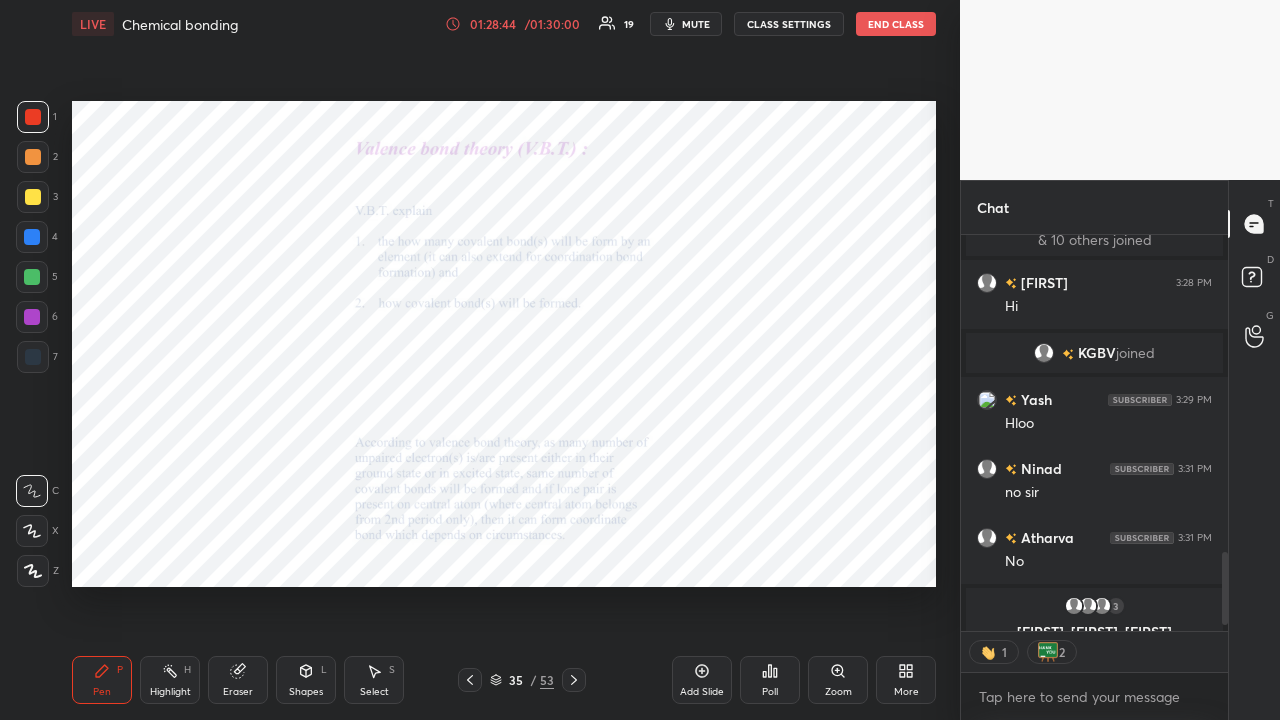 click at bounding box center (1048, 652) 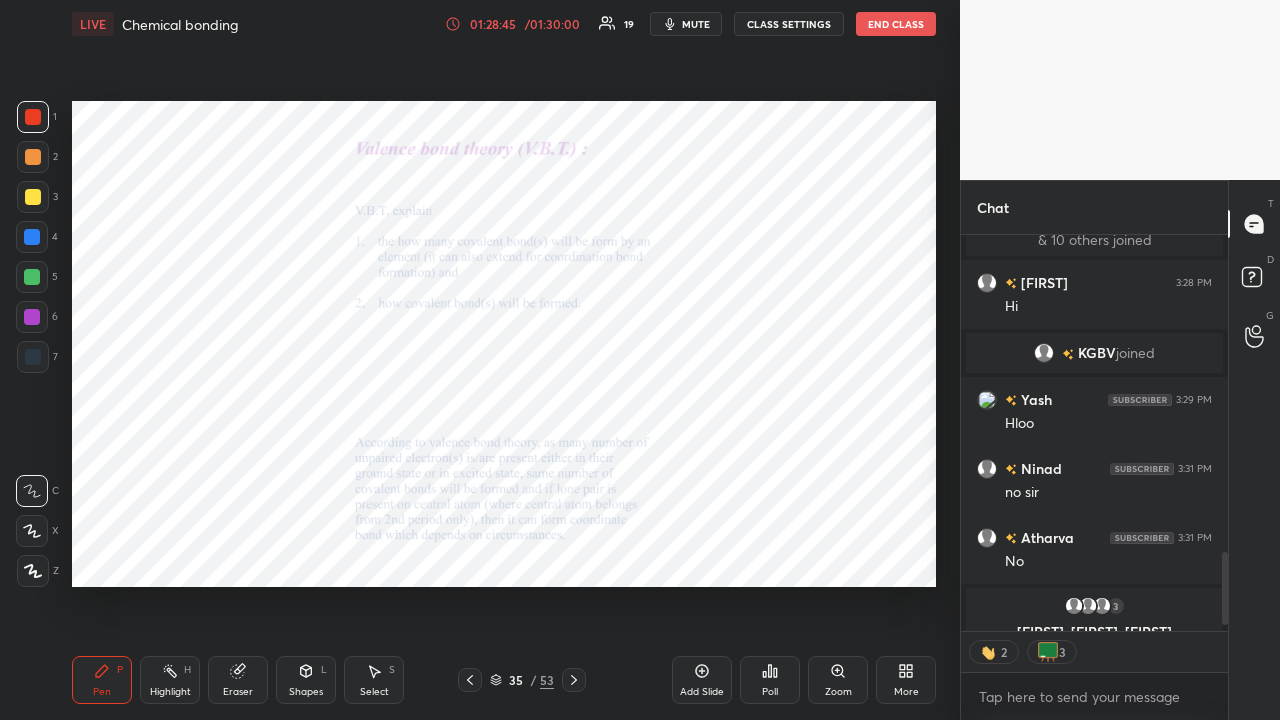 click at bounding box center (1048, 652) 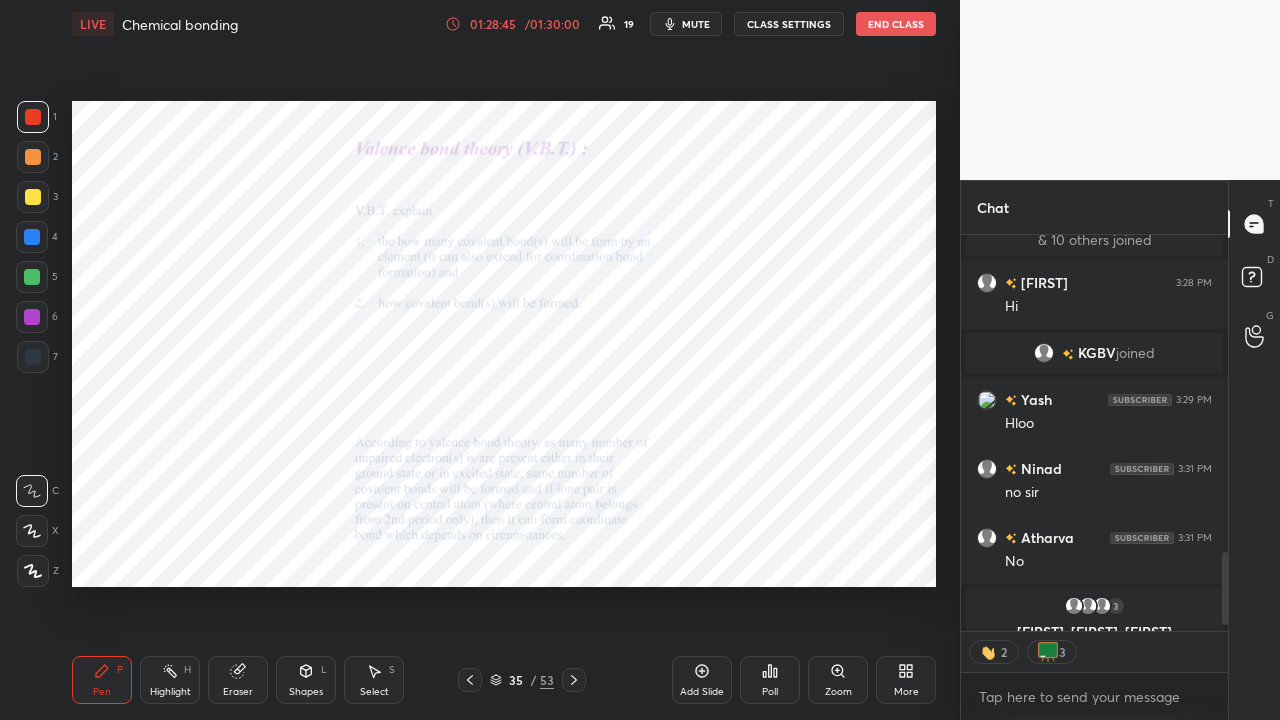 click at bounding box center [1048, 652] 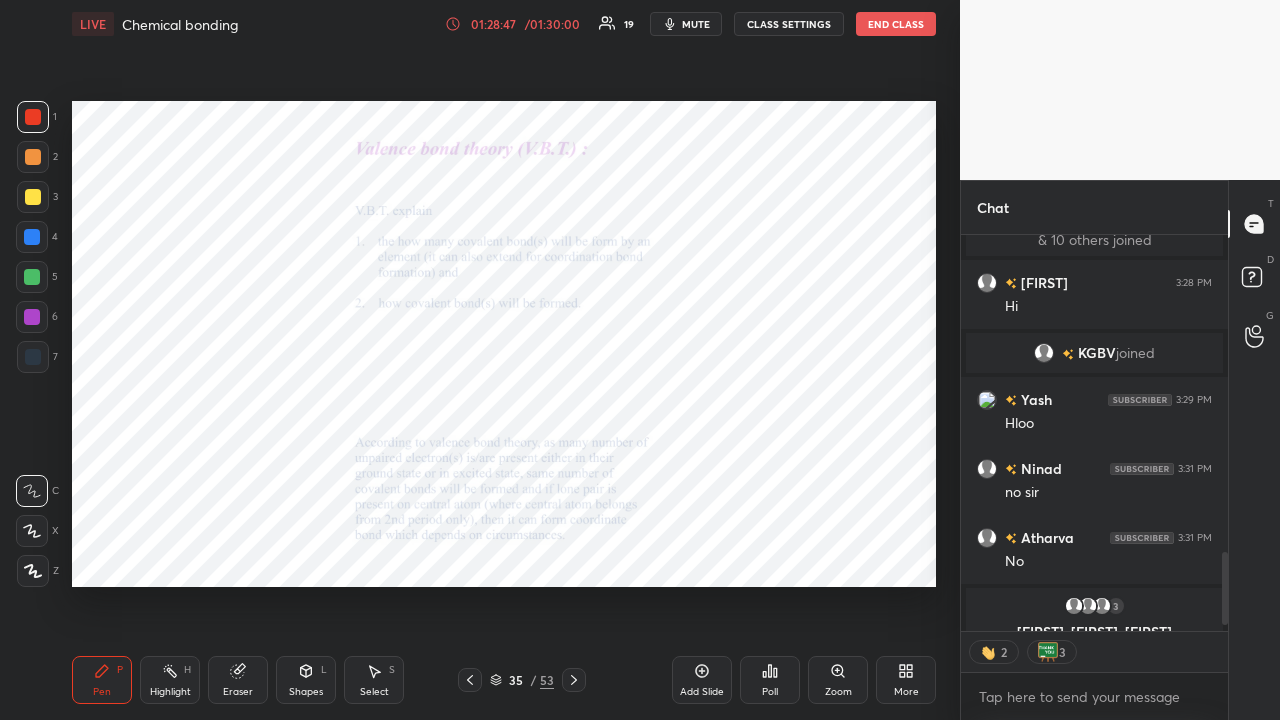 scroll, scrollTop: 1790, scrollLeft: 0, axis: vertical 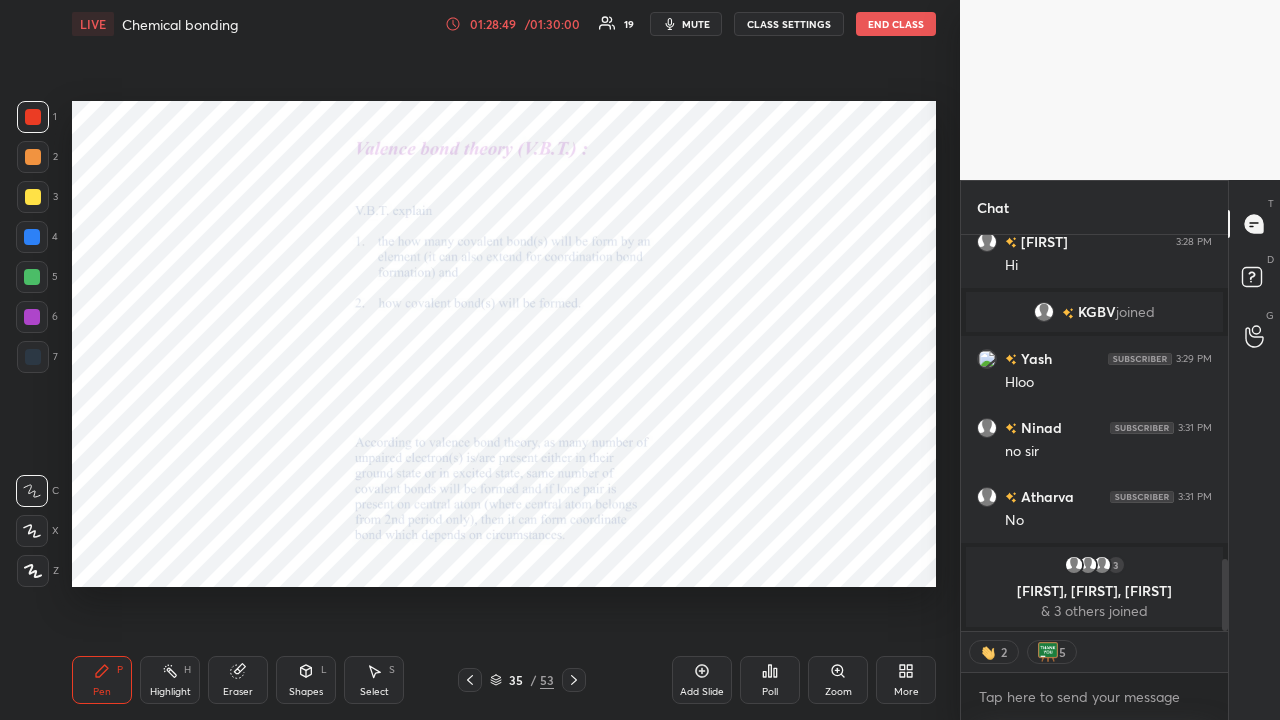 click at bounding box center [1048, 652] 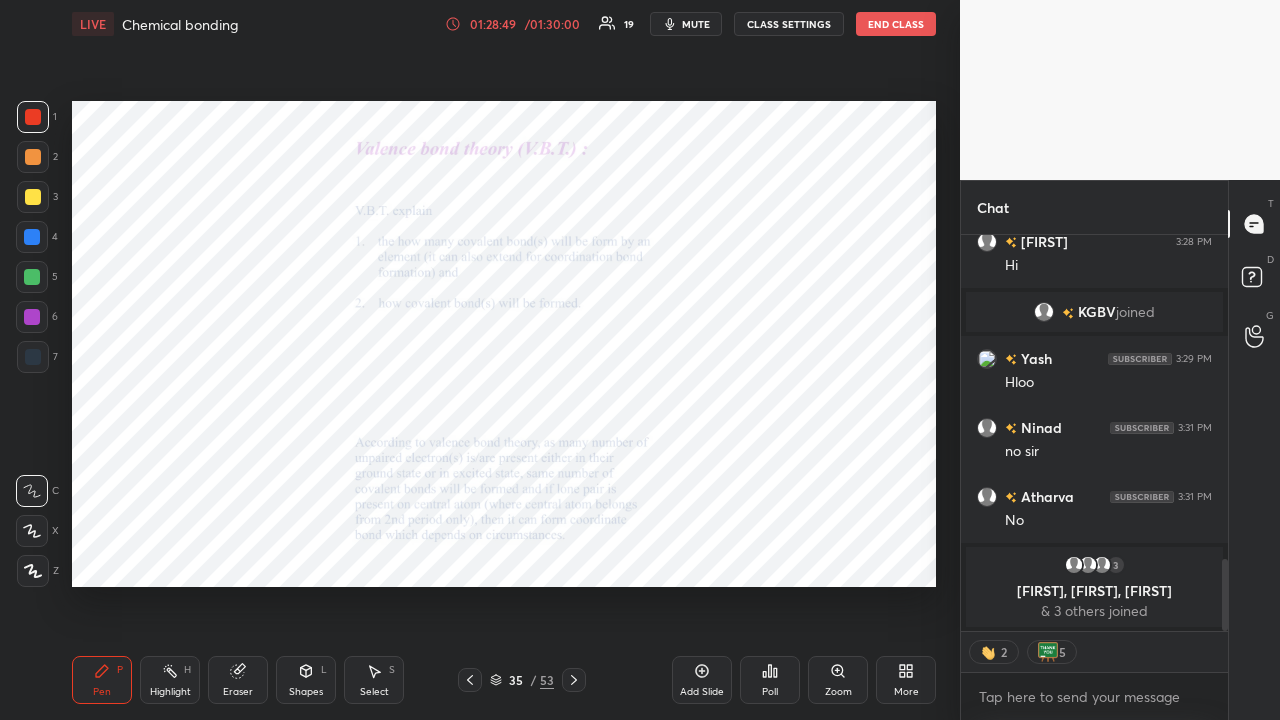 click at bounding box center [1048, 652] 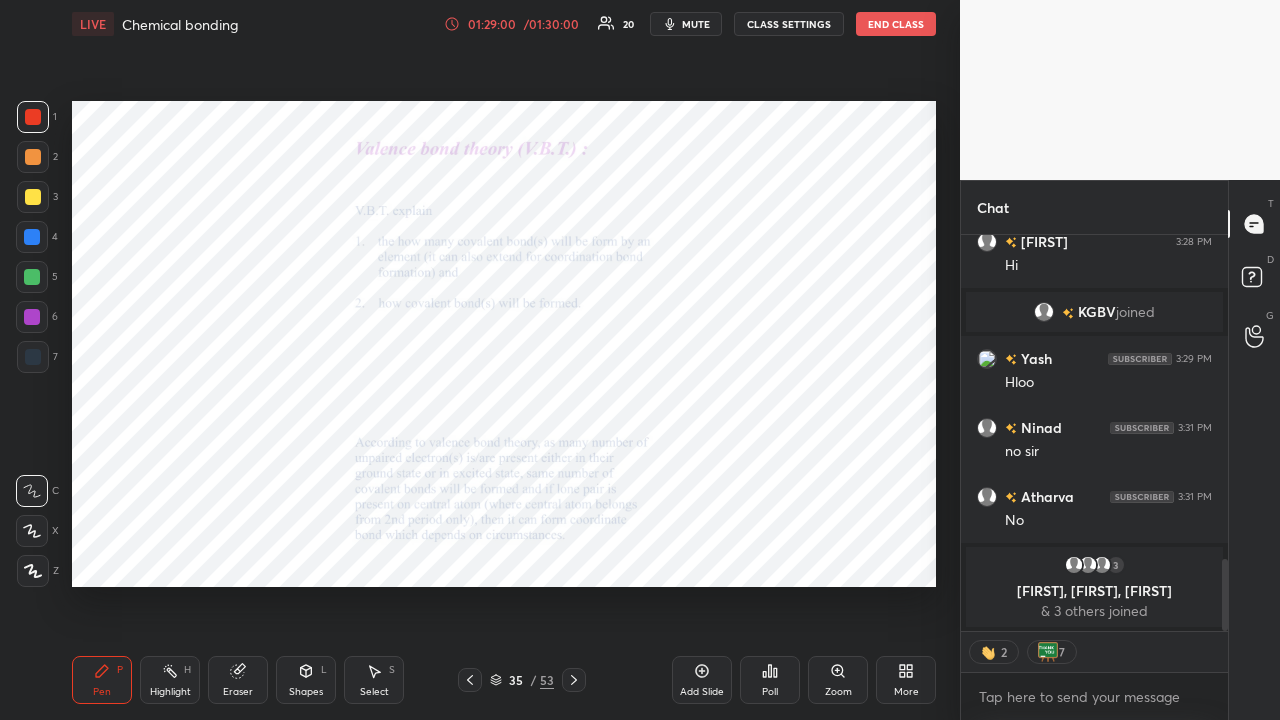 scroll, scrollTop: 1735, scrollLeft: 0, axis: vertical 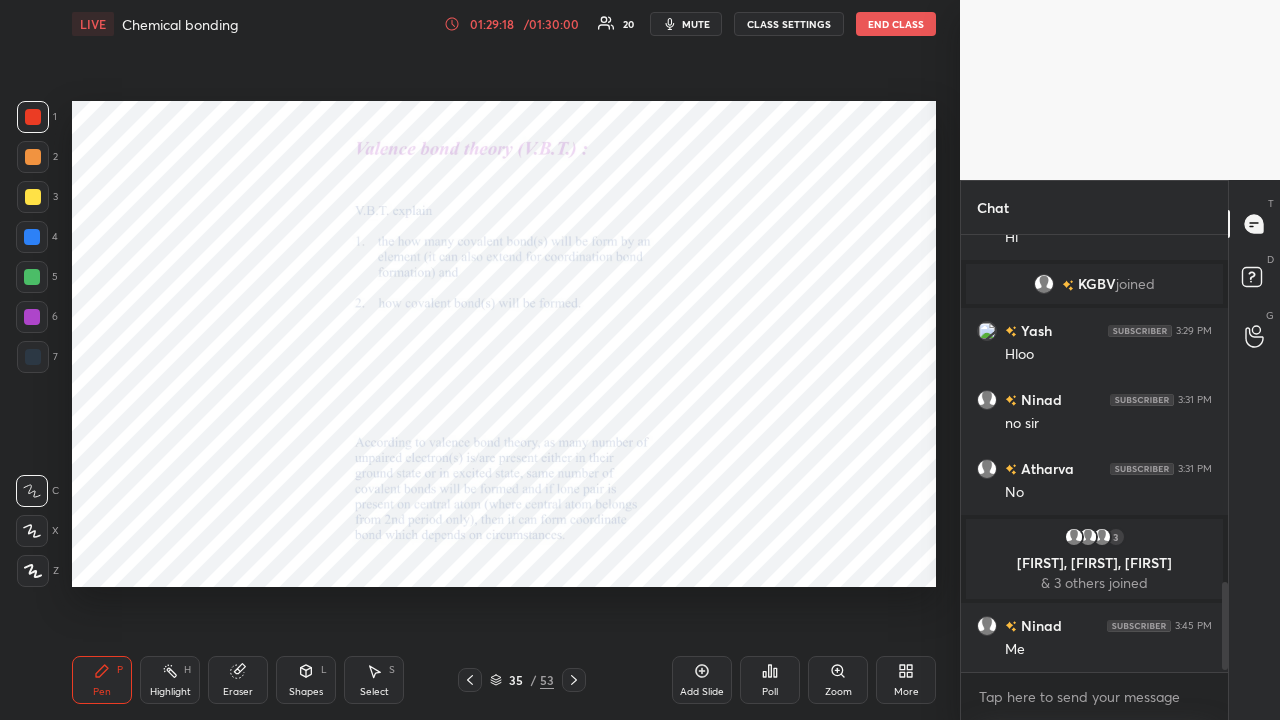 click 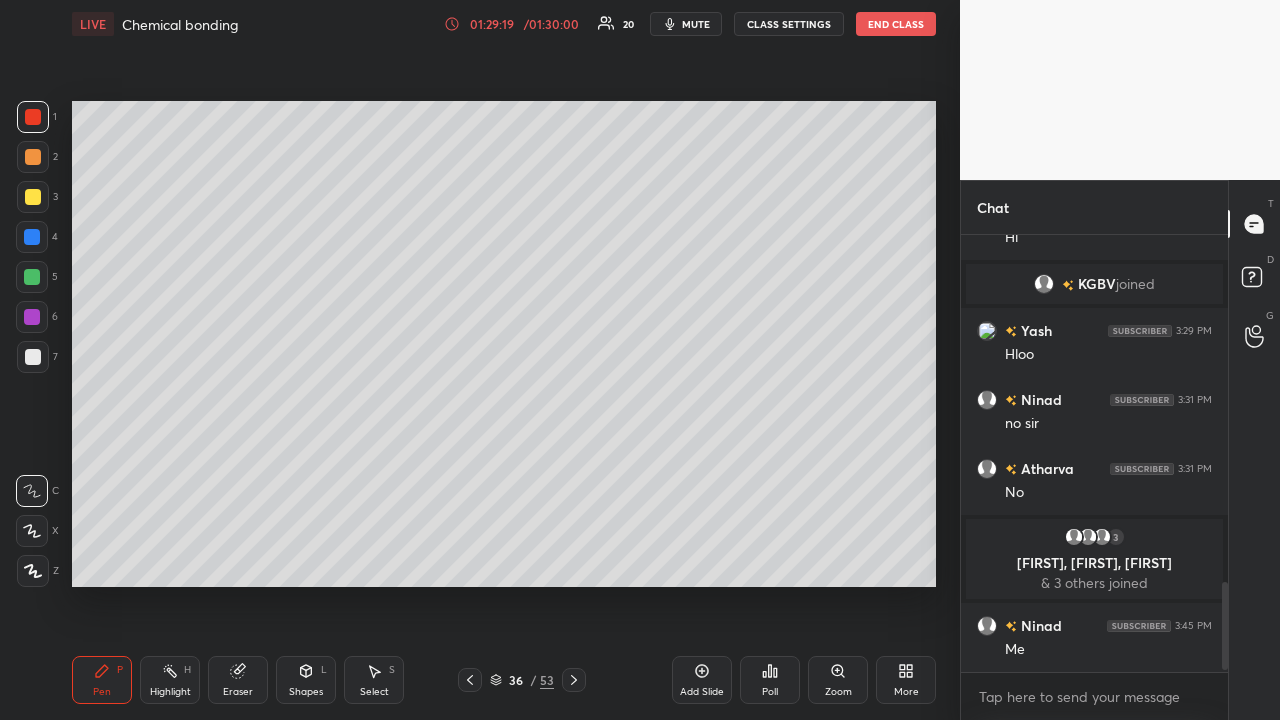 click 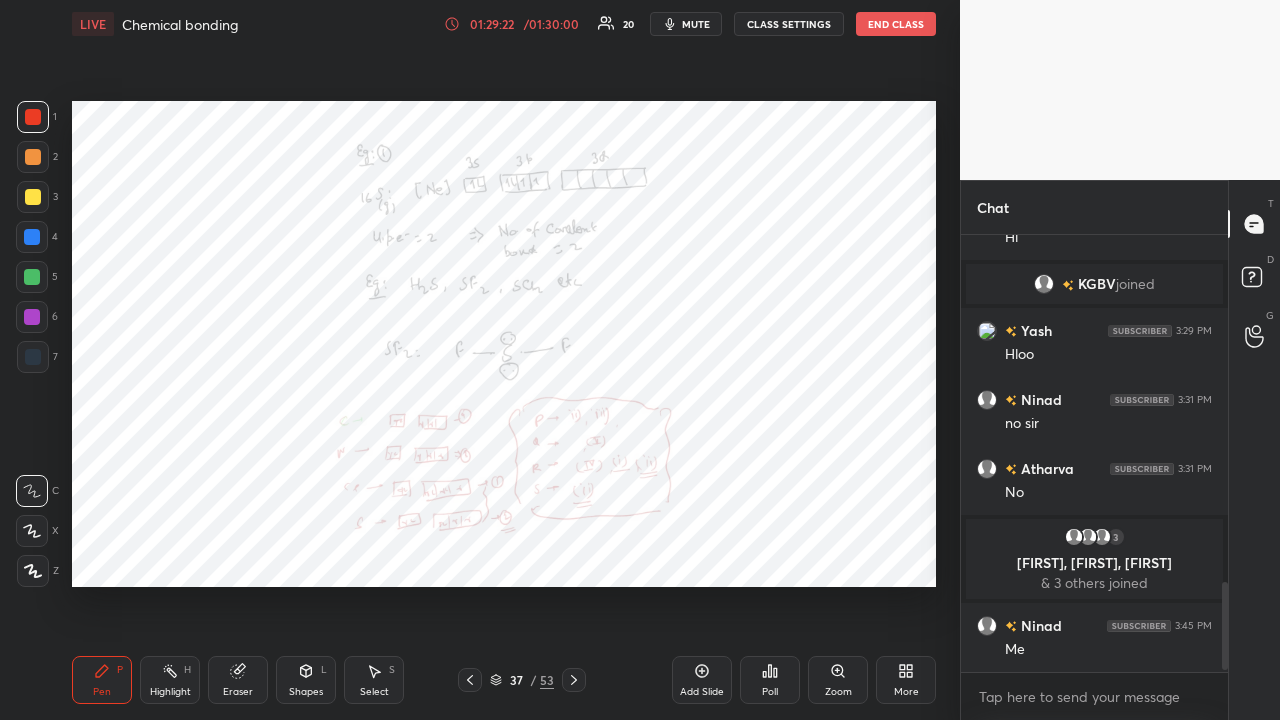 click 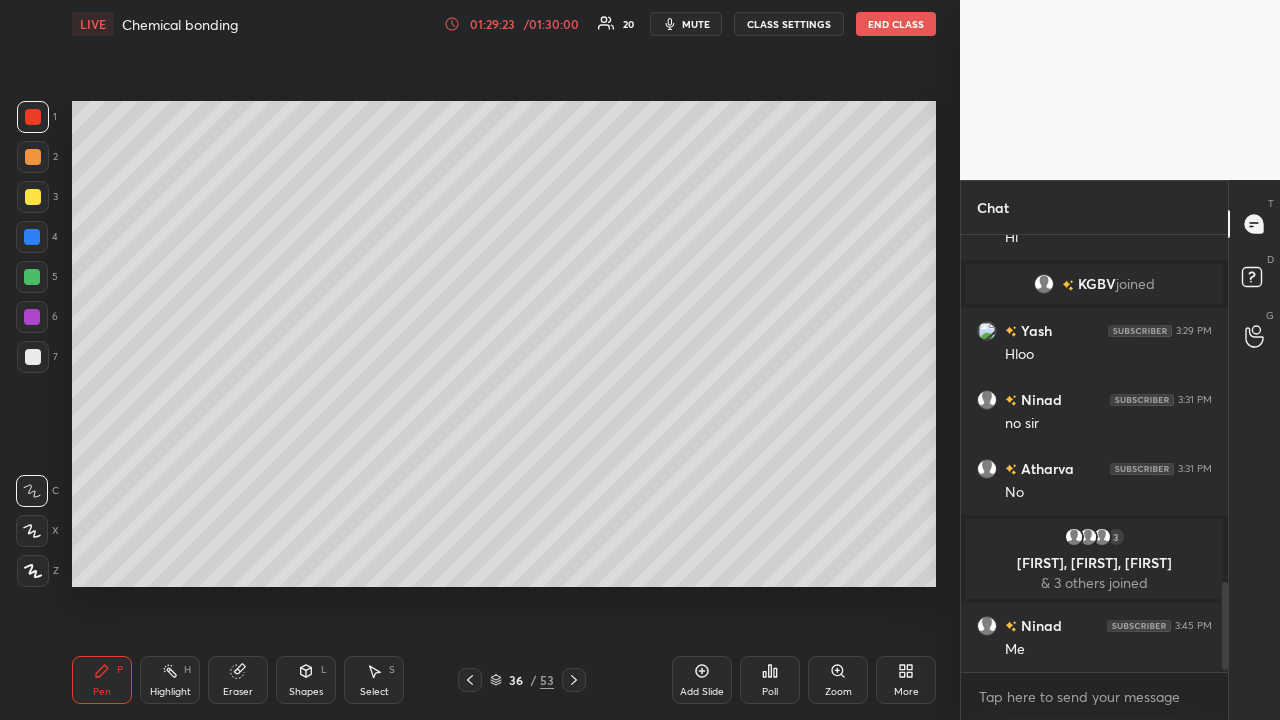 click 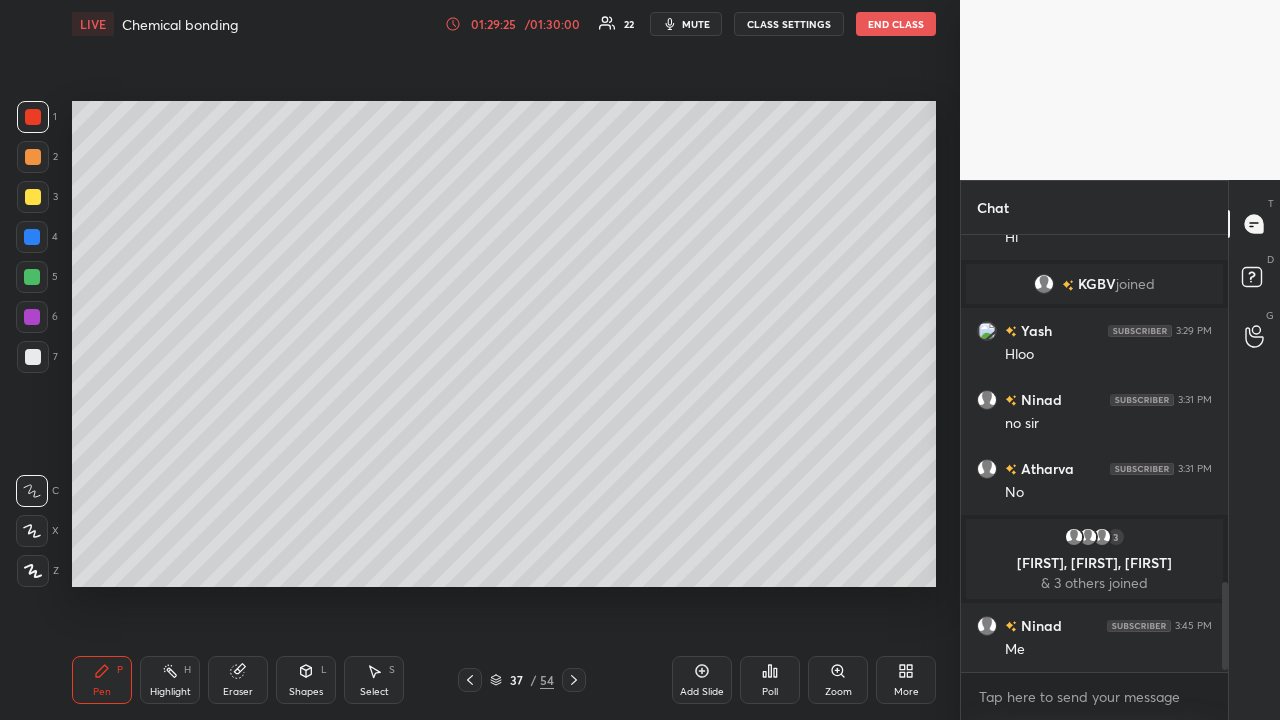 click at bounding box center (33, 357) 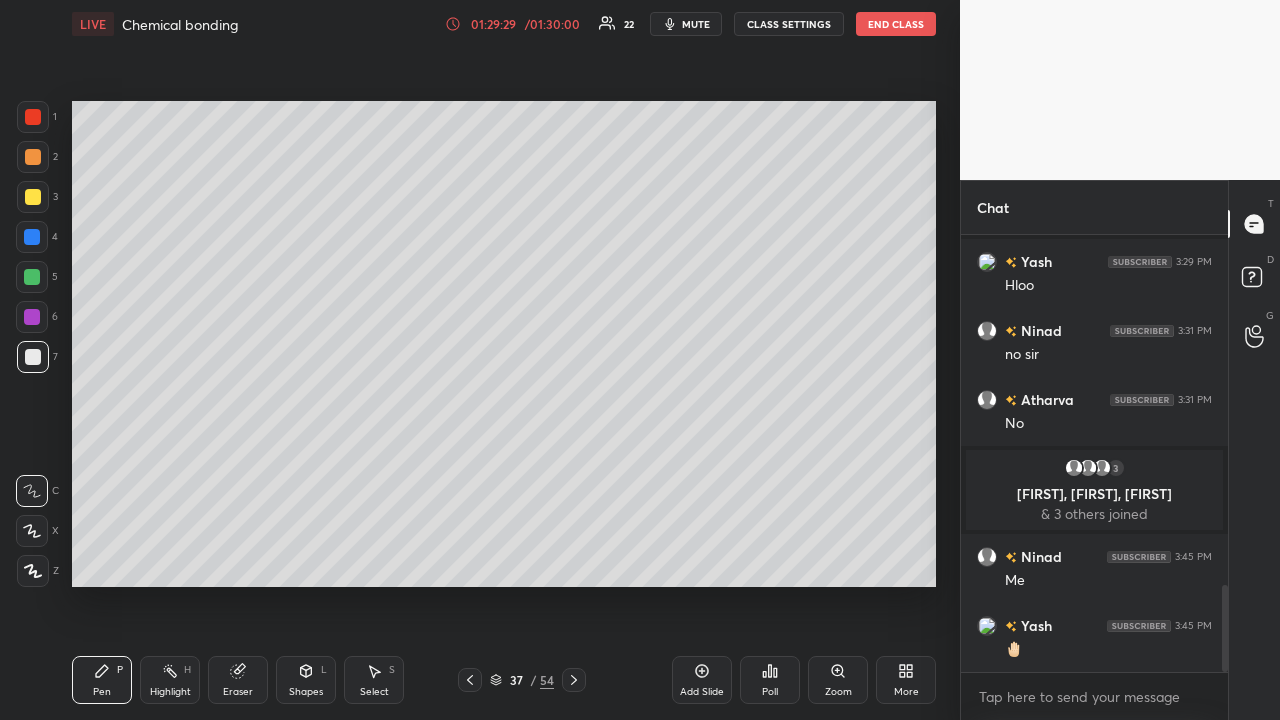 scroll, scrollTop: 1811, scrollLeft: 0, axis: vertical 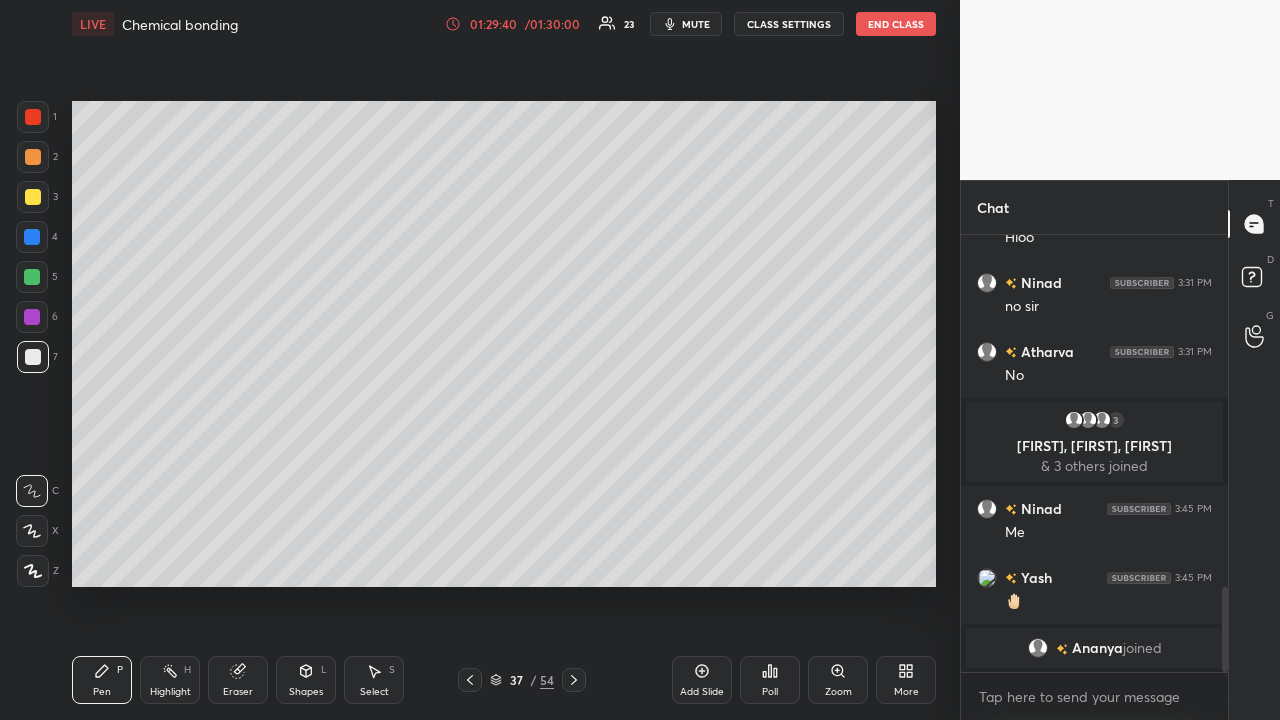 click at bounding box center [32, 277] 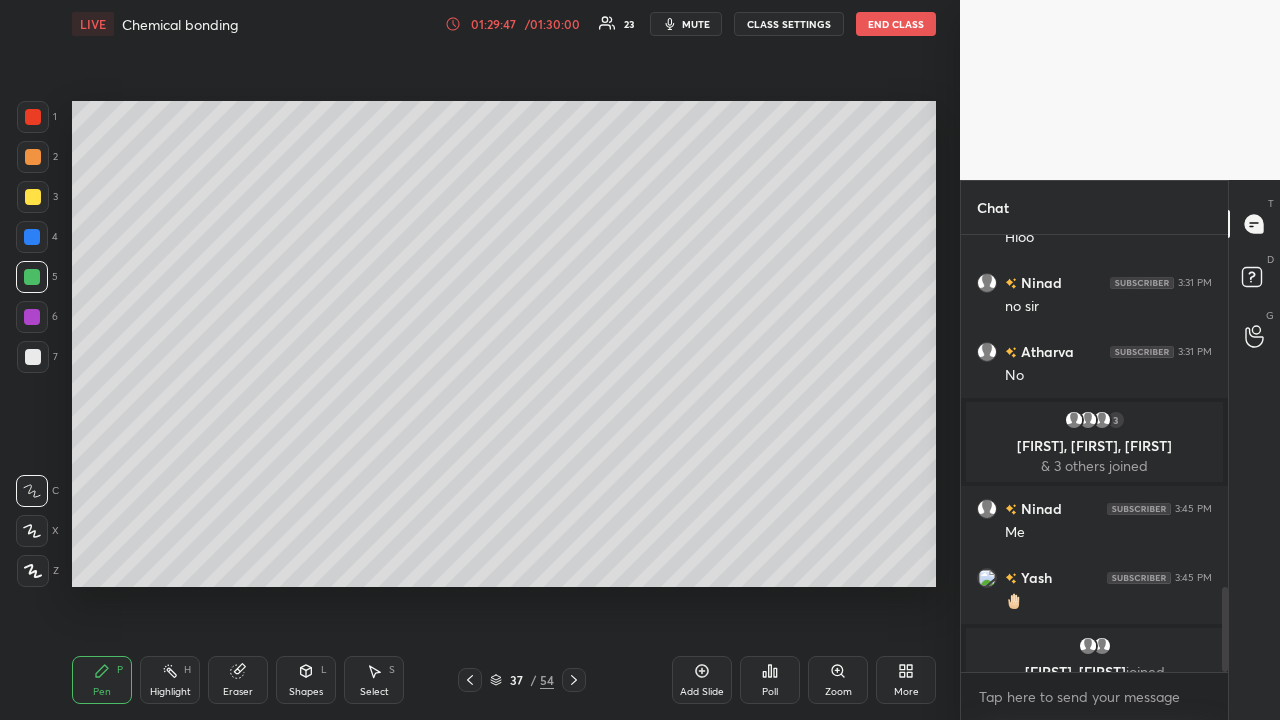 scroll, scrollTop: 1835, scrollLeft: 0, axis: vertical 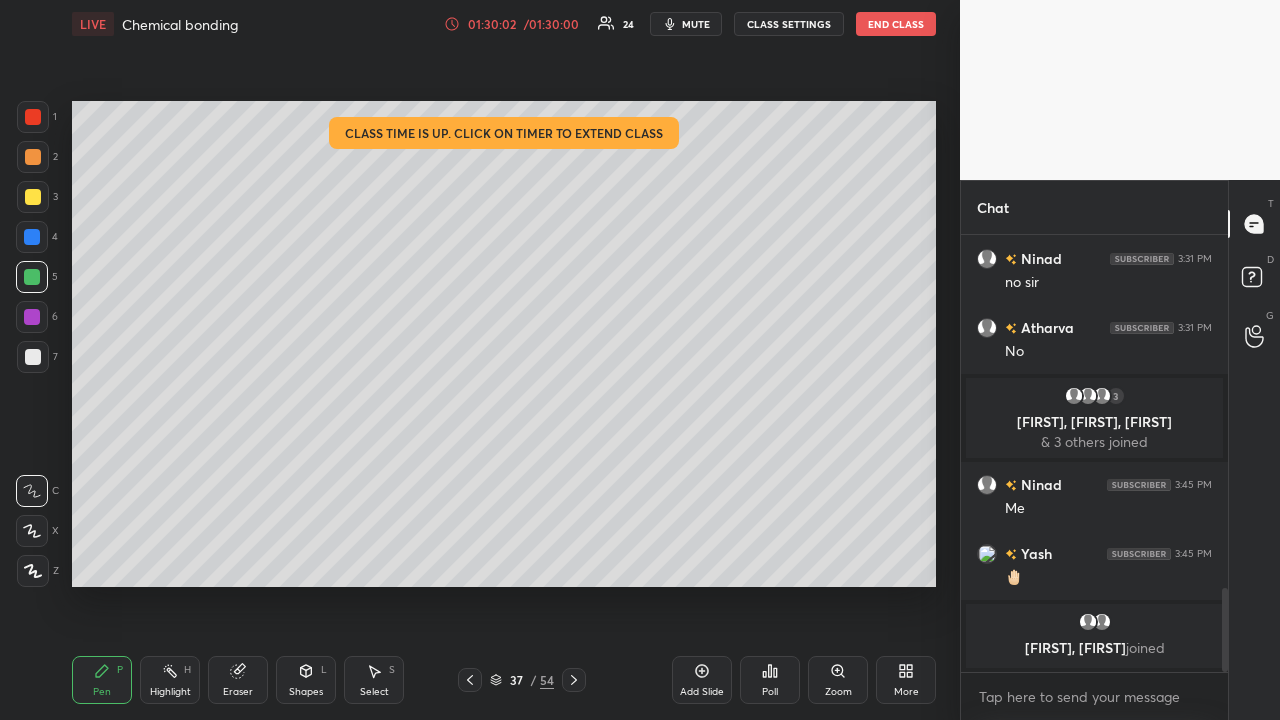 click 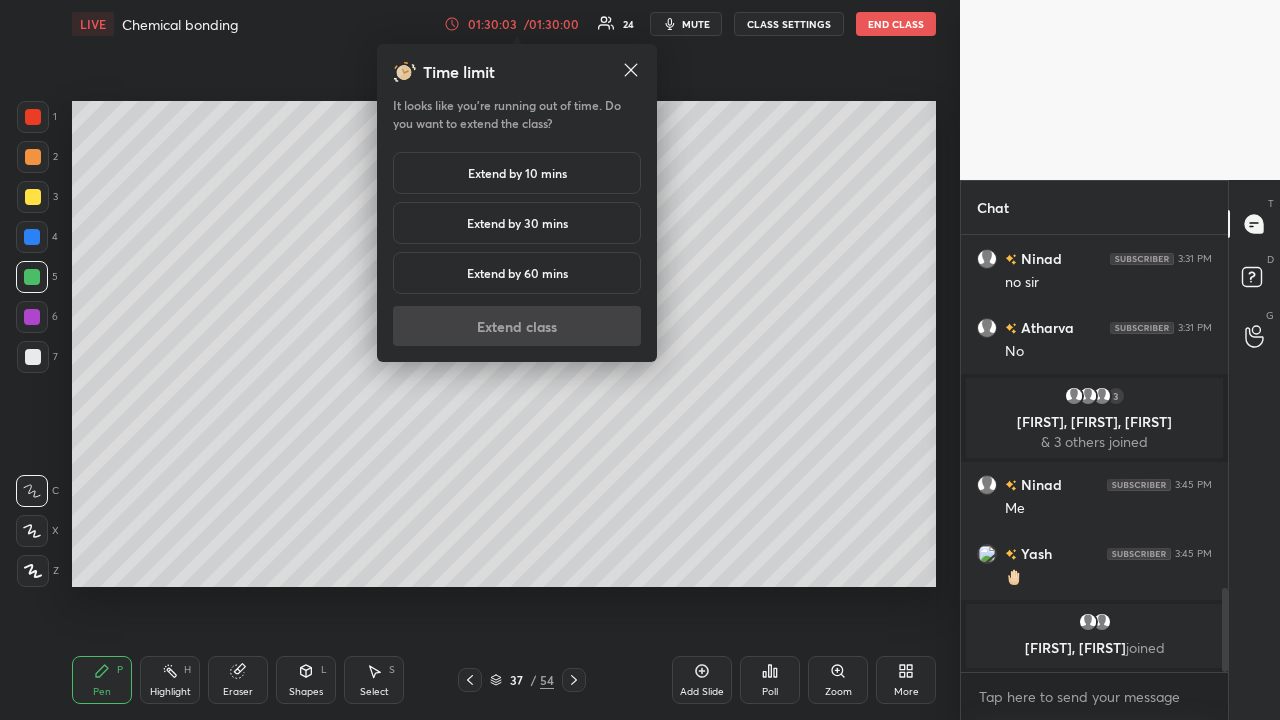 click on "Extend by 10 mins" at bounding box center (517, 173) 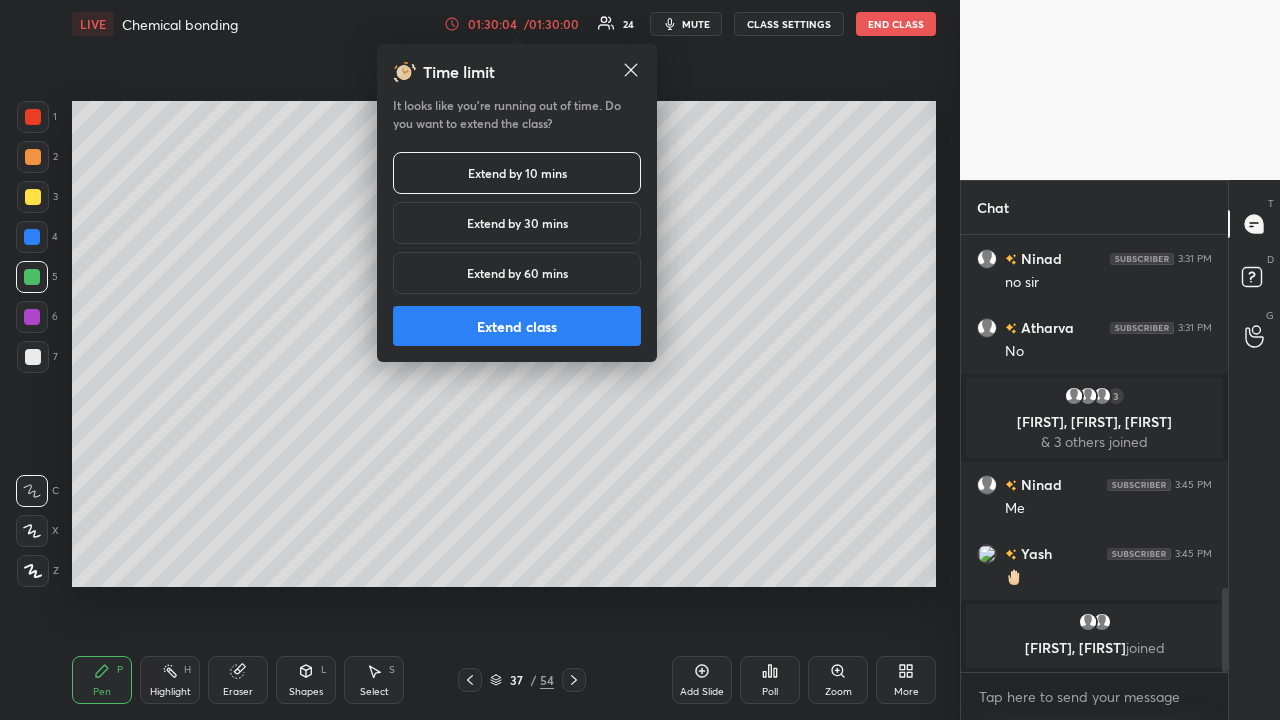 click on "Extend class" at bounding box center (517, 326) 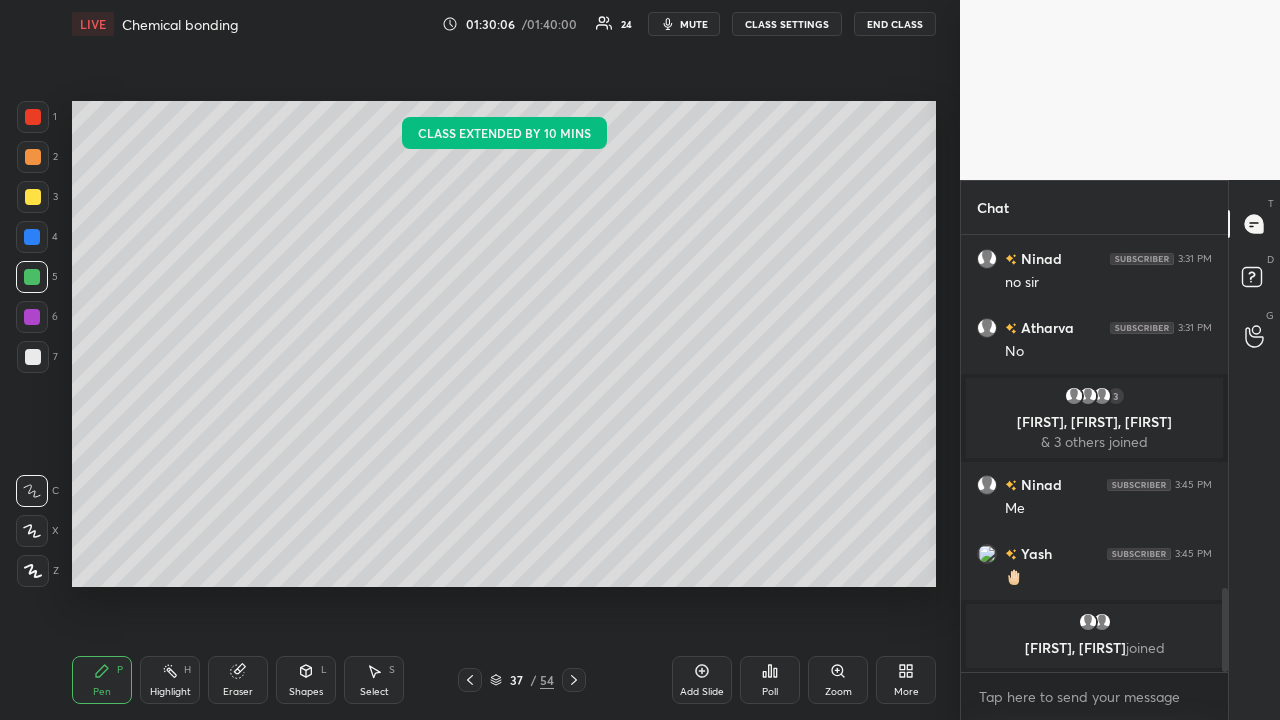 click at bounding box center (32, 317) 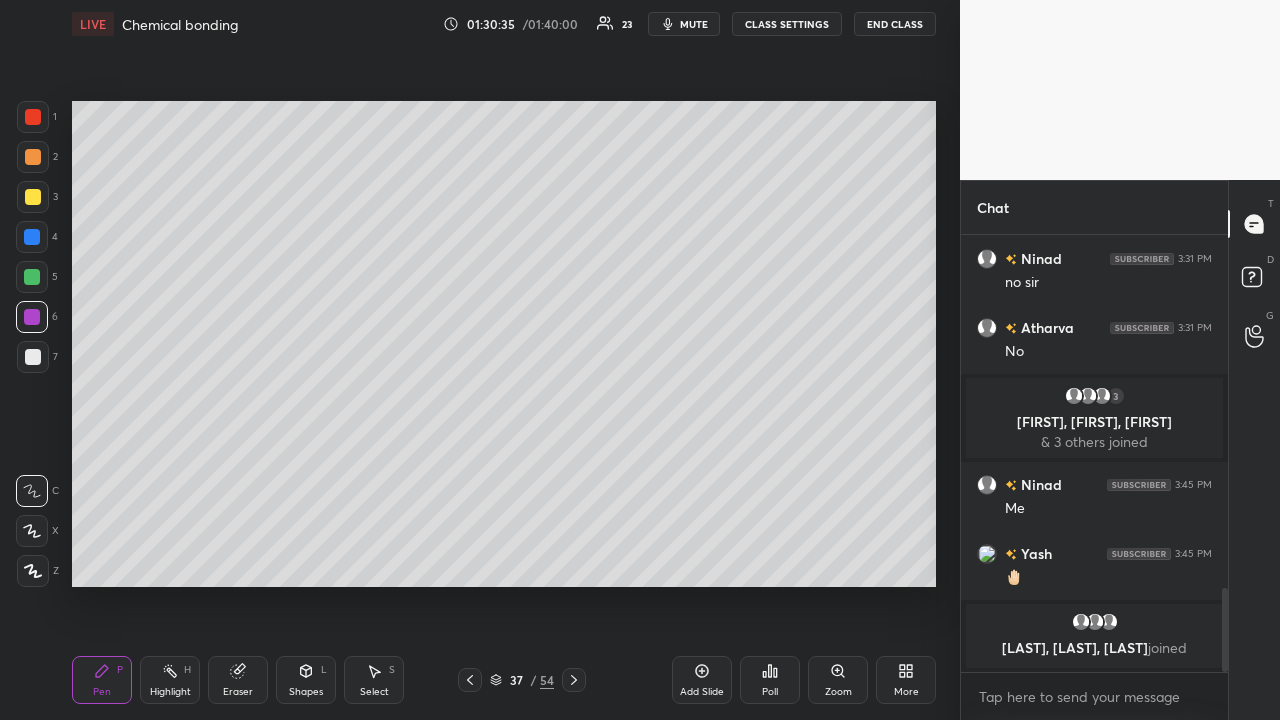 click at bounding box center (32, 277) 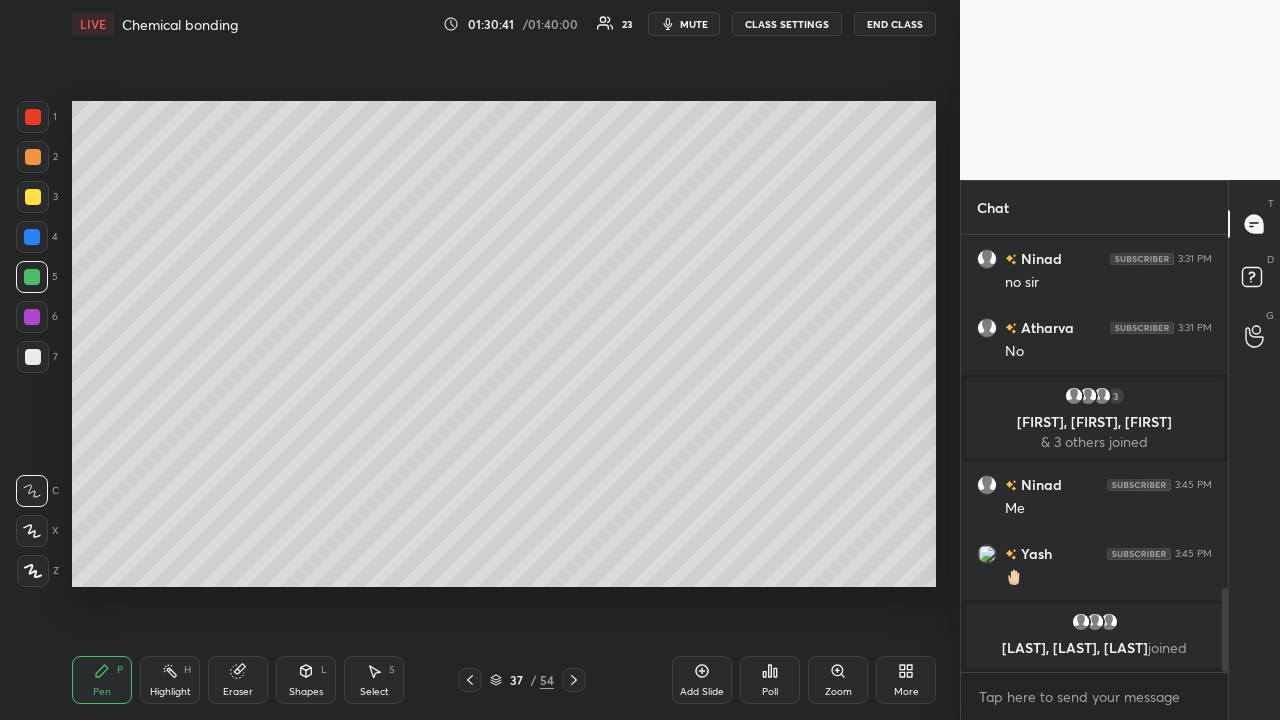 click at bounding box center (32, 237) 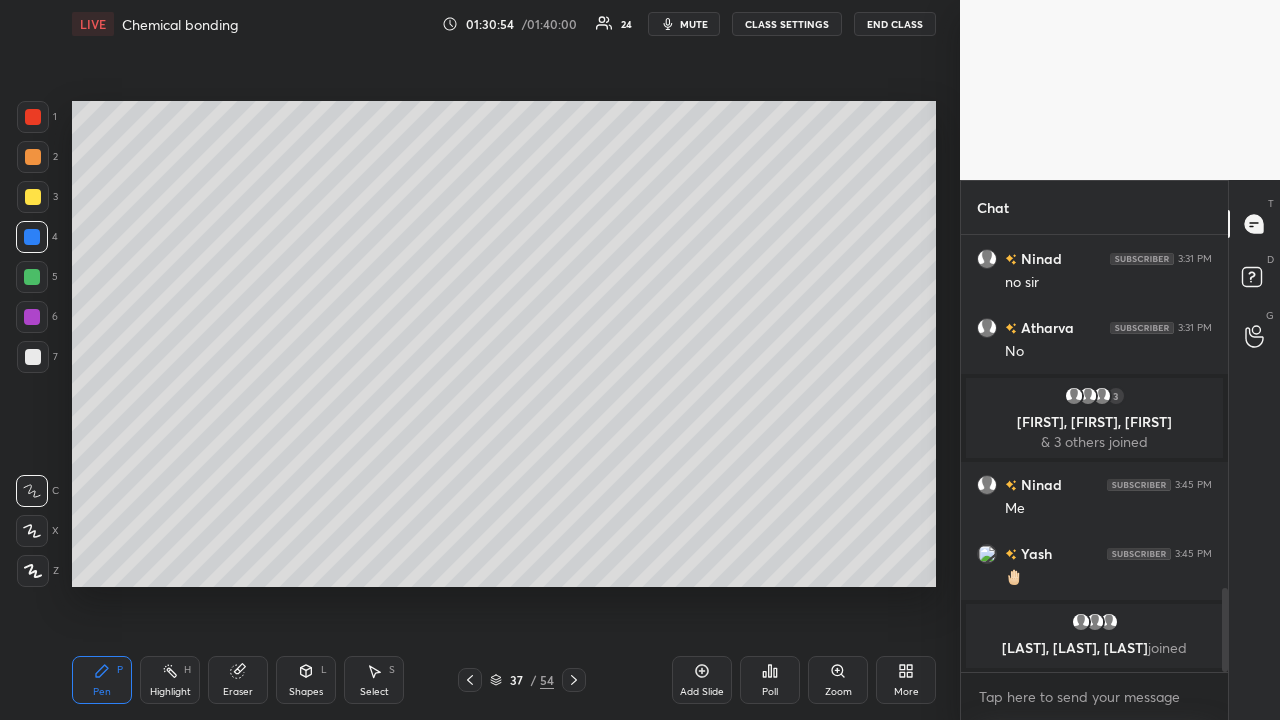 scroll, scrollTop: 1851, scrollLeft: 0, axis: vertical 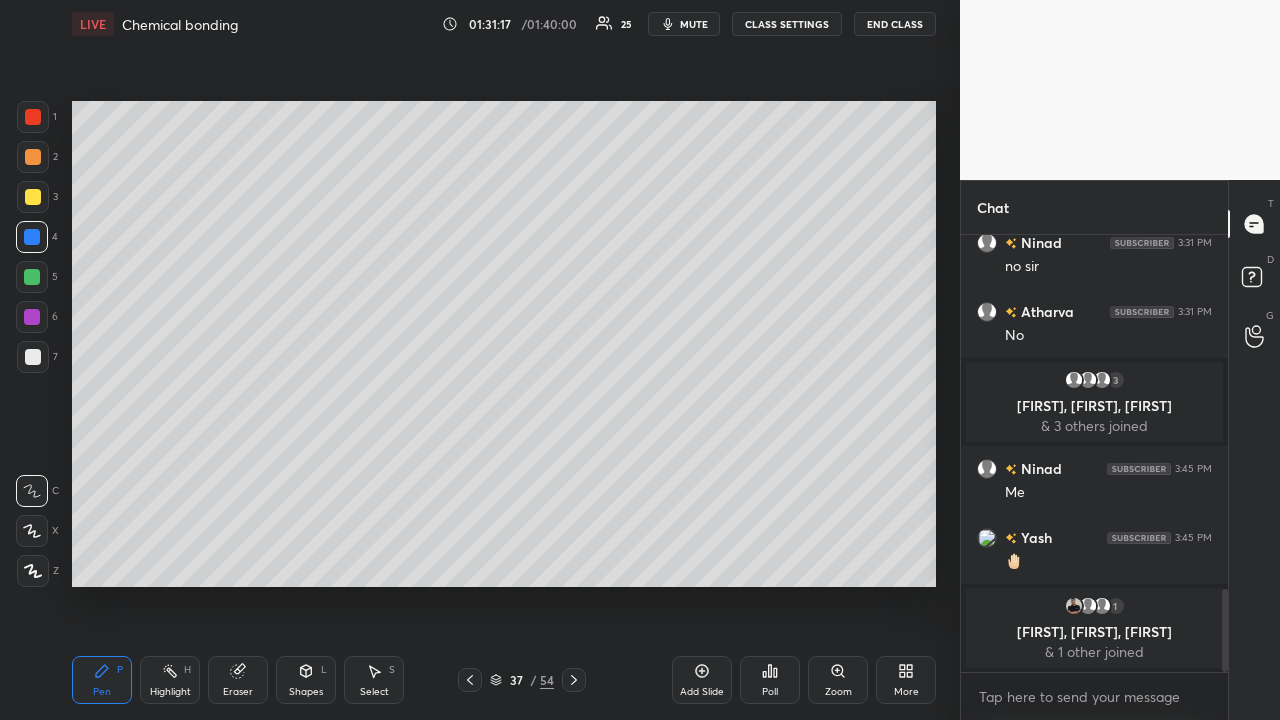 click at bounding box center (32, 277) 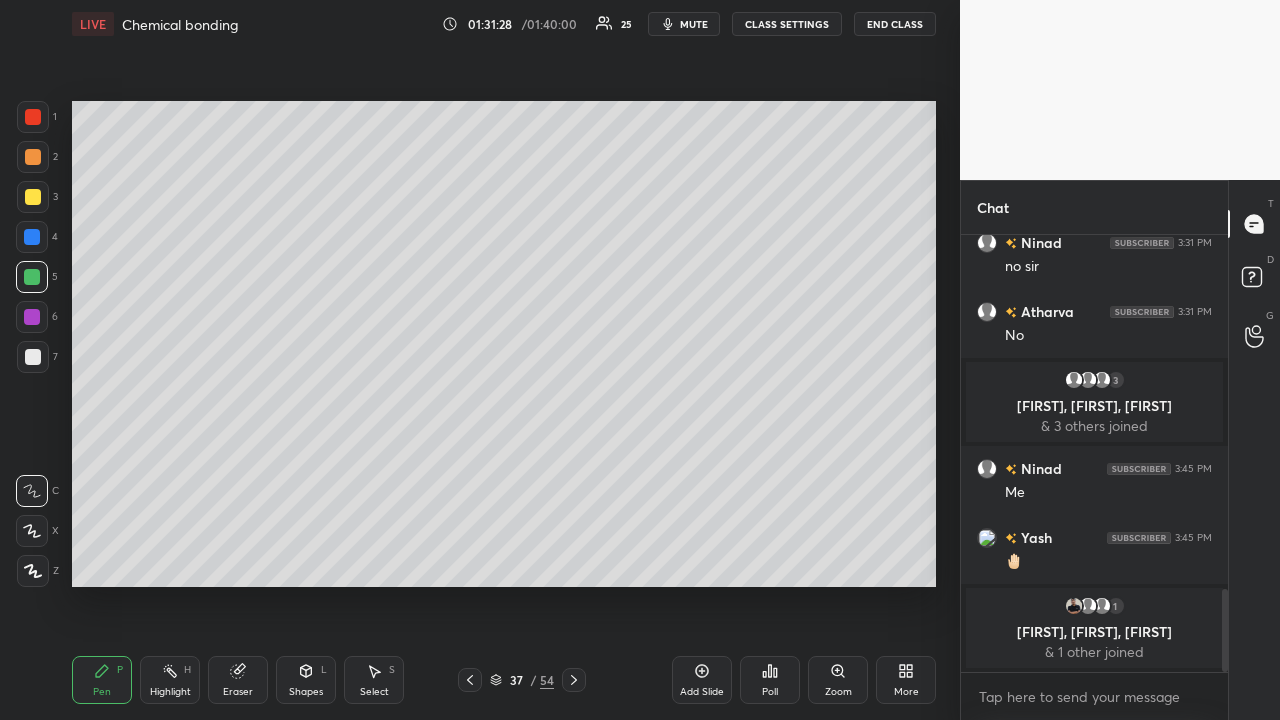 click at bounding box center [33, 357] 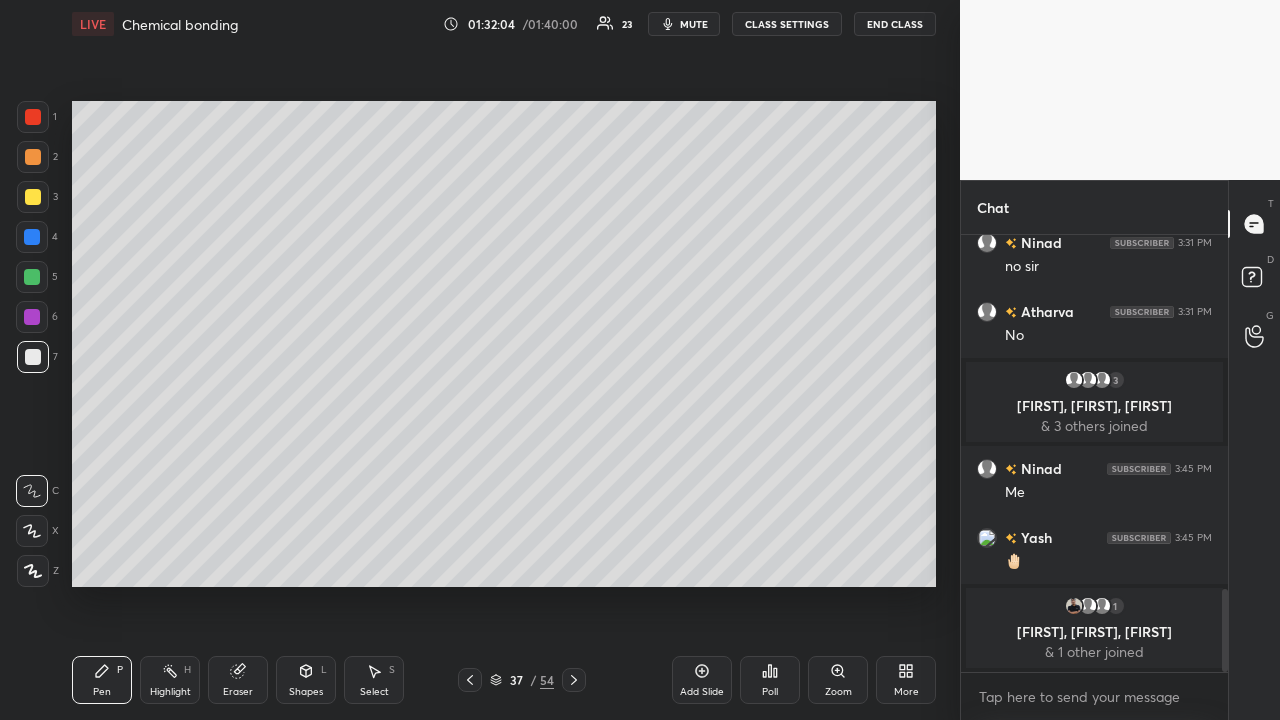 click at bounding box center (32, 317) 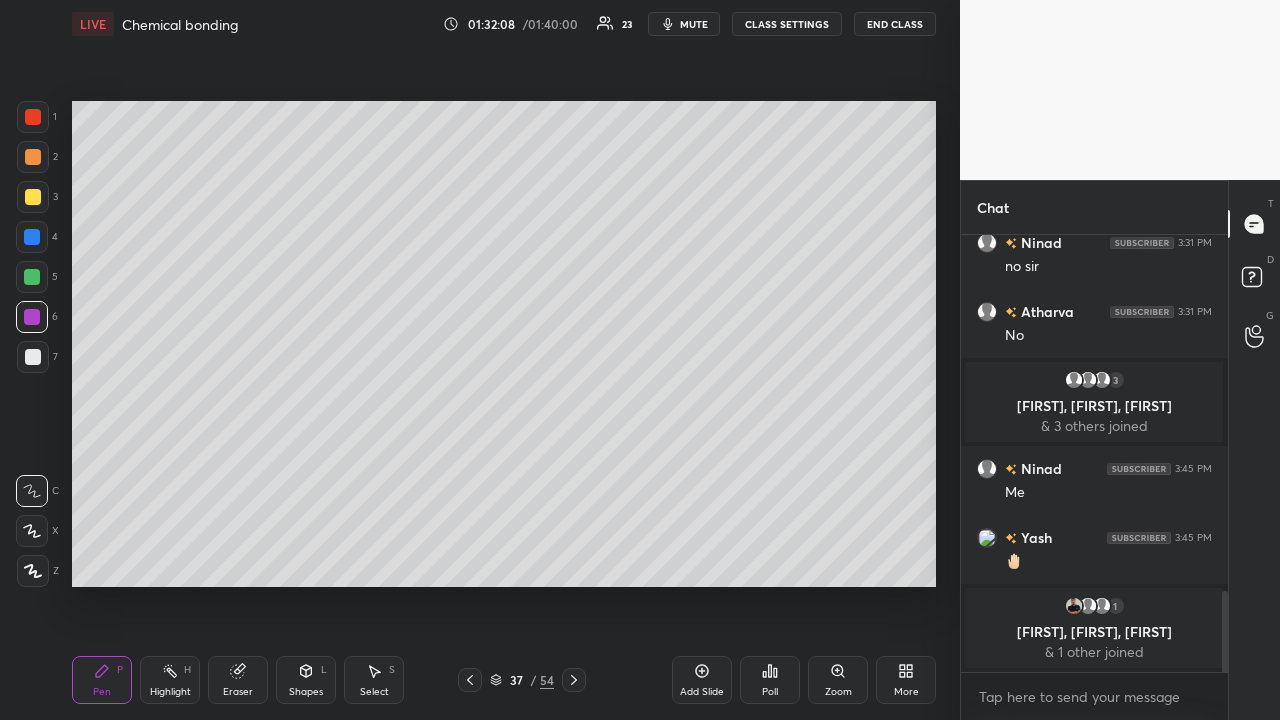 scroll, scrollTop: 1920, scrollLeft: 0, axis: vertical 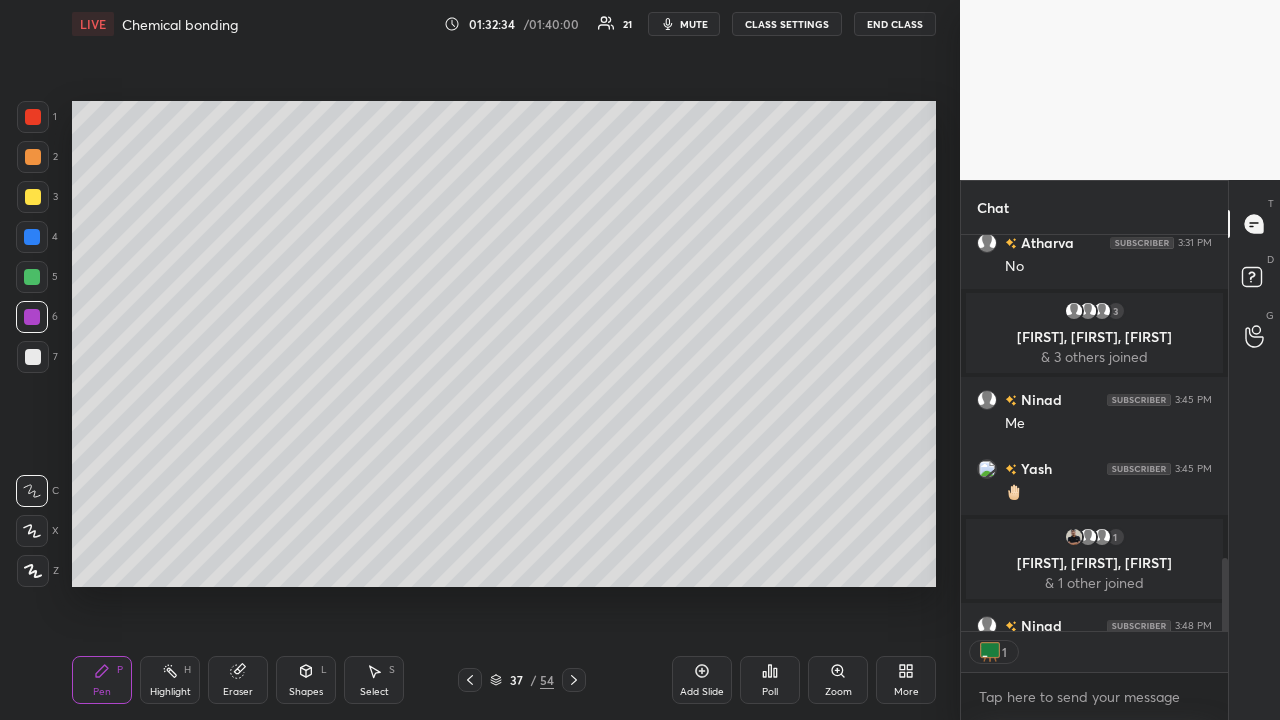 click 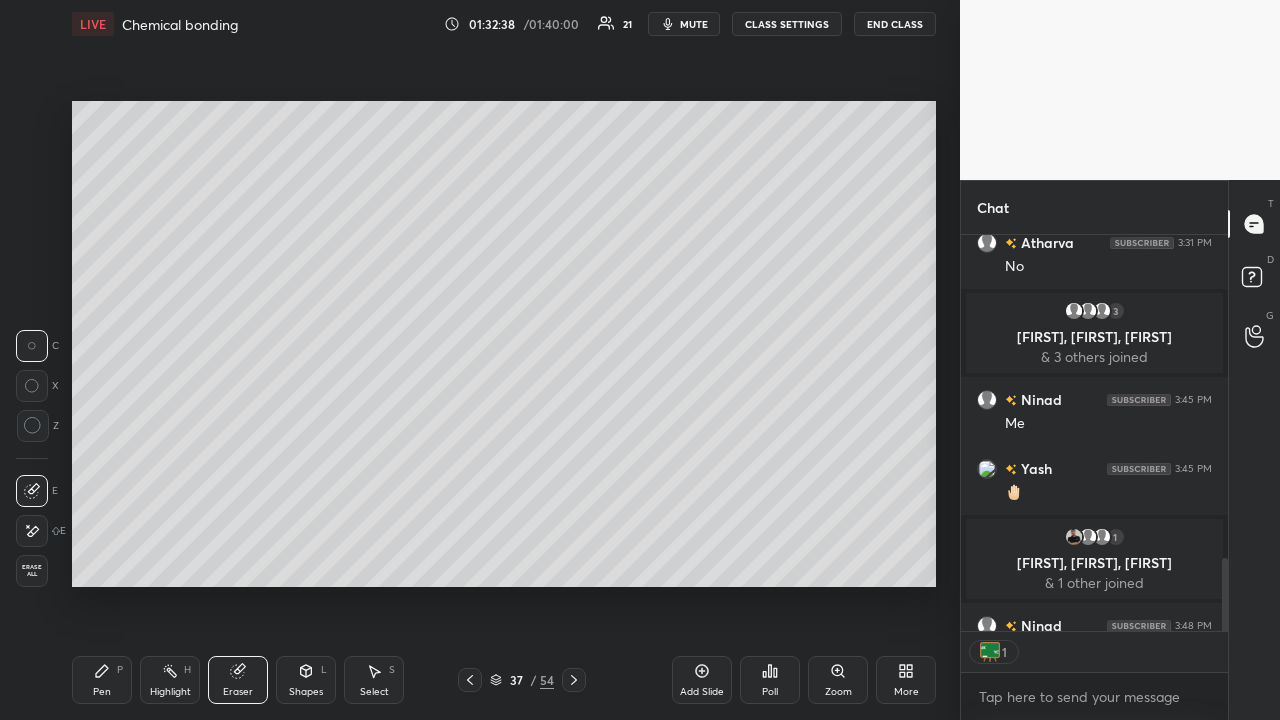 click on "Pen P" at bounding box center (102, 680) 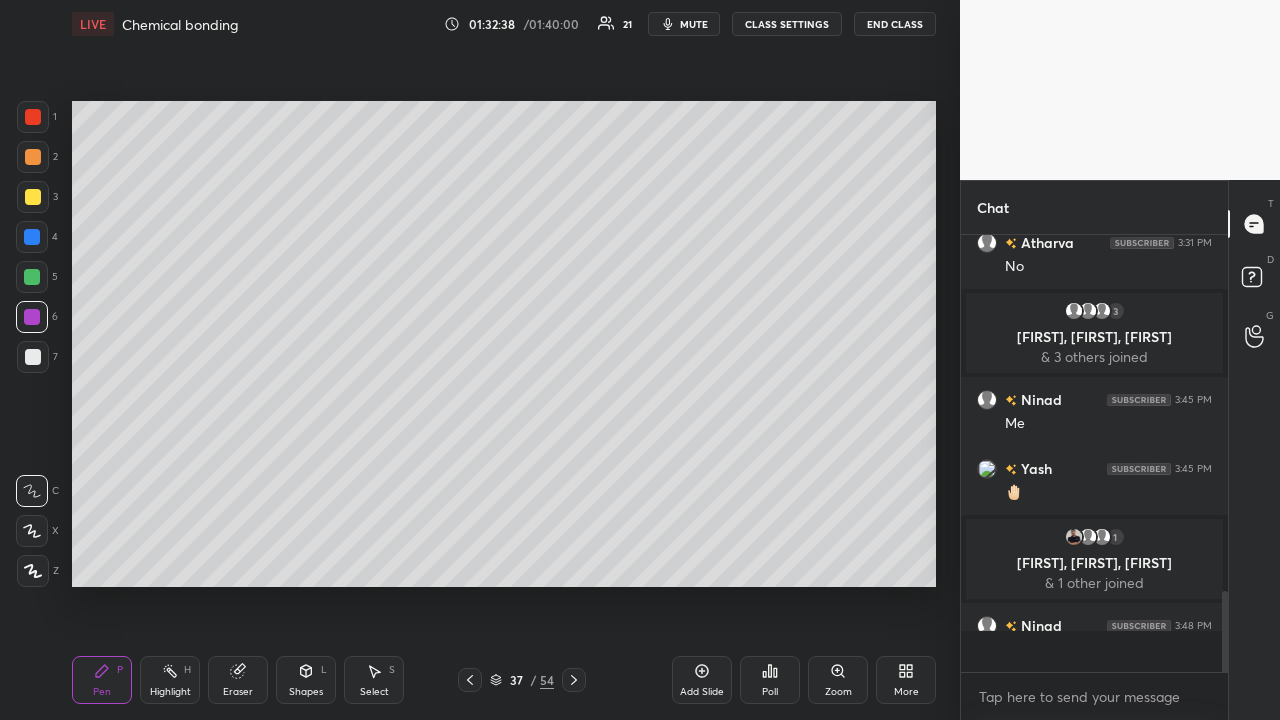 scroll, scrollTop: 7, scrollLeft: 7, axis: both 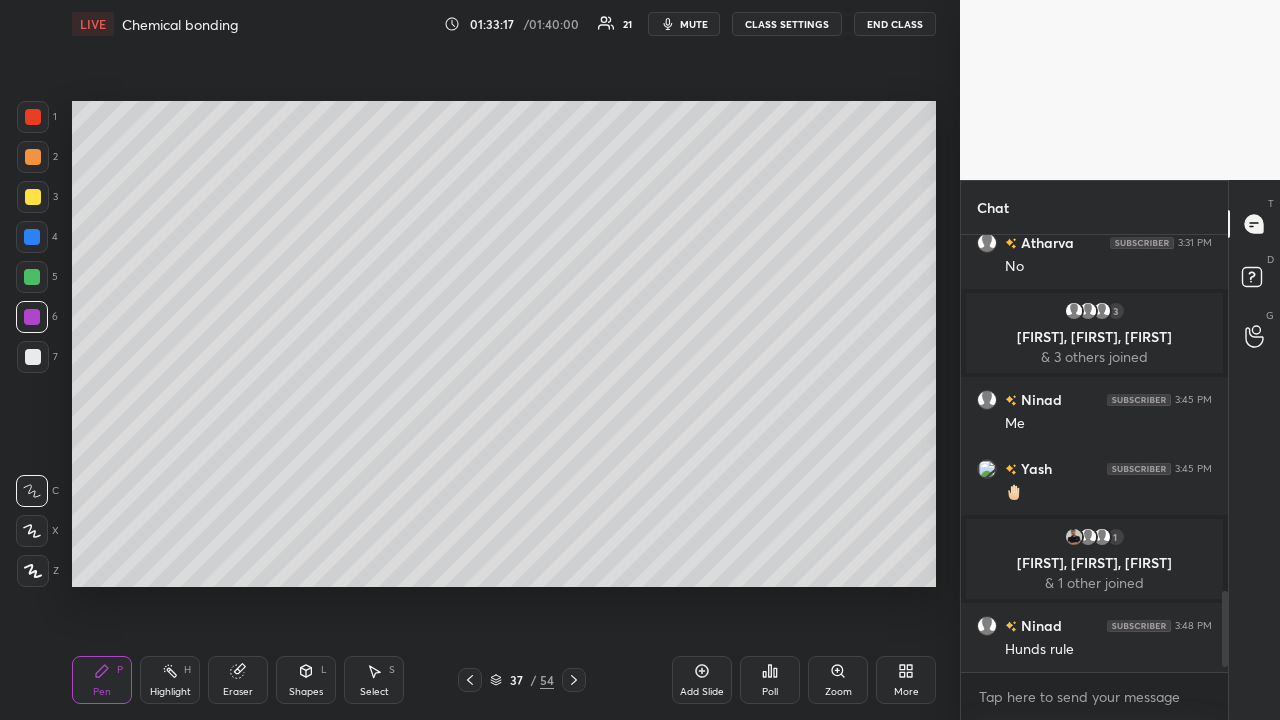 click at bounding box center [32, 277] 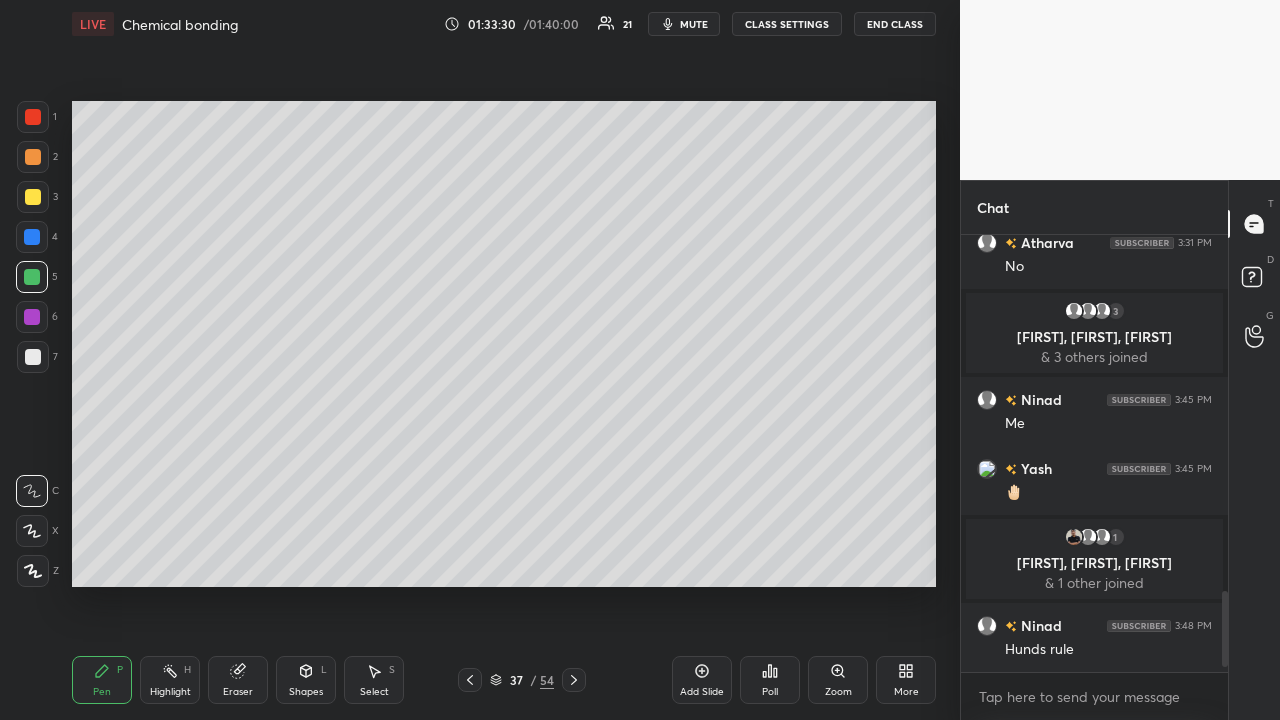 click on "Select S" at bounding box center [374, 680] 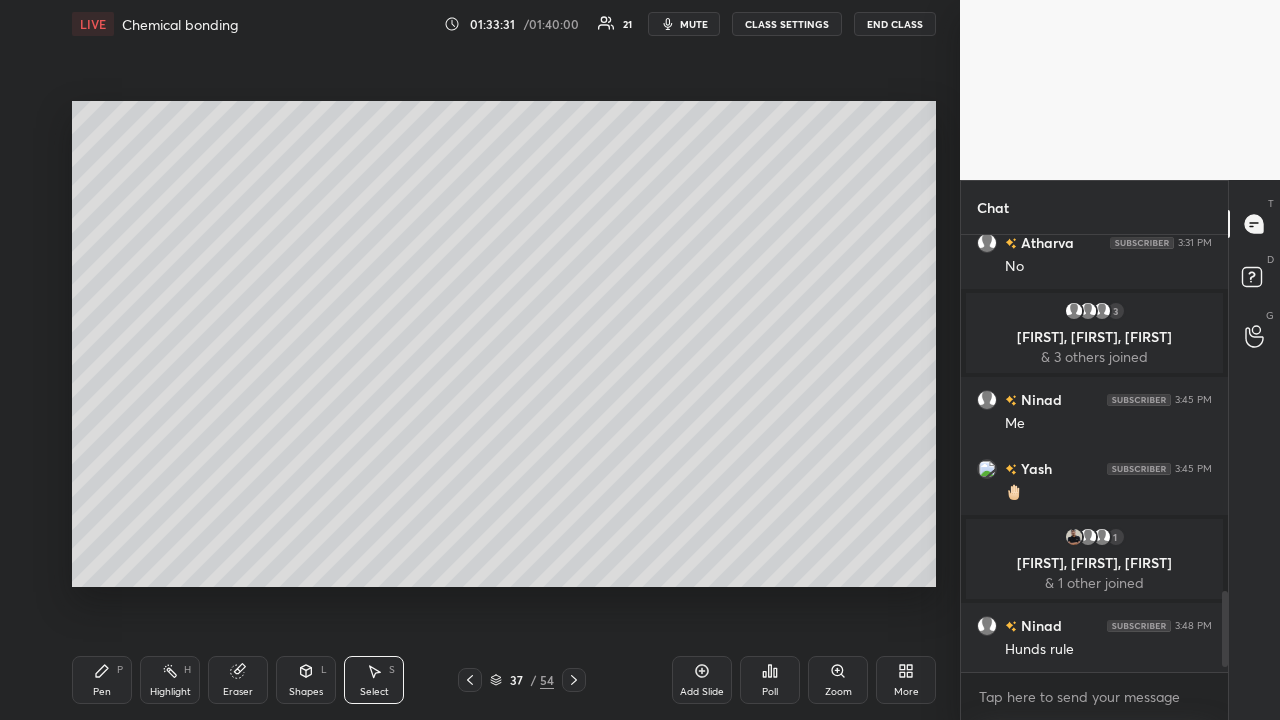 scroll, scrollTop: 390, scrollLeft: 261, axis: both 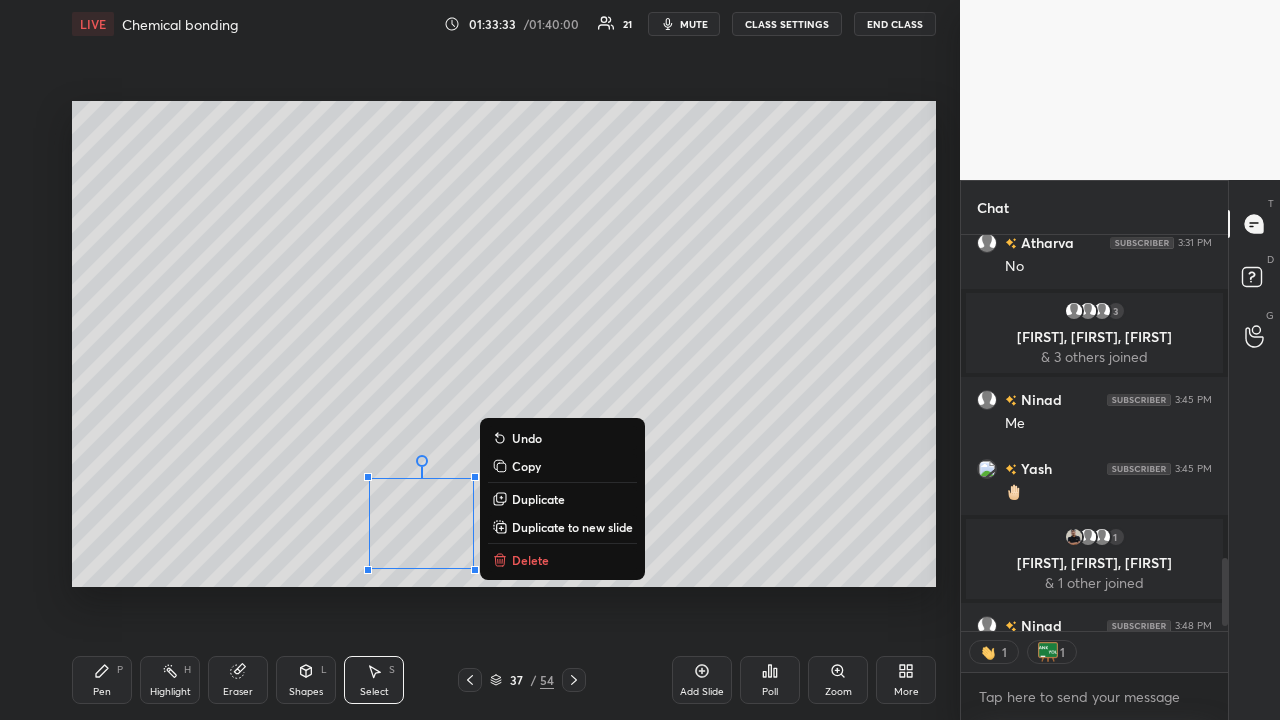 click 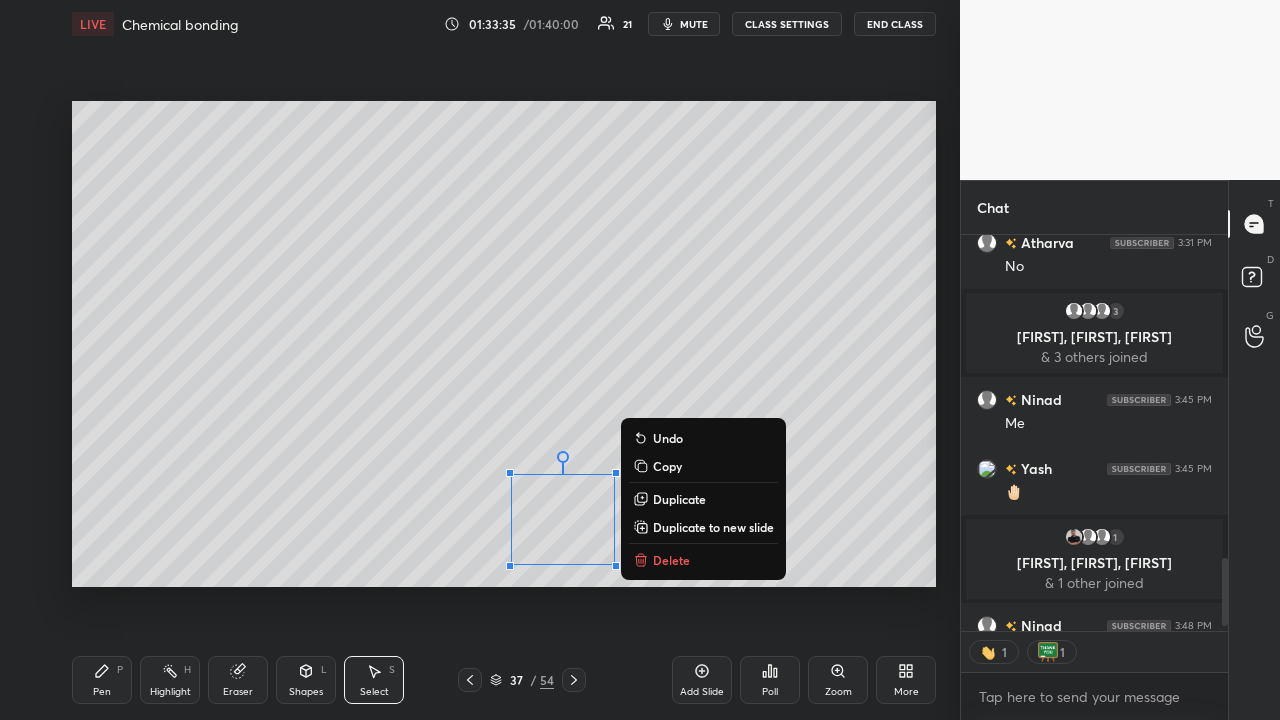 click on "0 ° Undo Copy Duplicate Duplicate to new slide Delete" at bounding box center (504, 344) 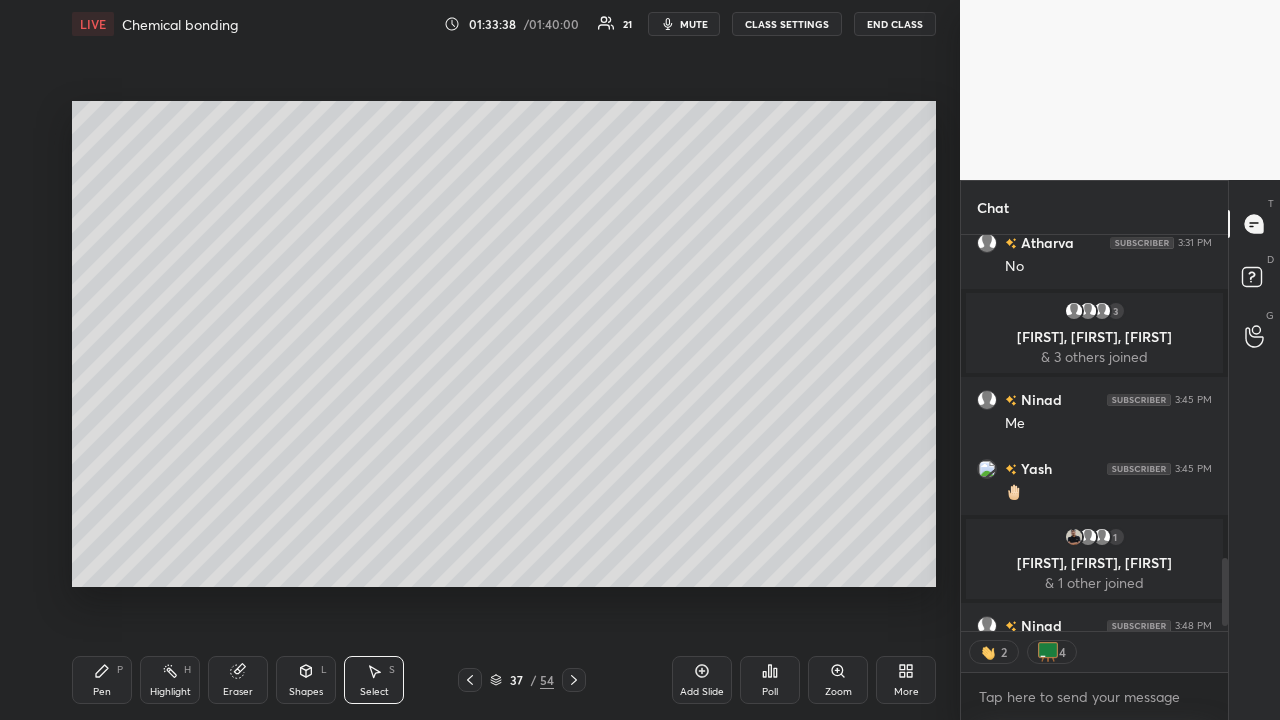 click 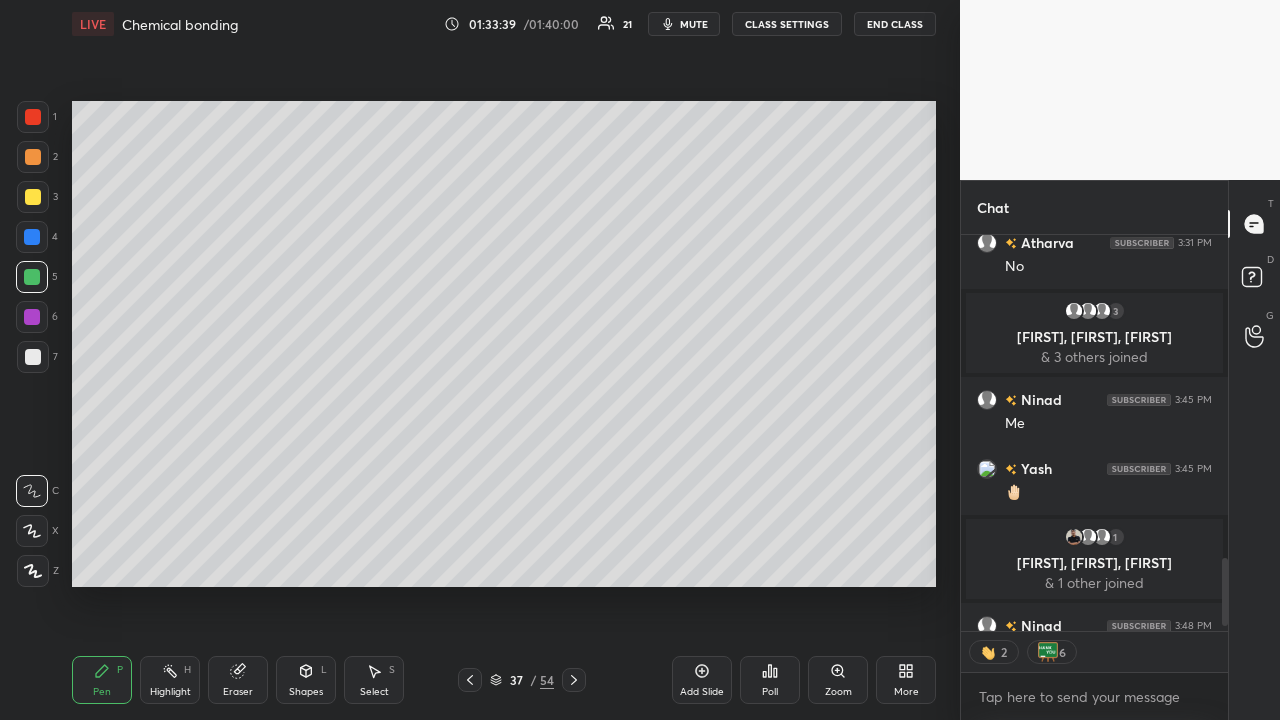 click at bounding box center [32, 237] 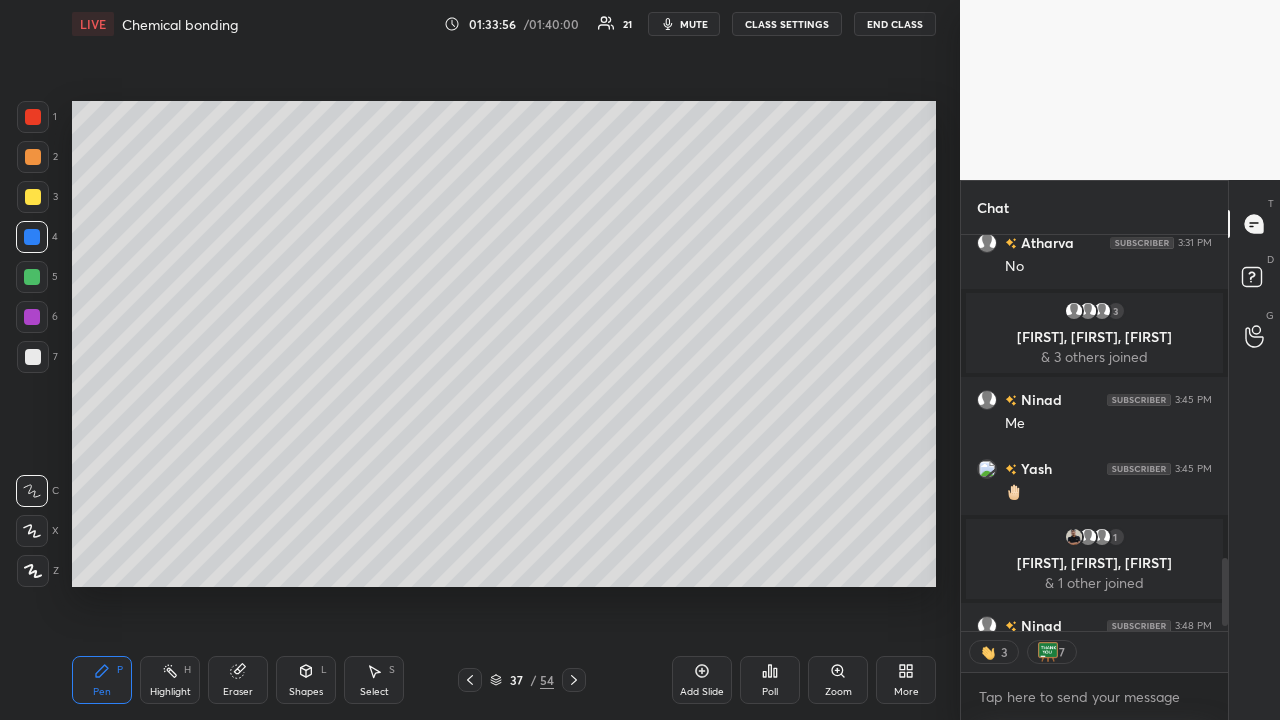 click on "Shapes L" at bounding box center [306, 680] 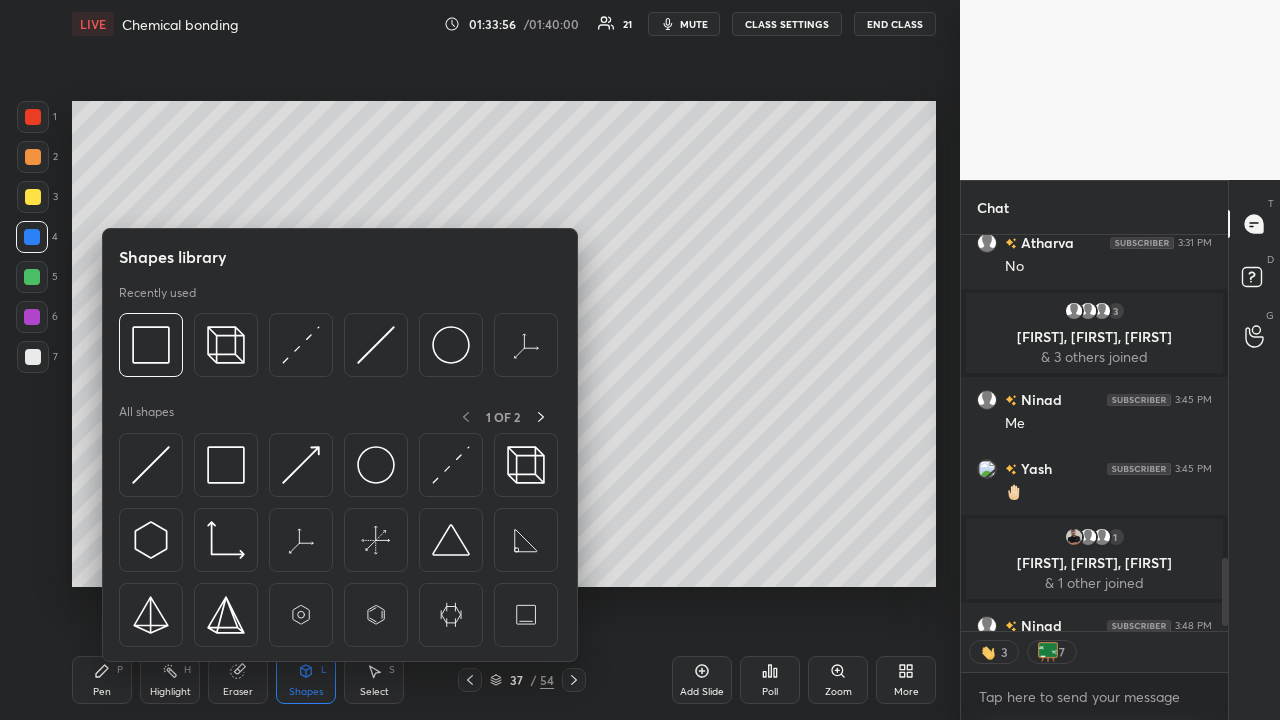 scroll, scrollTop: 7, scrollLeft: 7, axis: both 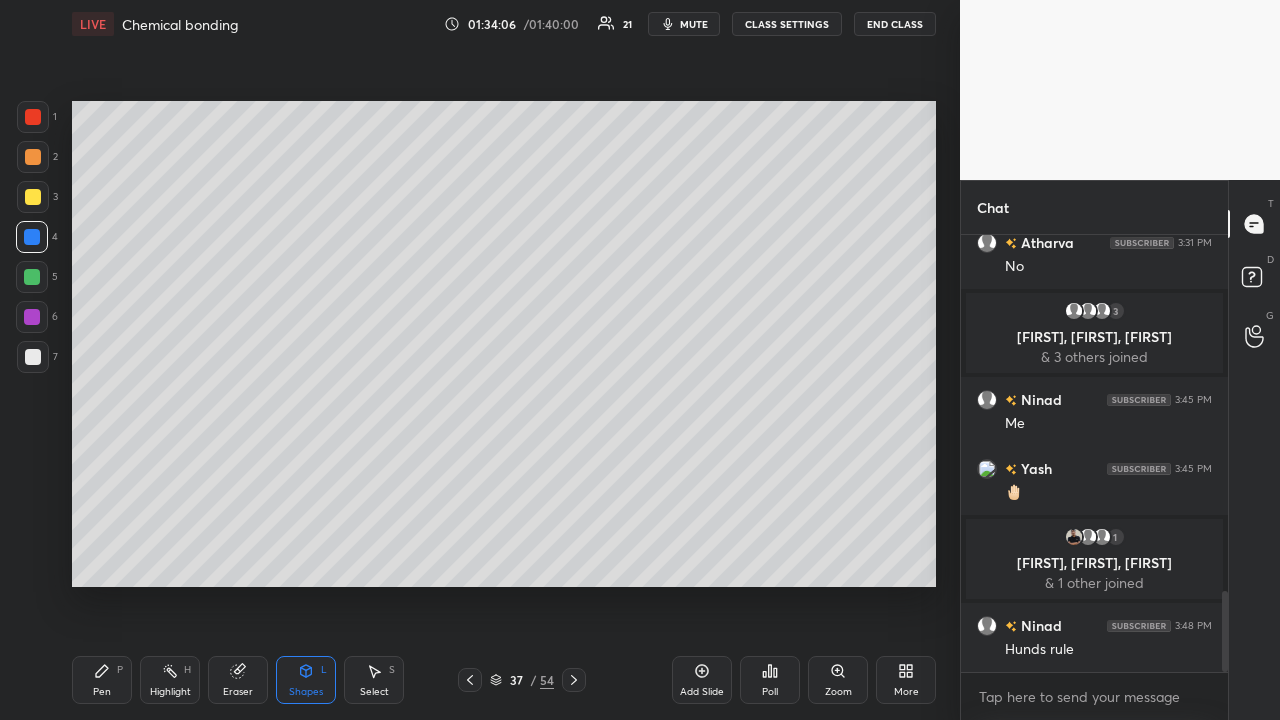 click 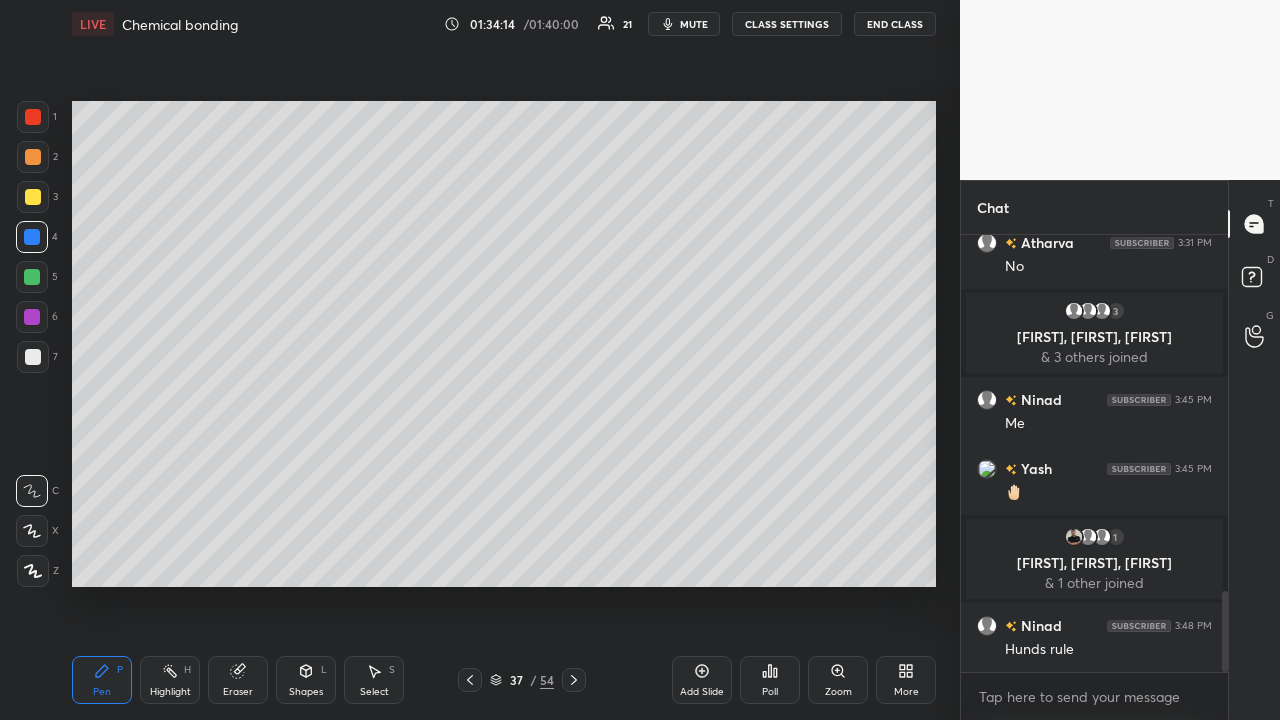 scroll, scrollTop: 1968, scrollLeft: 0, axis: vertical 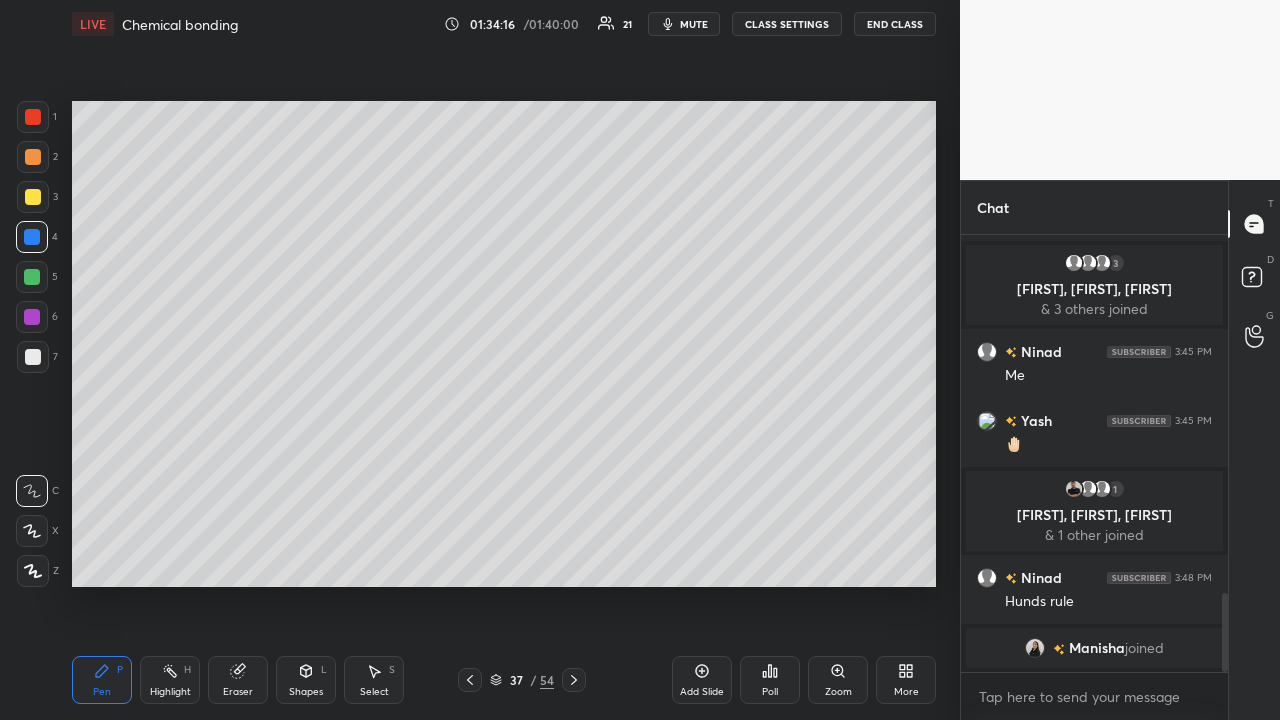 click at bounding box center (32, 277) 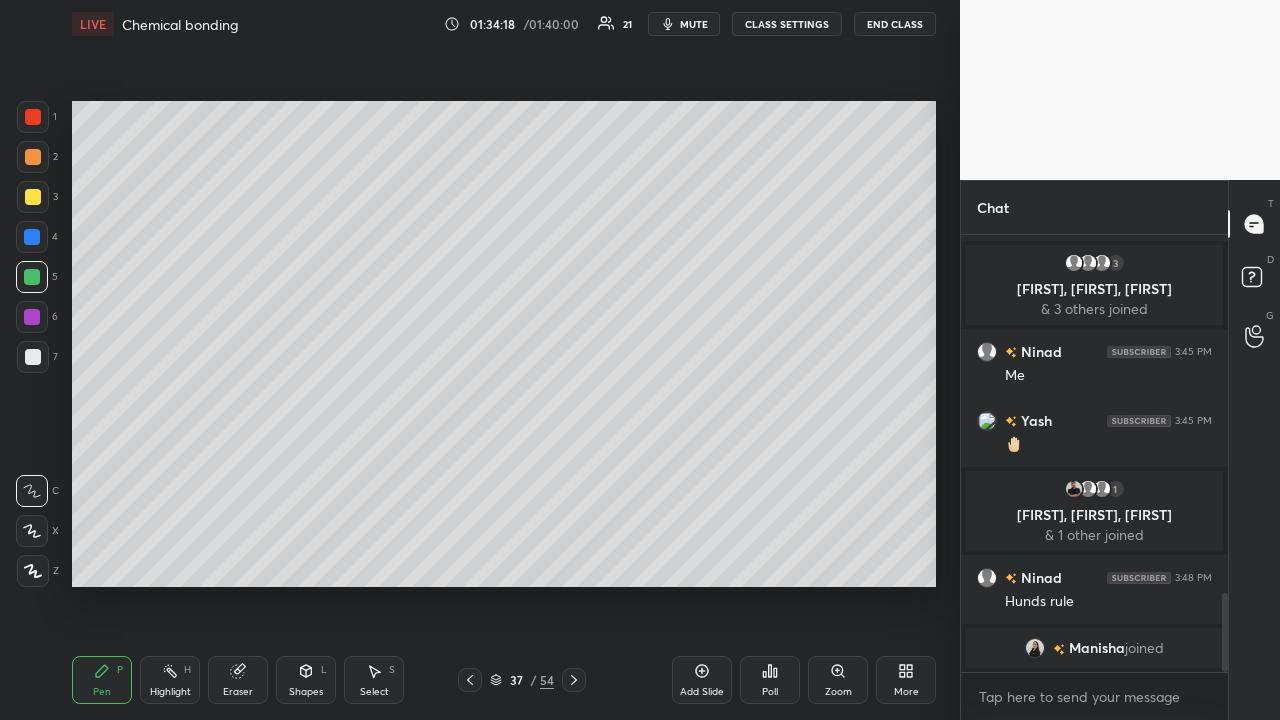 click at bounding box center (33, 117) 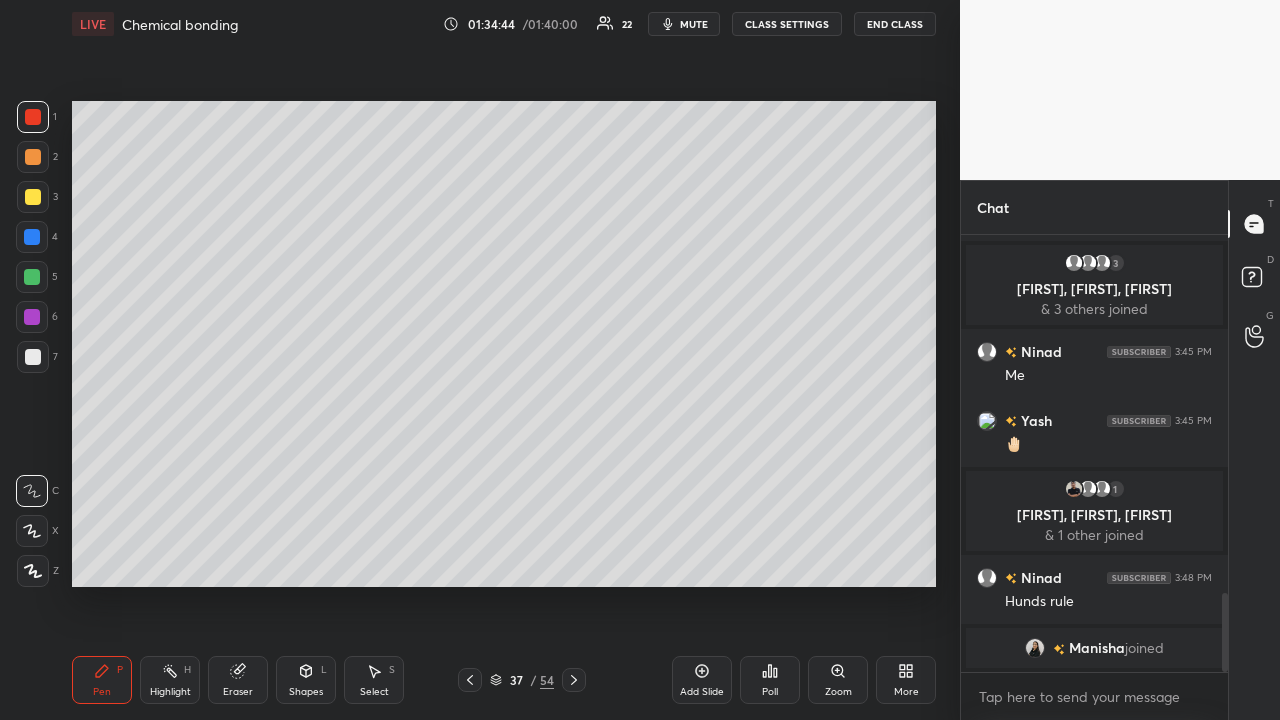 scroll, scrollTop: 390, scrollLeft: 261, axis: both 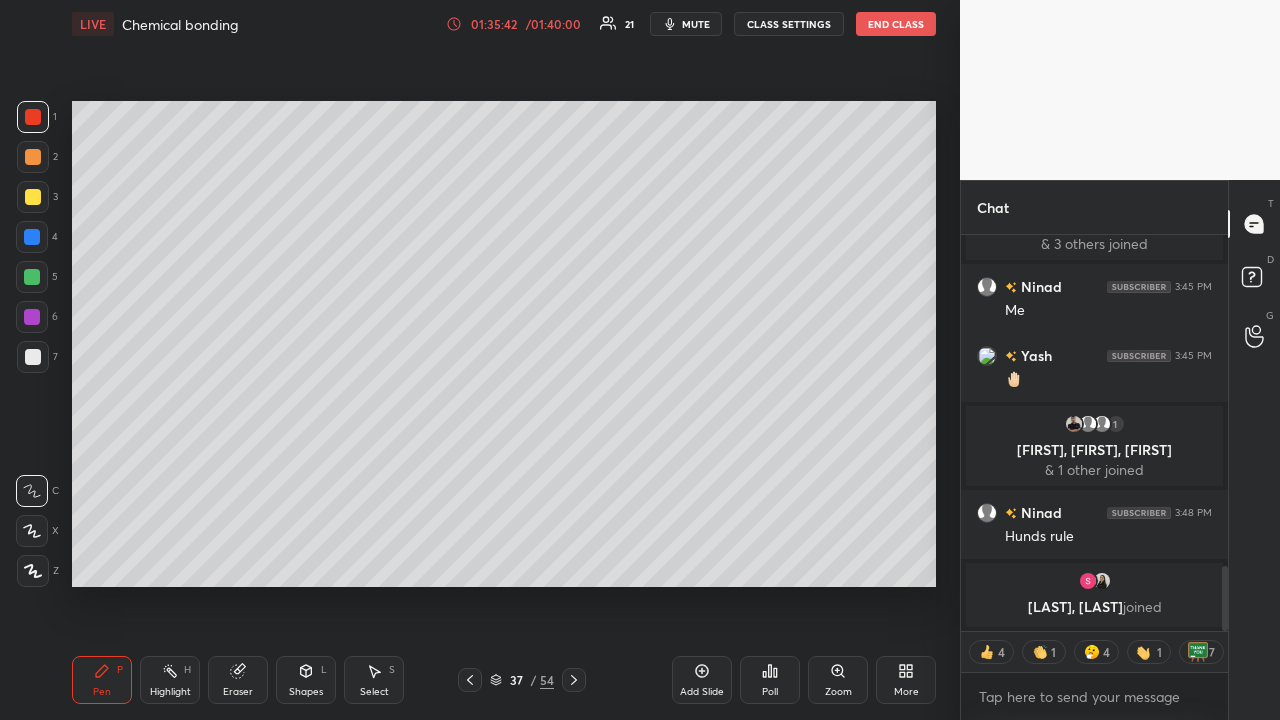 click 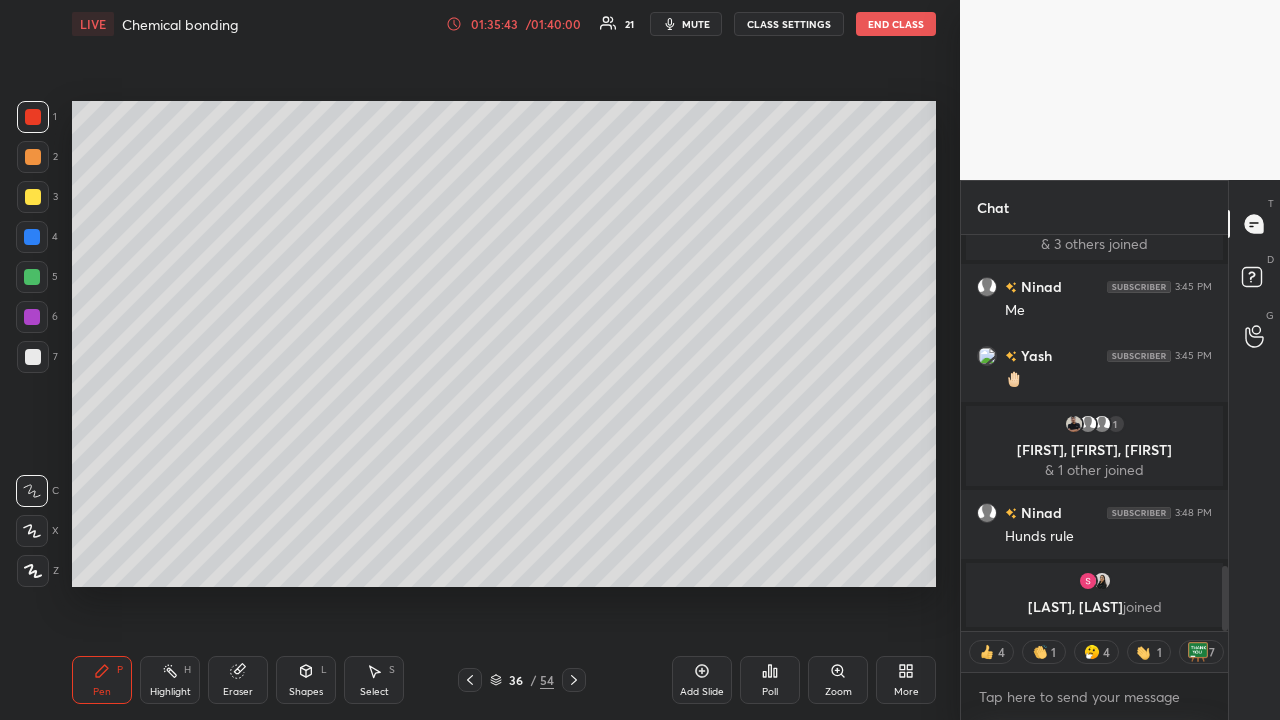 click 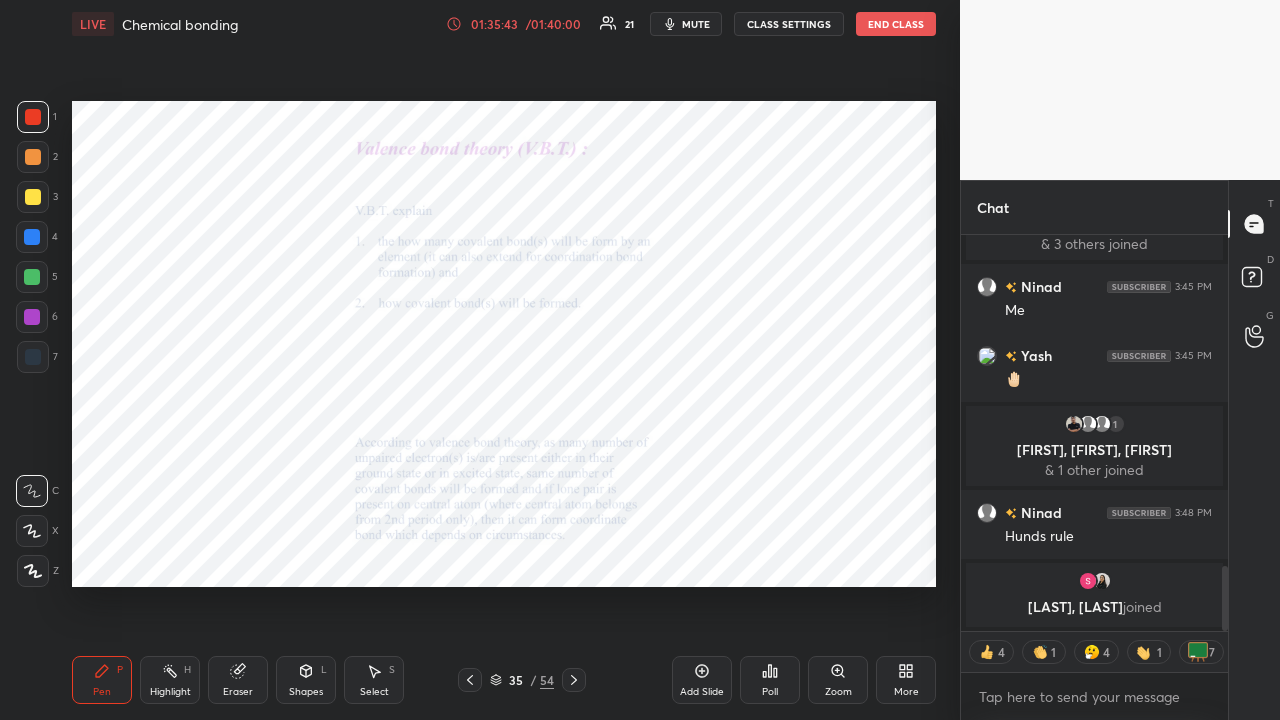 scroll, scrollTop: 1974, scrollLeft: 0, axis: vertical 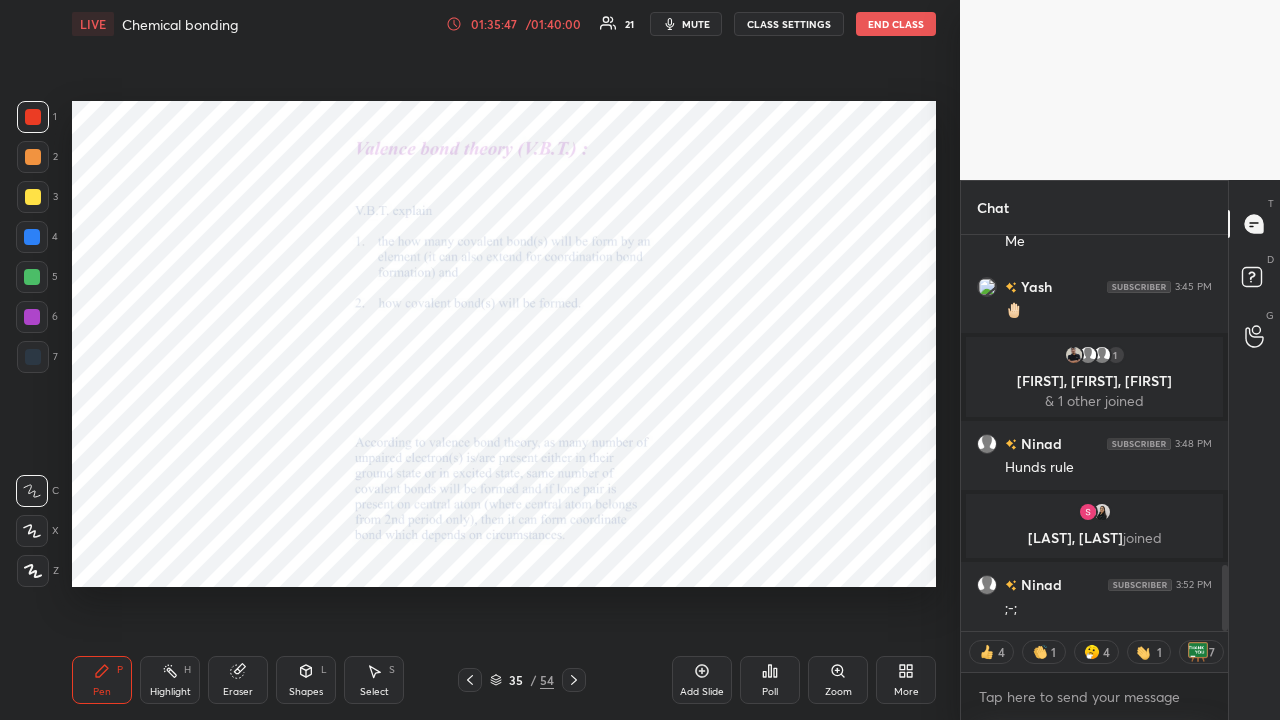 click 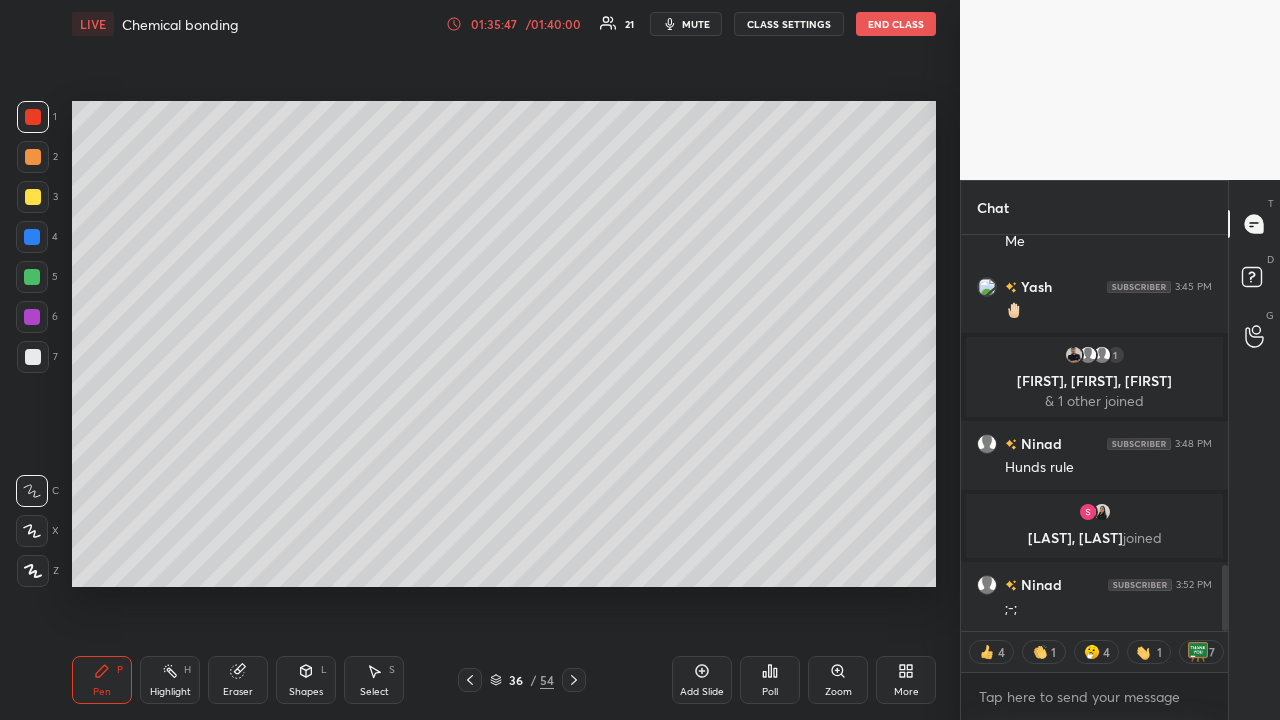 click 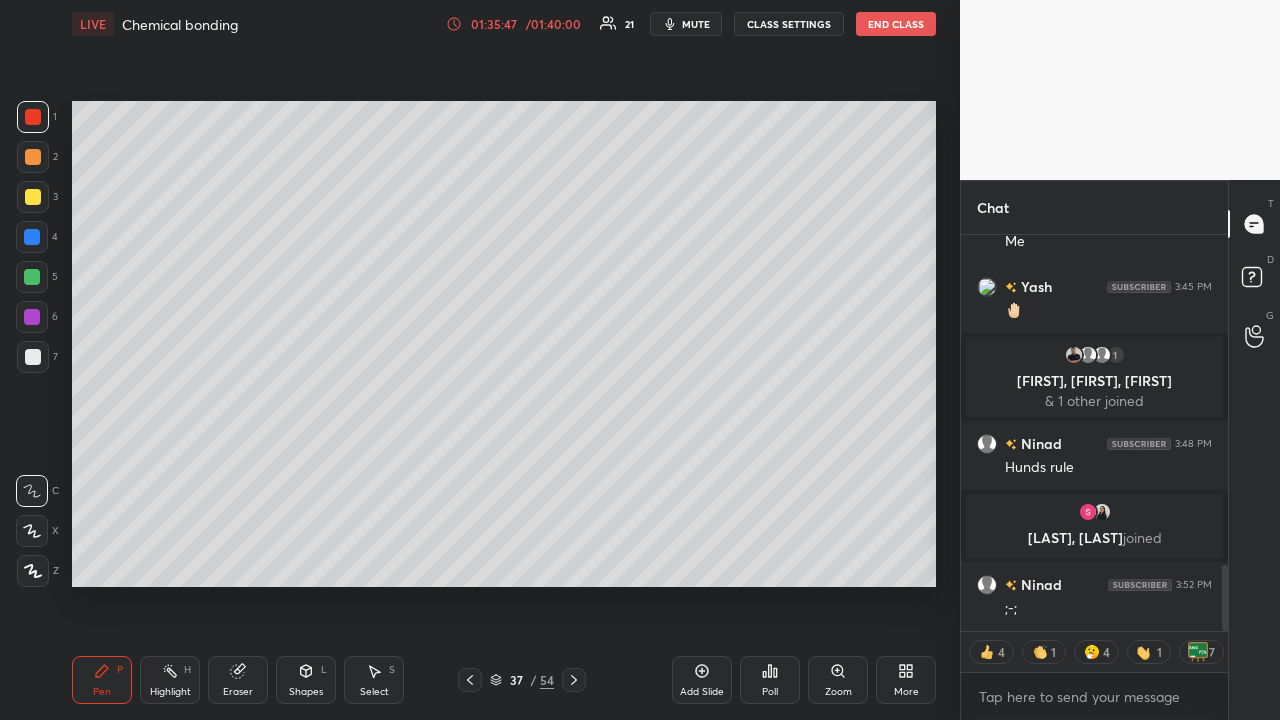 click at bounding box center (574, 680) 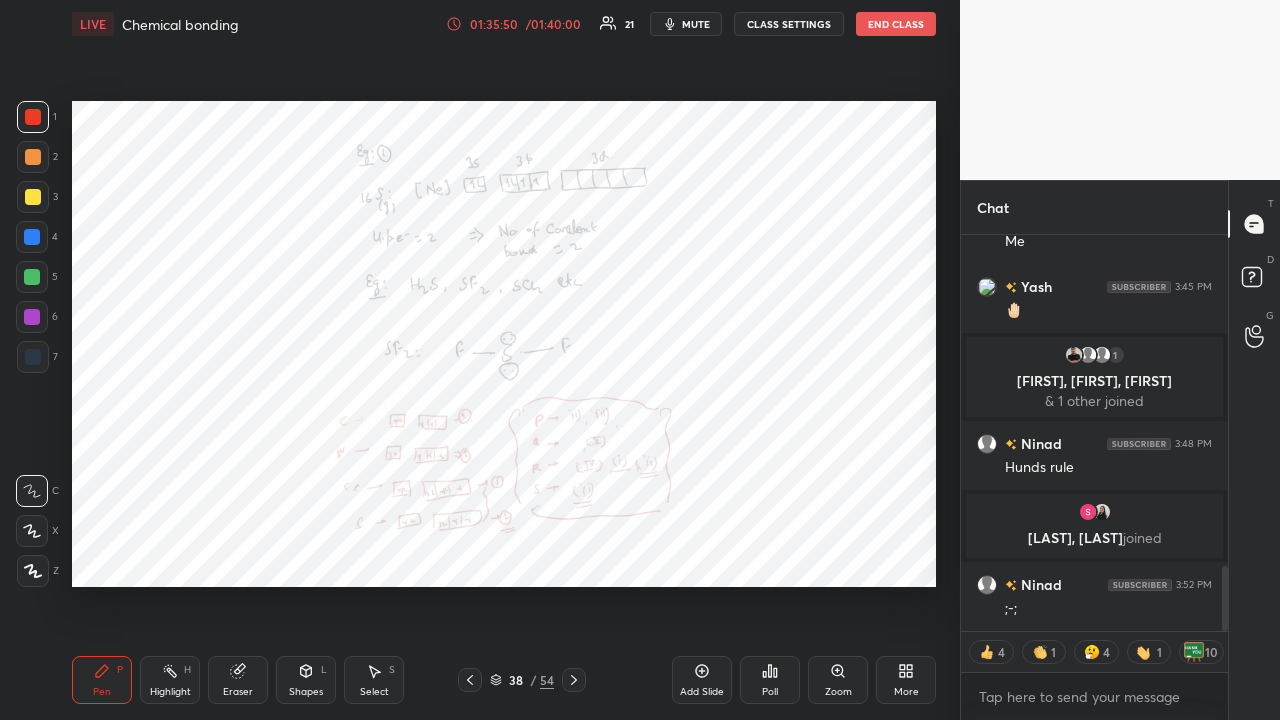 scroll, scrollTop: 2022, scrollLeft: 0, axis: vertical 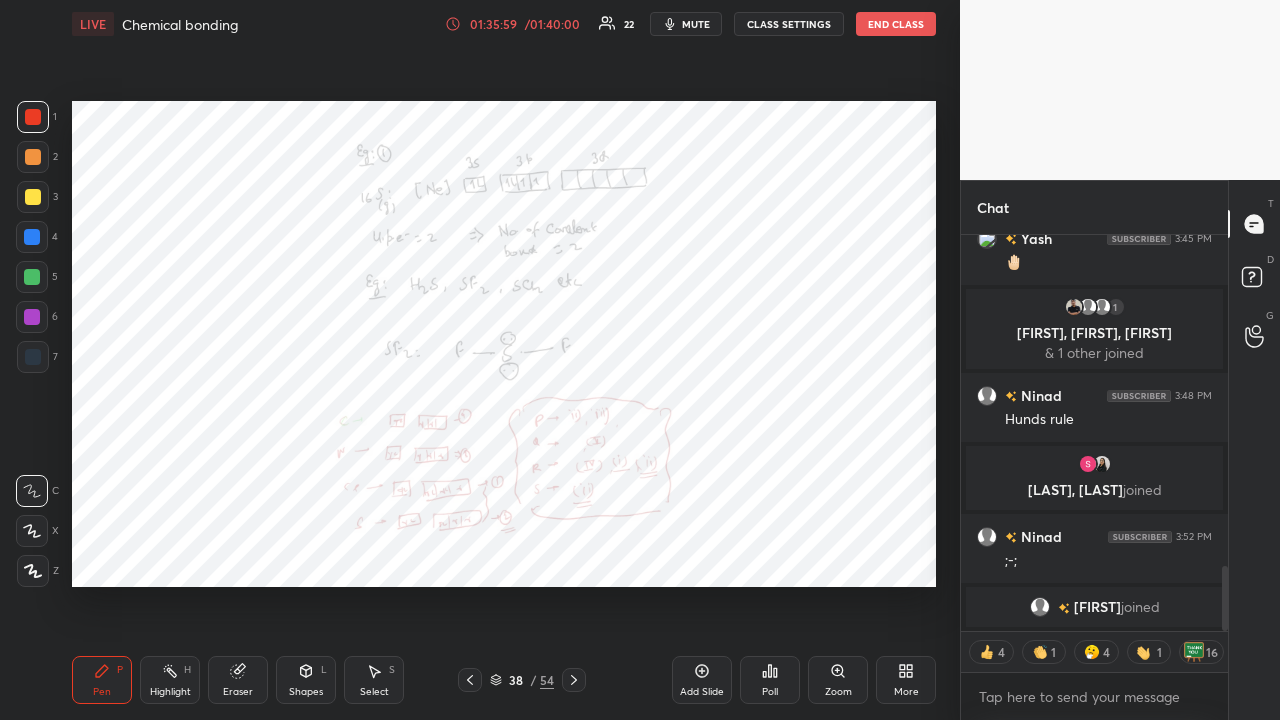 click at bounding box center (32, 317) 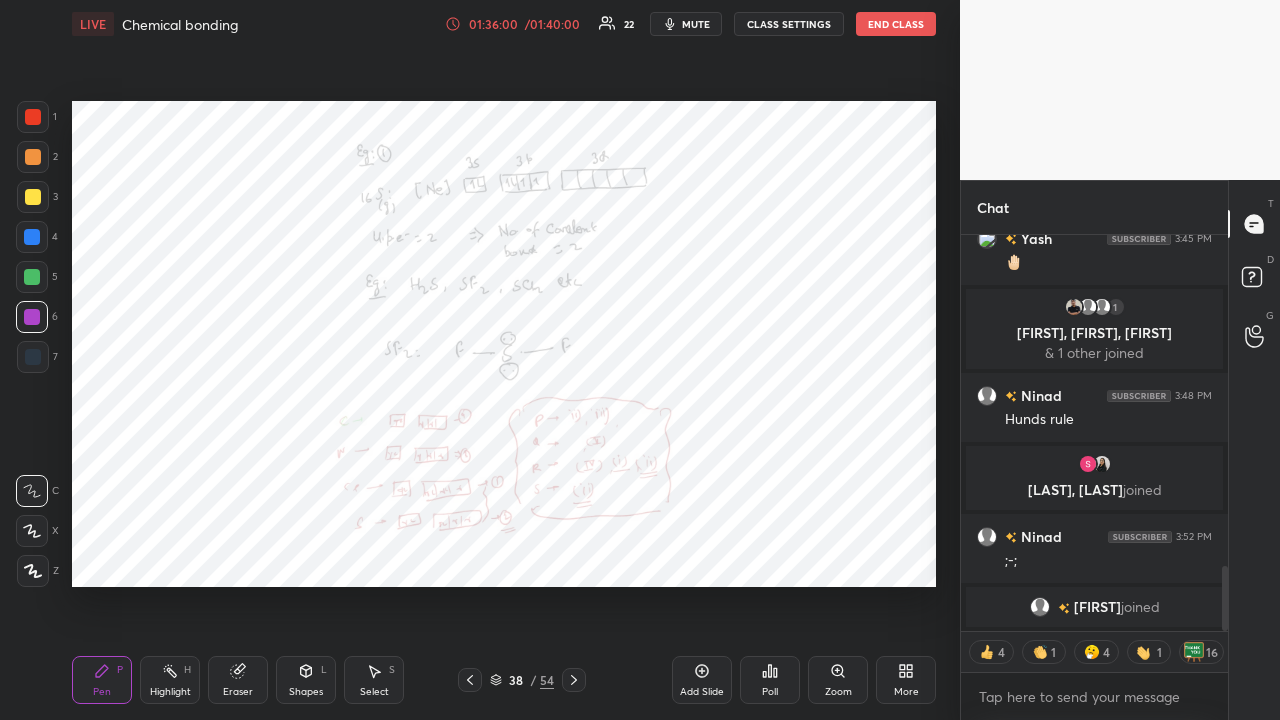 click at bounding box center [33, 157] 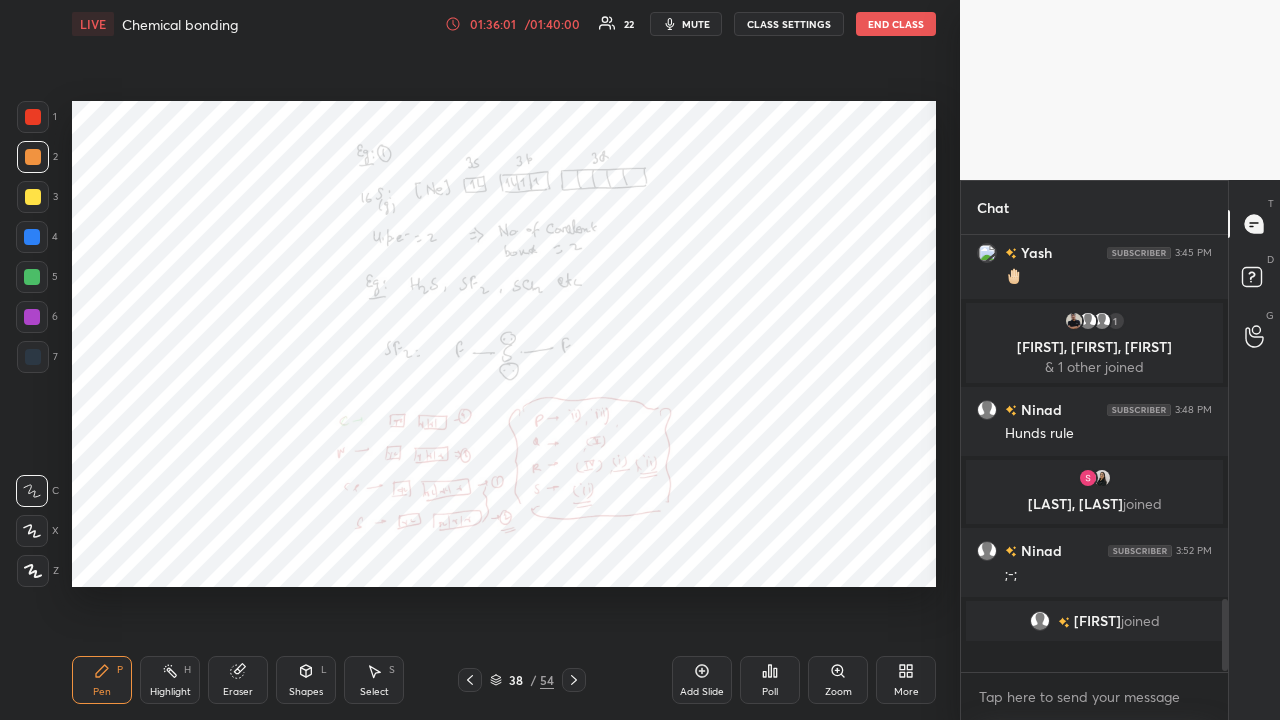 scroll, scrollTop: 7, scrollLeft: 7, axis: both 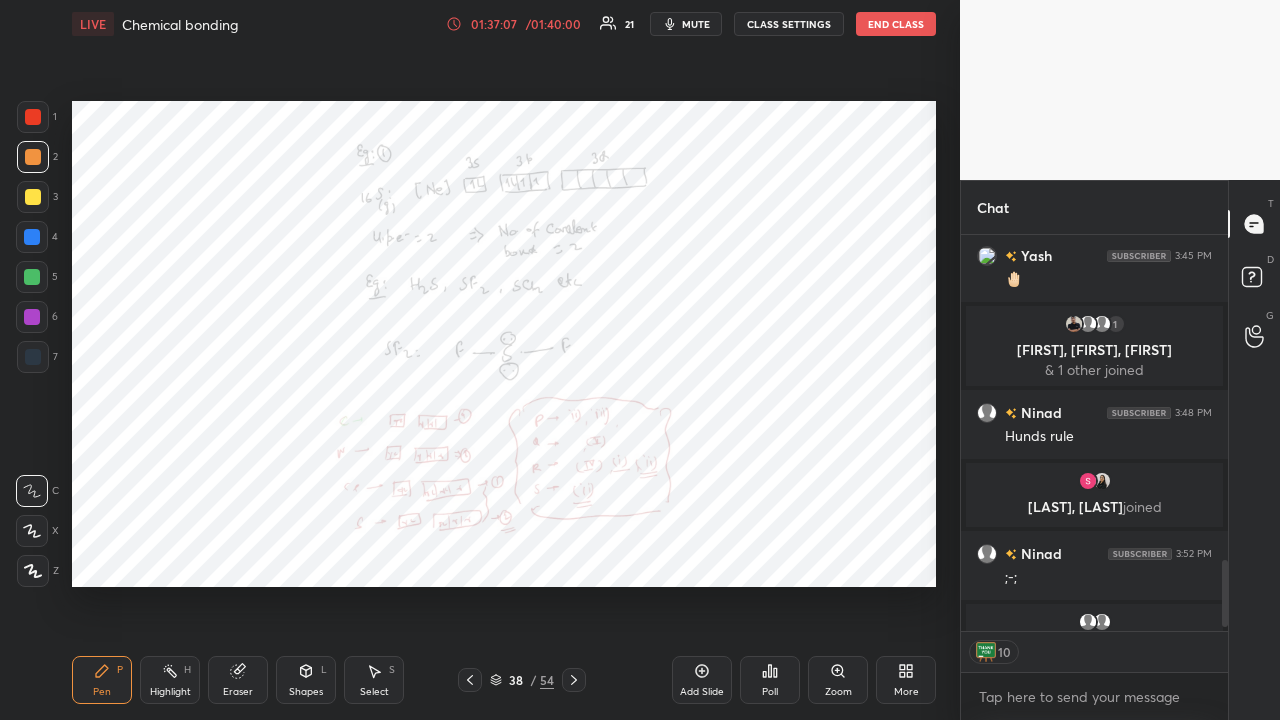 click on "End Class" at bounding box center [896, 24] 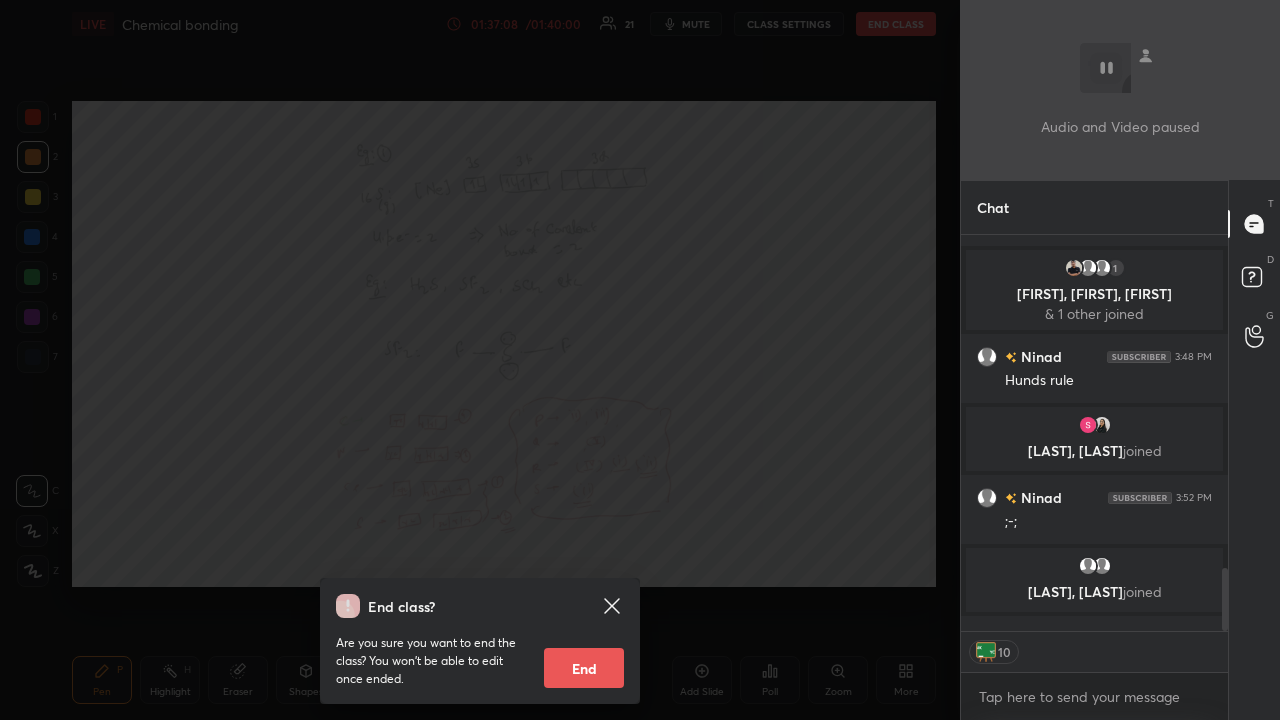 scroll, scrollTop: 2074, scrollLeft: 0, axis: vertical 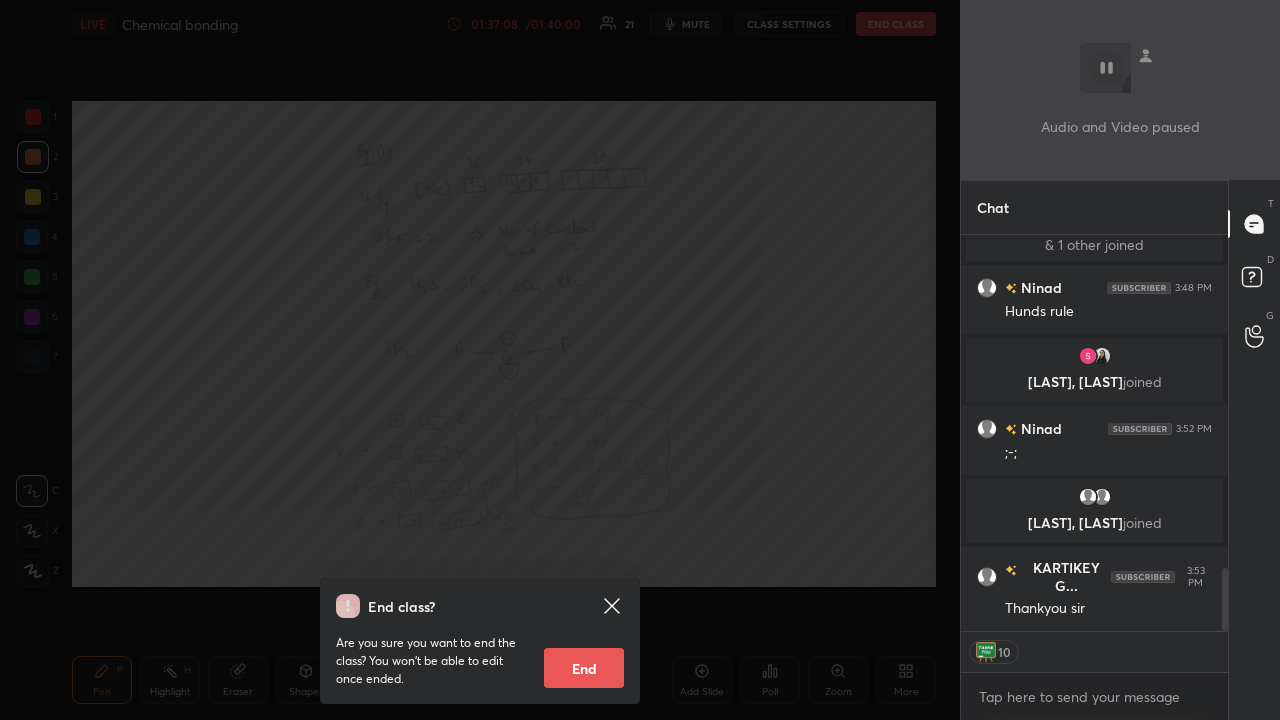 click on "End" at bounding box center [584, 668] 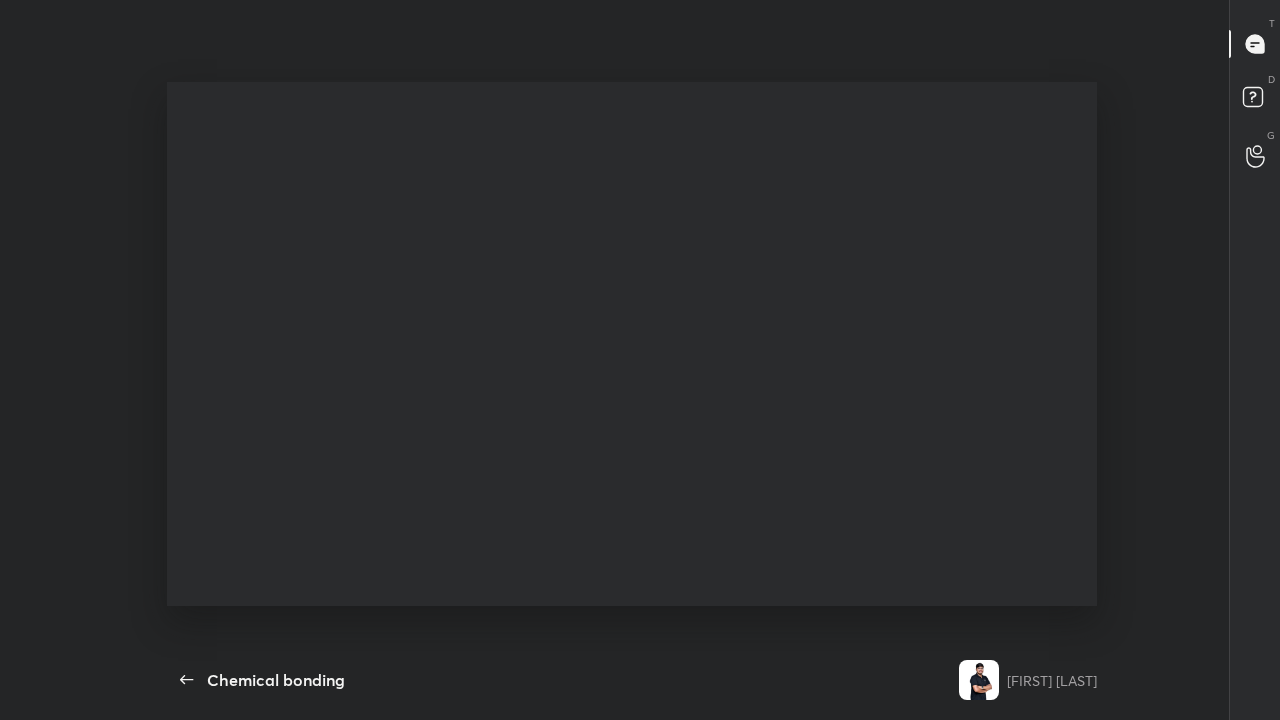 scroll, scrollTop: 99408, scrollLeft: 98877, axis: both 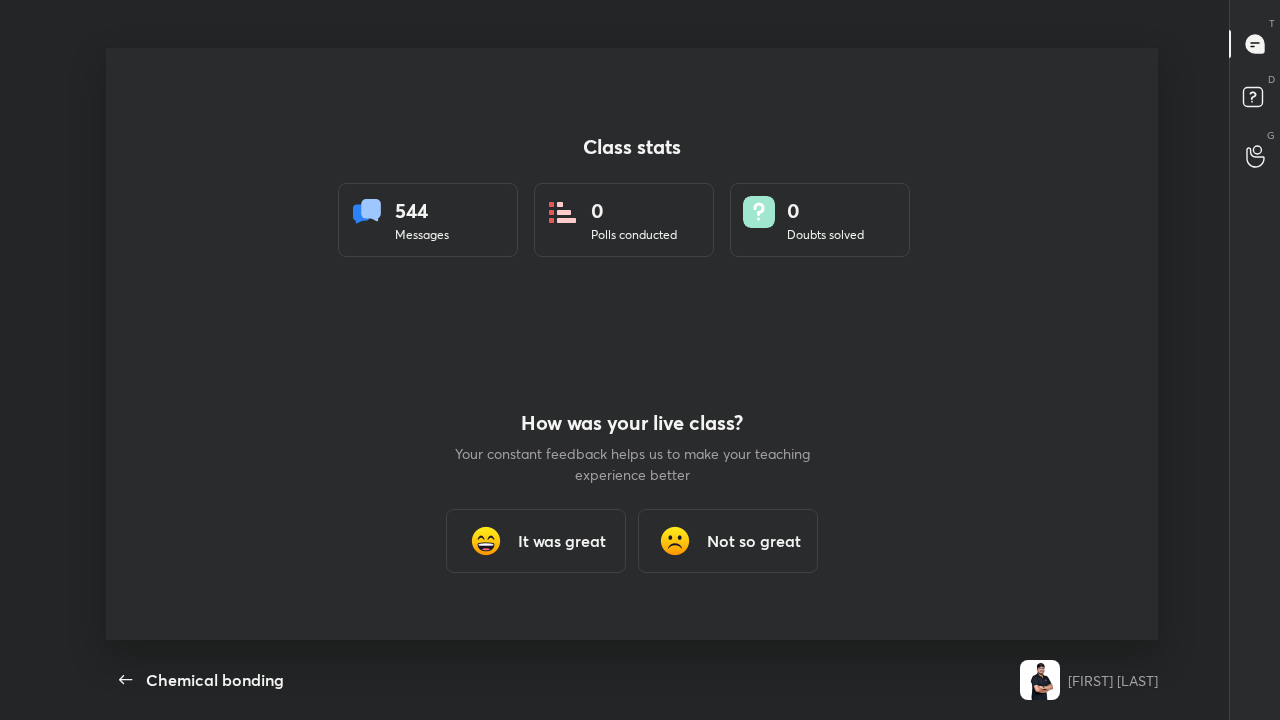 click on "It was great" at bounding box center [562, 541] 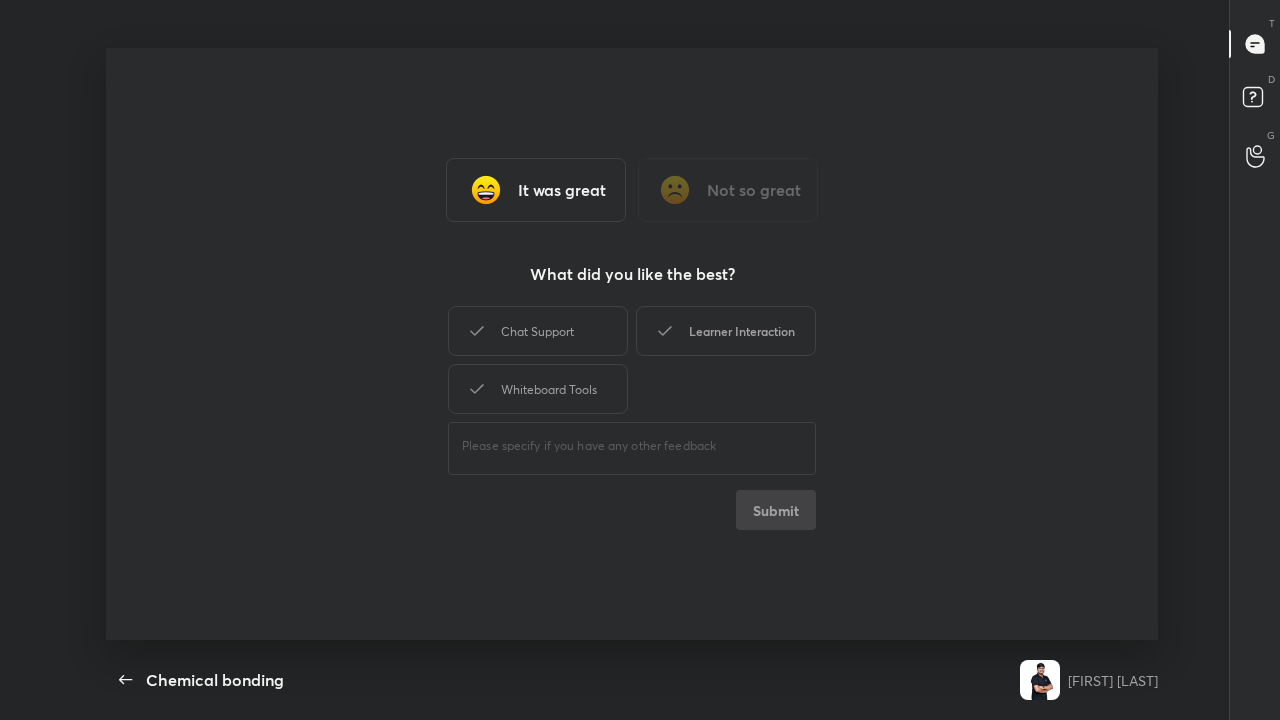 click on "Learner Interaction" at bounding box center (726, 331) 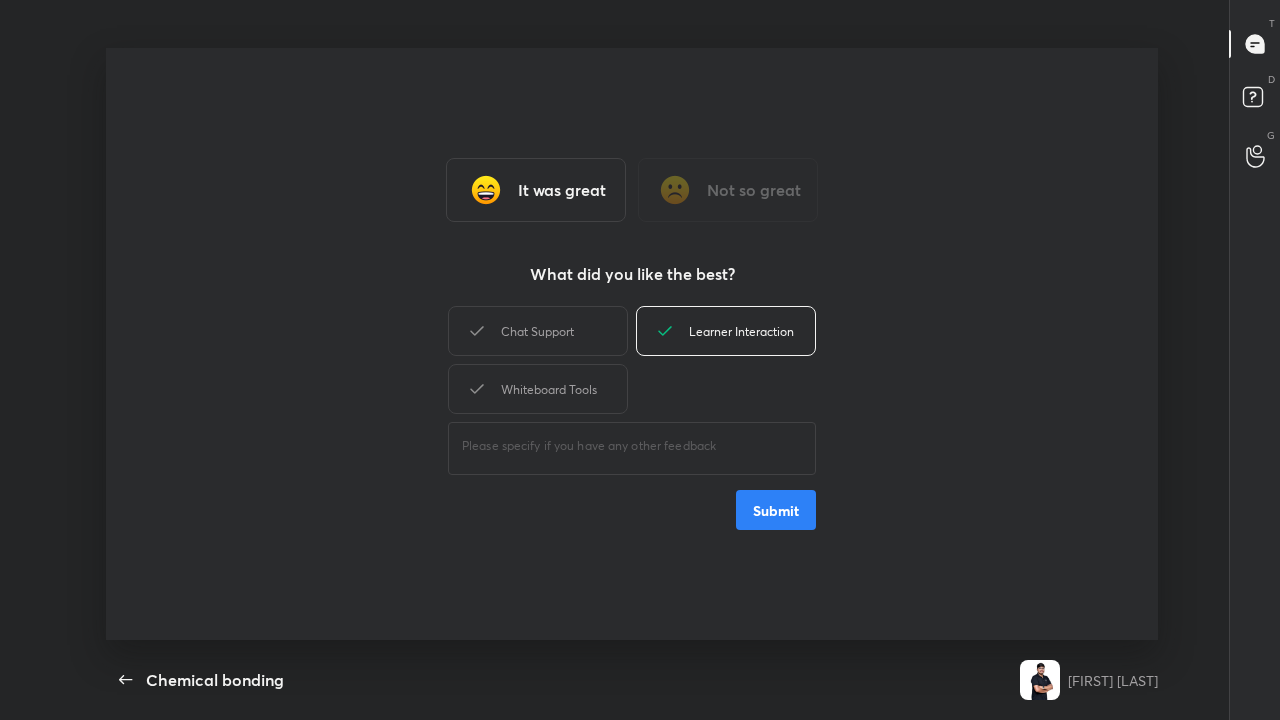 click on "Submit" at bounding box center [776, 510] 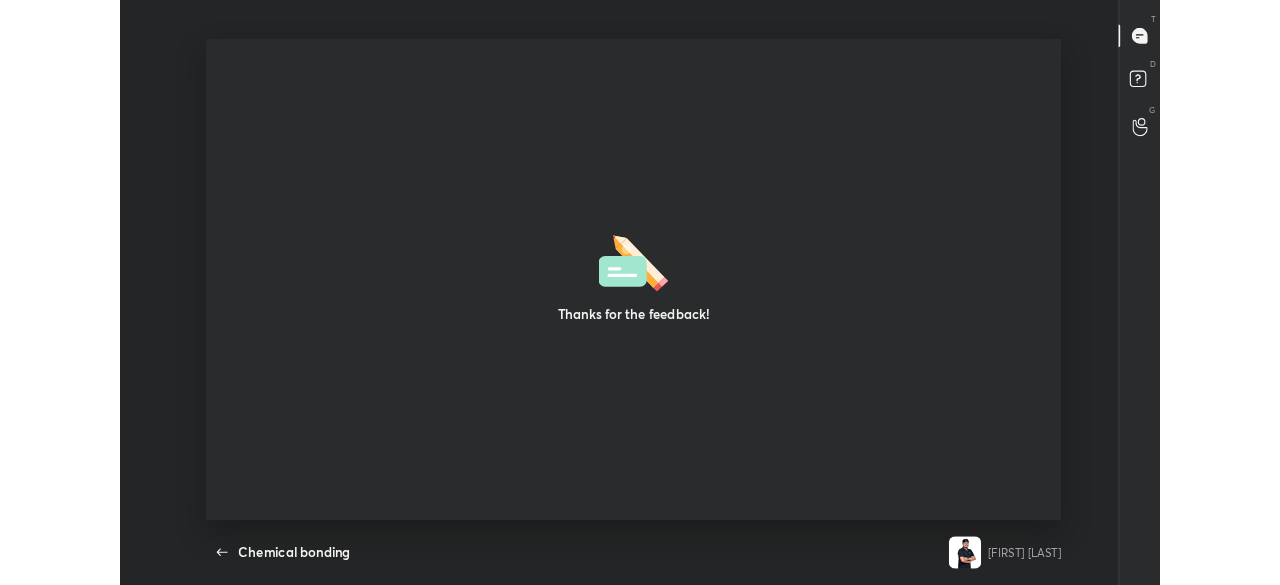 scroll, scrollTop: 7, scrollLeft: 1, axis: both 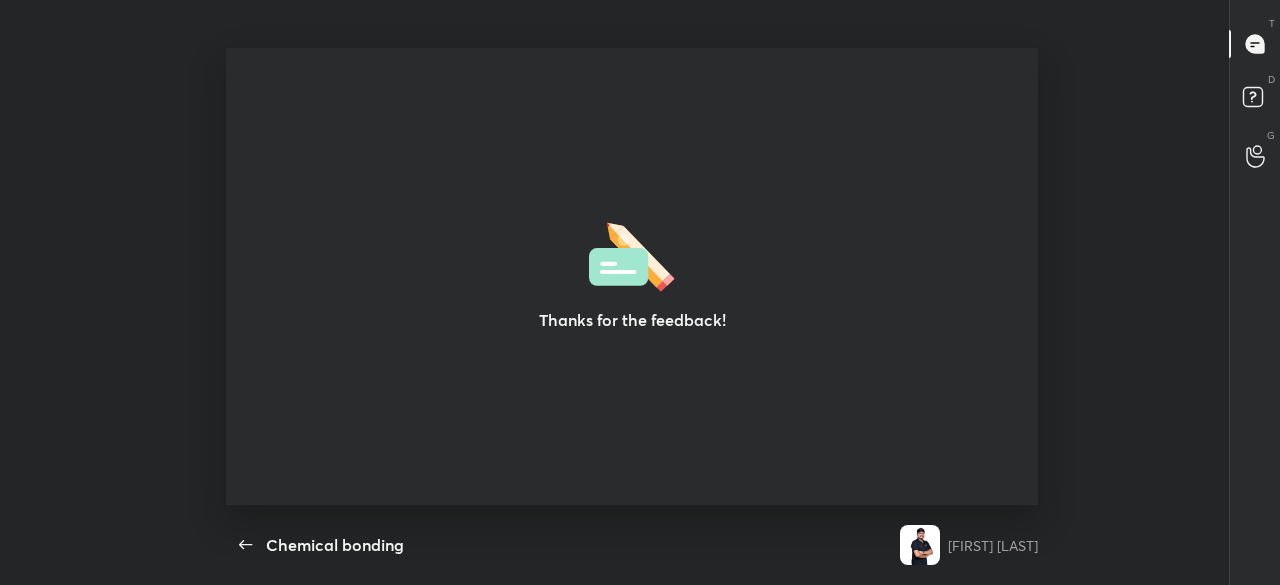 type on "x" 